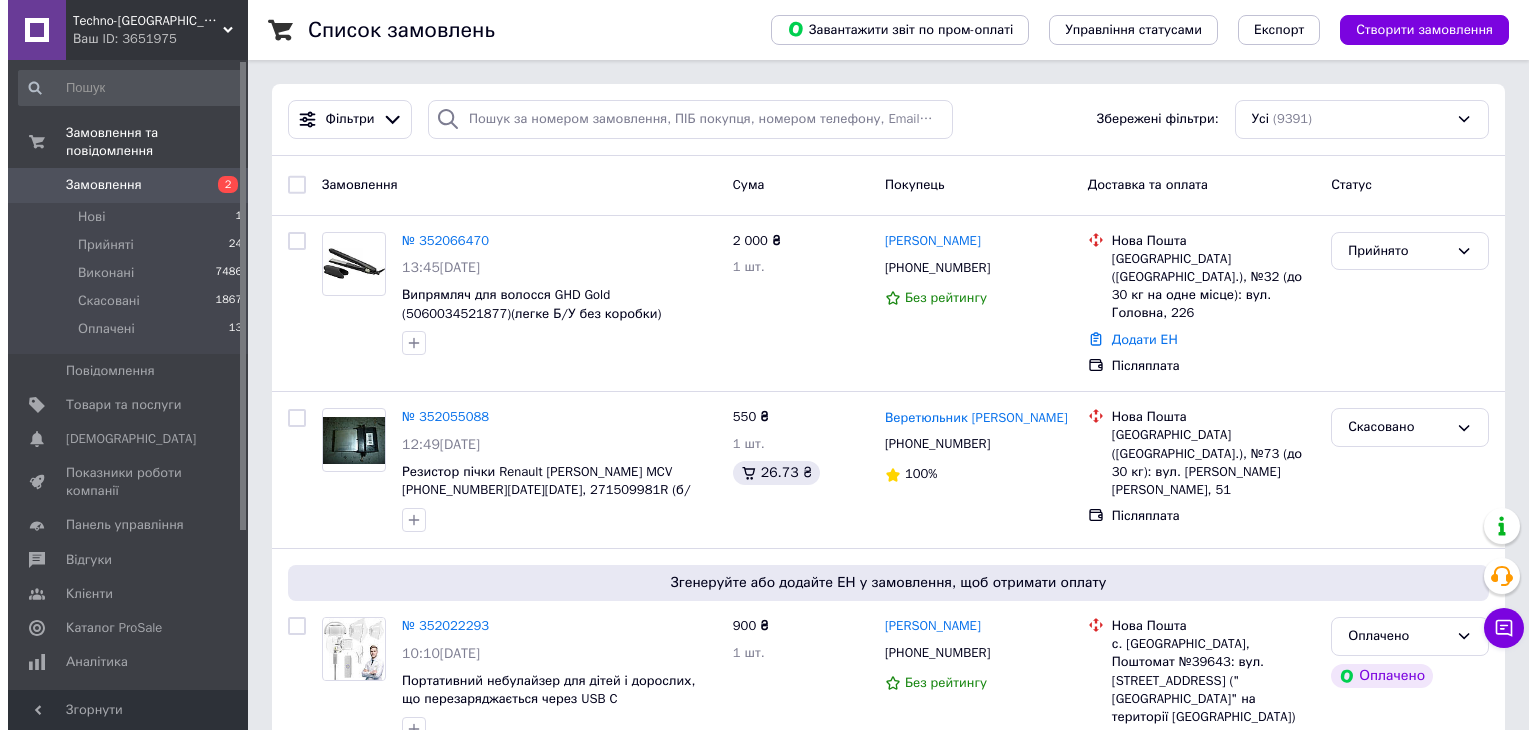 scroll, scrollTop: 0, scrollLeft: 0, axis: both 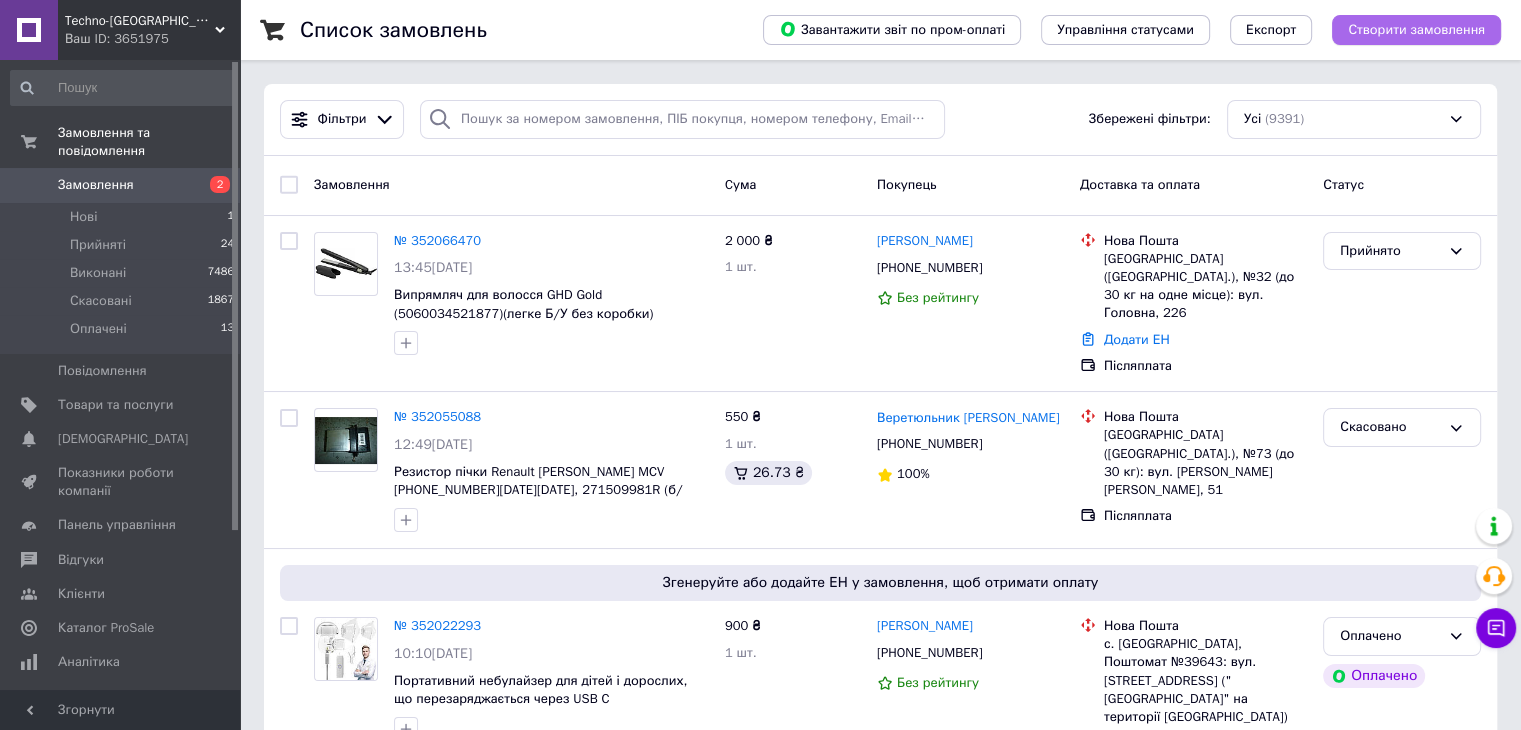 click on "Створити замовлення" at bounding box center [1416, 30] 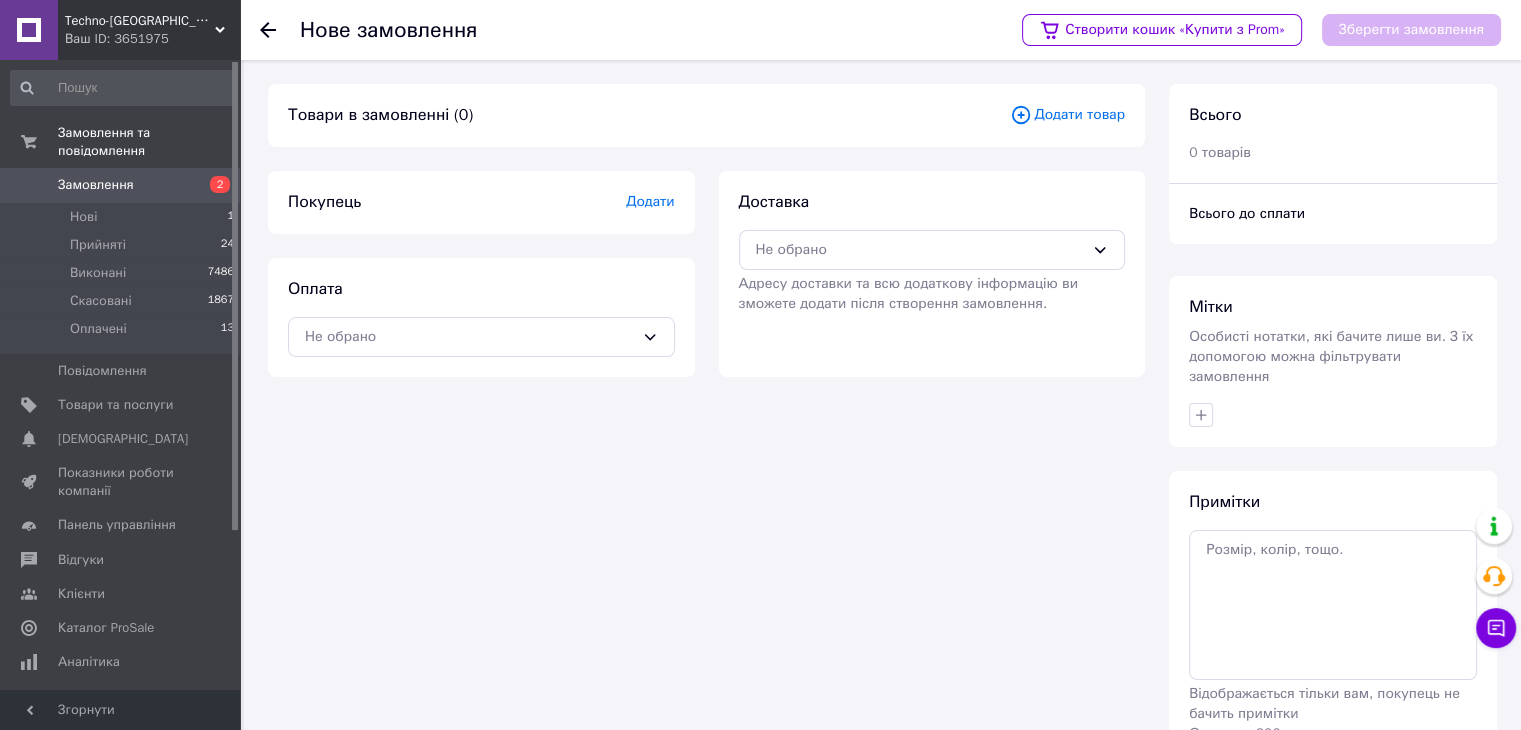 click on "Додати товар" at bounding box center [1067, 115] 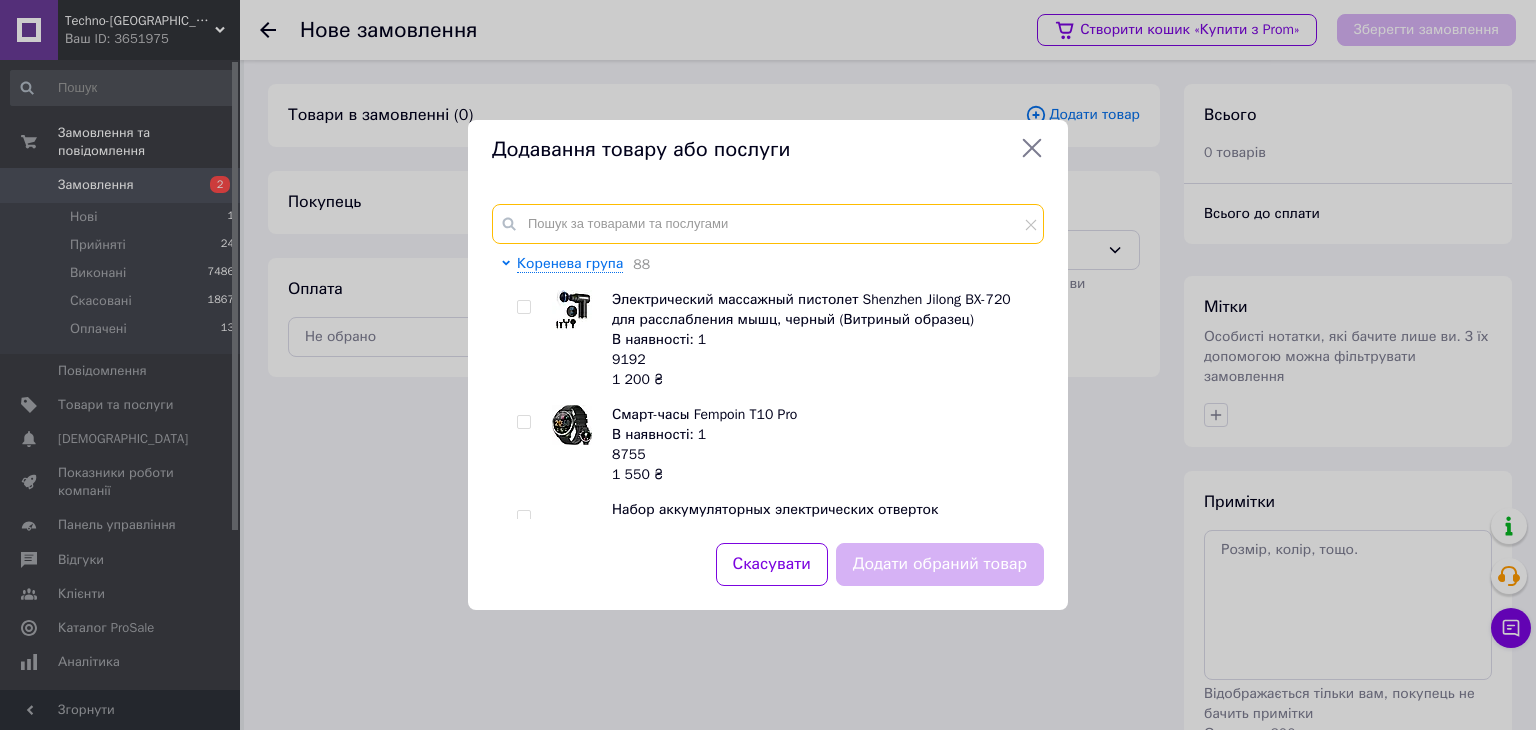 click at bounding box center [768, 224] 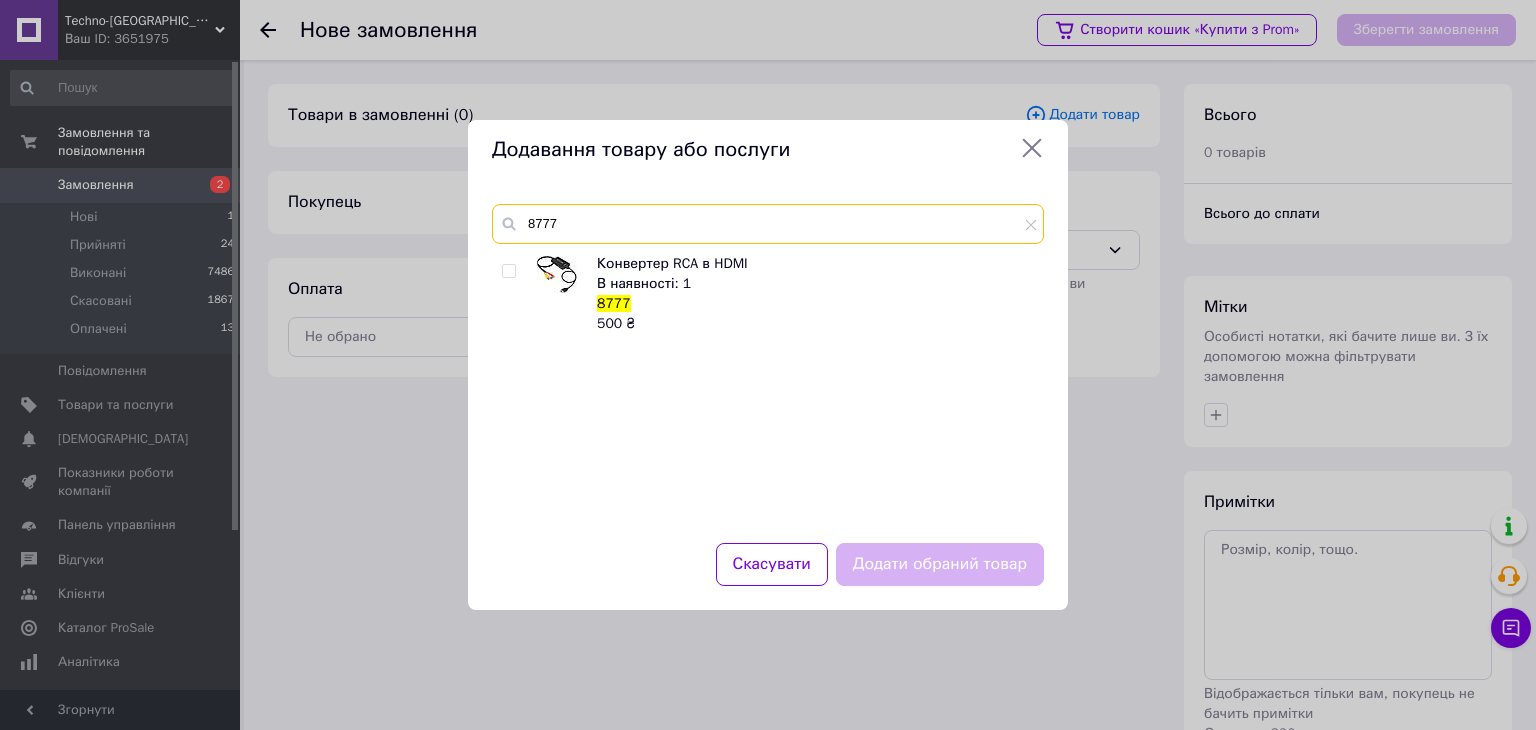 type on "8777" 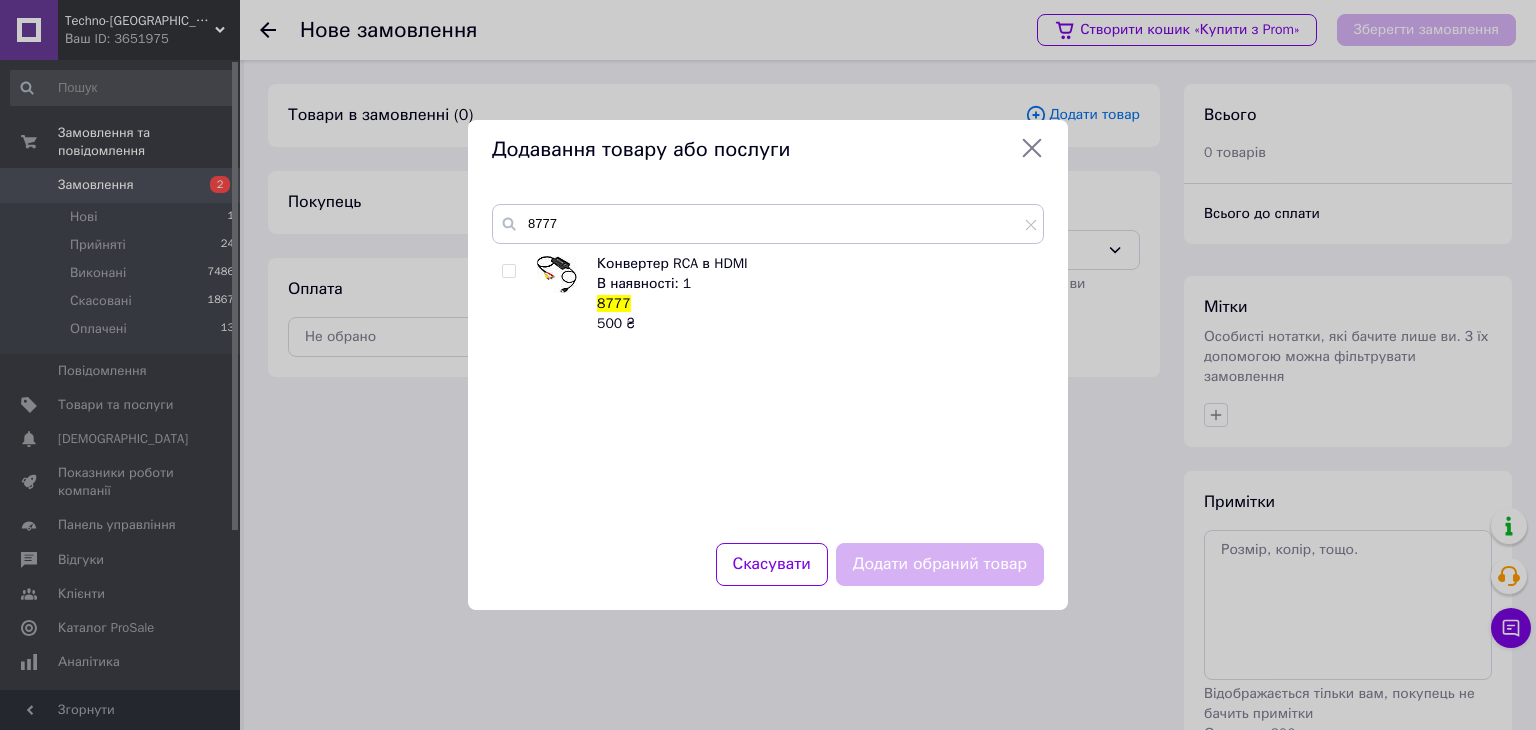 click at bounding box center (508, 271) 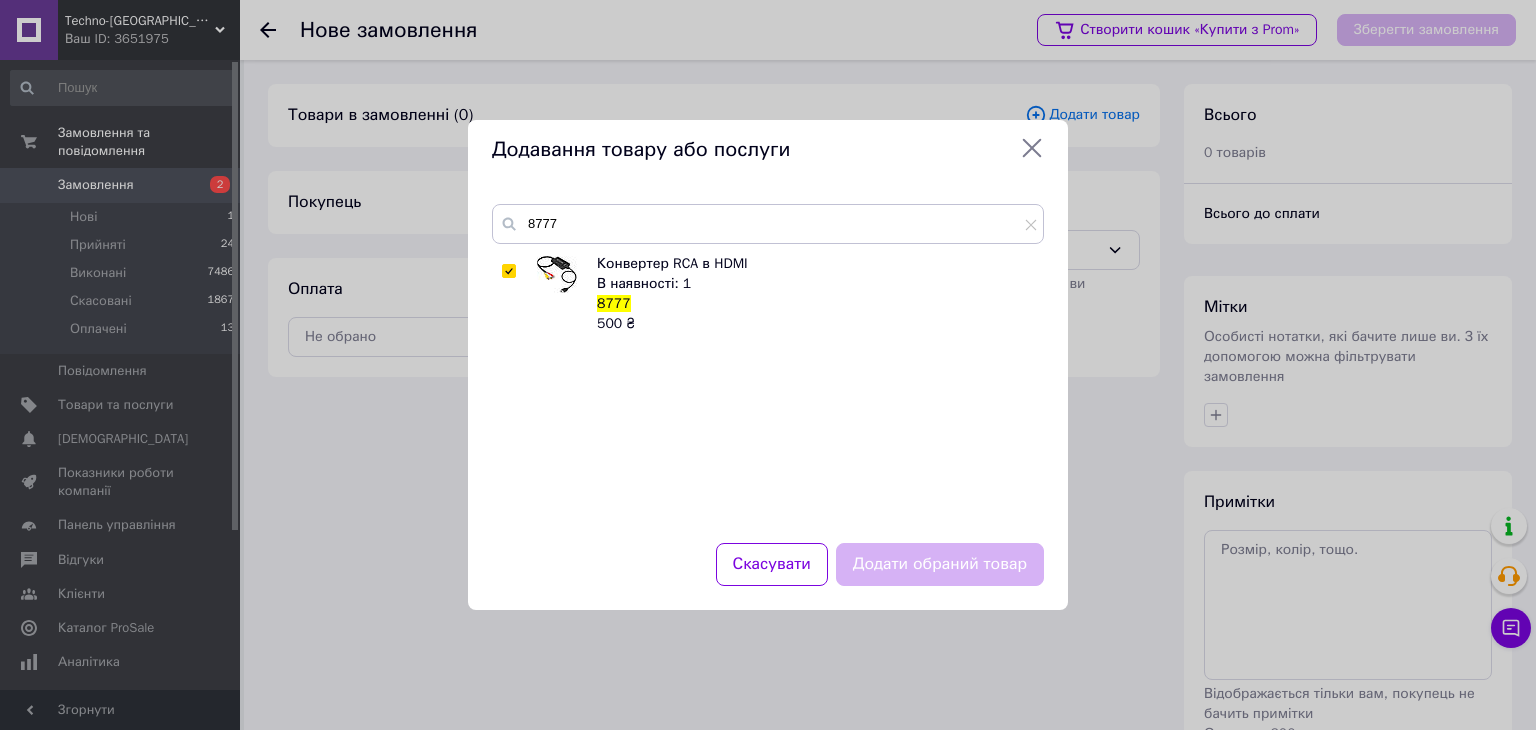 checkbox on "true" 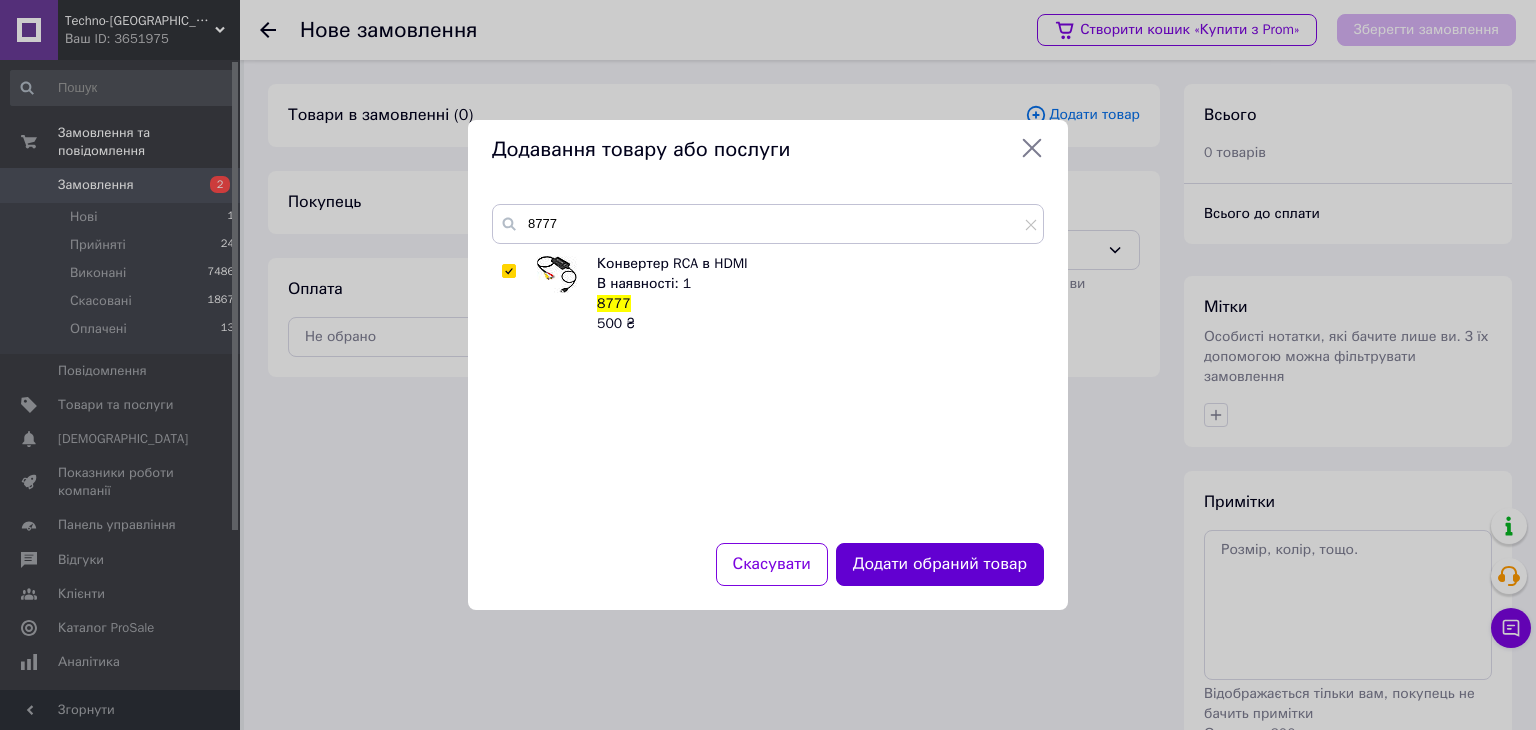 click on "Додати обраний товар" at bounding box center [940, 564] 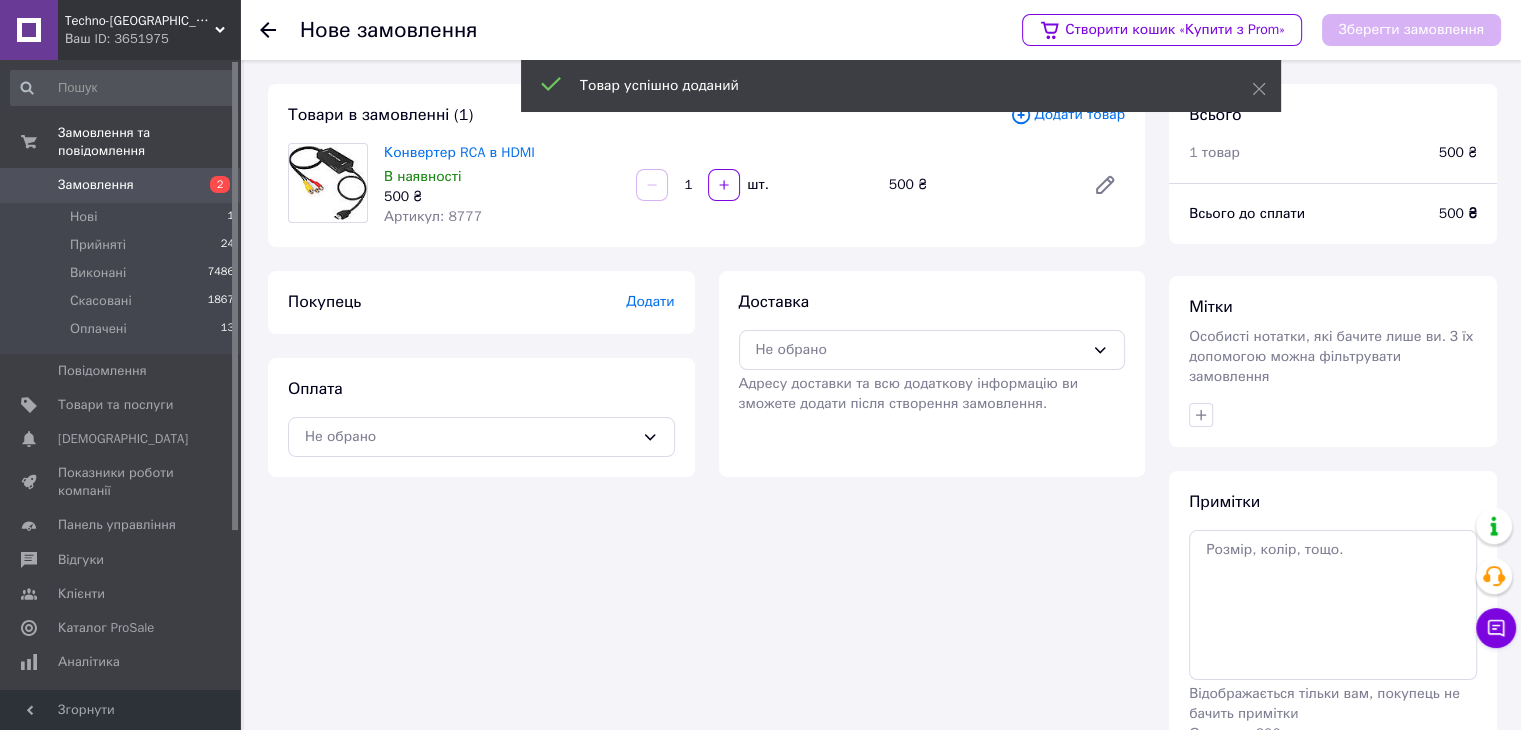 click on "Додати" at bounding box center [650, 301] 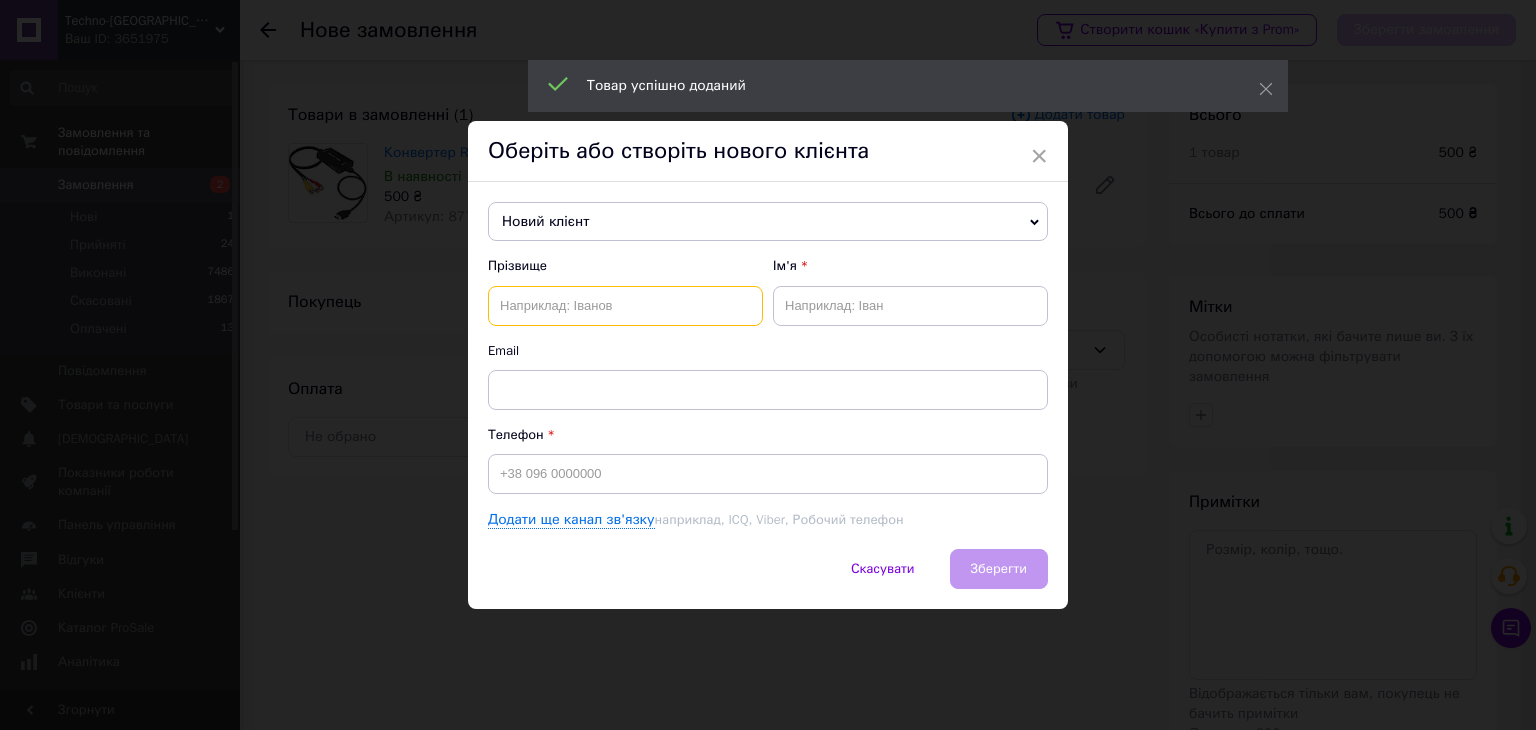click at bounding box center [625, 306] 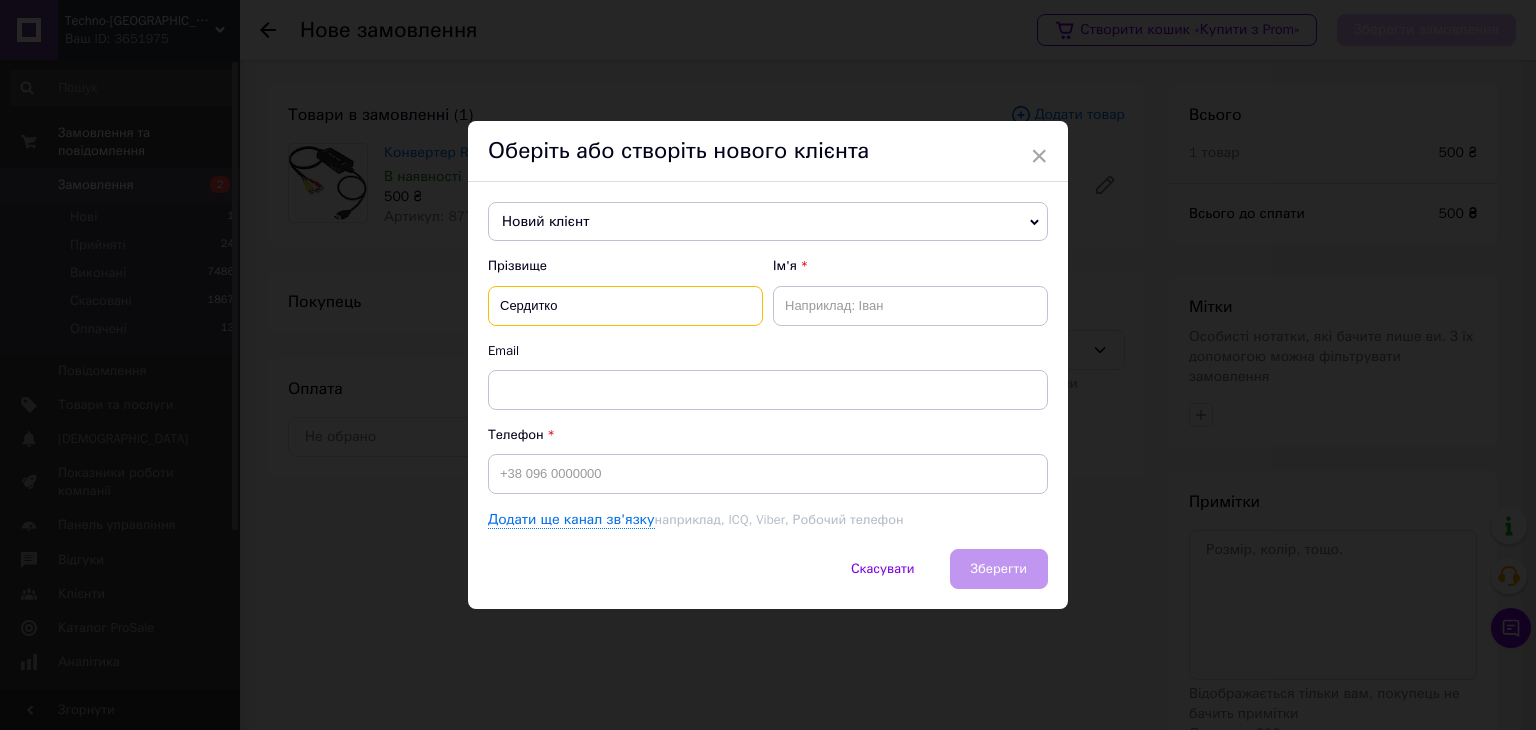 type on "Сердитко" 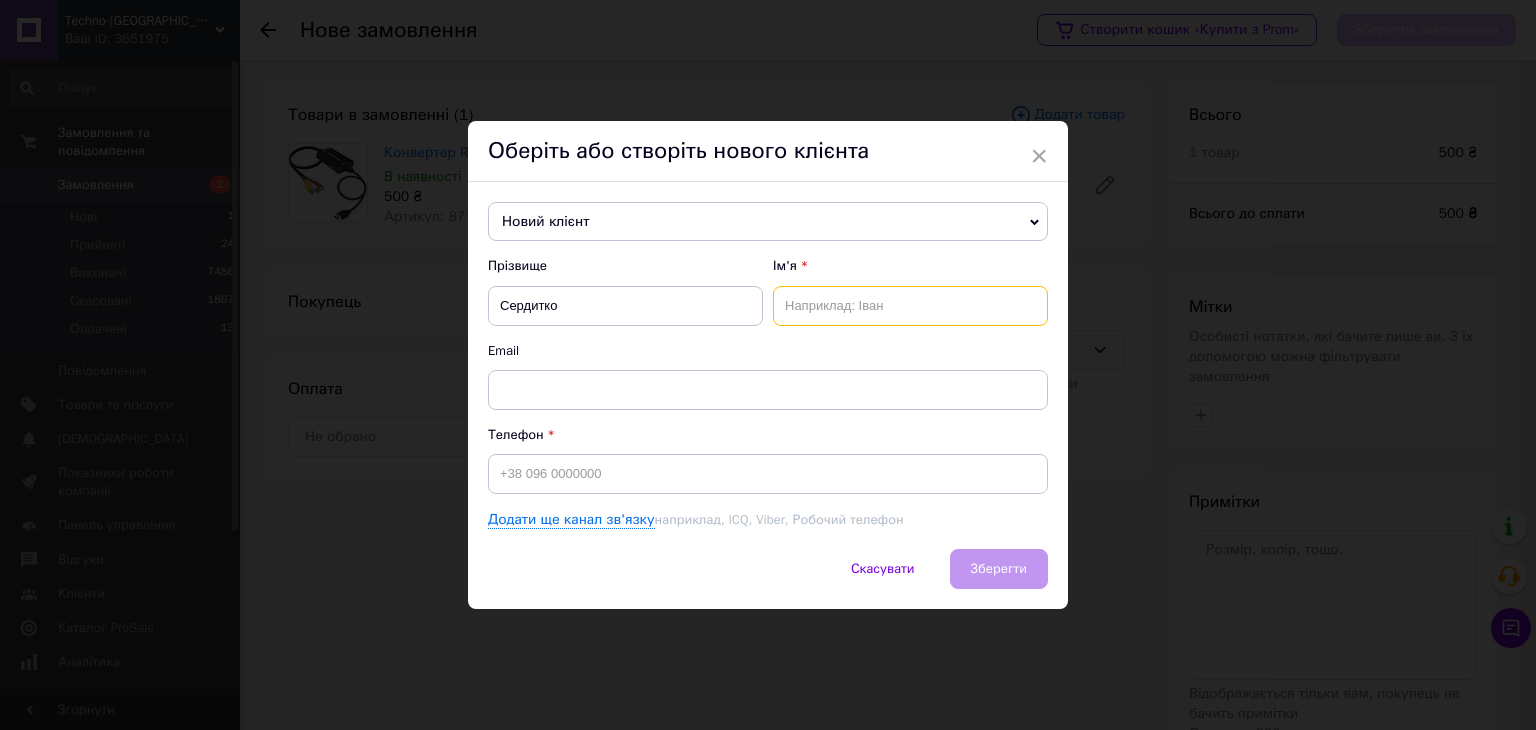 click at bounding box center (910, 306) 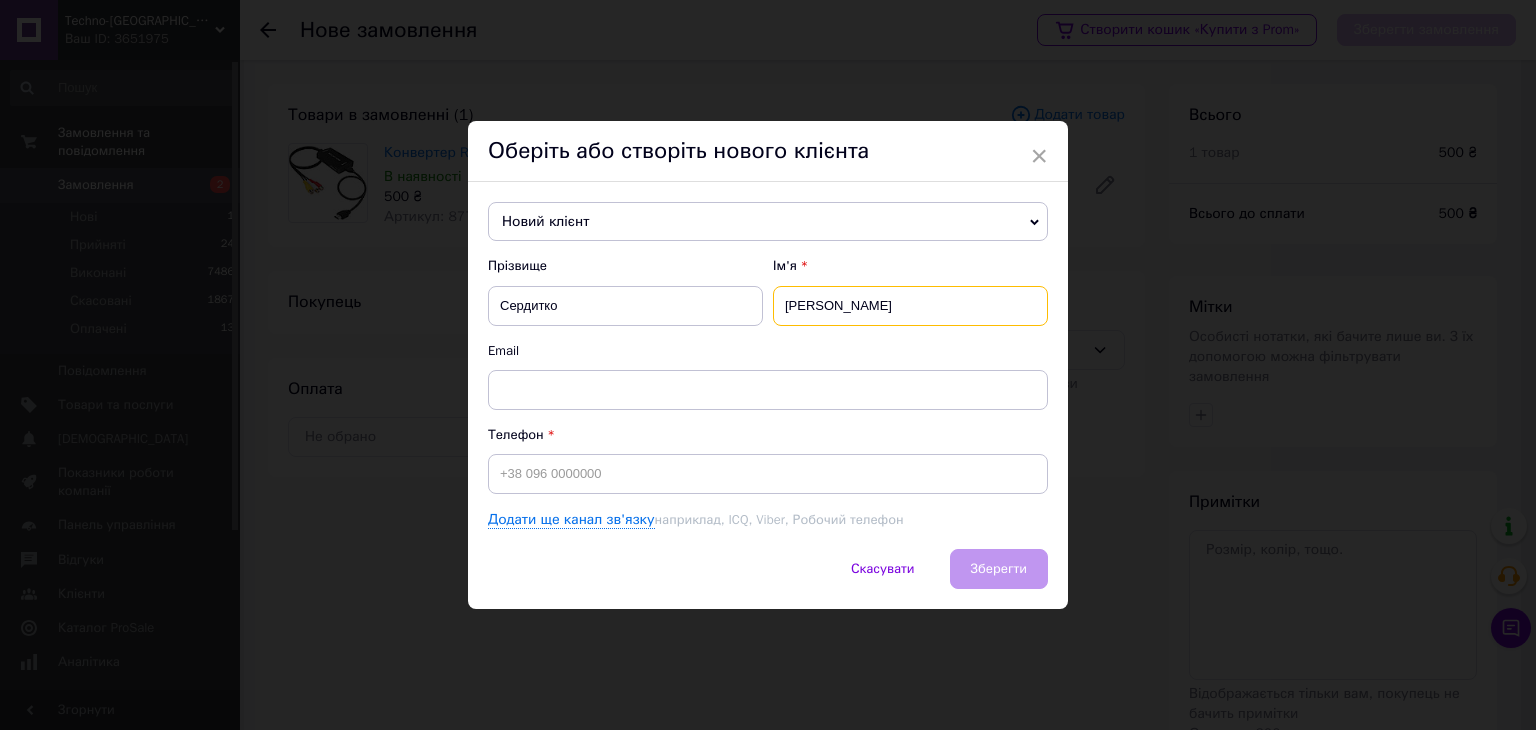 type on "Євген" 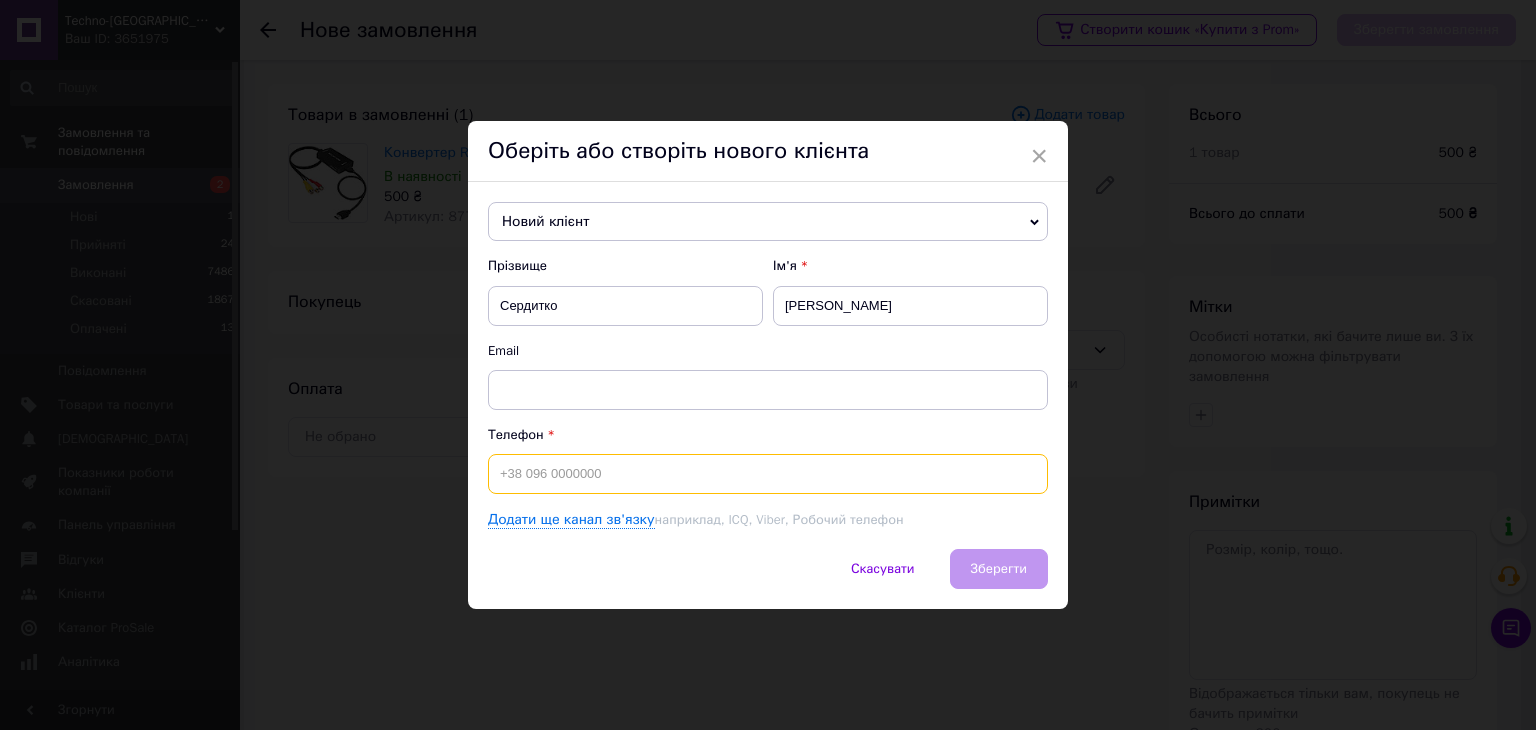 click at bounding box center [768, 474] 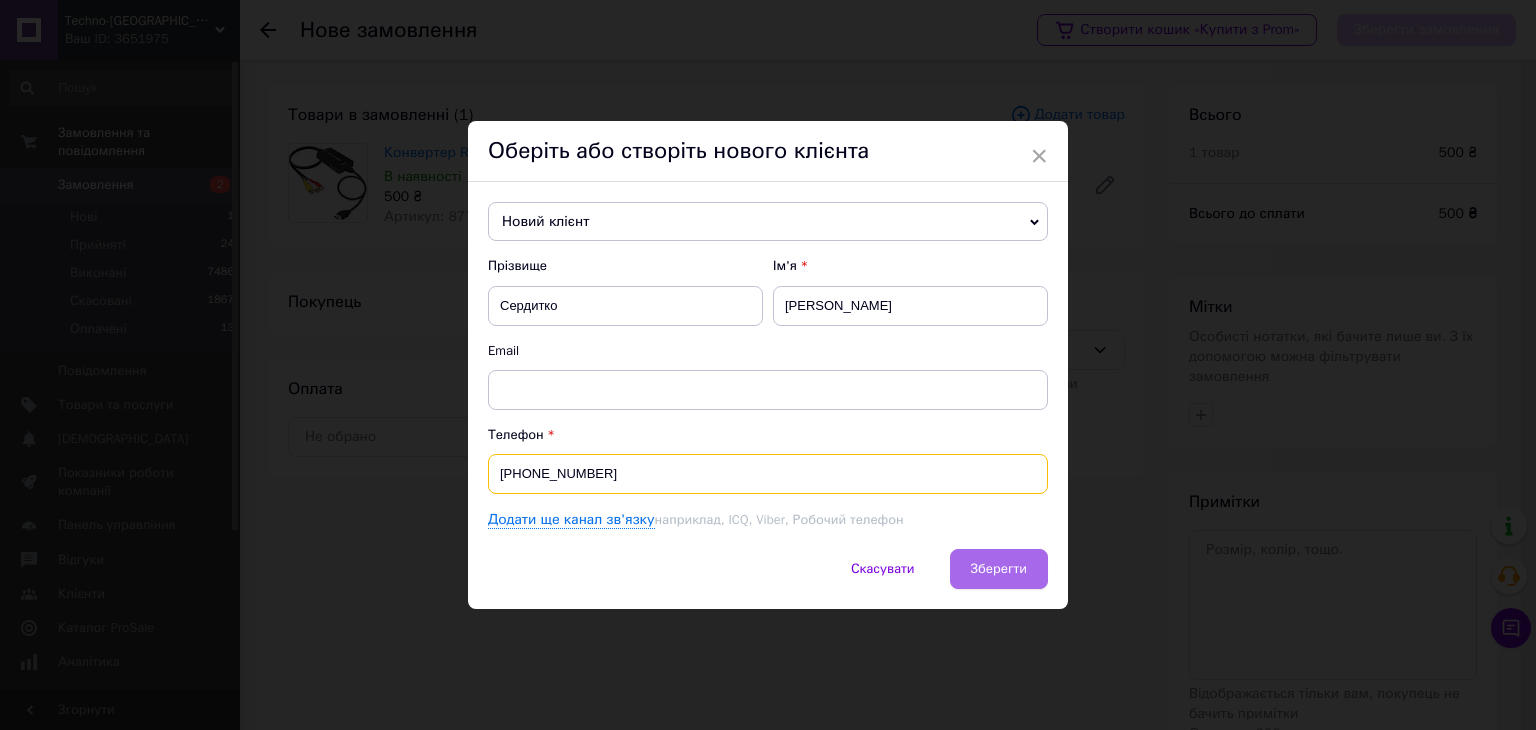 type on "[PHONE_NUMBER]" 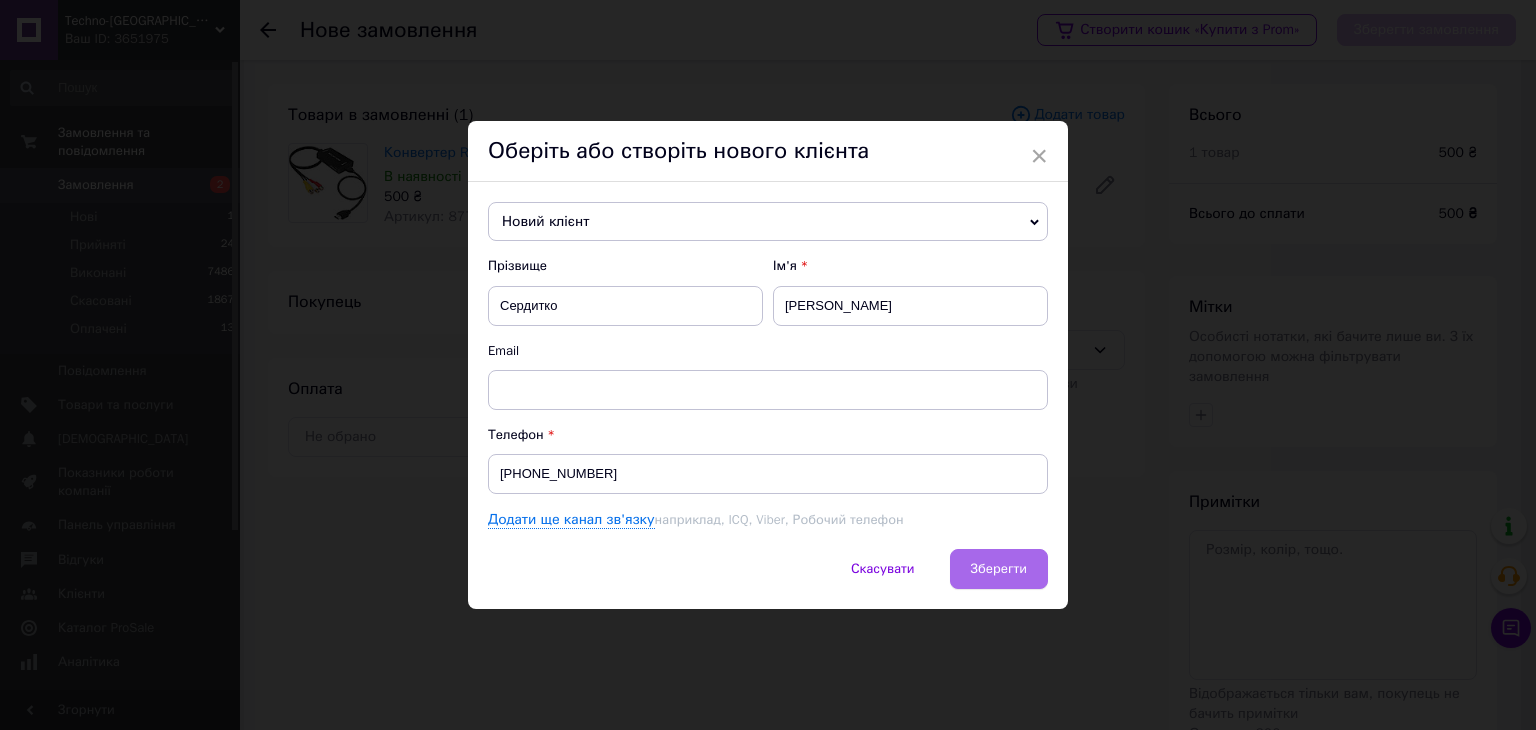 click on "Зберегти" at bounding box center [999, 569] 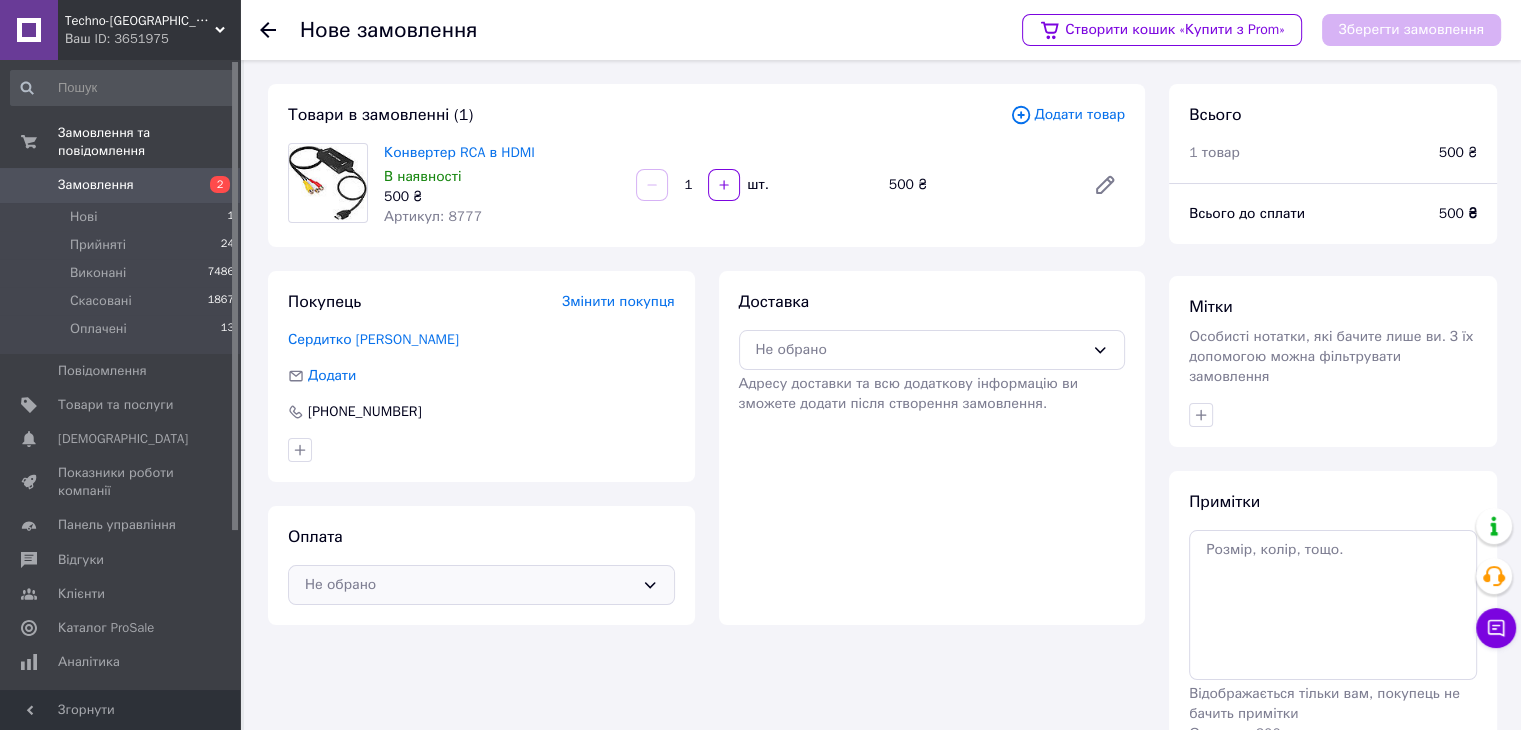 click on "Не обрано" at bounding box center [469, 585] 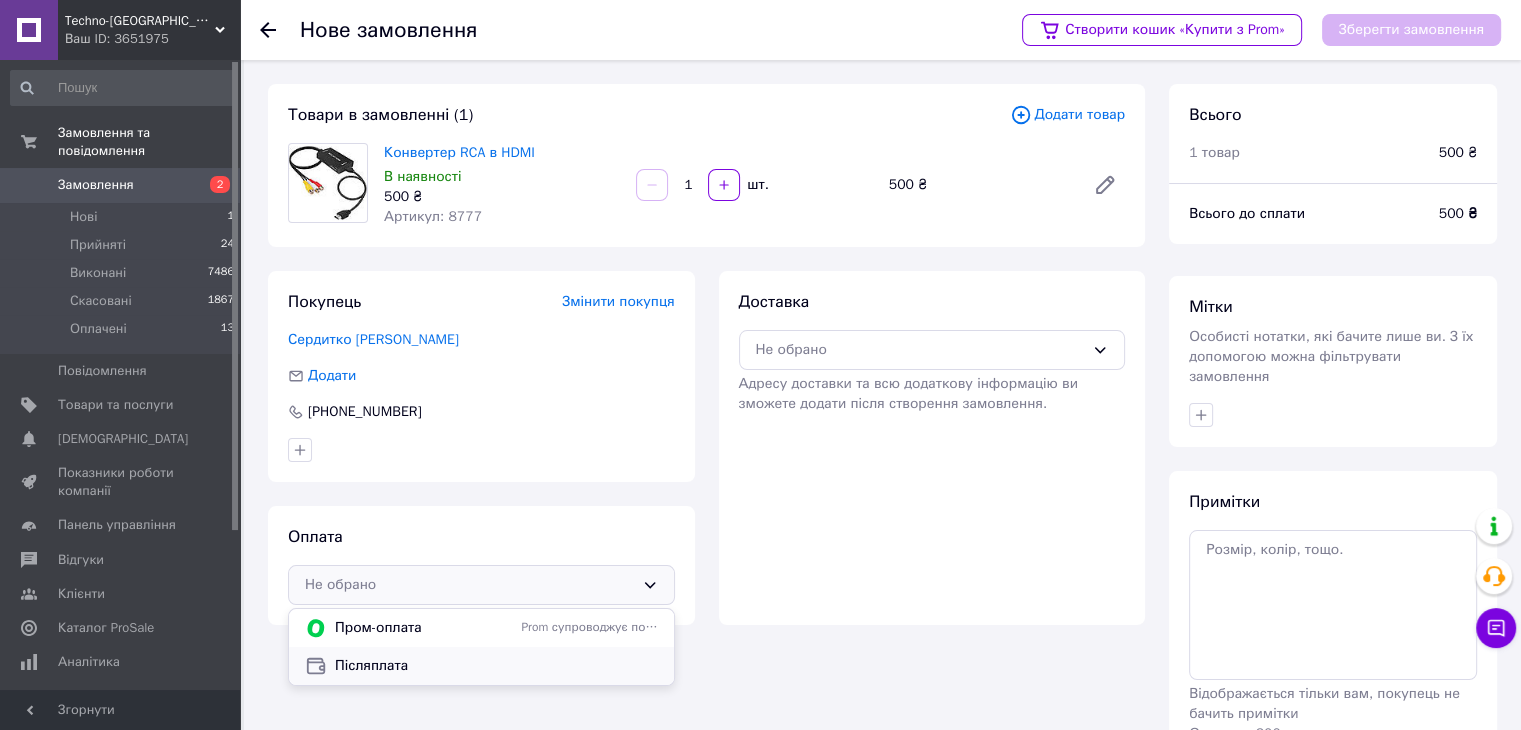 click on "Післяплата" at bounding box center [481, 666] 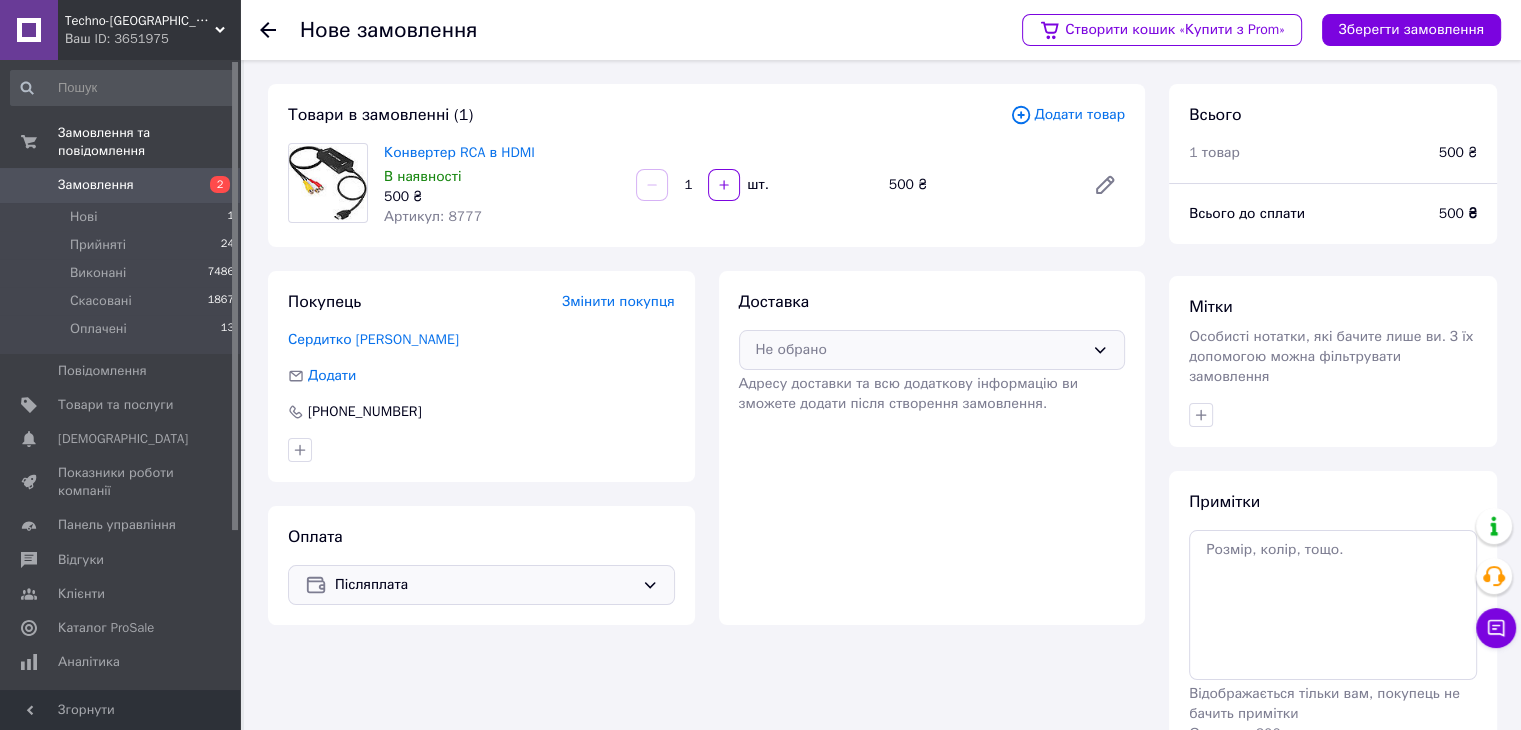 click on "Не обрано" at bounding box center (920, 350) 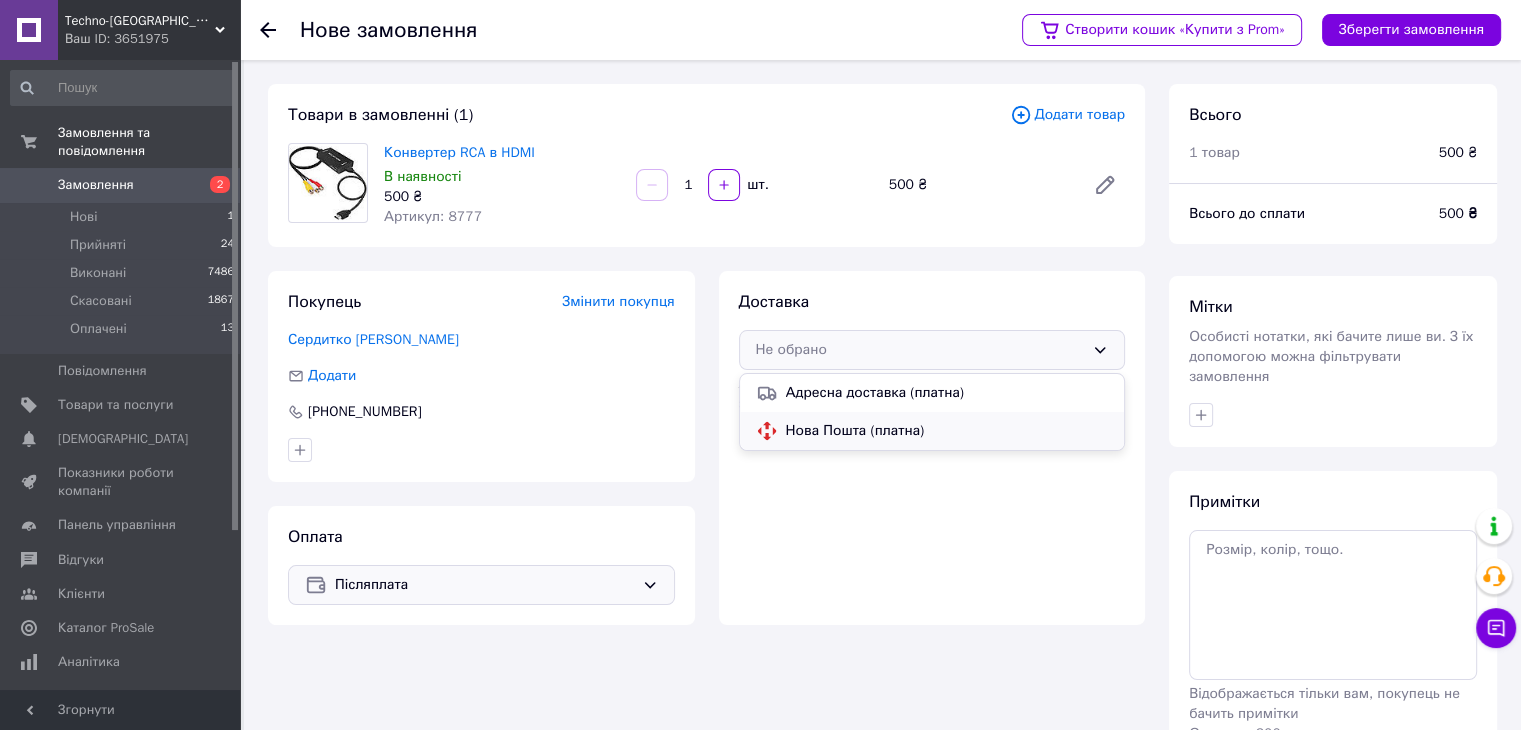 click on "Нова Пошта (платна)" at bounding box center (947, 431) 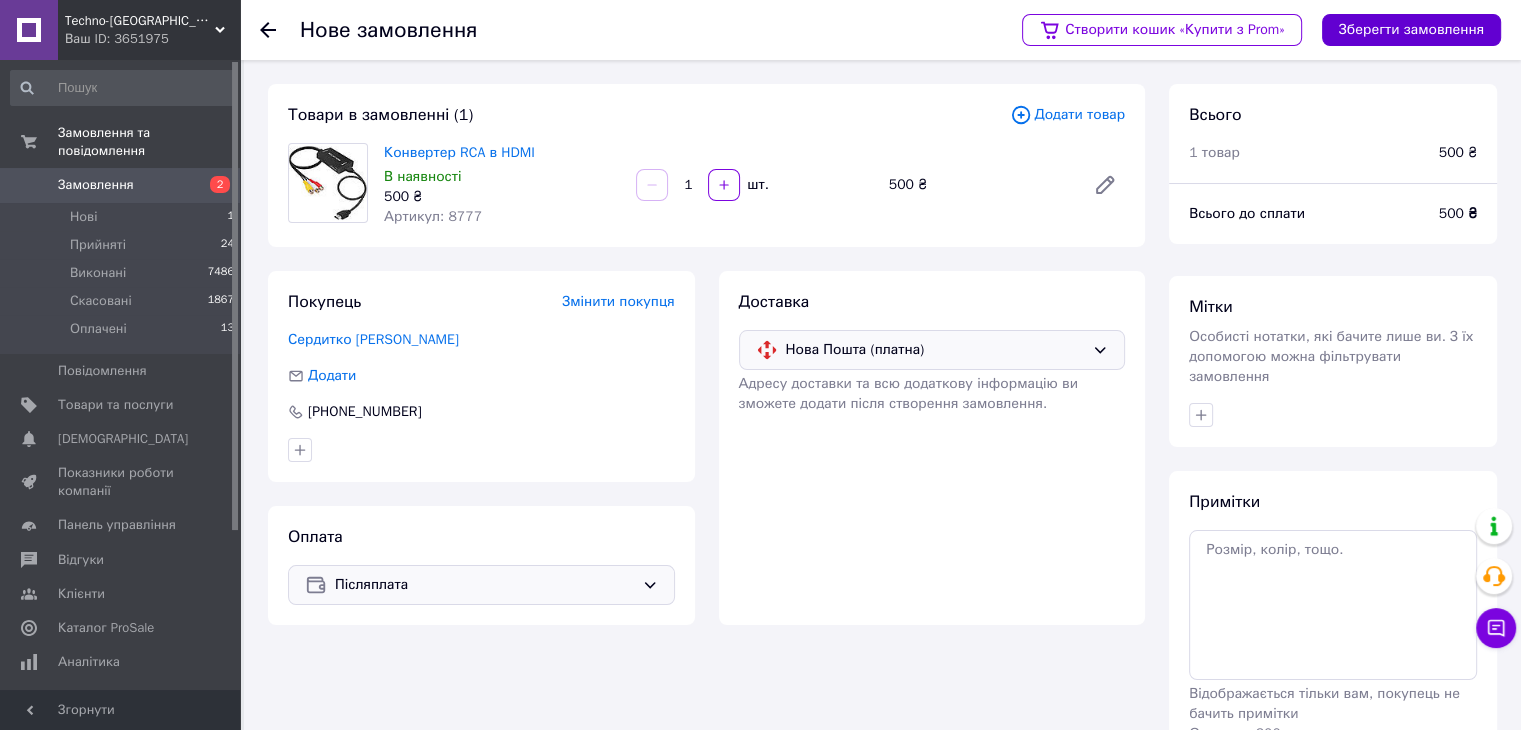 click on "Зберегти замовлення" at bounding box center (1411, 30) 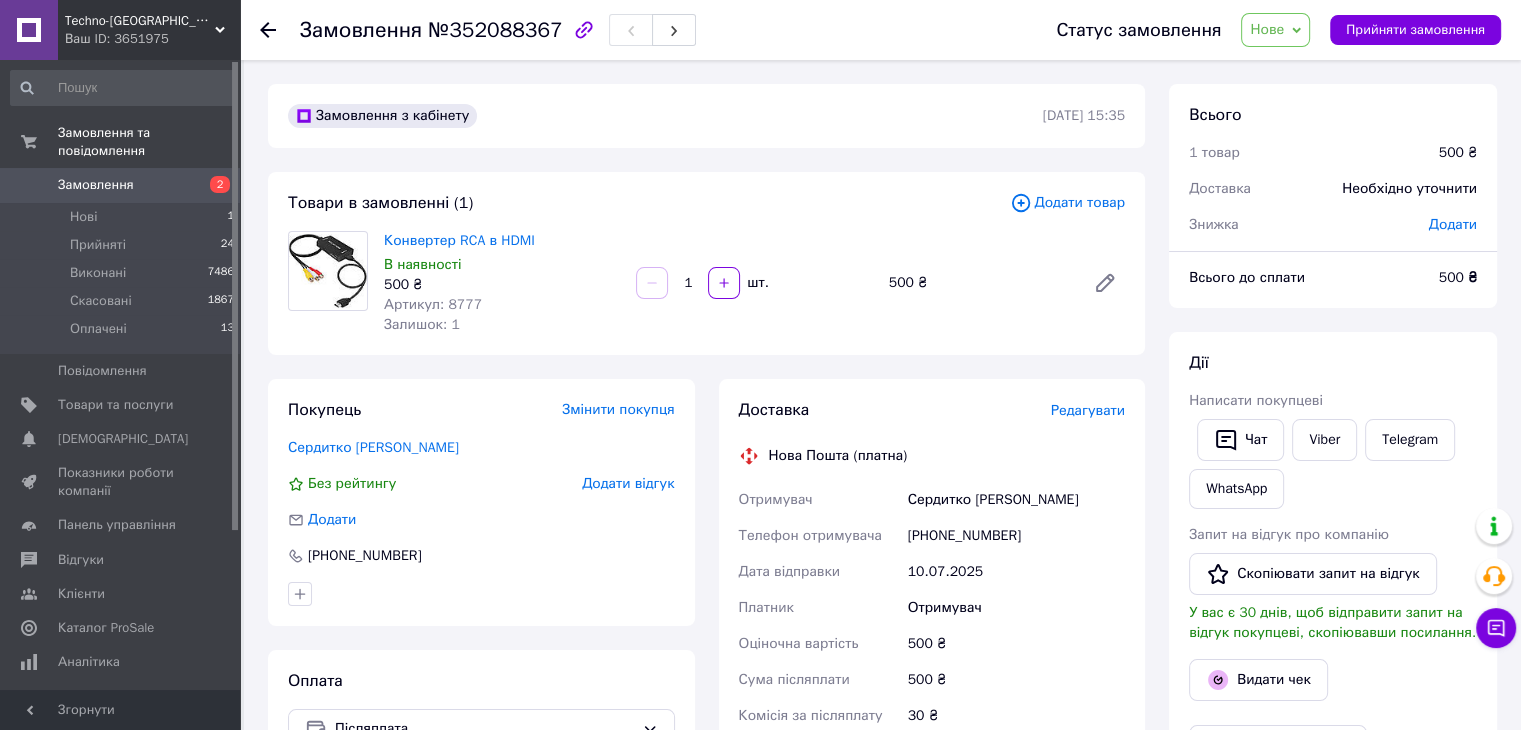click on "Редагувати" at bounding box center (1088, 410) 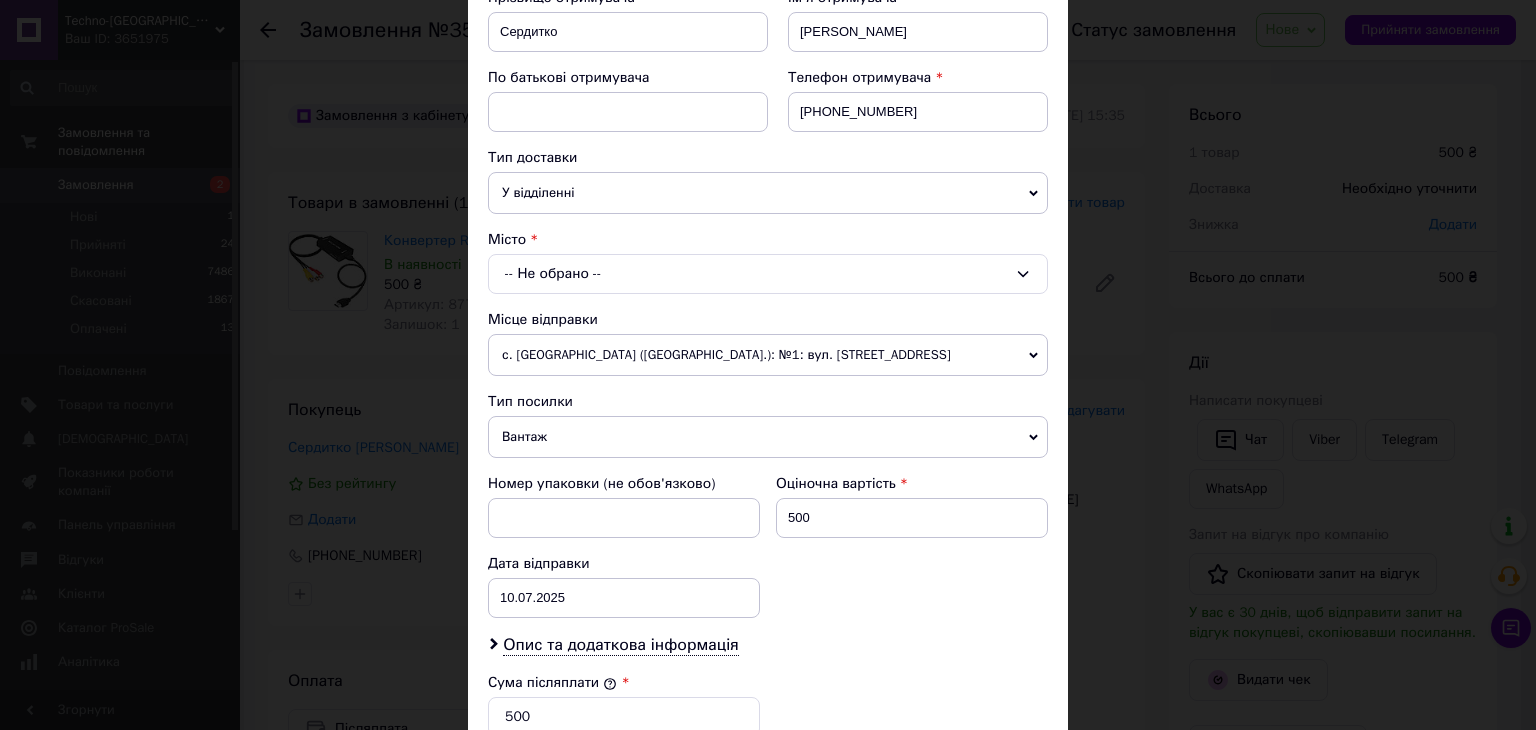 scroll, scrollTop: 300, scrollLeft: 0, axis: vertical 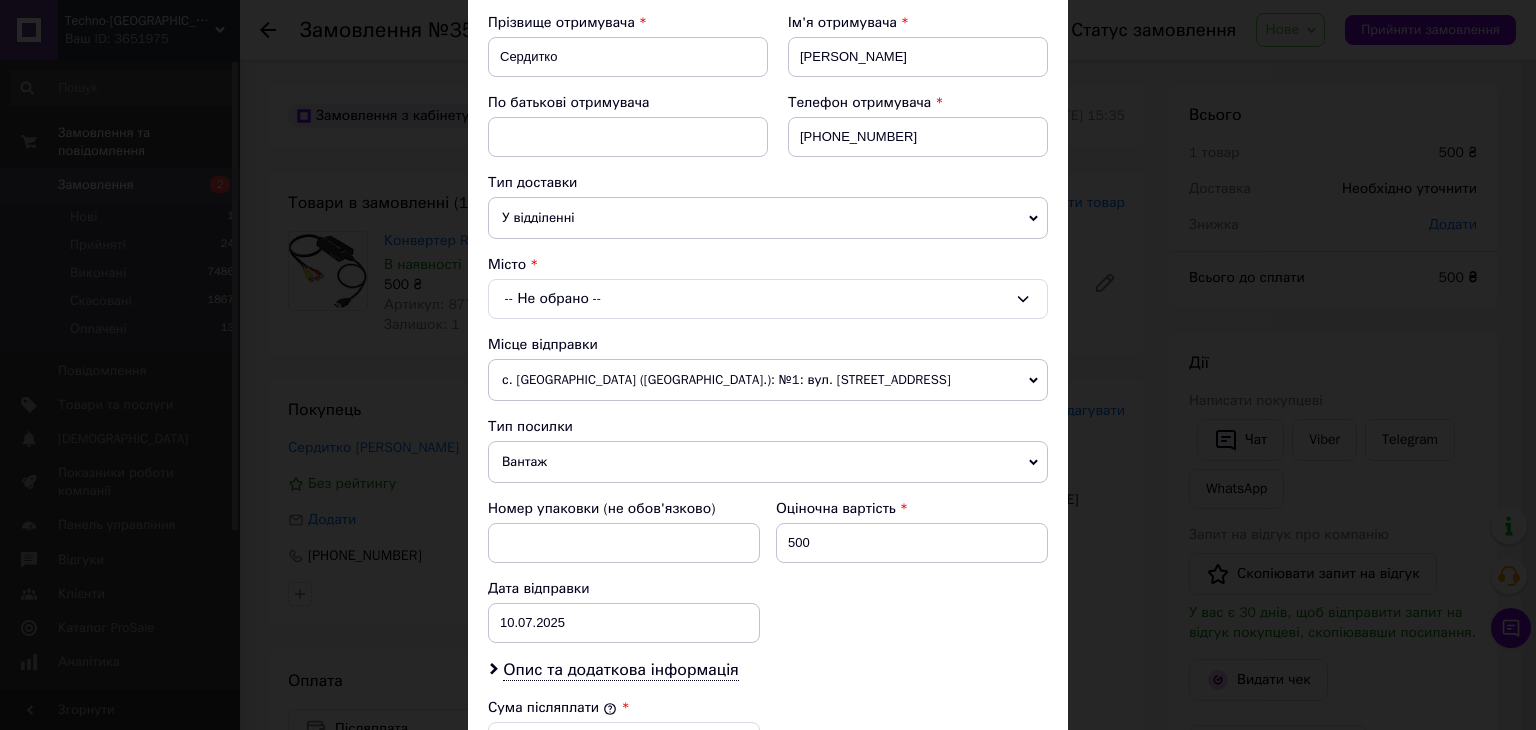 click on "-- Не обрано --" at bounding box center [768, 299] 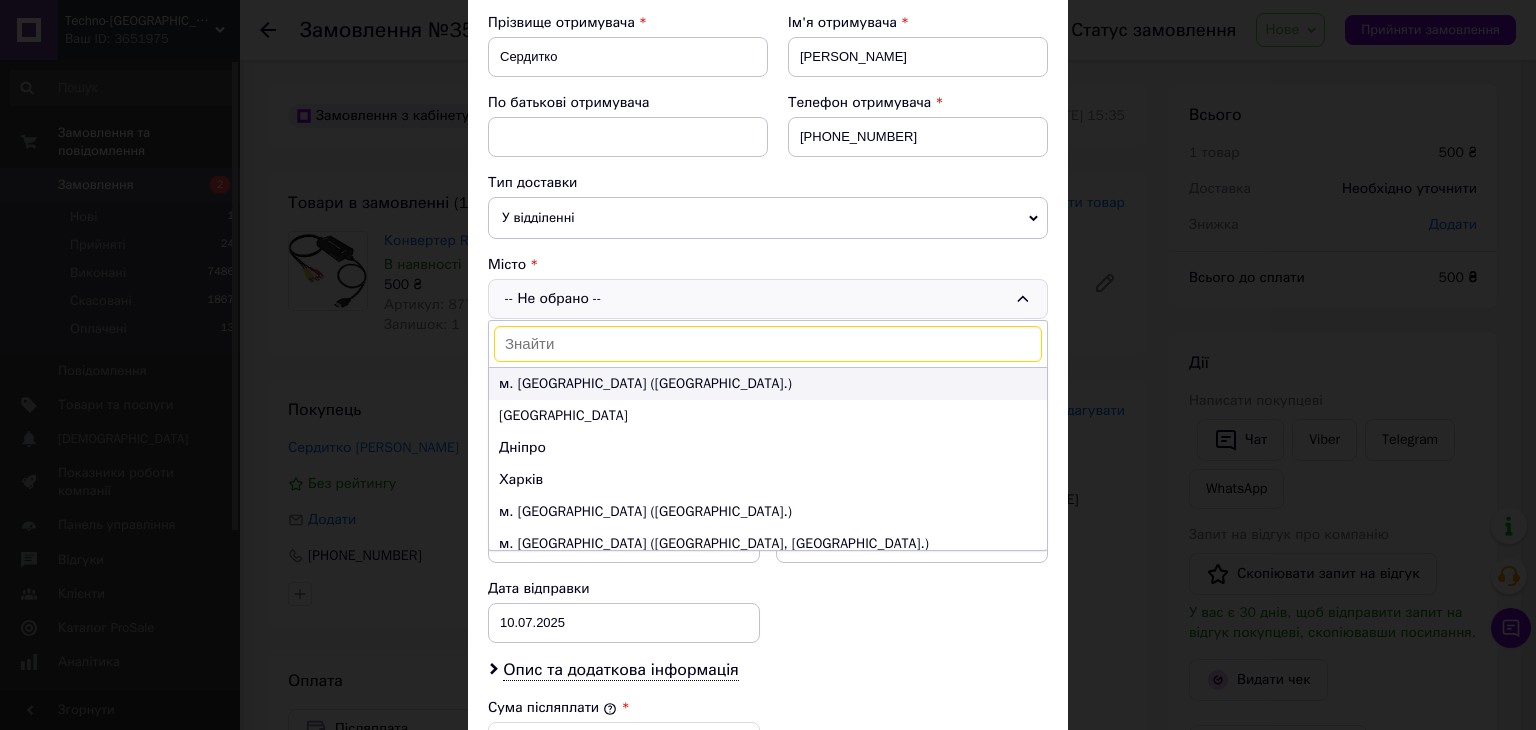 click on "м. Київ (Київська обл.)" at bounding box center [768, 384] 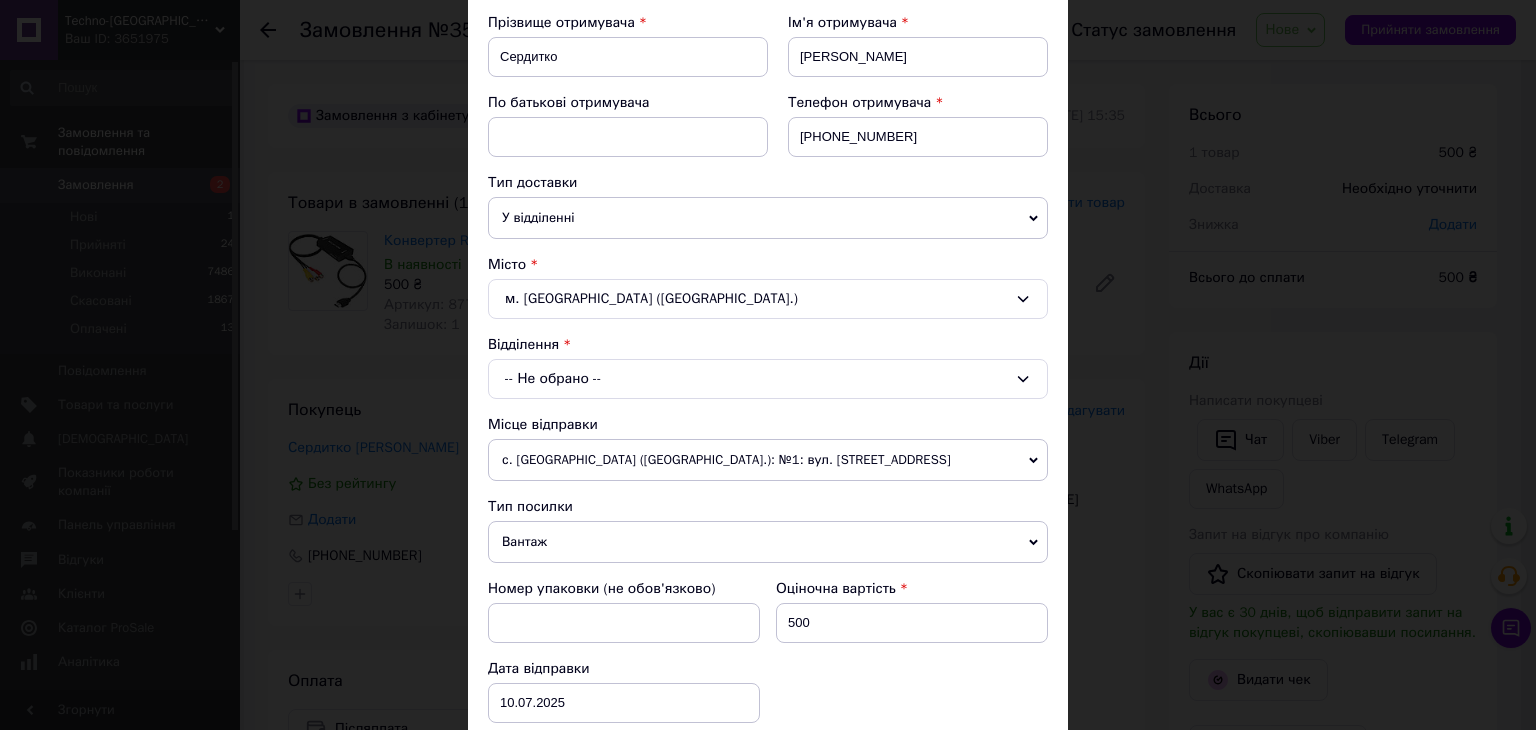 click on "-- Не обрано --" at bounding box center (768, 379) 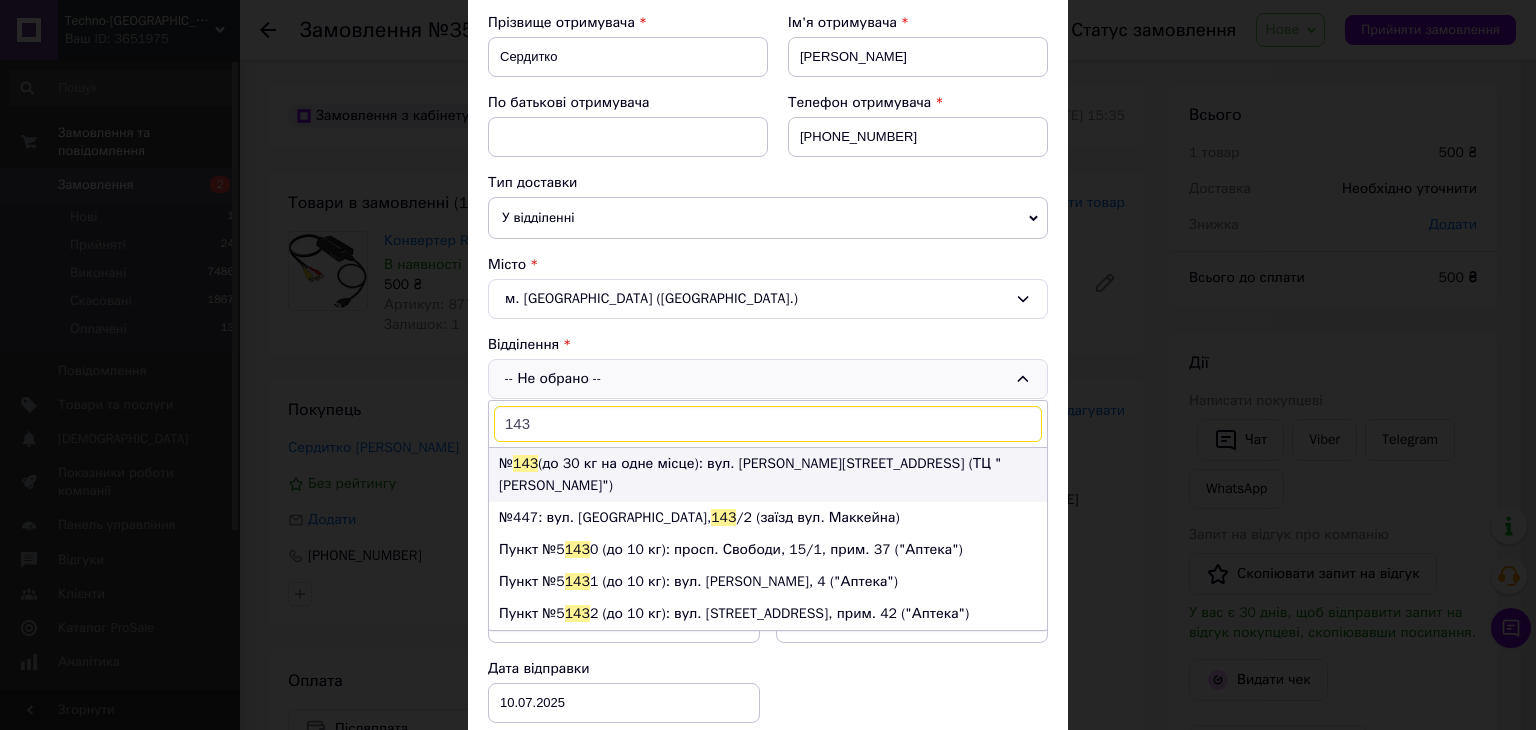 type on "143" 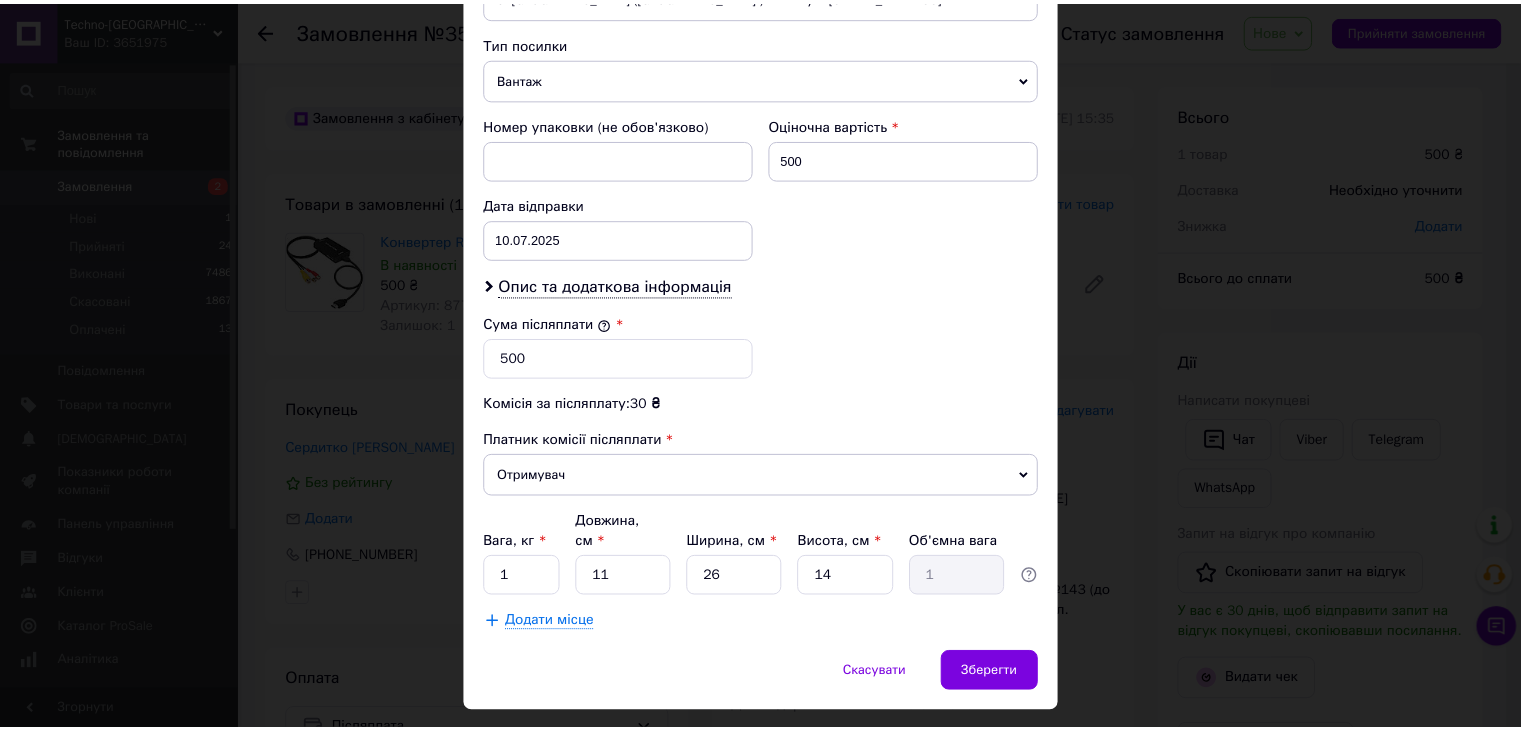 scroll, scrollTop: 790, scrollLeft: 0, axis: vertical 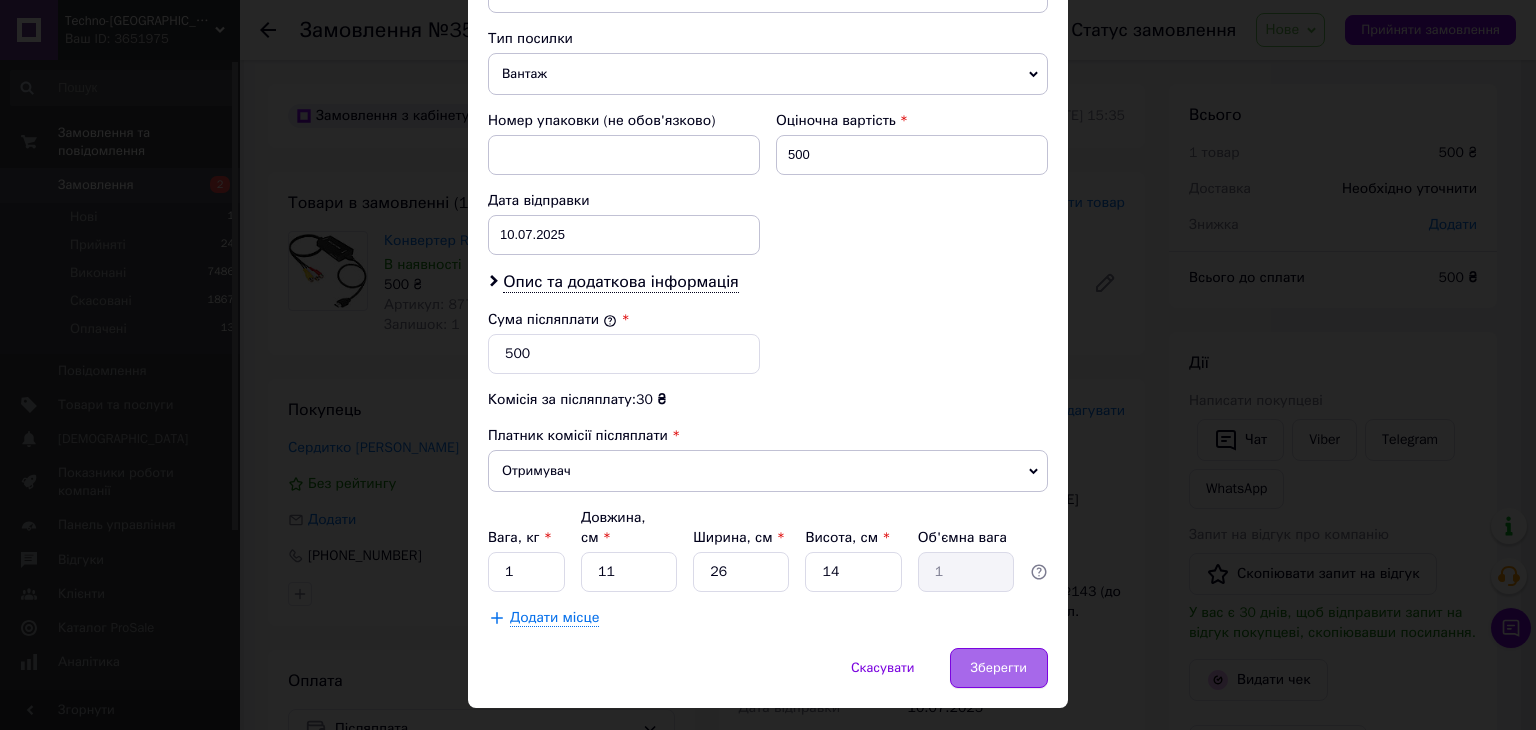 click on "Зберегти" at bounding box center (999, 668) 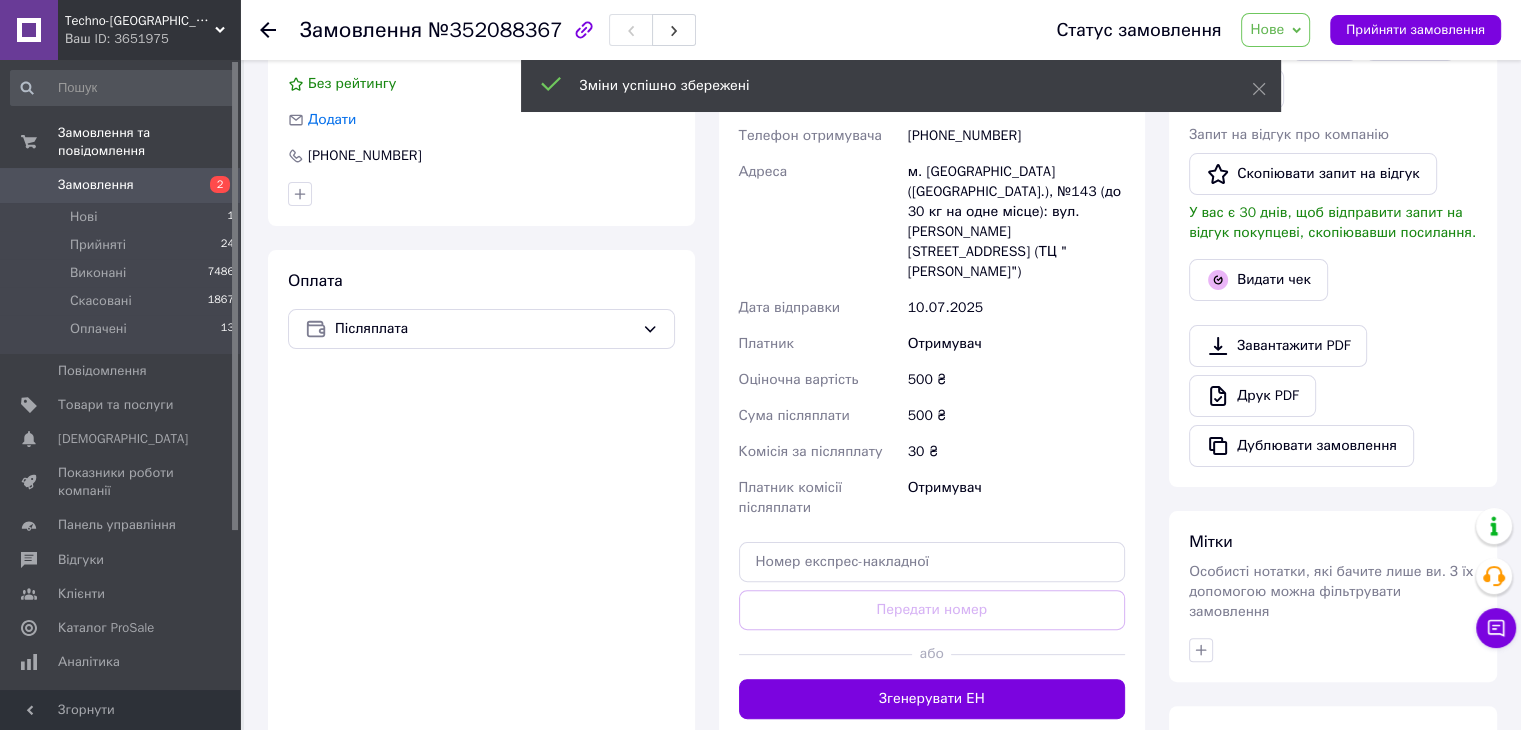 scroll, scrollTop: 0, scrollLeft: 0, axis: both 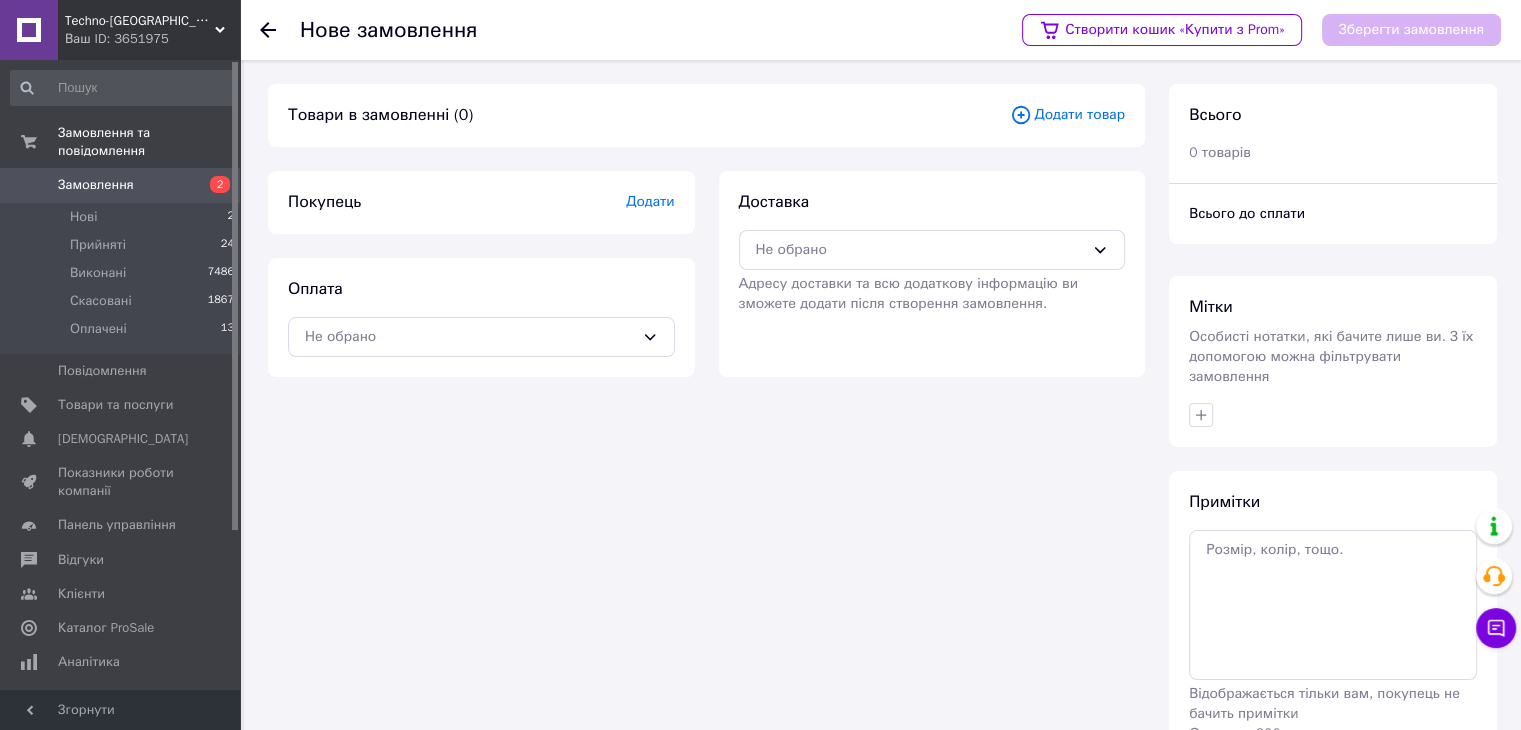 click on "Замовлення" at bounding box center [121, 185] 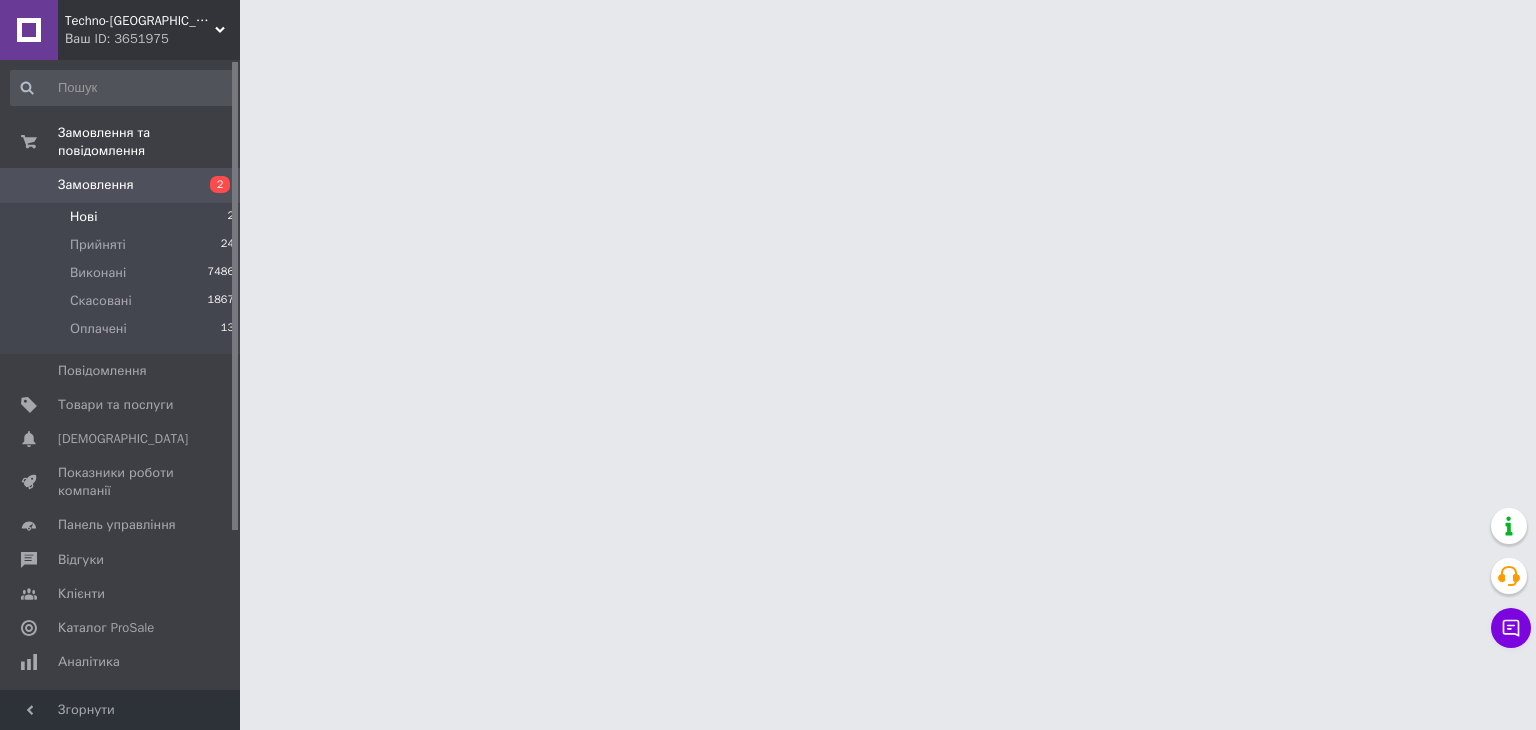 click on "Нові 2" at bounding box center [123, 217] 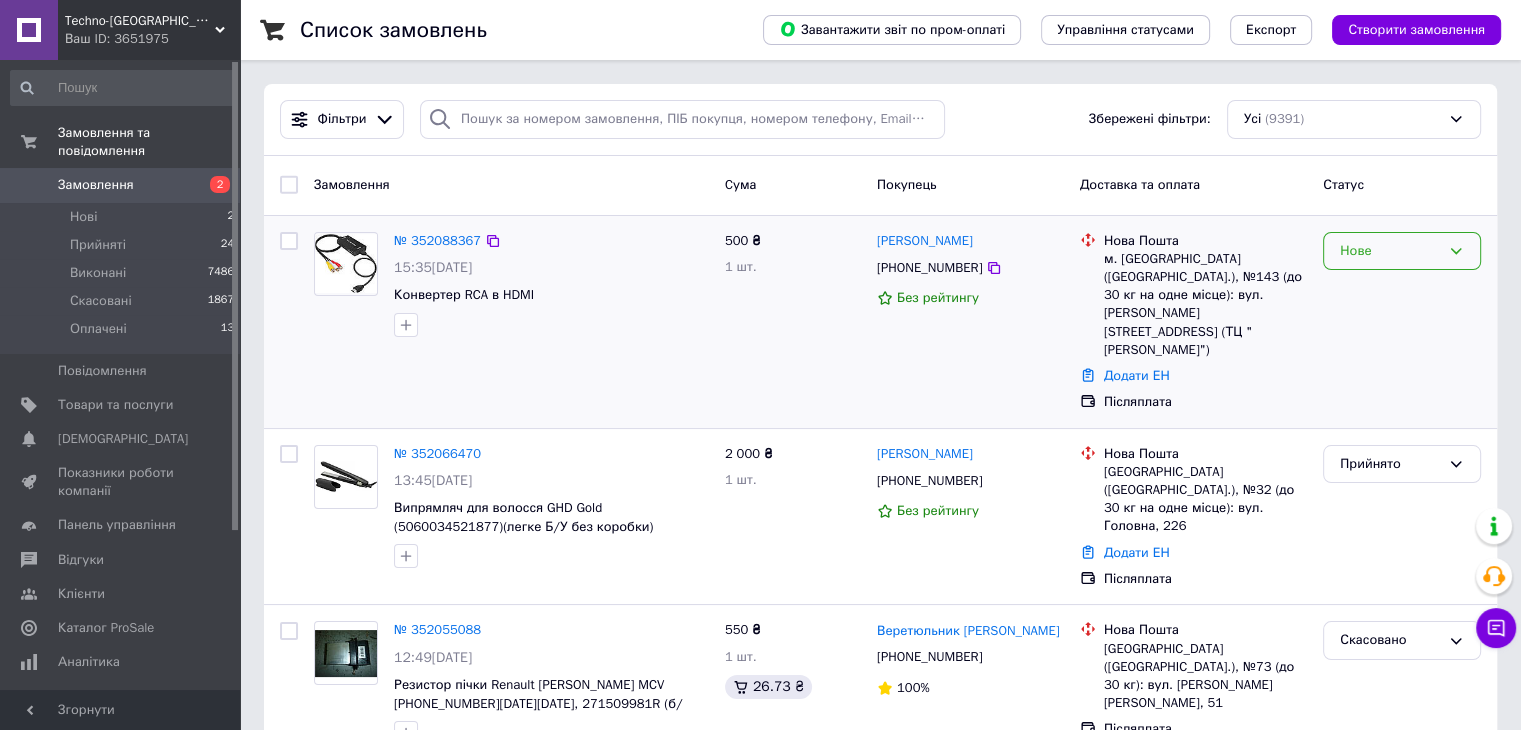click on "Нове" at bounding box center [1390, 251] 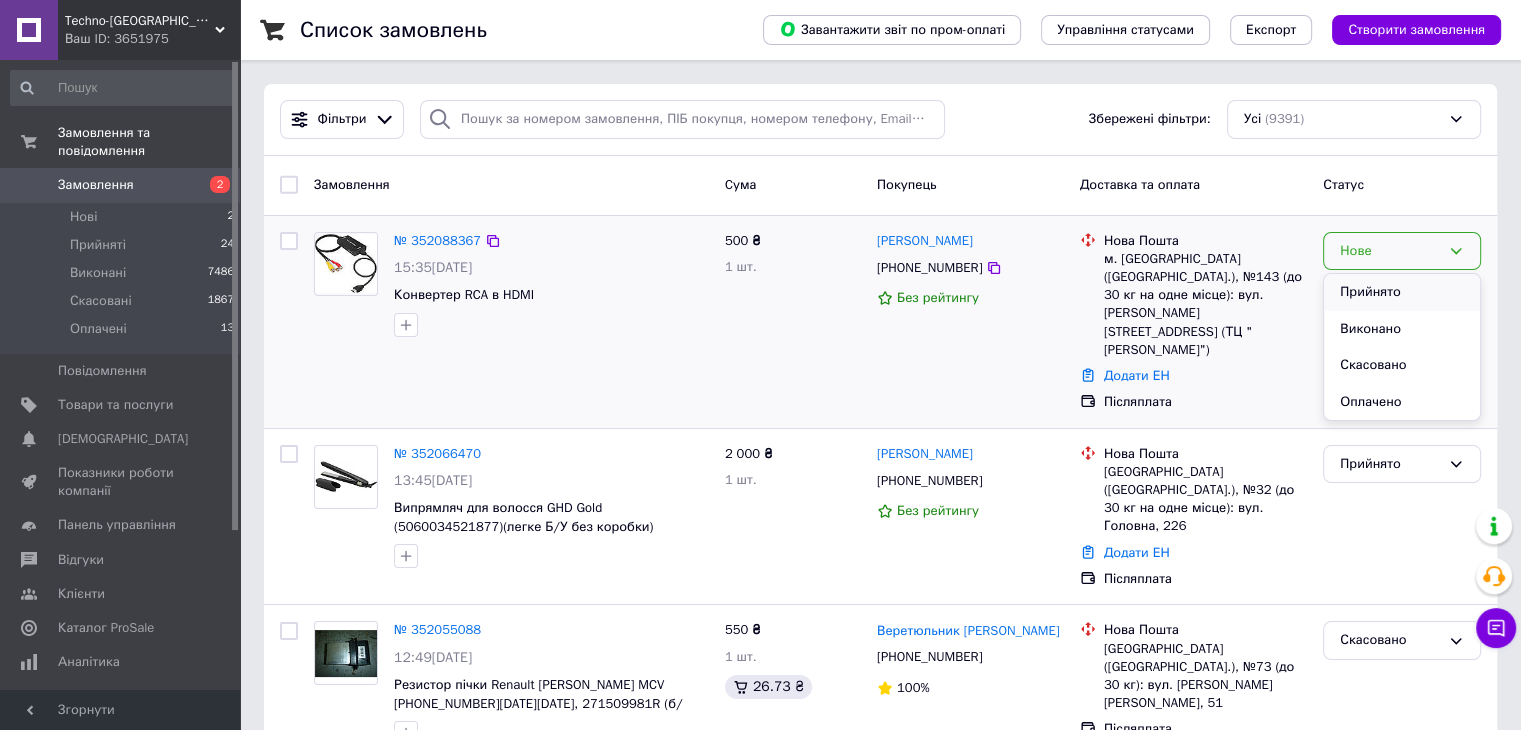 click on "Прийнято" at bounding box center (1402, 292) 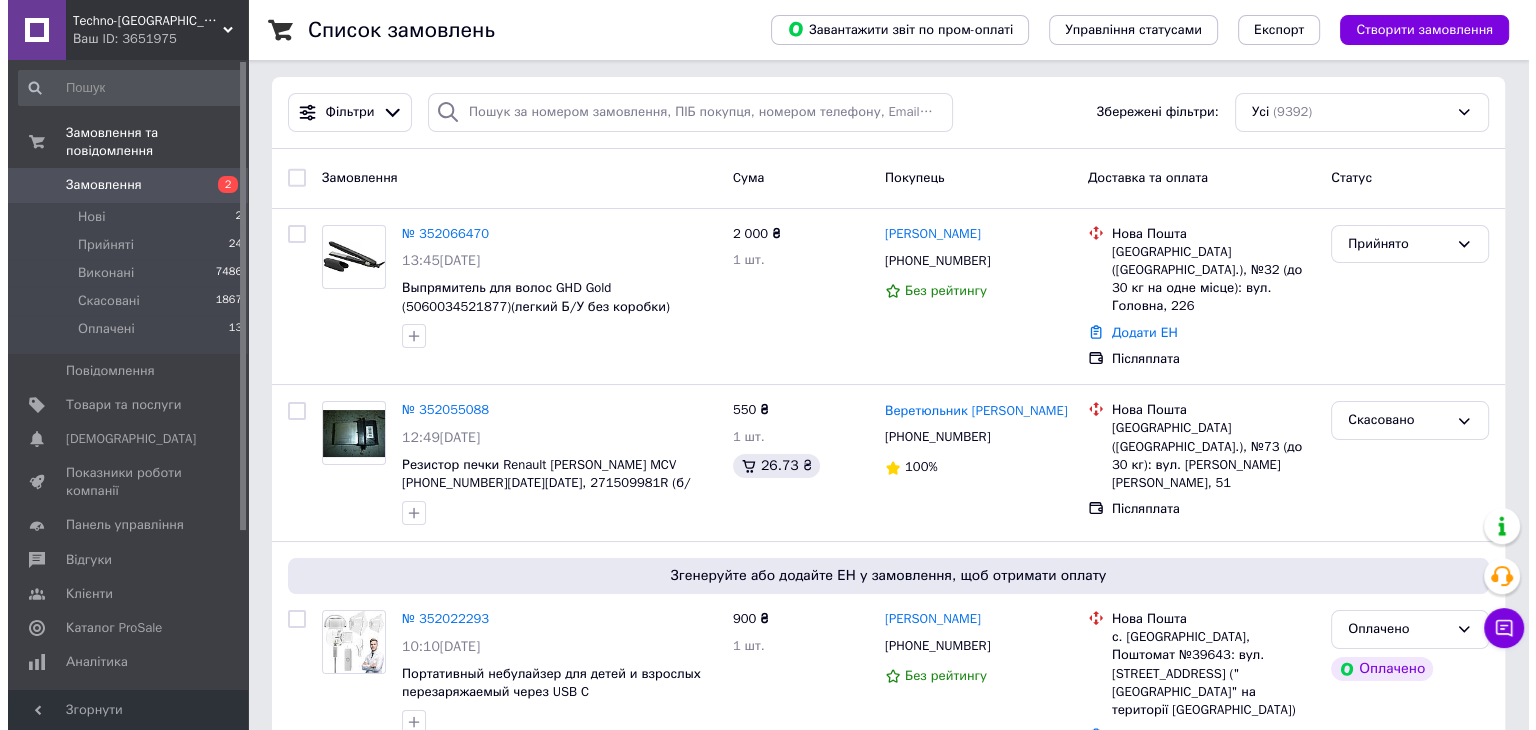 scroll, scrollTop: 0, scrollLeft: 0, axis: both 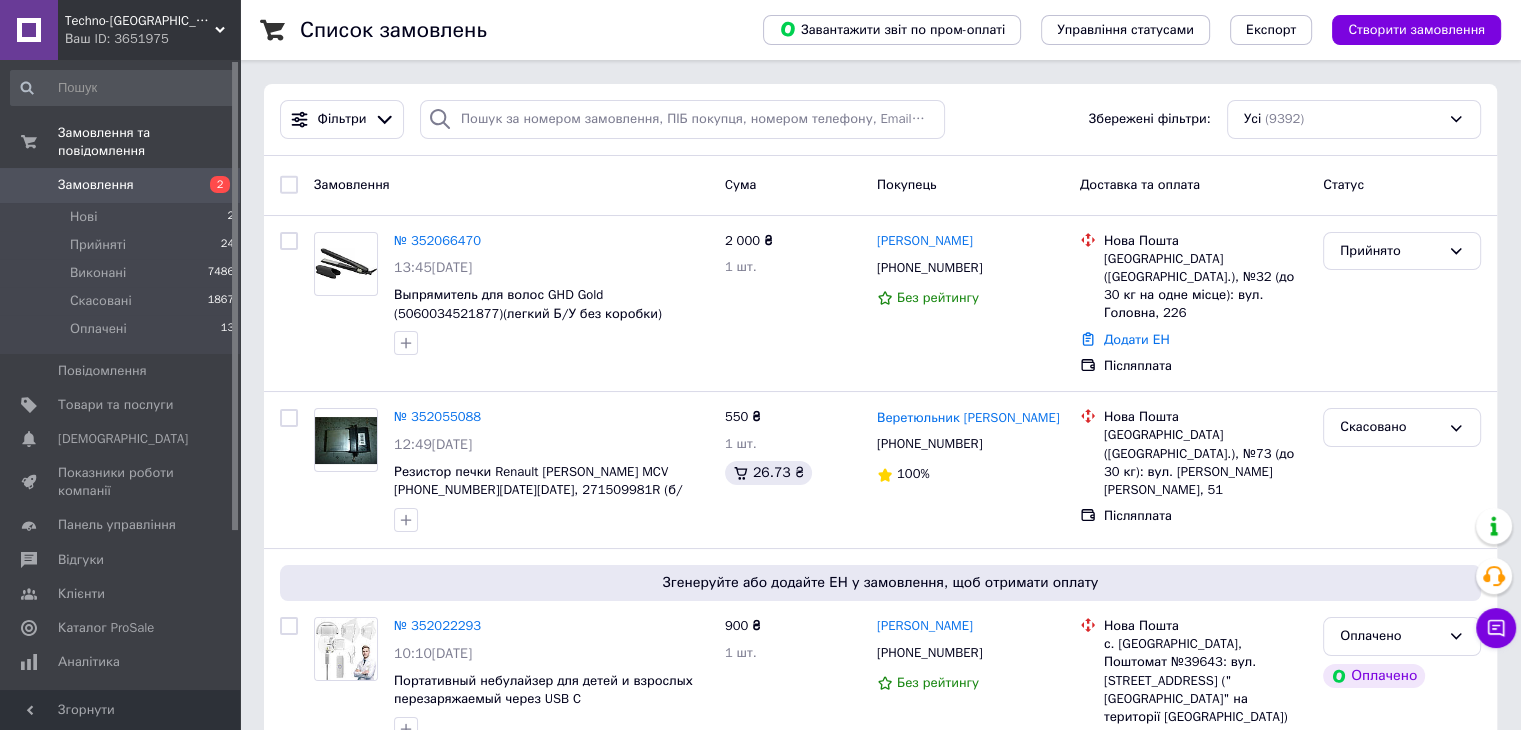 click on "Замовлення" at bounding box center [96, 185] 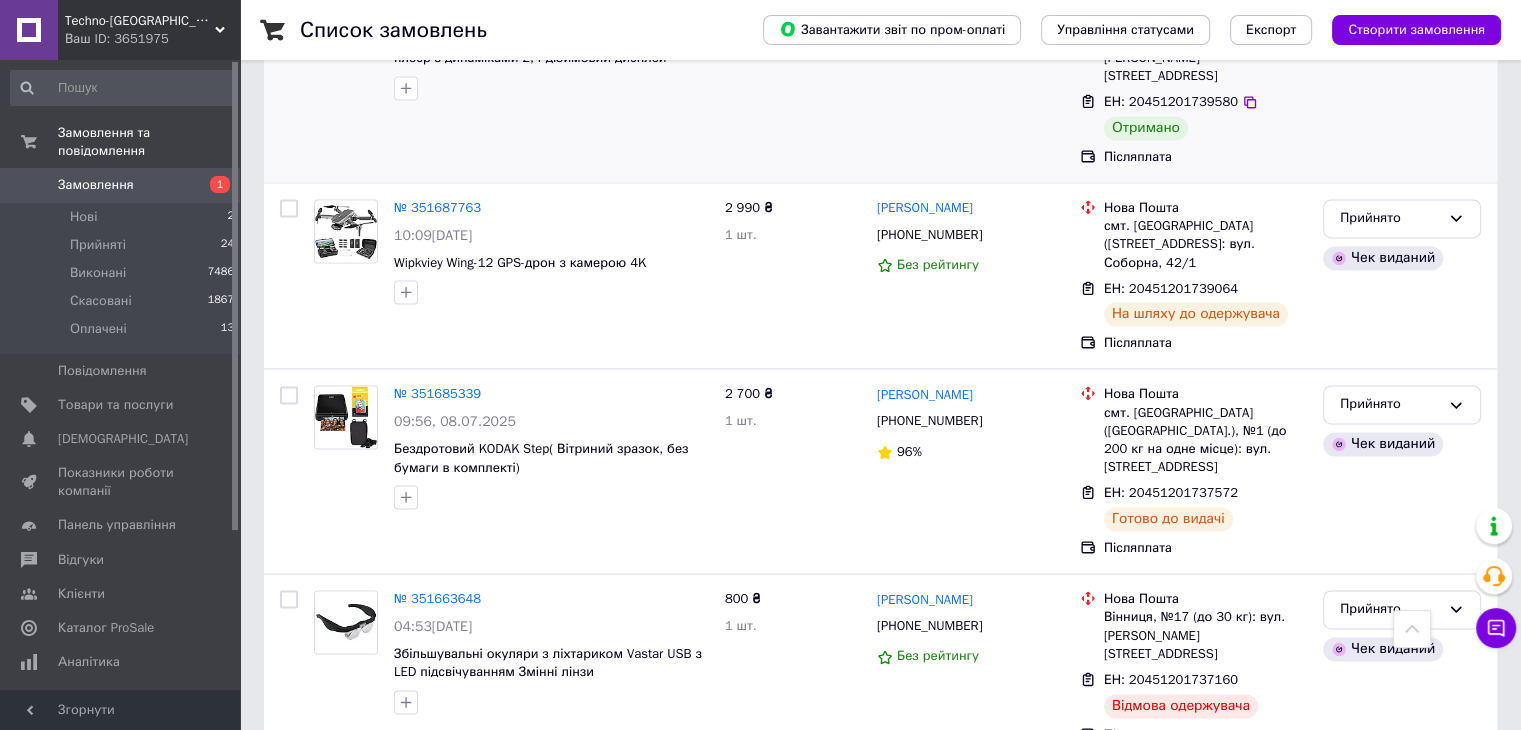 scroll, scrollTop: 2900, scrollLeft: 0, axis: vertical 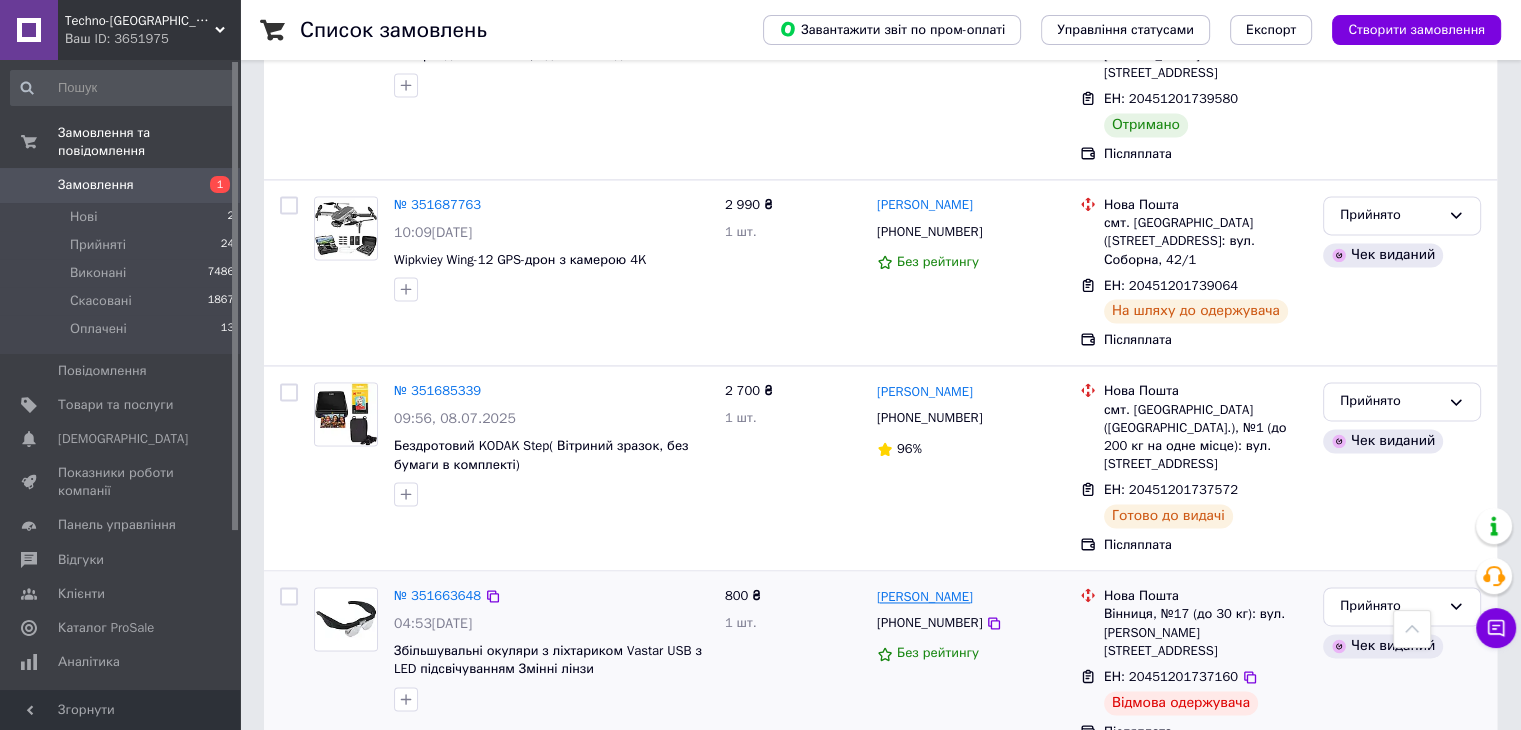 click on "[PERSON_NAME]" at bounding box center (925, 597) 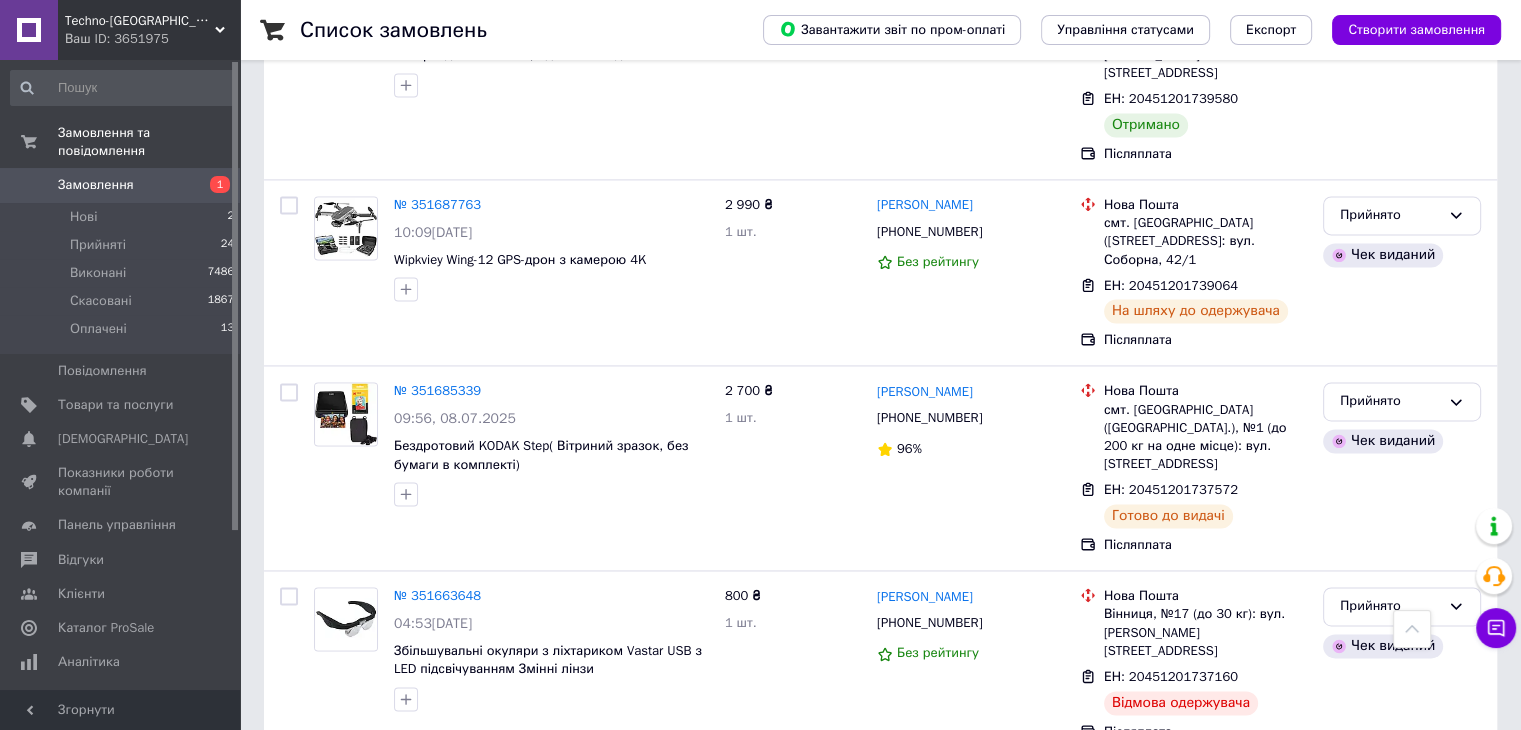 scroll, scrollTop: 0, scrollLeft: 0, axis: both 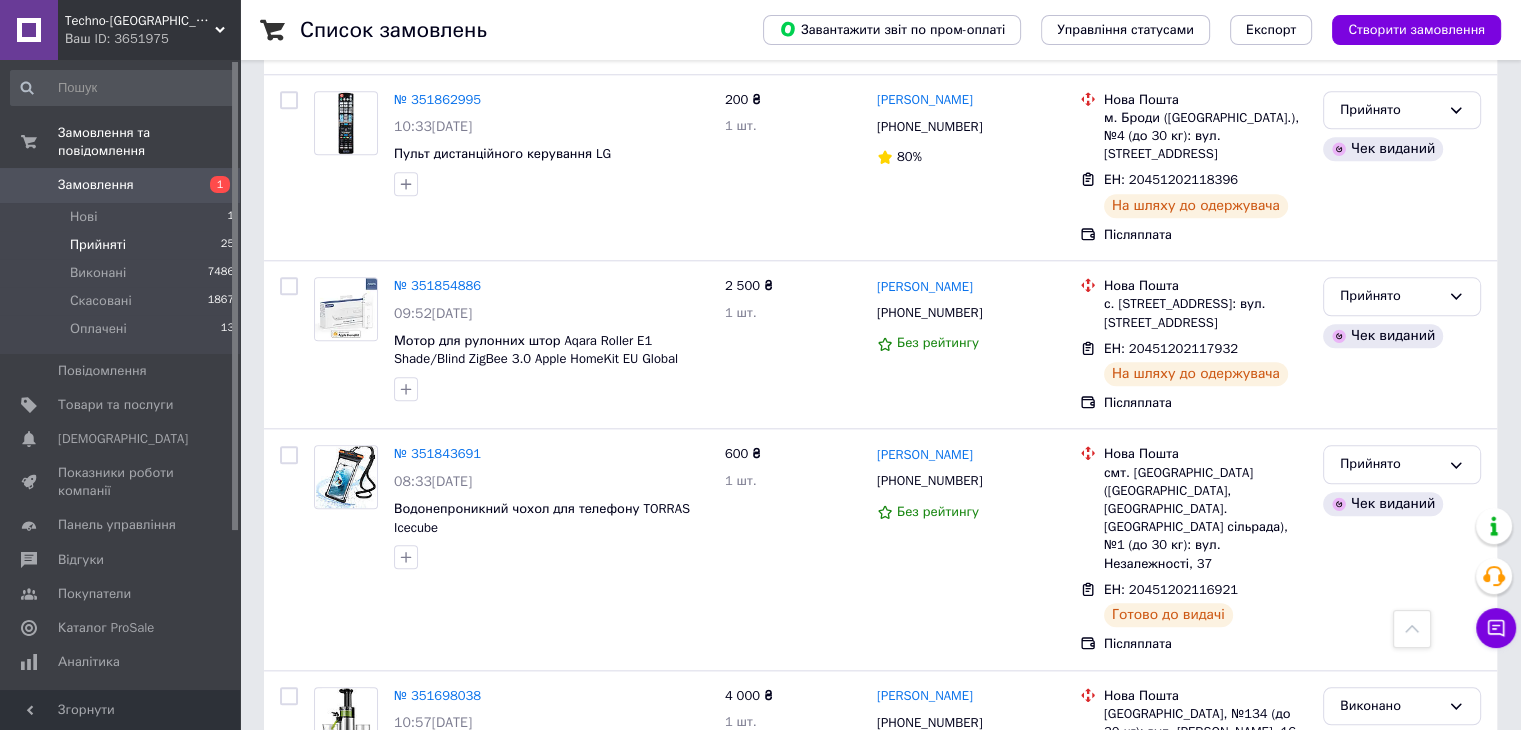 click on "Прийняті 25" at bounding box center (123, 245) 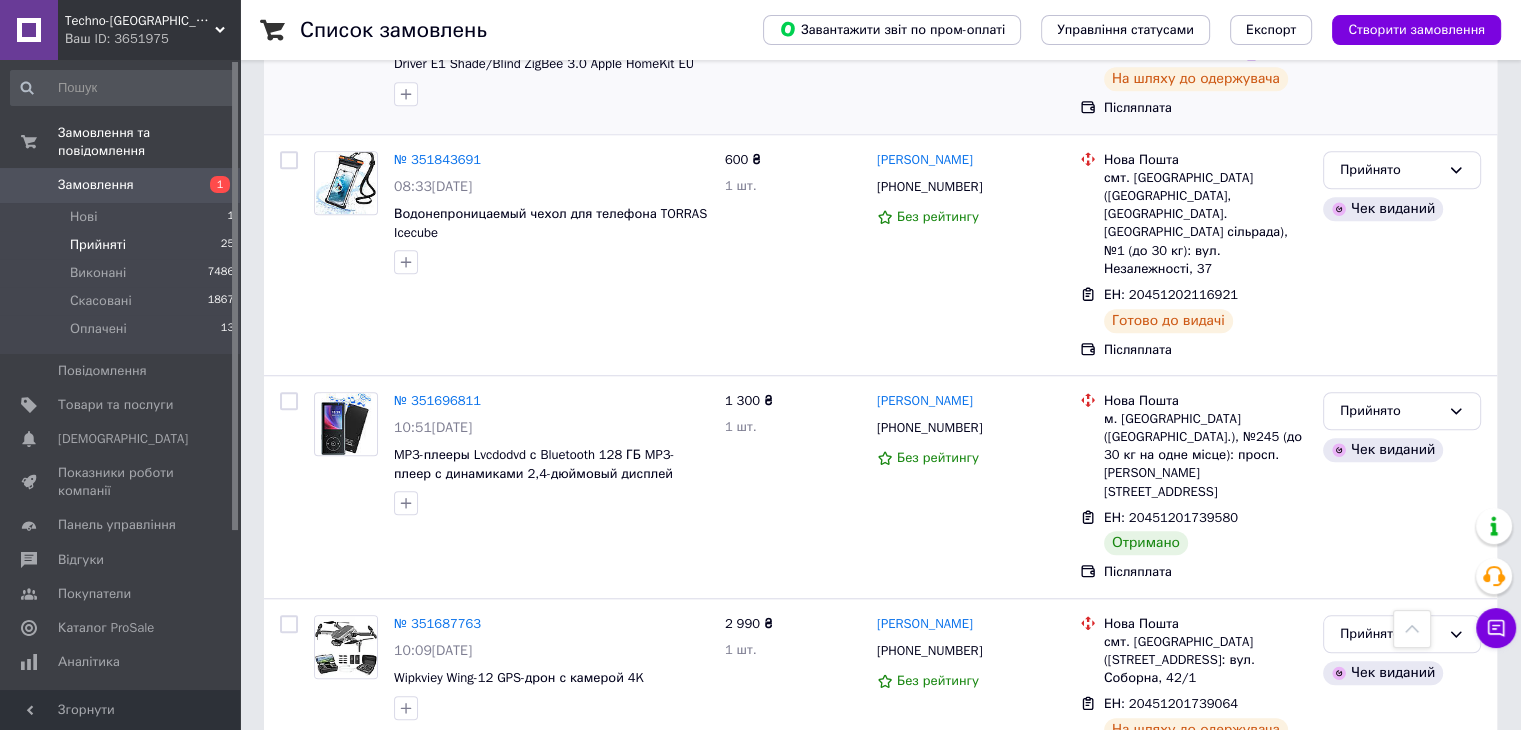 scroll, scrollTop: 1600, scrollLeft: 0, axis: vertical 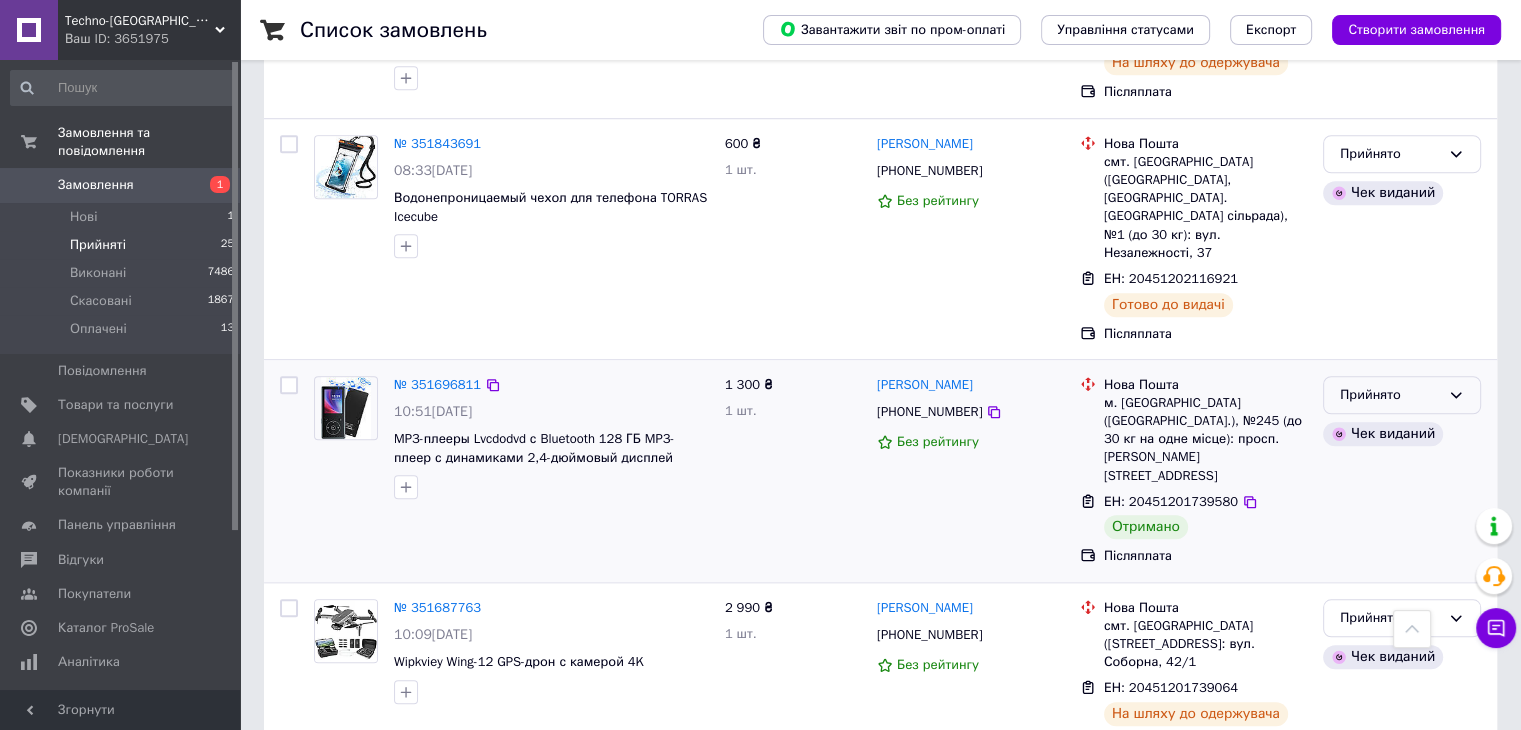 click on "Прийнято" at bounding box center [1390, 395] 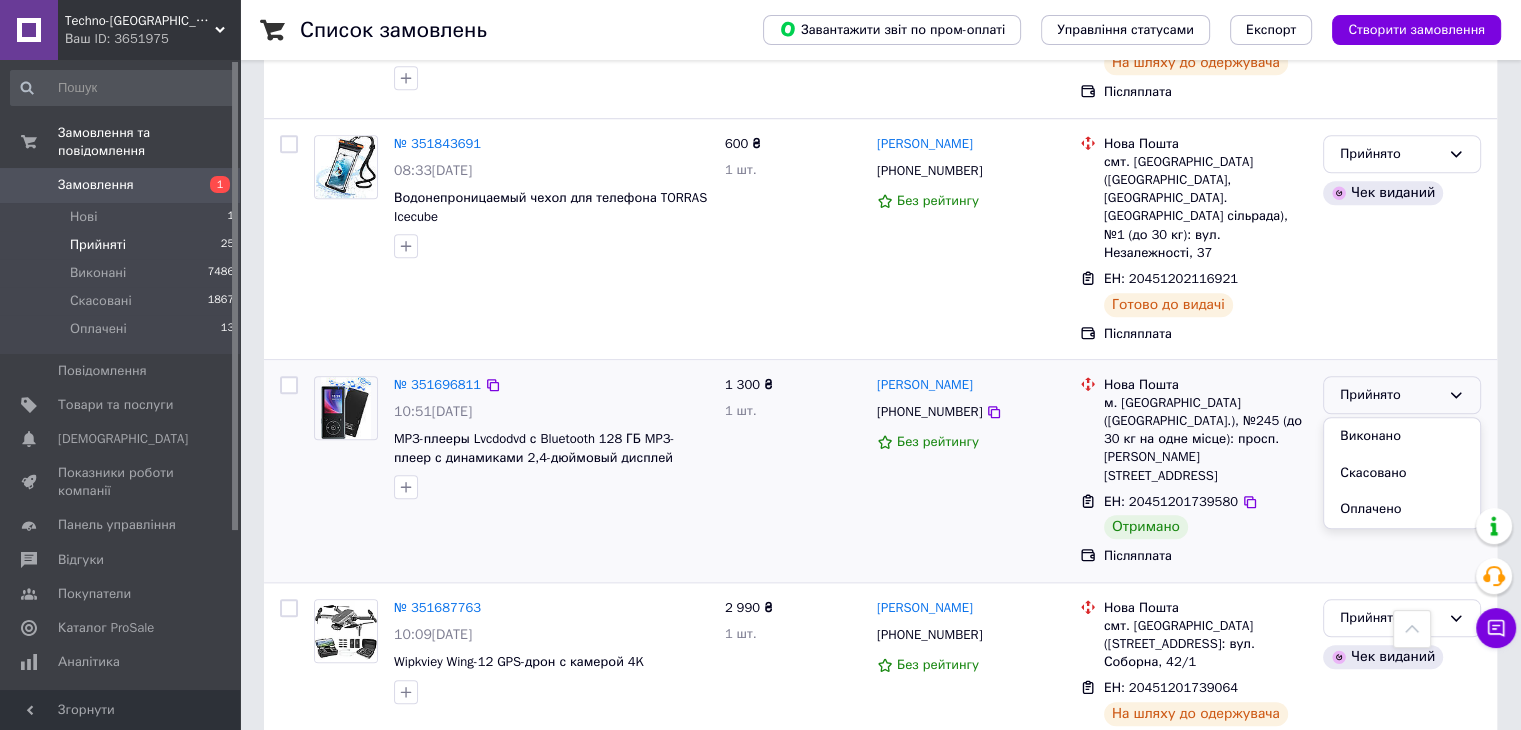 click on "Виконано" at bounding box center (1402, 436) 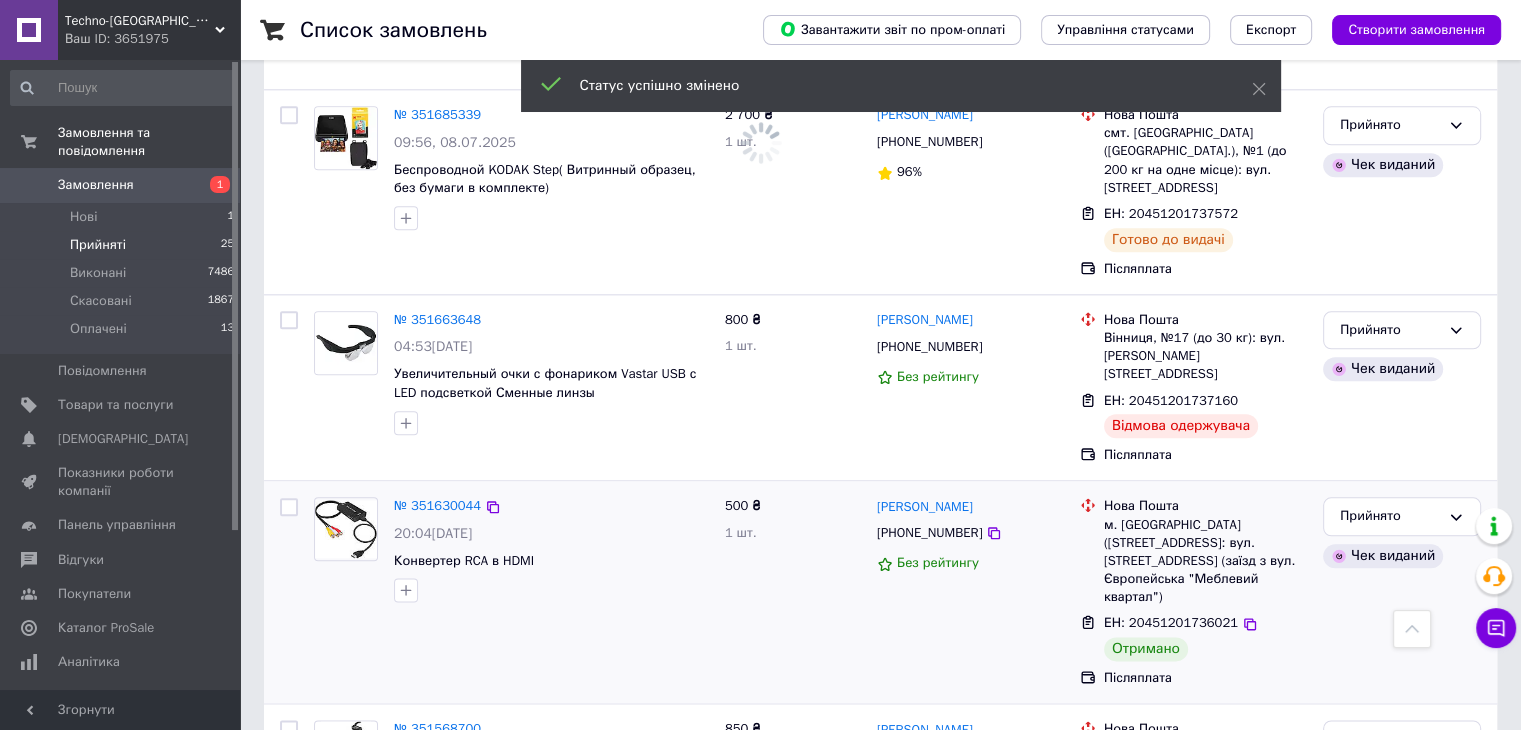 scroll, scrollTop: 2300, scrollLeft: 0, axis: vertical 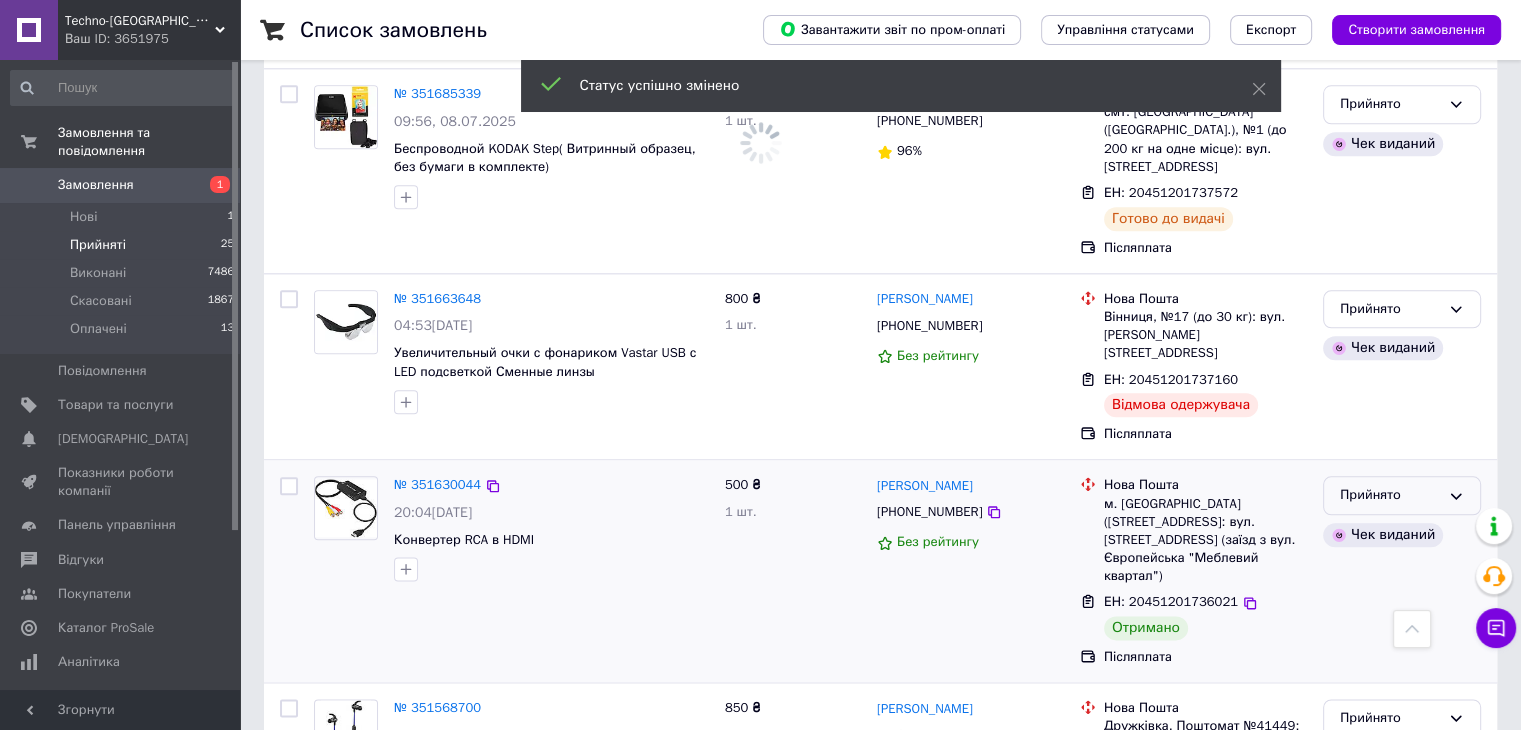click on "Прийнято" at bounding box center (1390, 495) 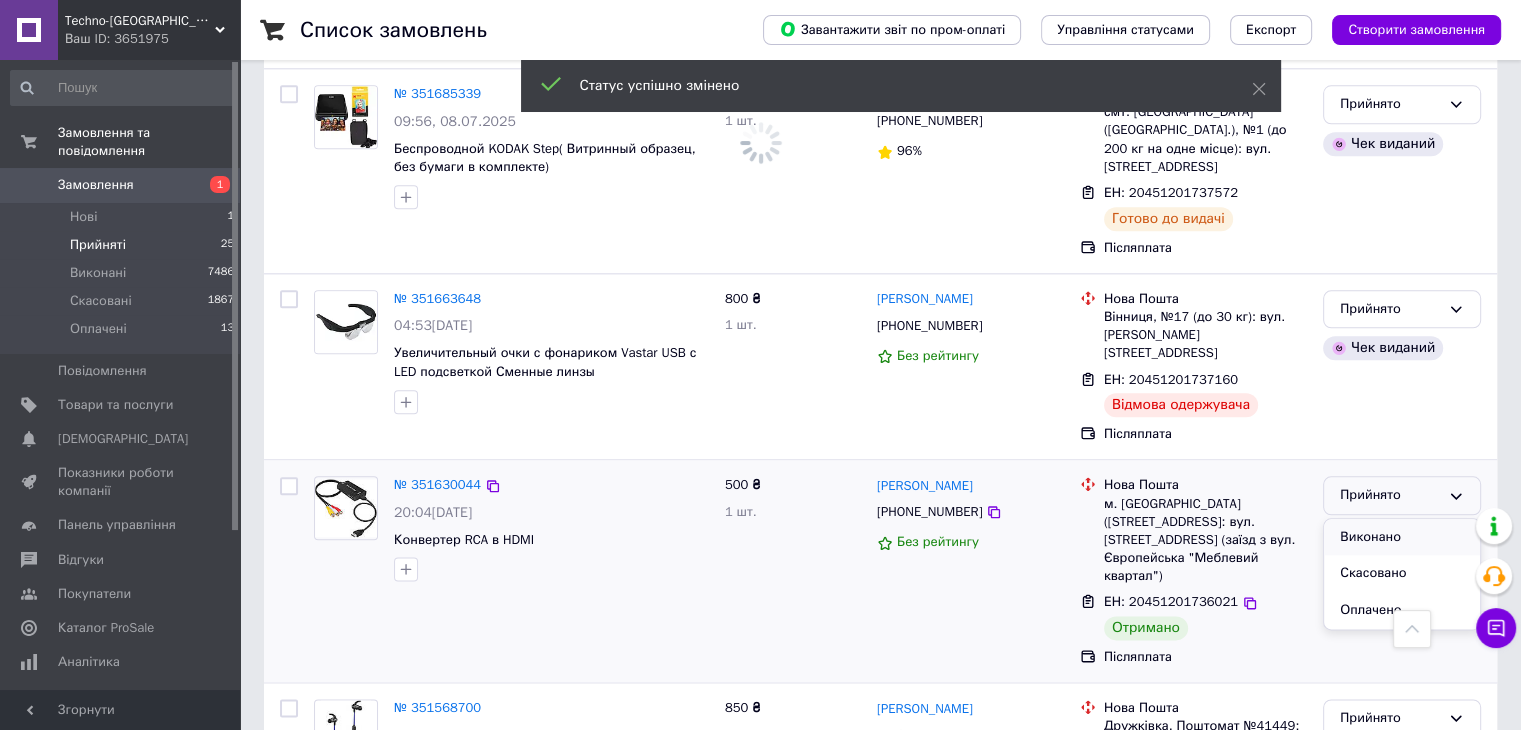 click on "Виконано" at bounding box center [1402, 537] 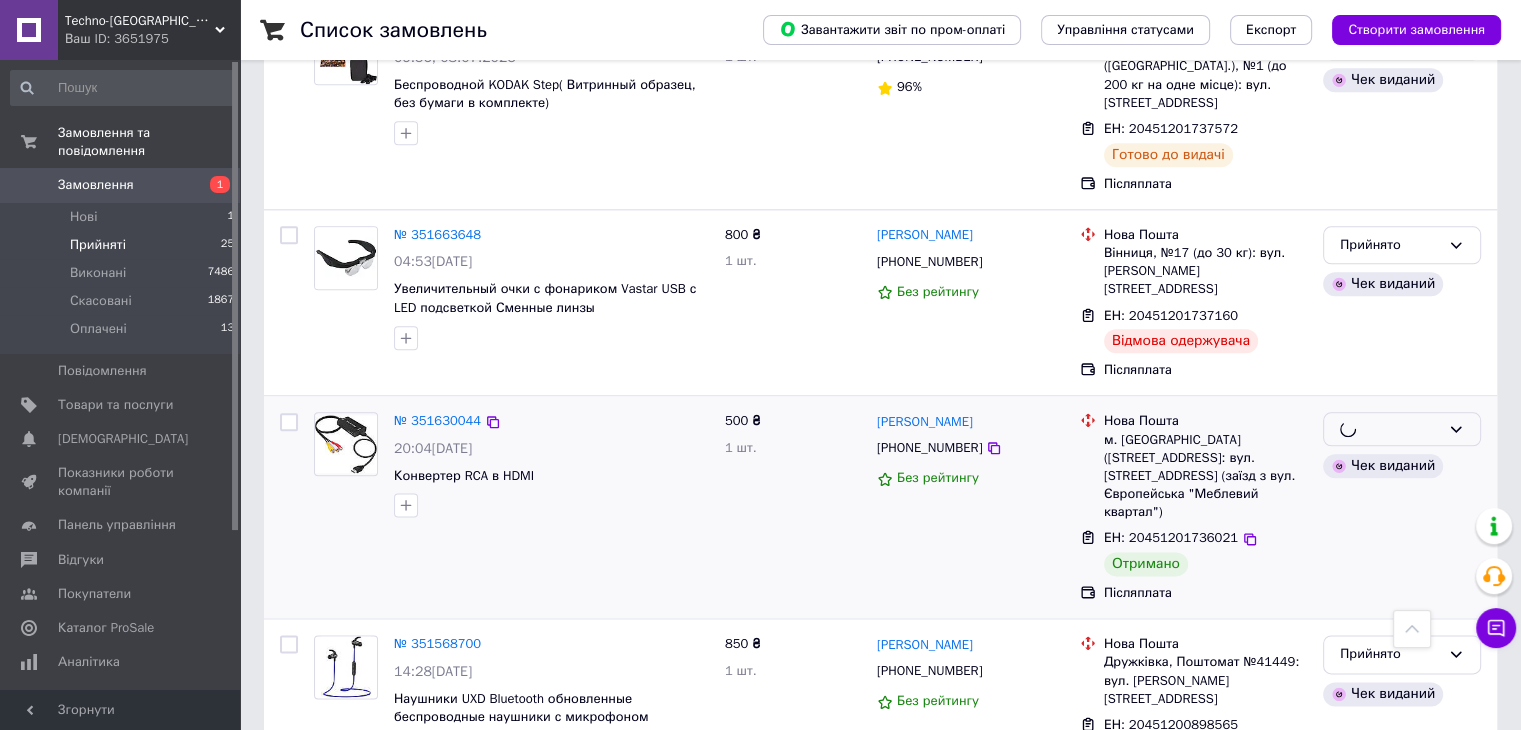 scroll, scrollTop: 2400, scrollLeft: 0, axis: vertical 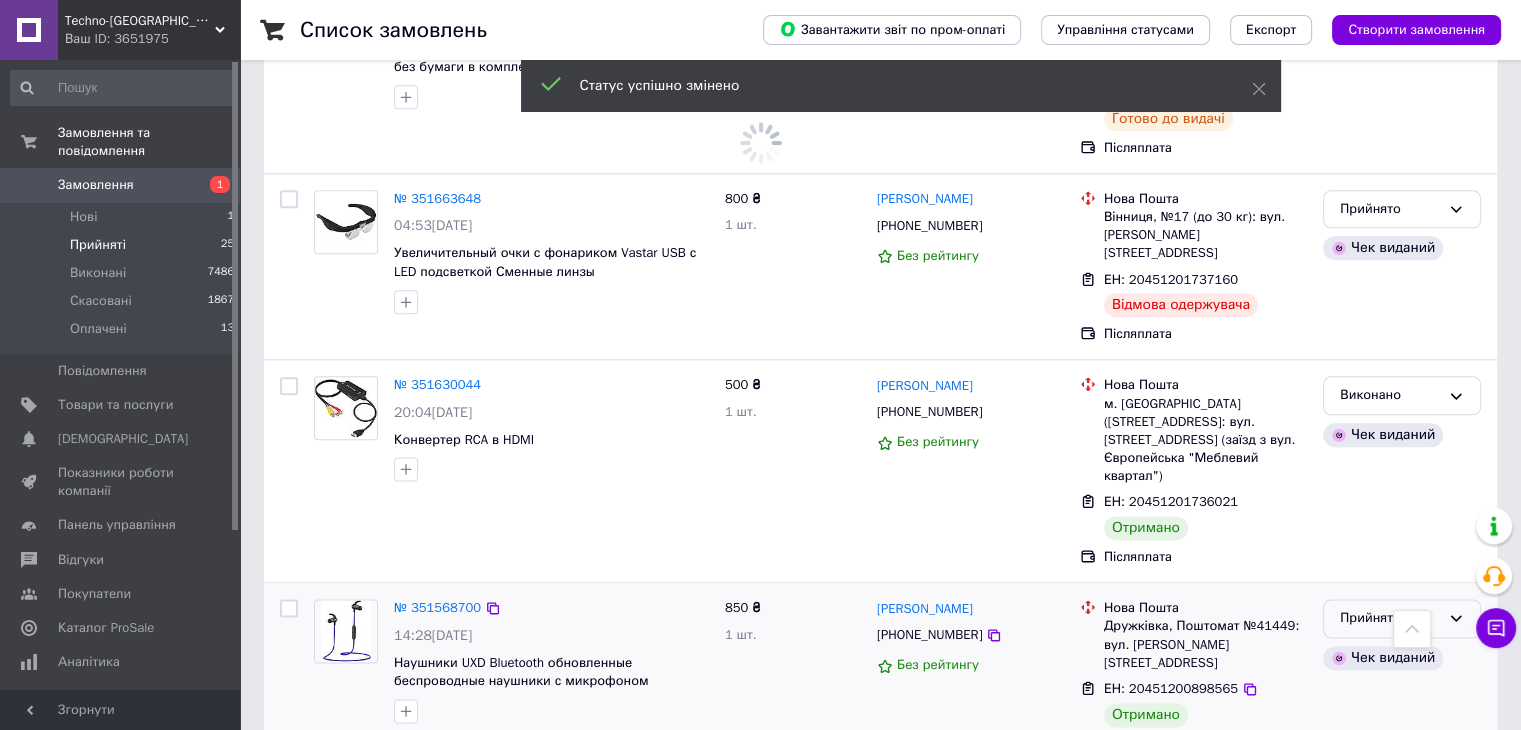 click on "Прийнято" at bounding box center (1390, 618) 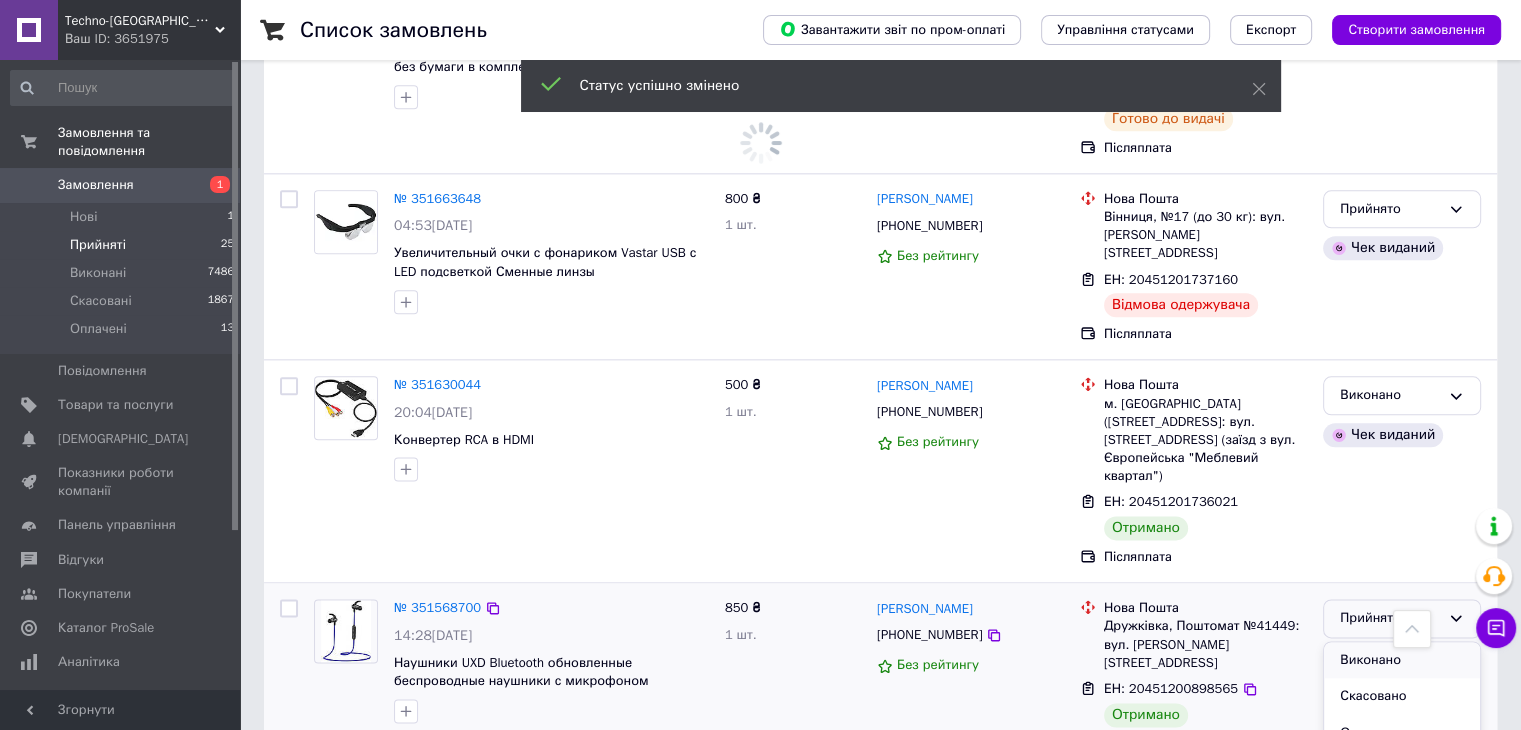 click on "Виконано" at bounding box center [1402, 660] 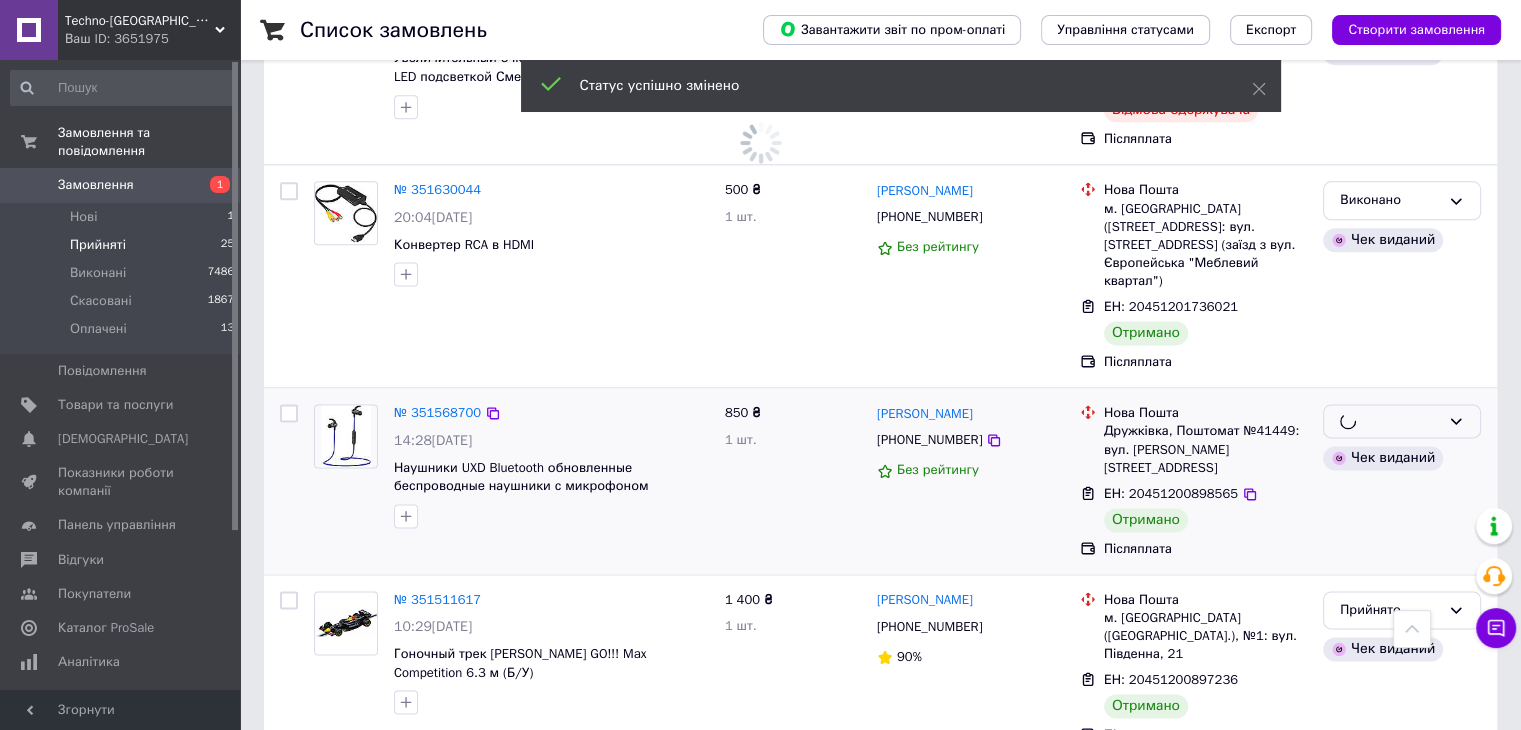 scroll, scrollTop: 2600, scrollLeft: 0, axis: vertical 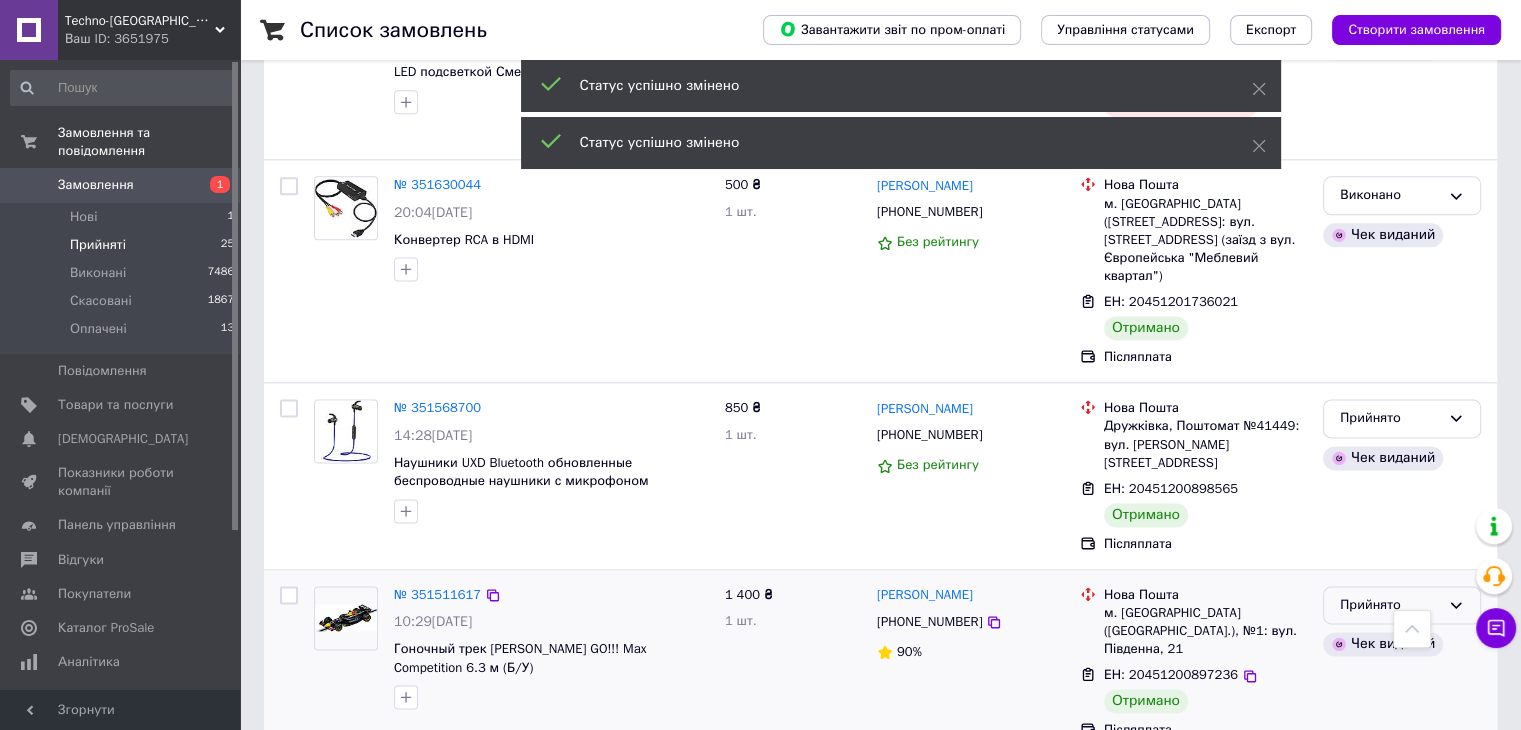 click on "Прийнято" at bounding box center [1390, 605] 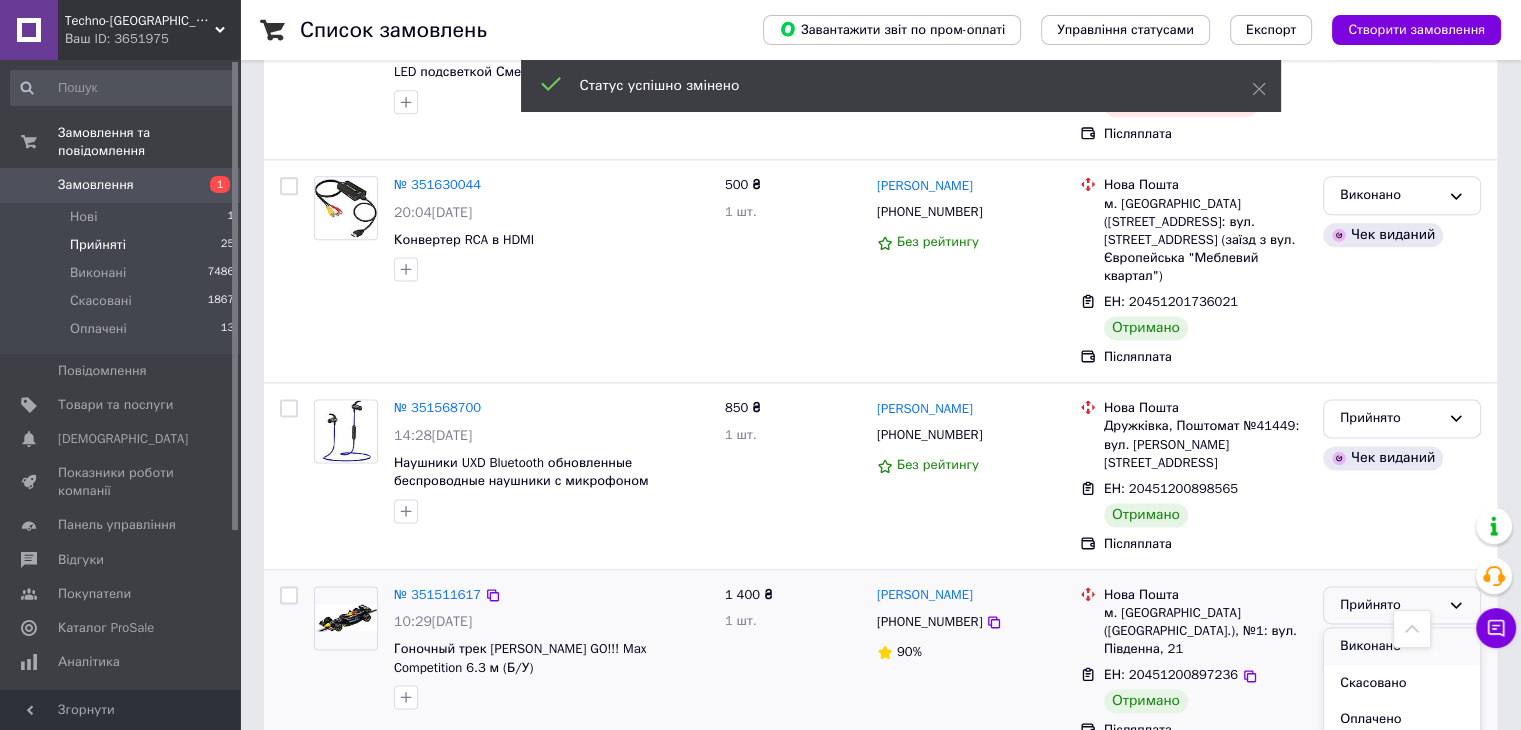 click on "Виконано" at bounding box center (1402, 646) 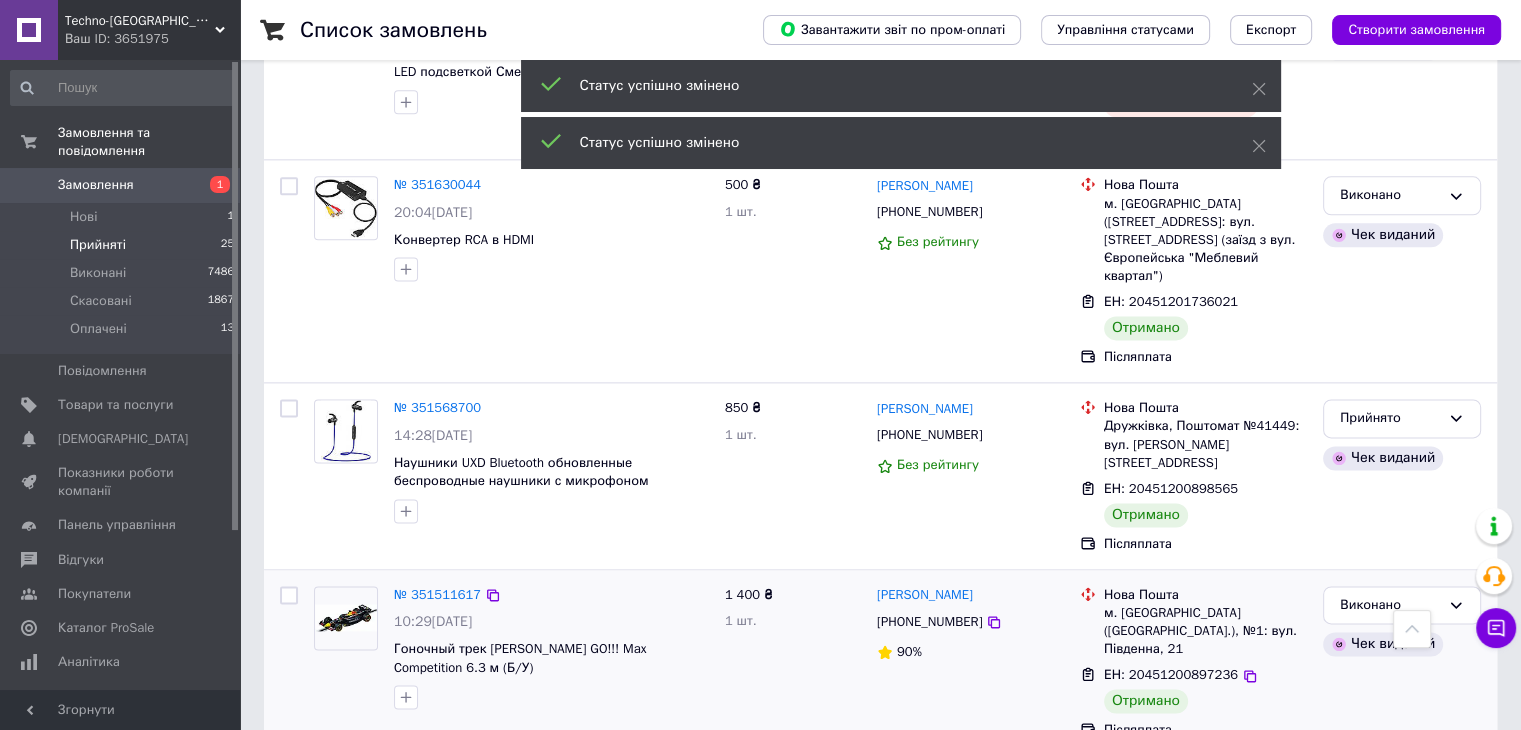 scroll, scrollTop: 2800, scrollLeft: 0, axis: vertical 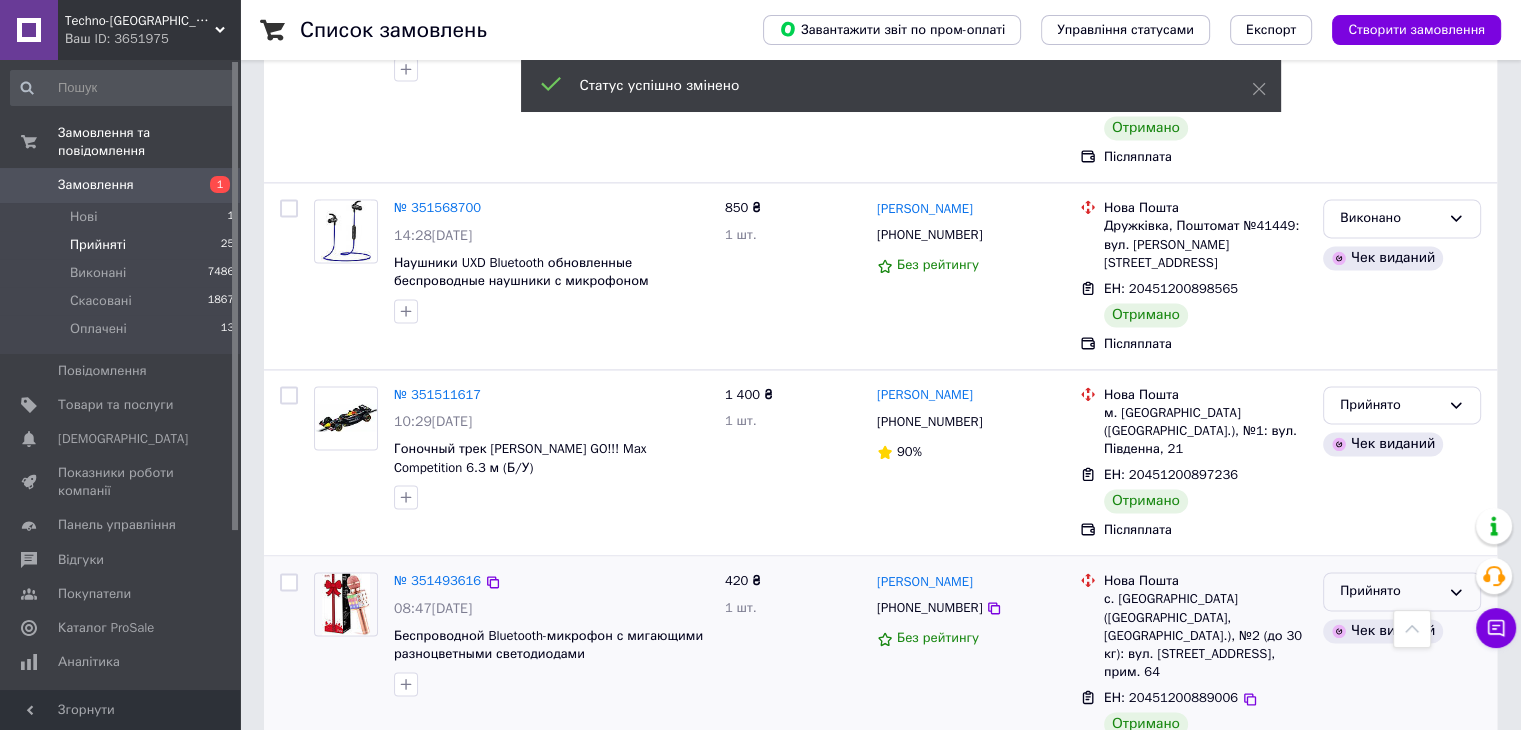 click on "Прийнято" at bounding box center [1390, 591] 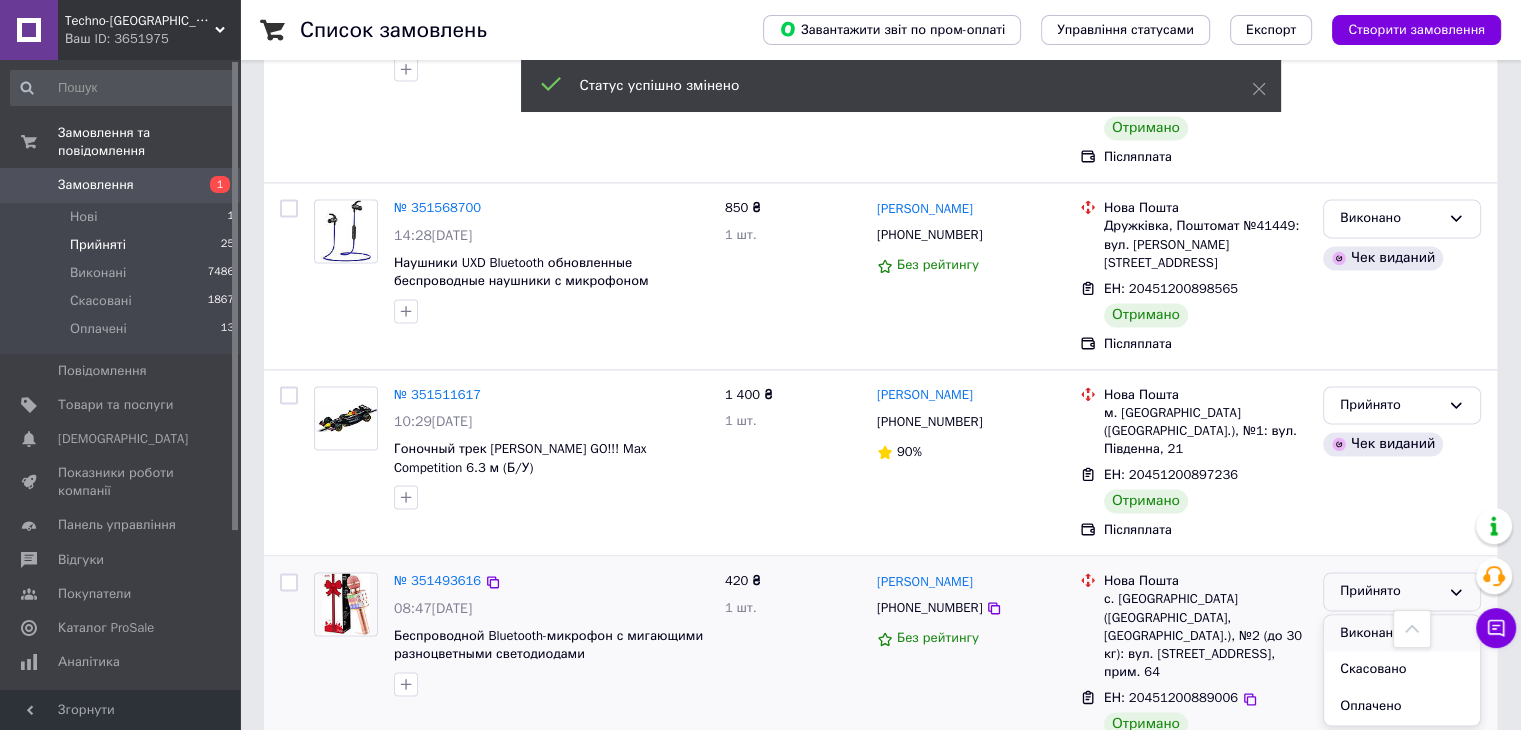 click on "Виконано" at bounding box center (1402, 633) 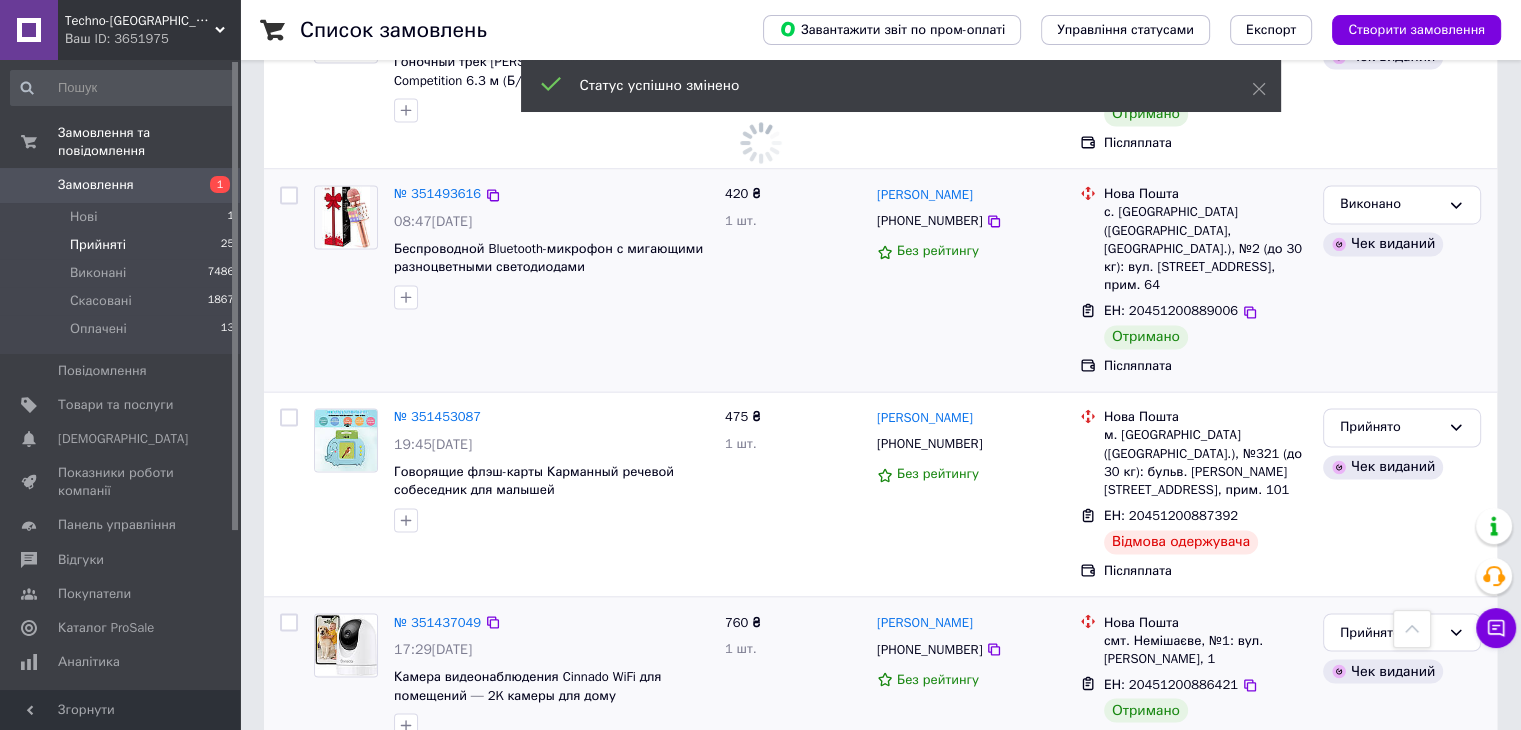 scroll, scrollTop: 3200, scrollLeft: 0, axis: vertical 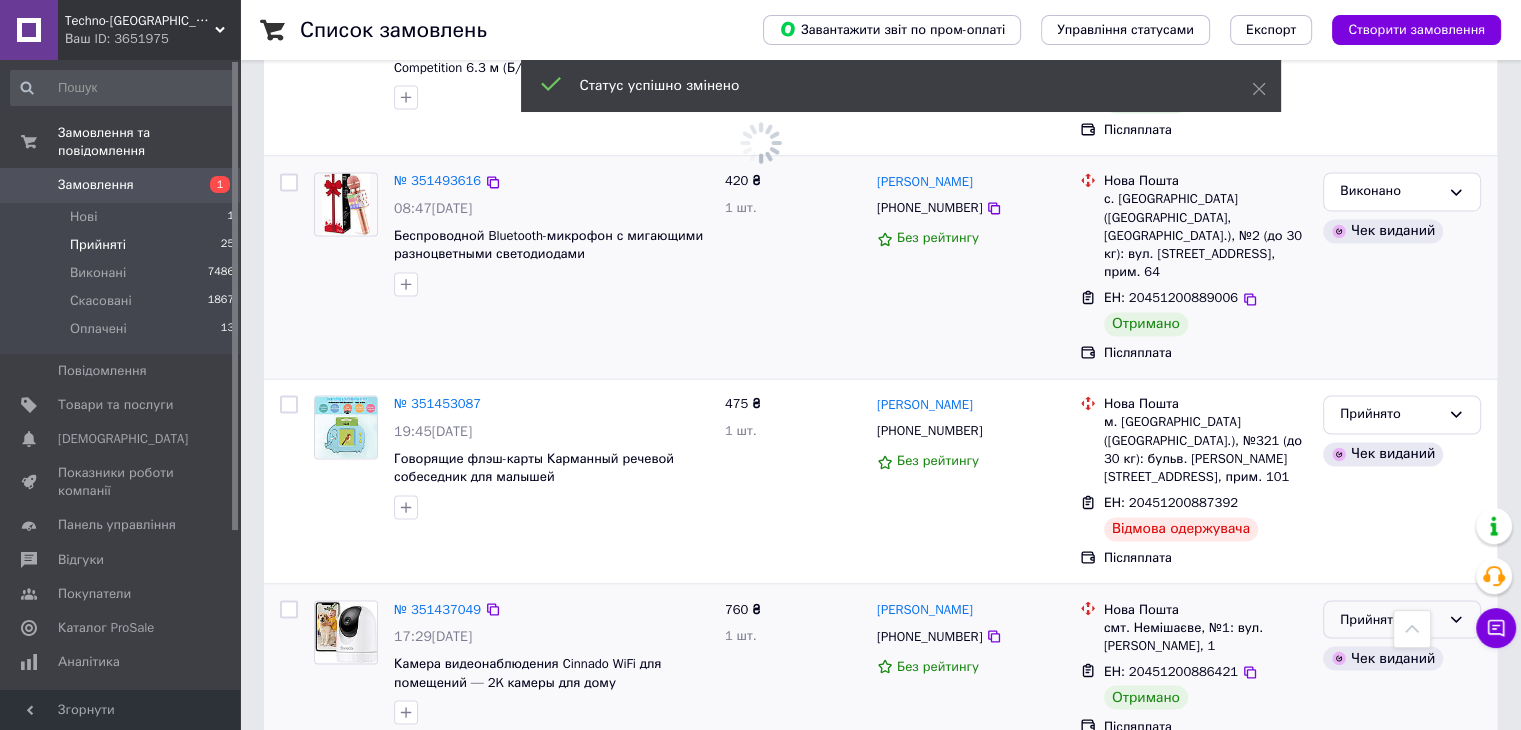 click on "Прийнято" at bounding box center [1390, 619] 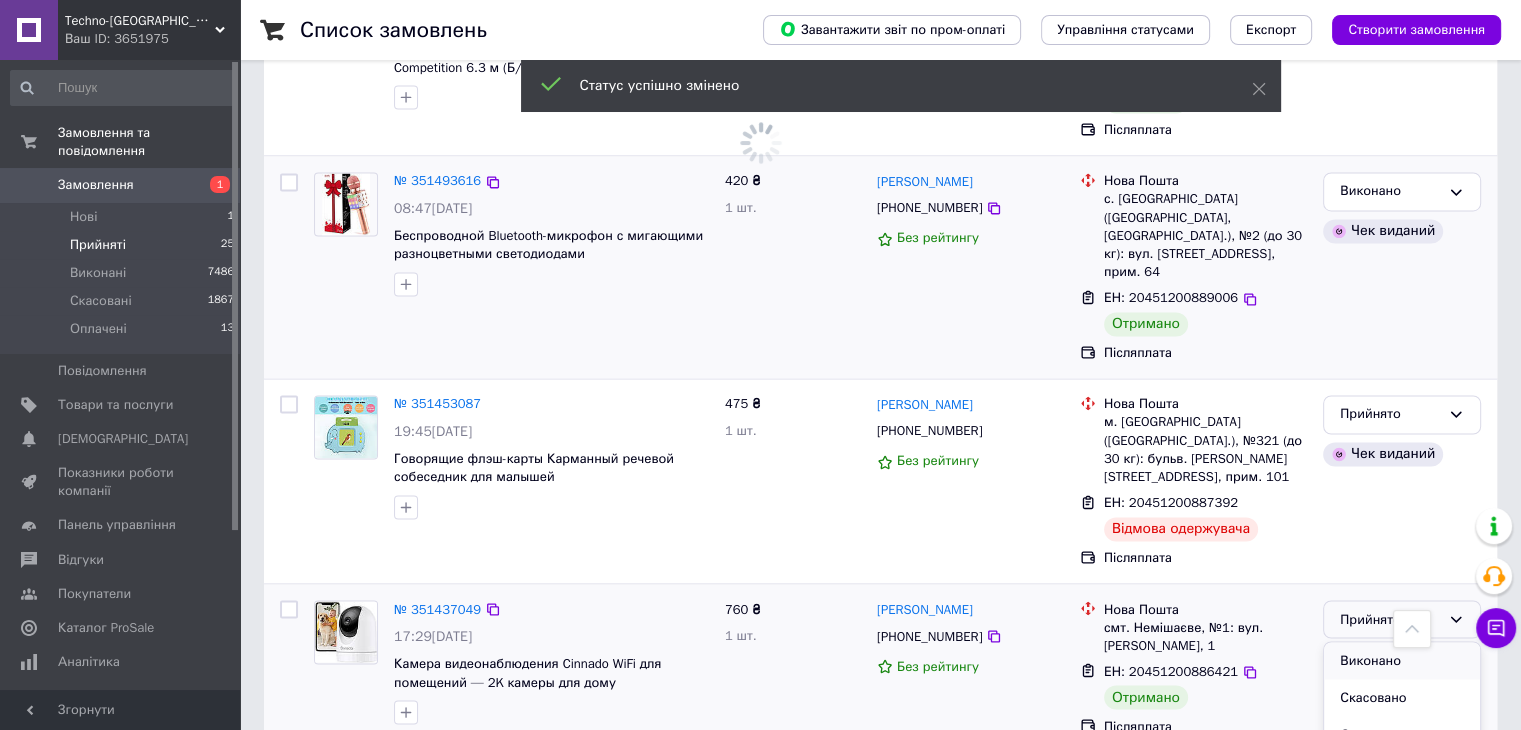 click on "Виконано" at bounding box center (1402, 660) 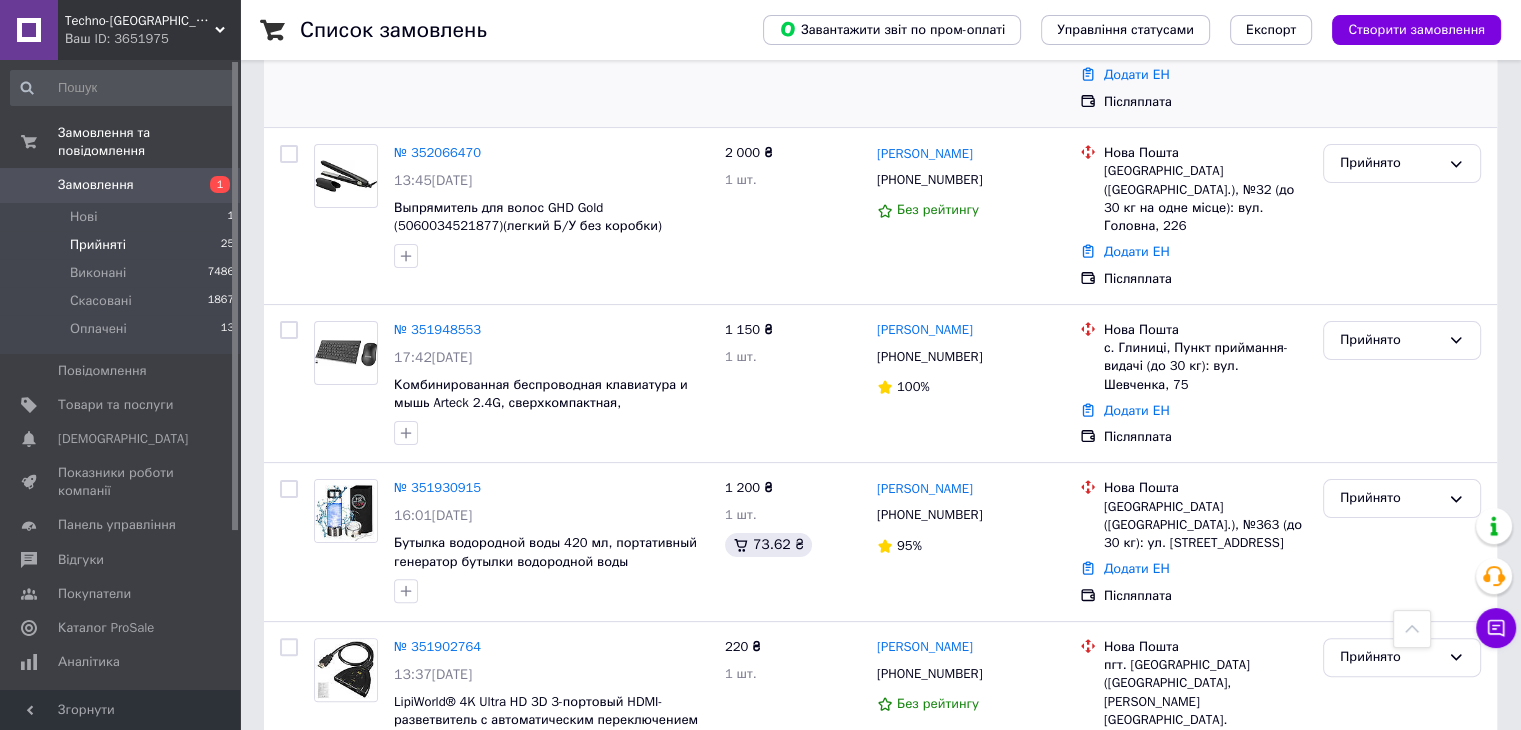 scroll, scrollTop: 0, scrollLeft: 0, axis: both 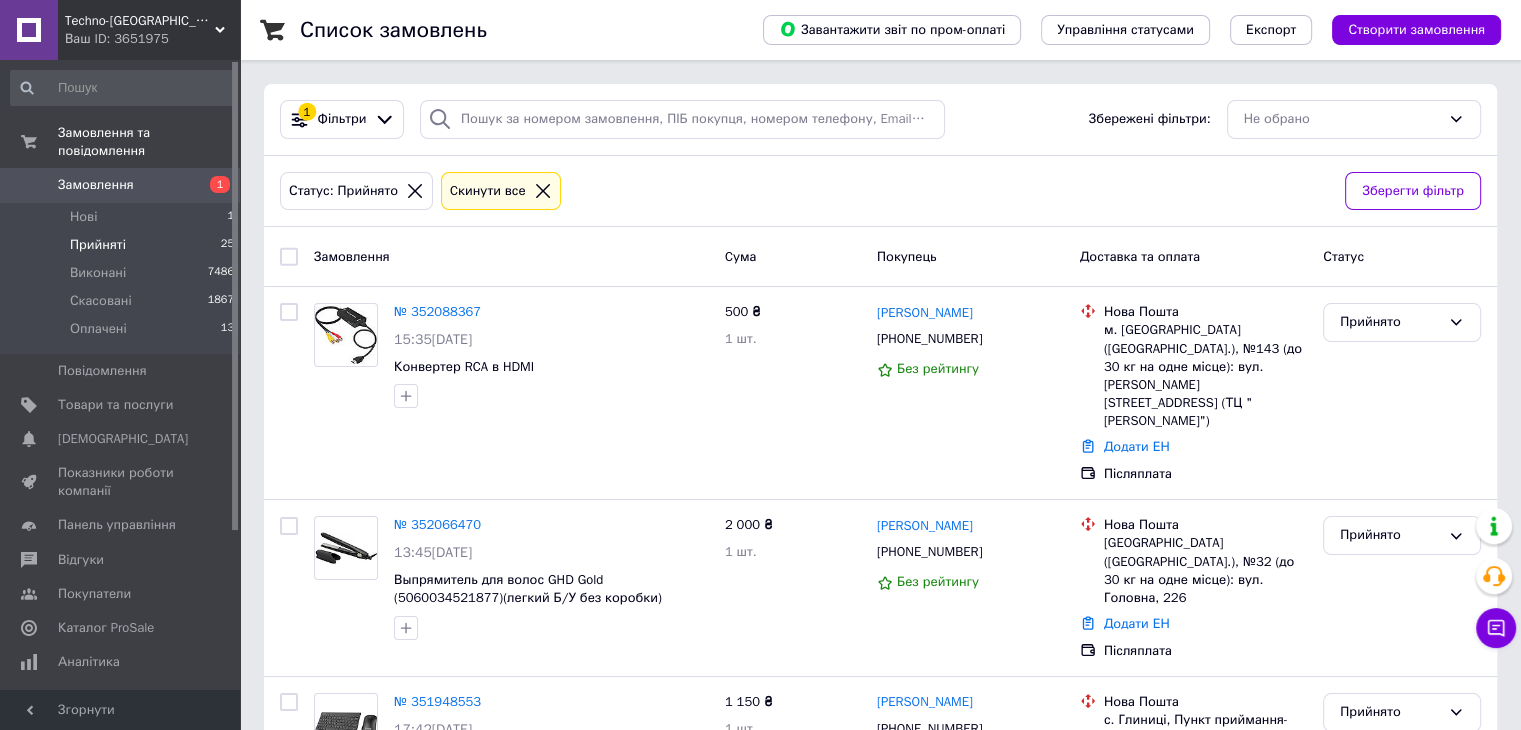 click on "Замовлення" at bounding box center [96, 185] 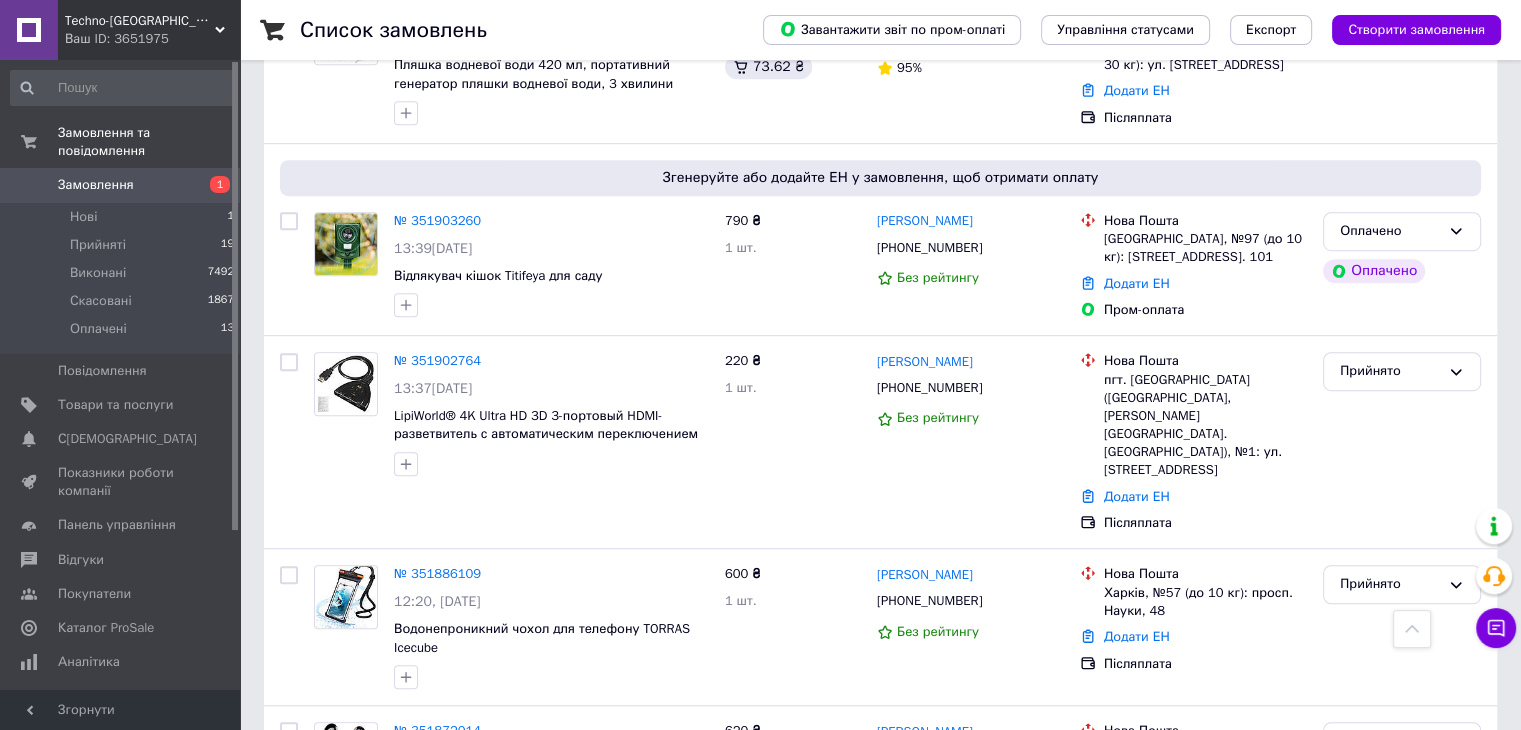 scroll, scrollTop: 1400, scrollLeft: 0, axis: vertical 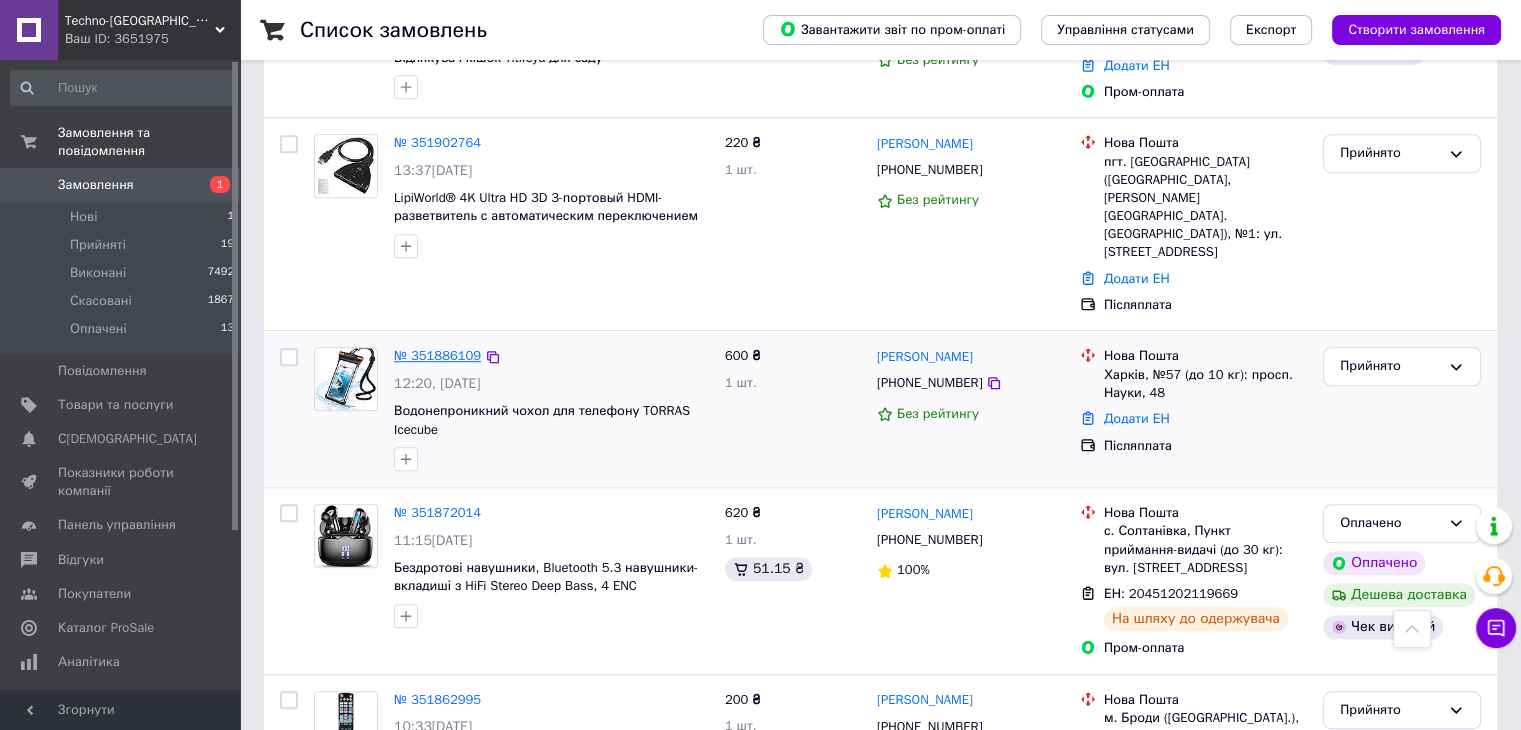 click on "№ 351886109" at bounding box center [437, 355] 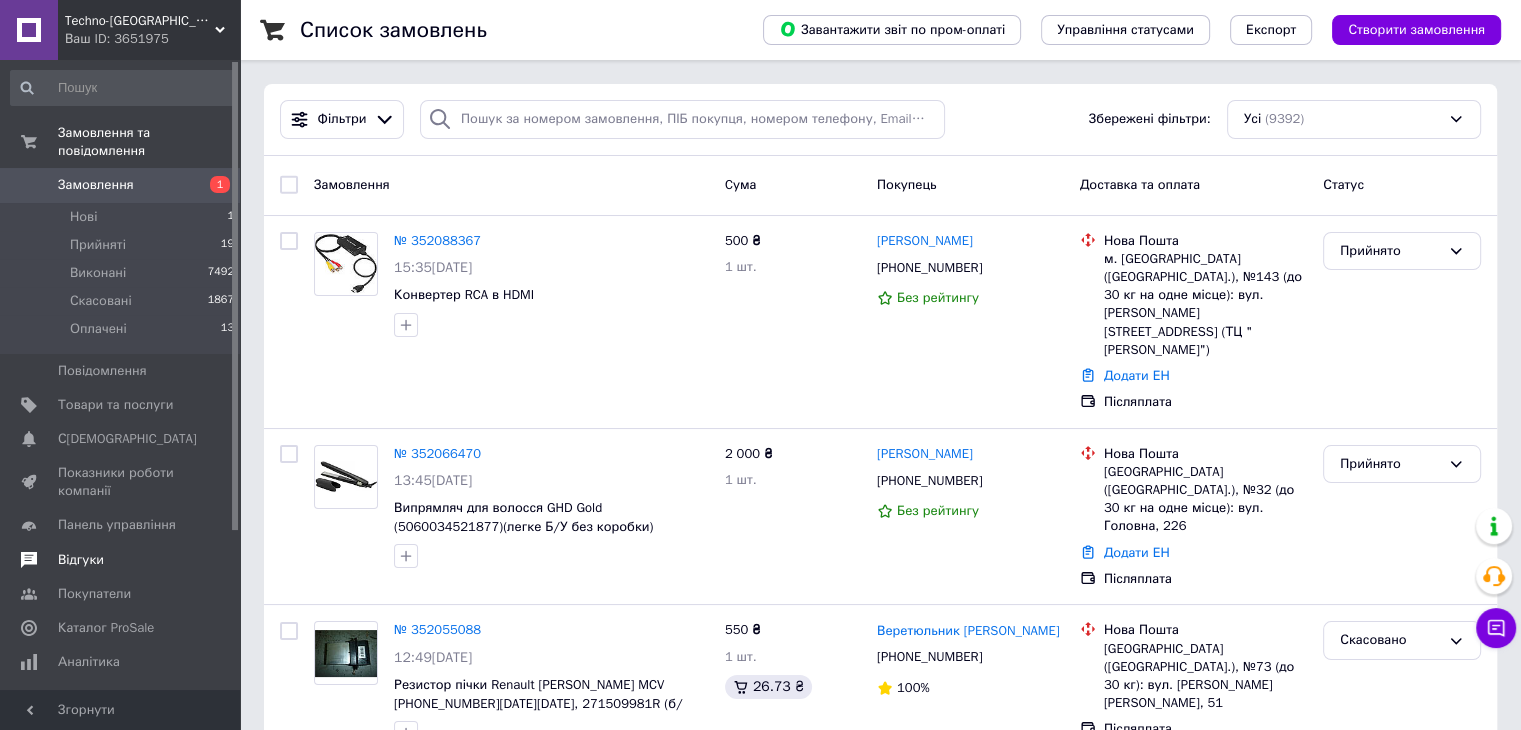 click on "Відгуки" at bounding box center (81, 560) 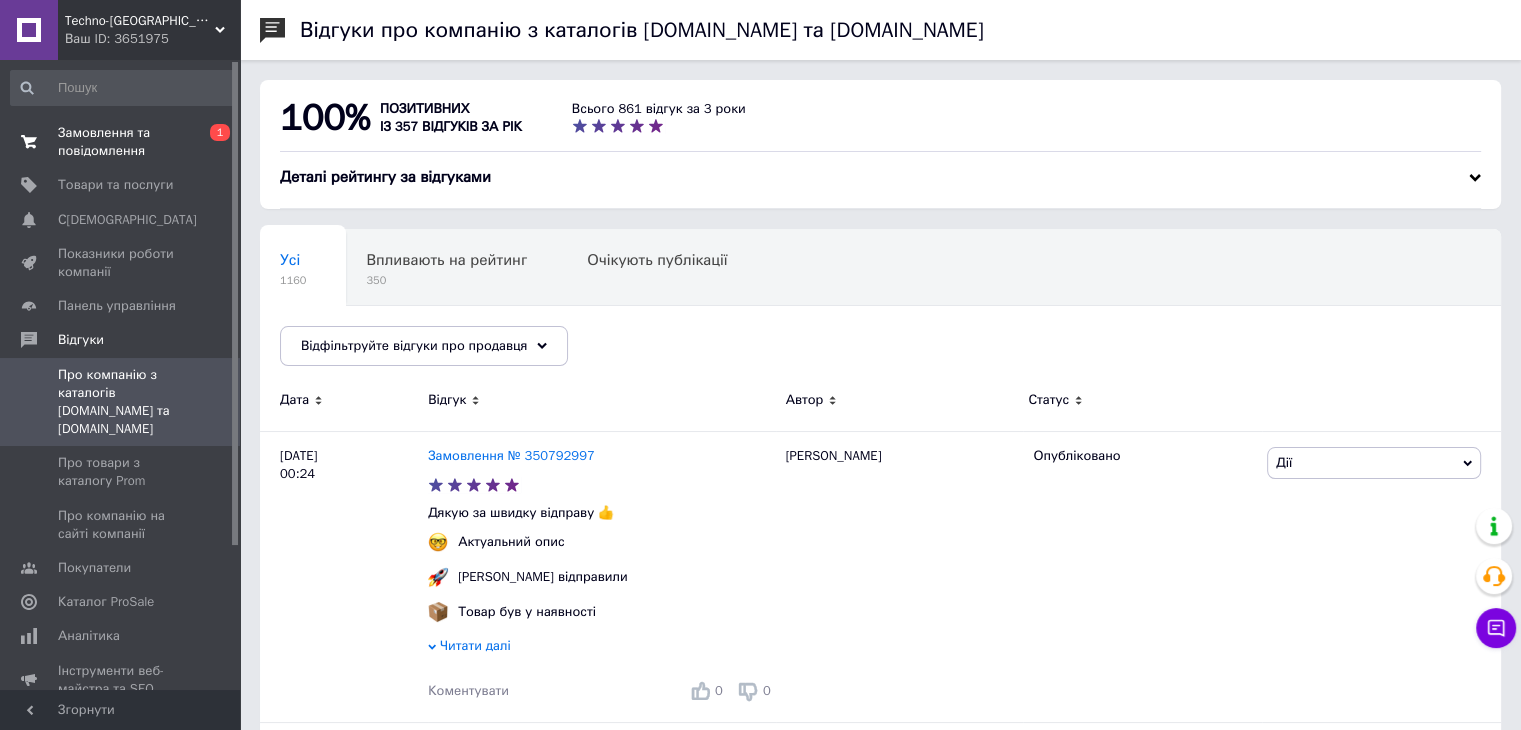 click on "Замовлення та повідомлення" at bounding box center [121, 142] 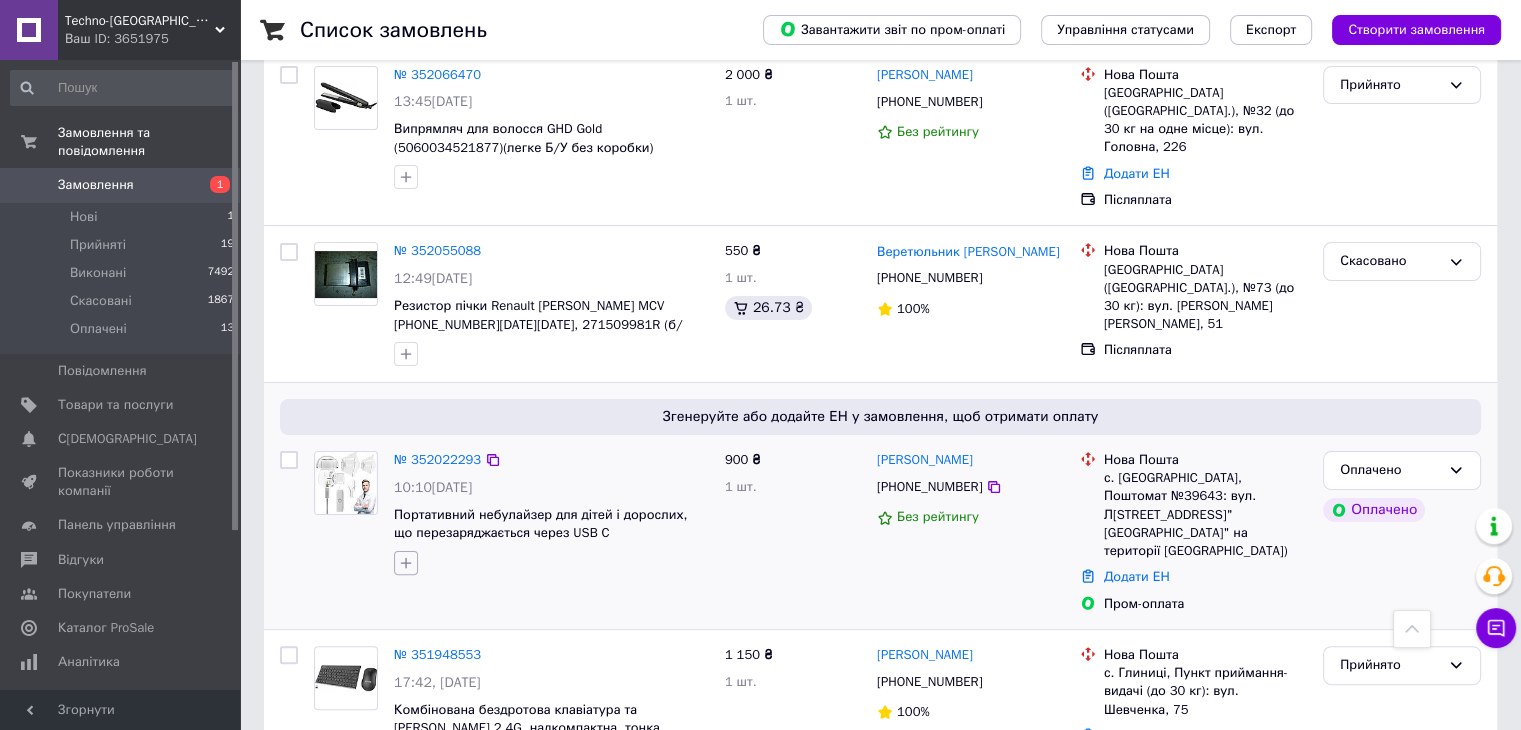 scroll, scrollTop: 0, scrollLeft: 0, axis: both 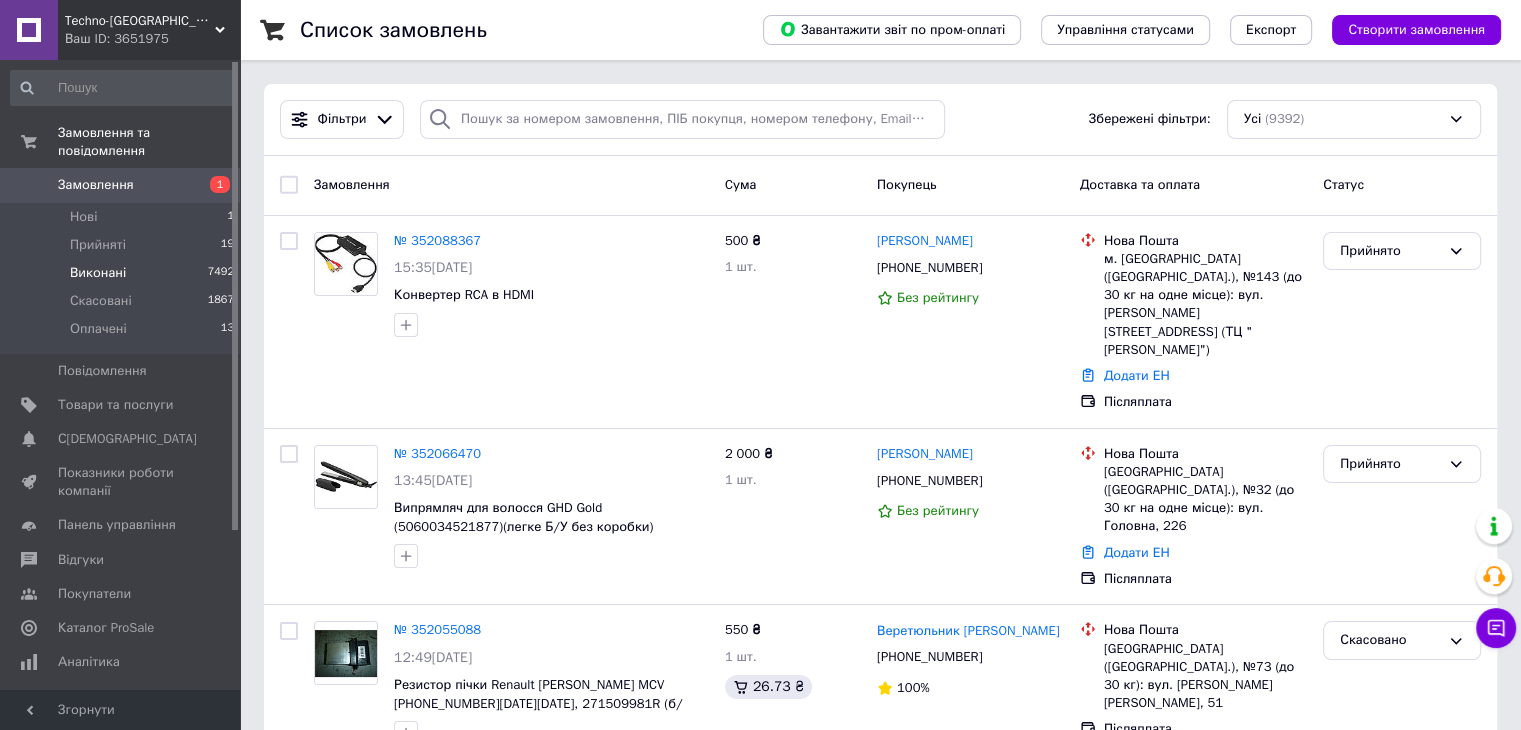 click on "Виконані" at bounding box center (98, 273) 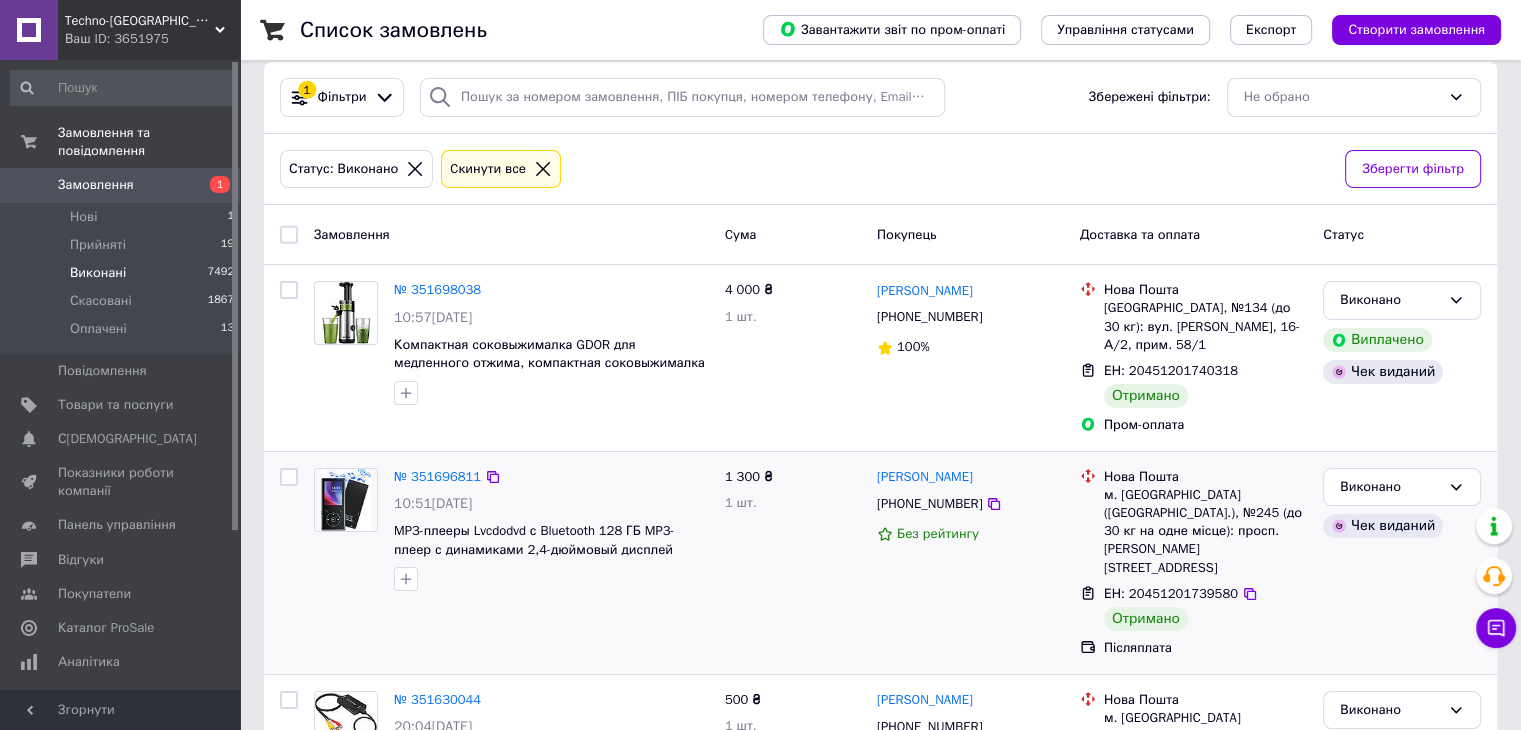 scroll, scrollTop: 0, scrollLeft: 0, axis: both 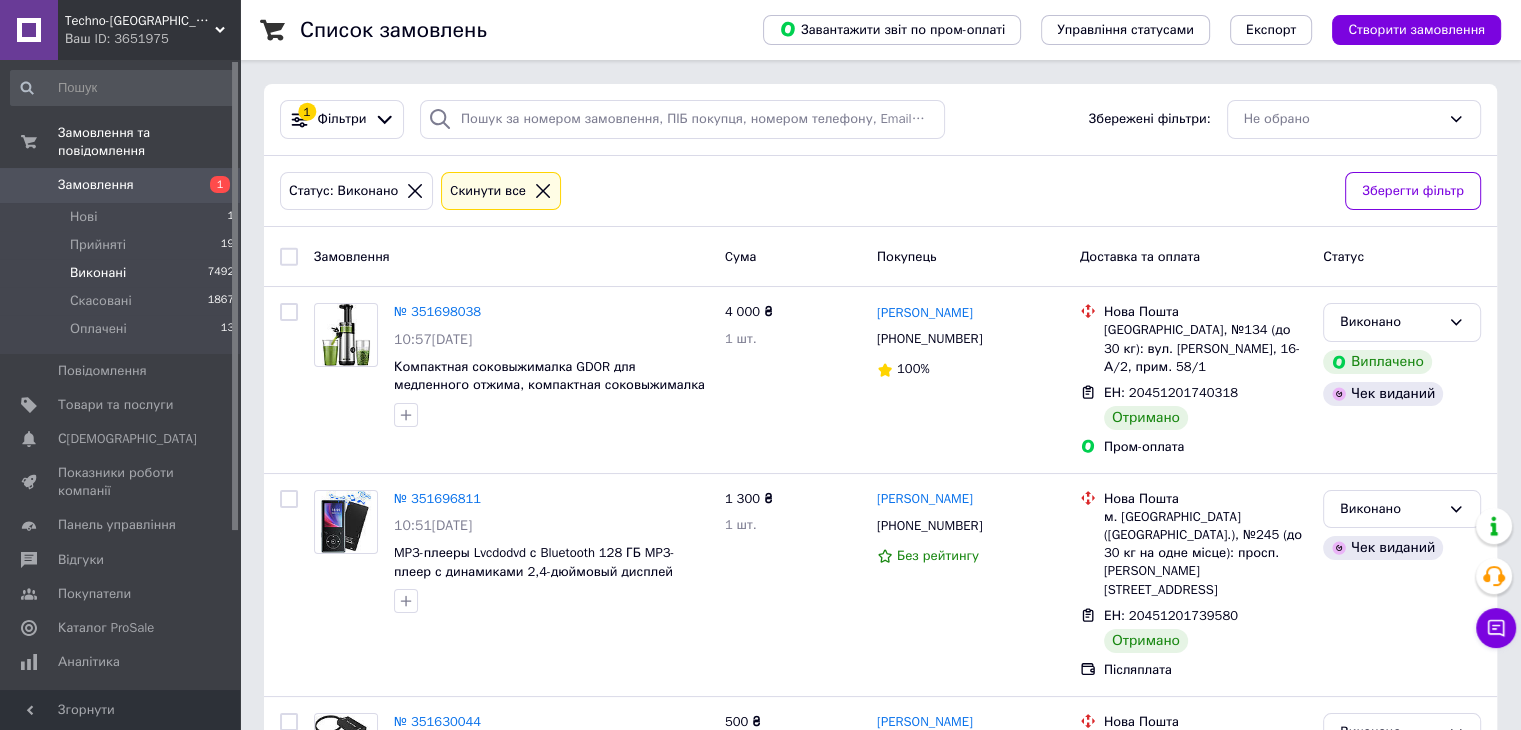 click on "Замовлення" at bounding box center (96, 185) 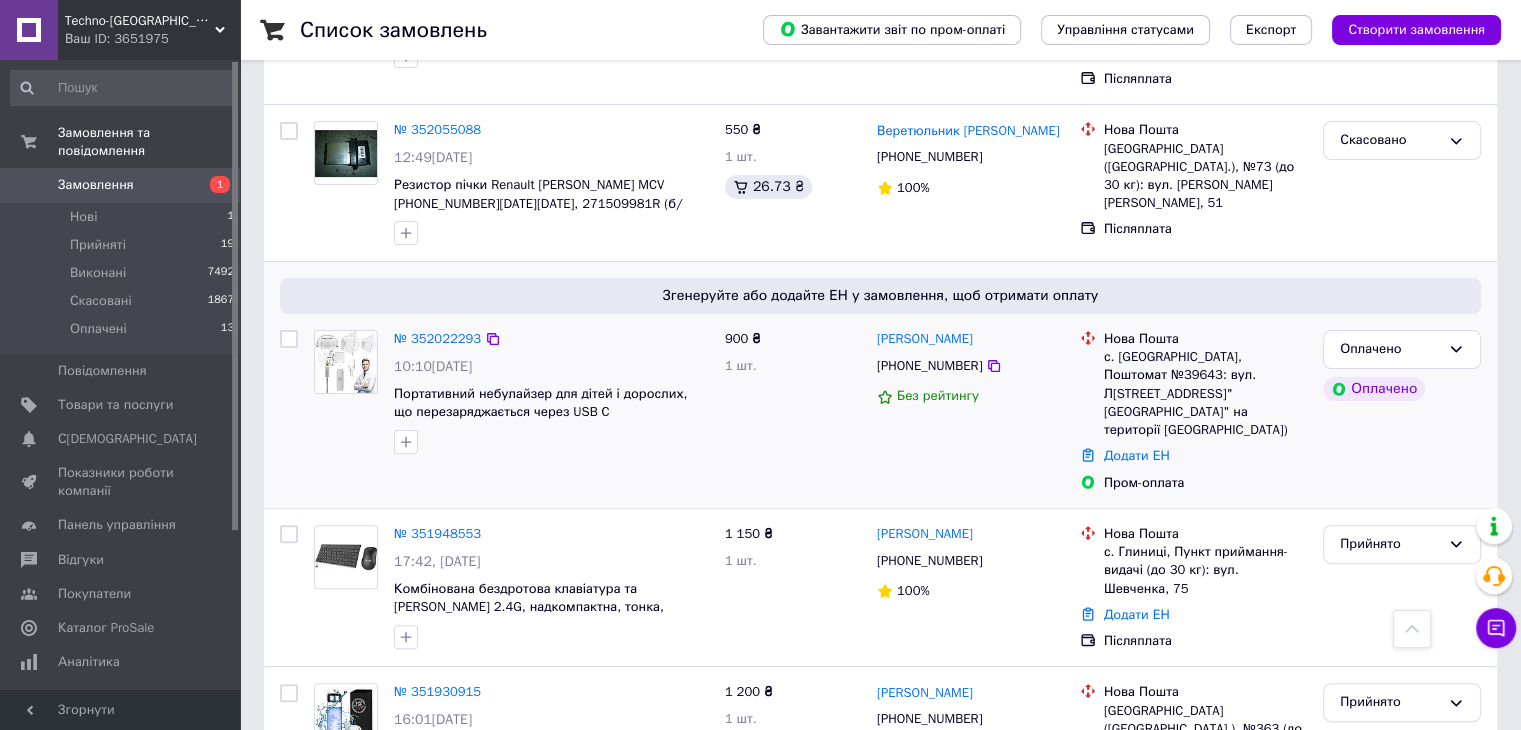 scroll, scrollTop: 800, scrollLeft: 0, axis: vertical 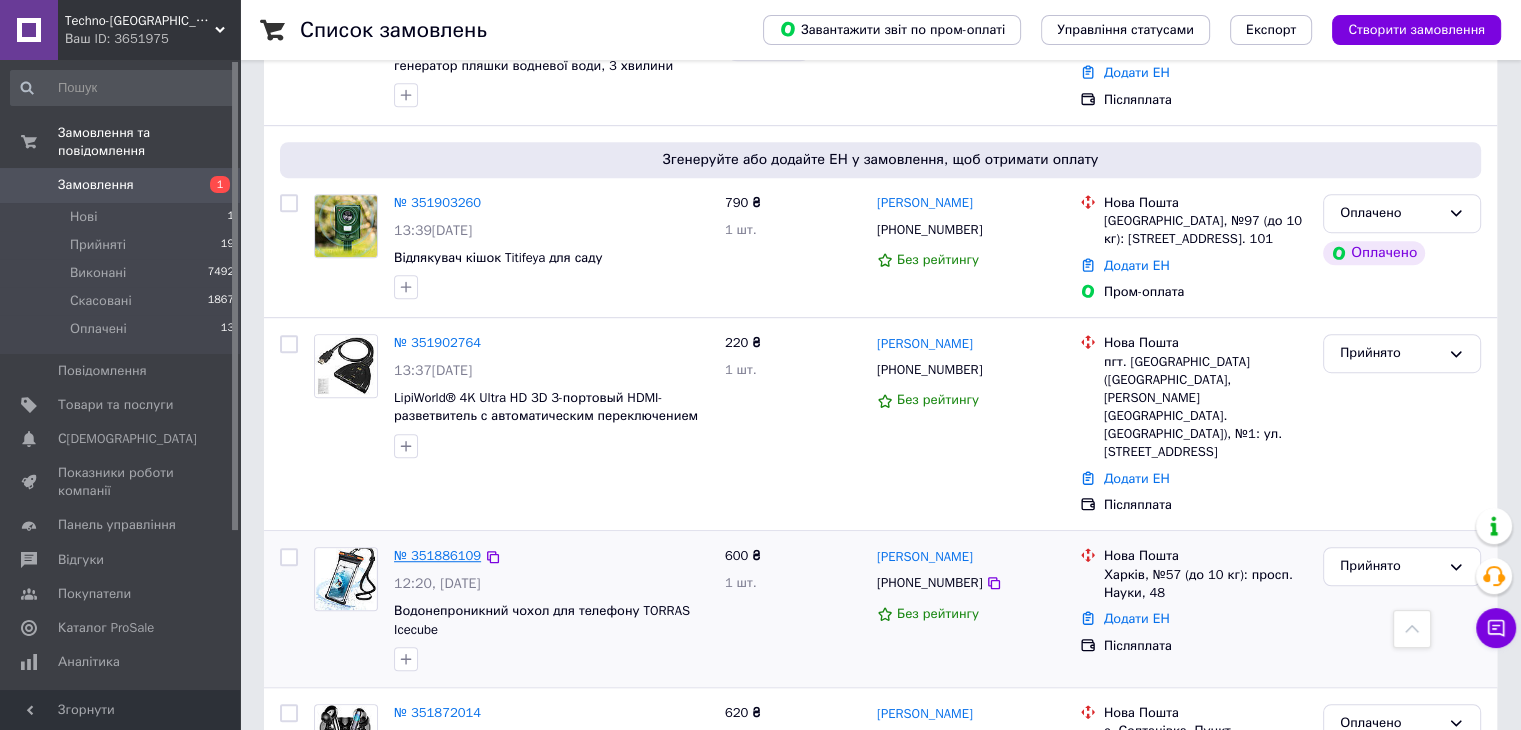 click on "№ 351886109" at bounding box center [437, 555] 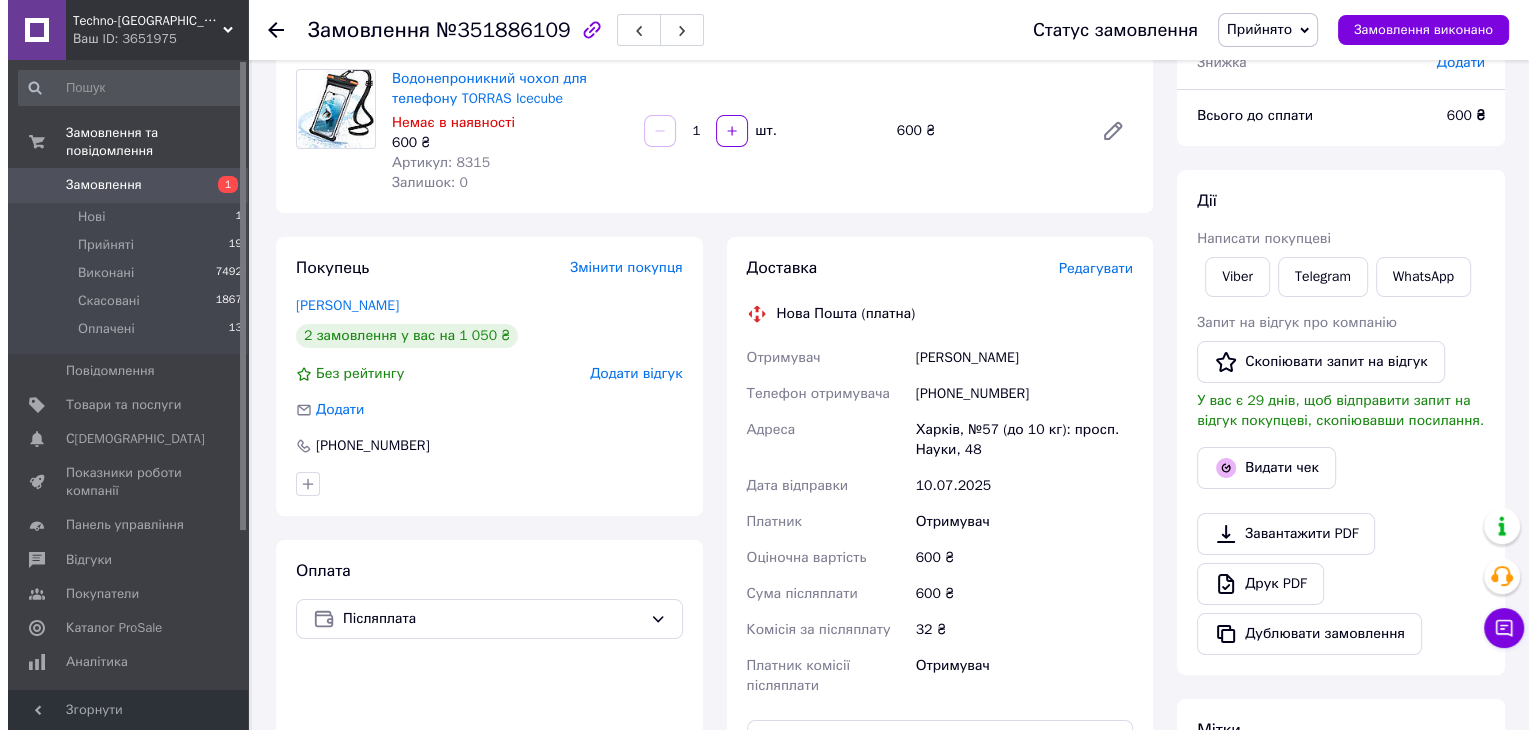 scroll, scrollTop: 156, scrollLeft: 0, axis: vertical 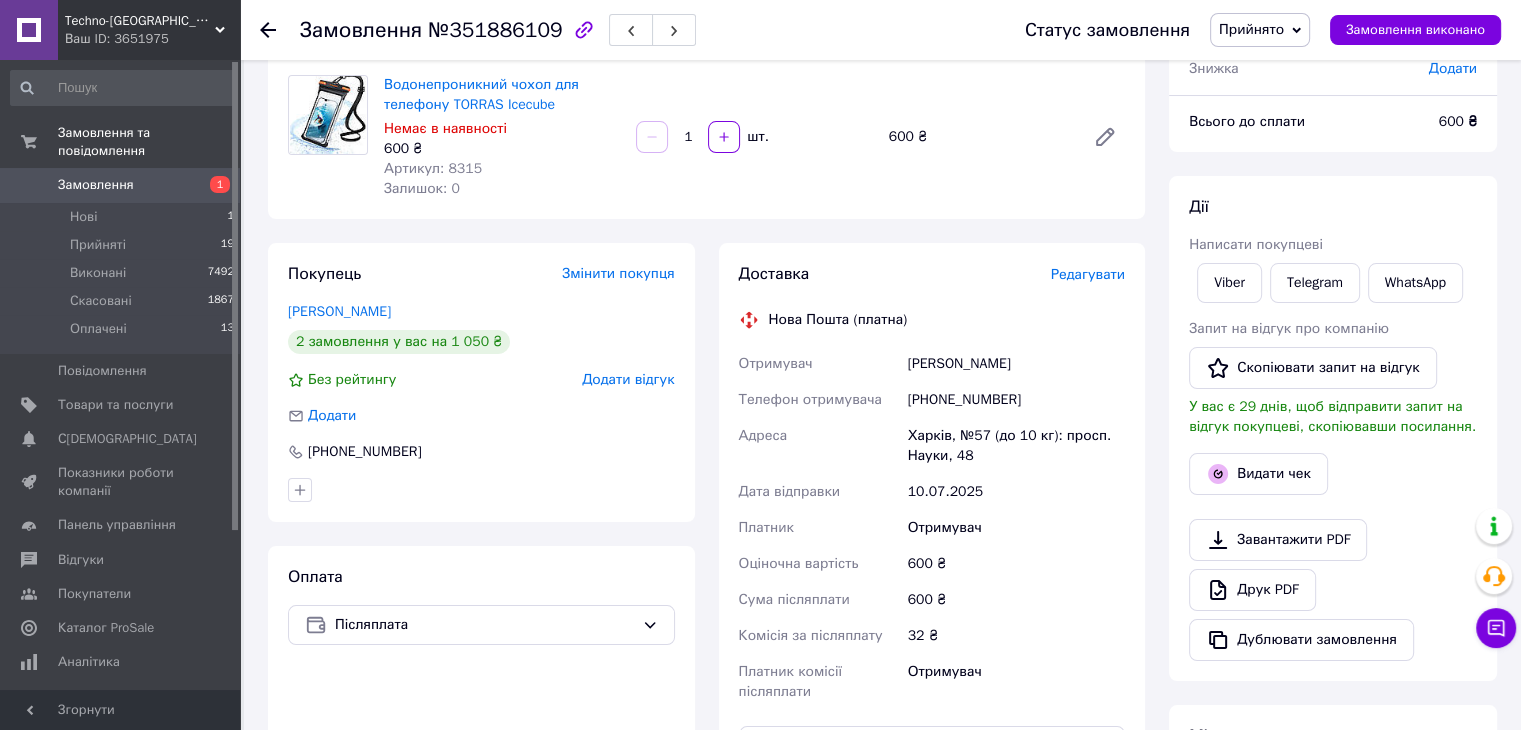 click on "Редагувати" at bounding box center [1088, 274] 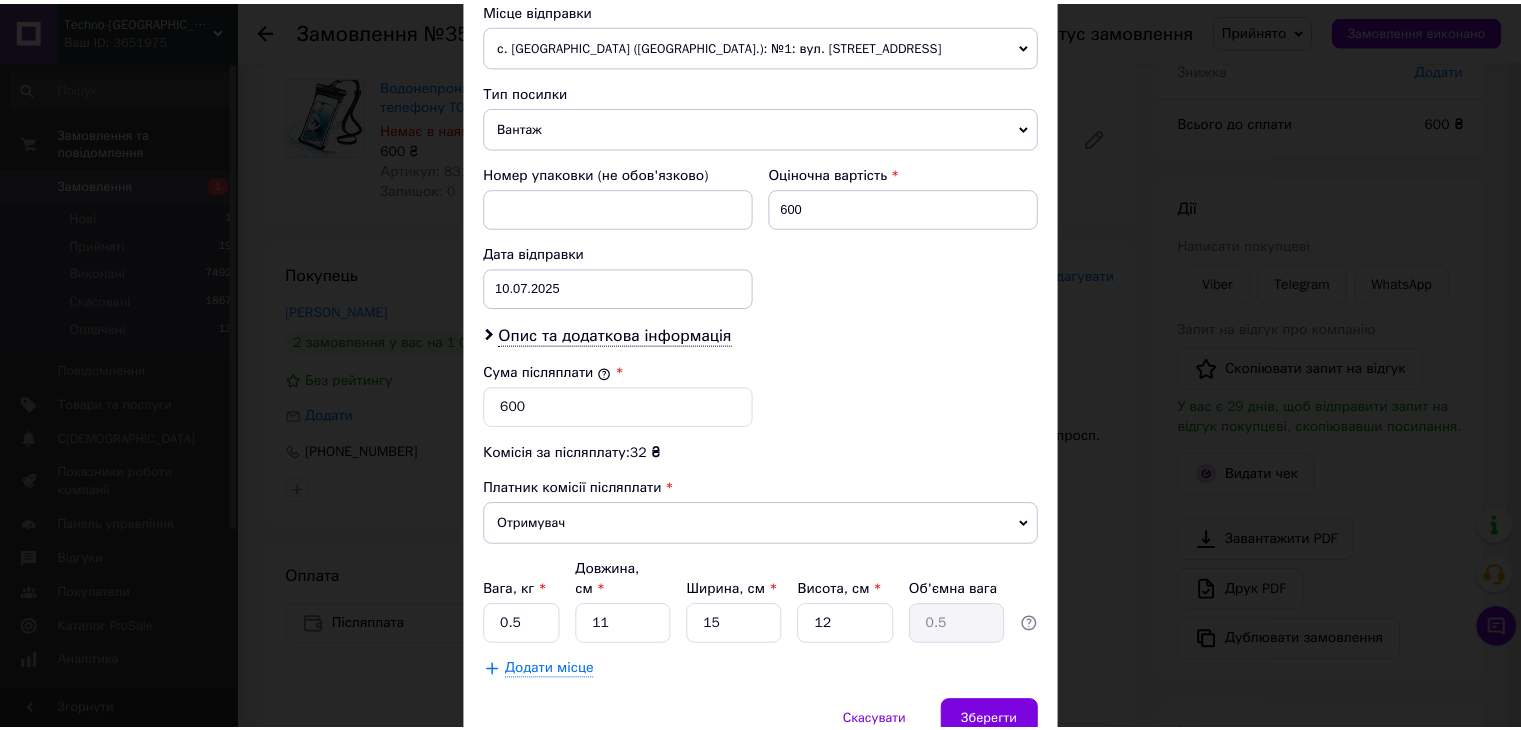 scroll, scrollTop: 790, scrollLeft: 0, axis: vertical 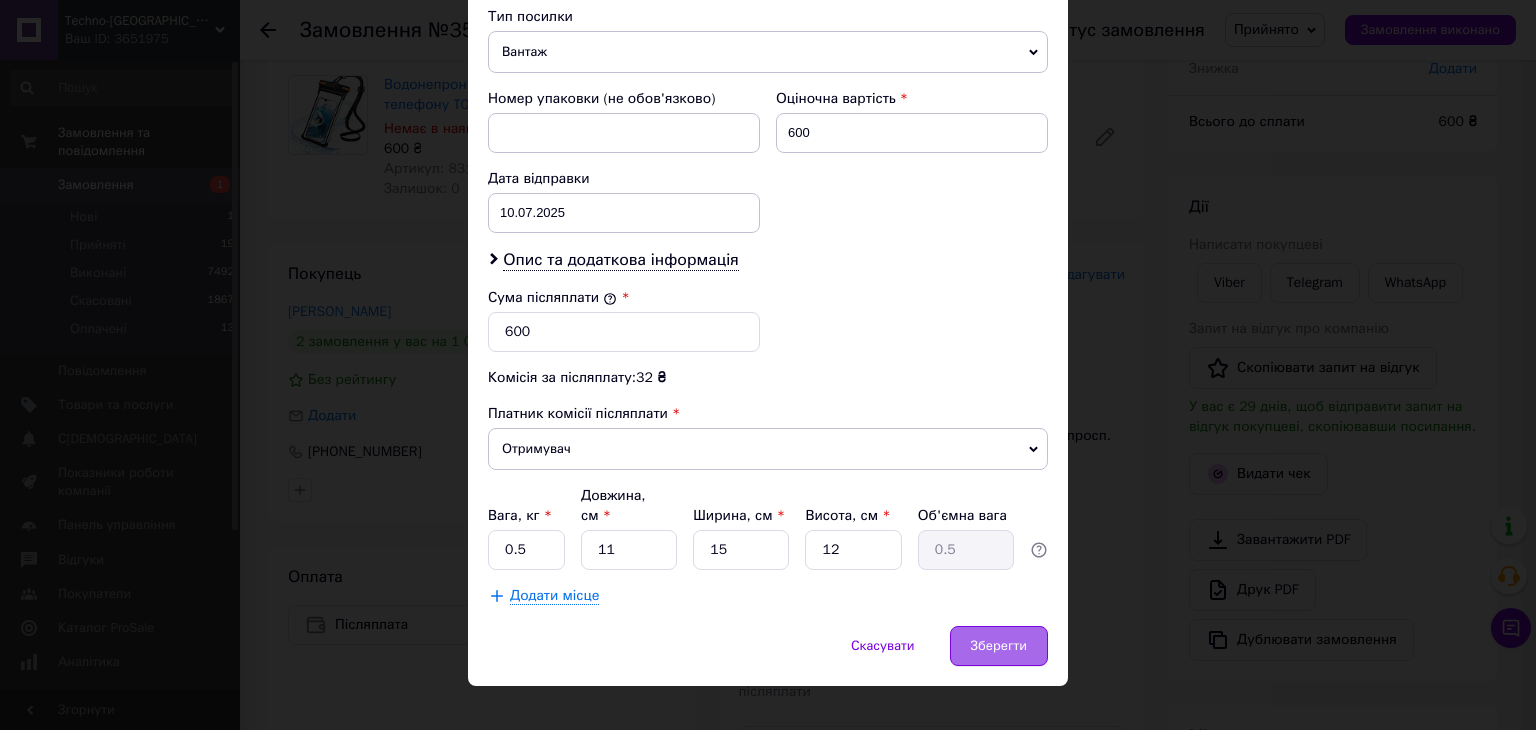 click on "Зберегти" at bounding box center [999, 646] 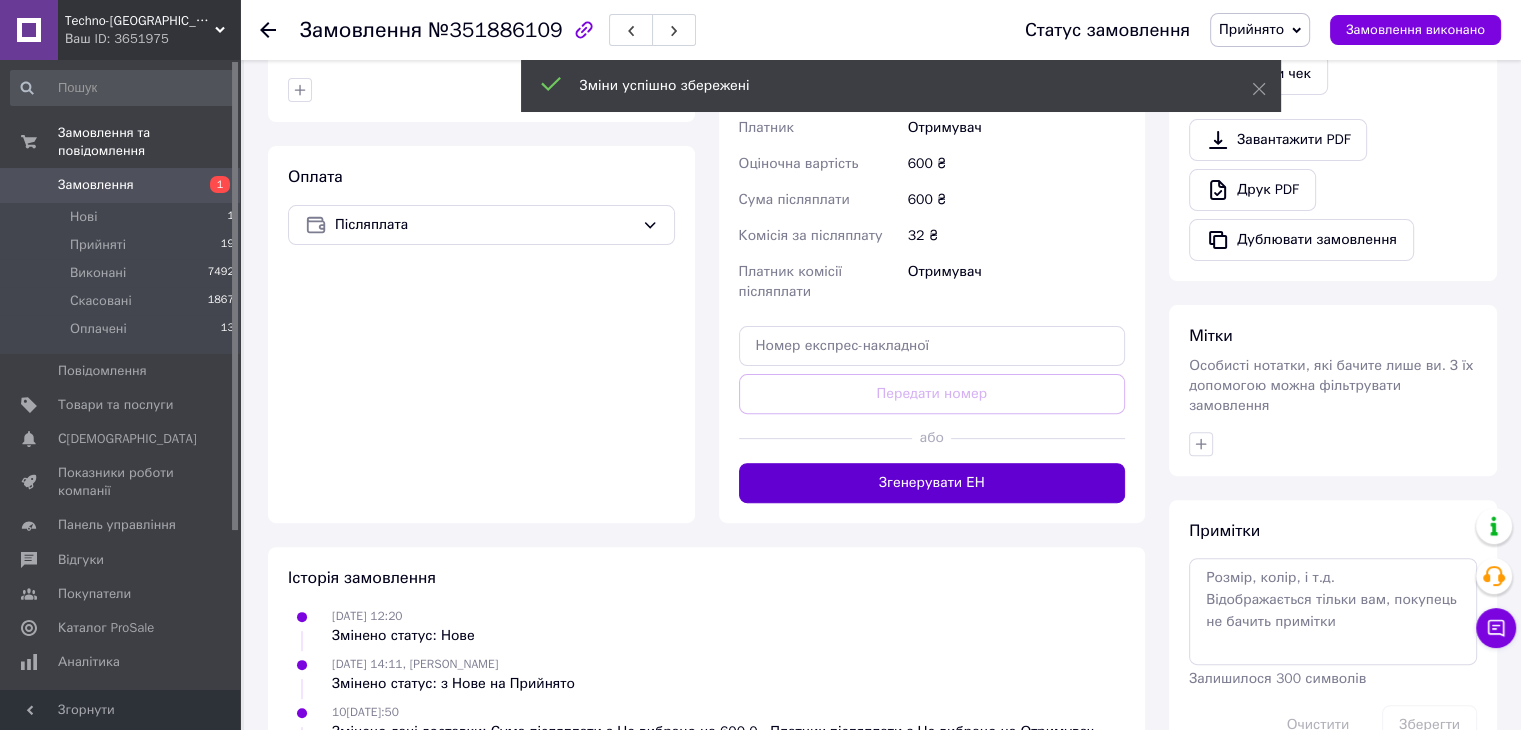 click on "Згенерувати ЕН" at bounding box center [932, 483] 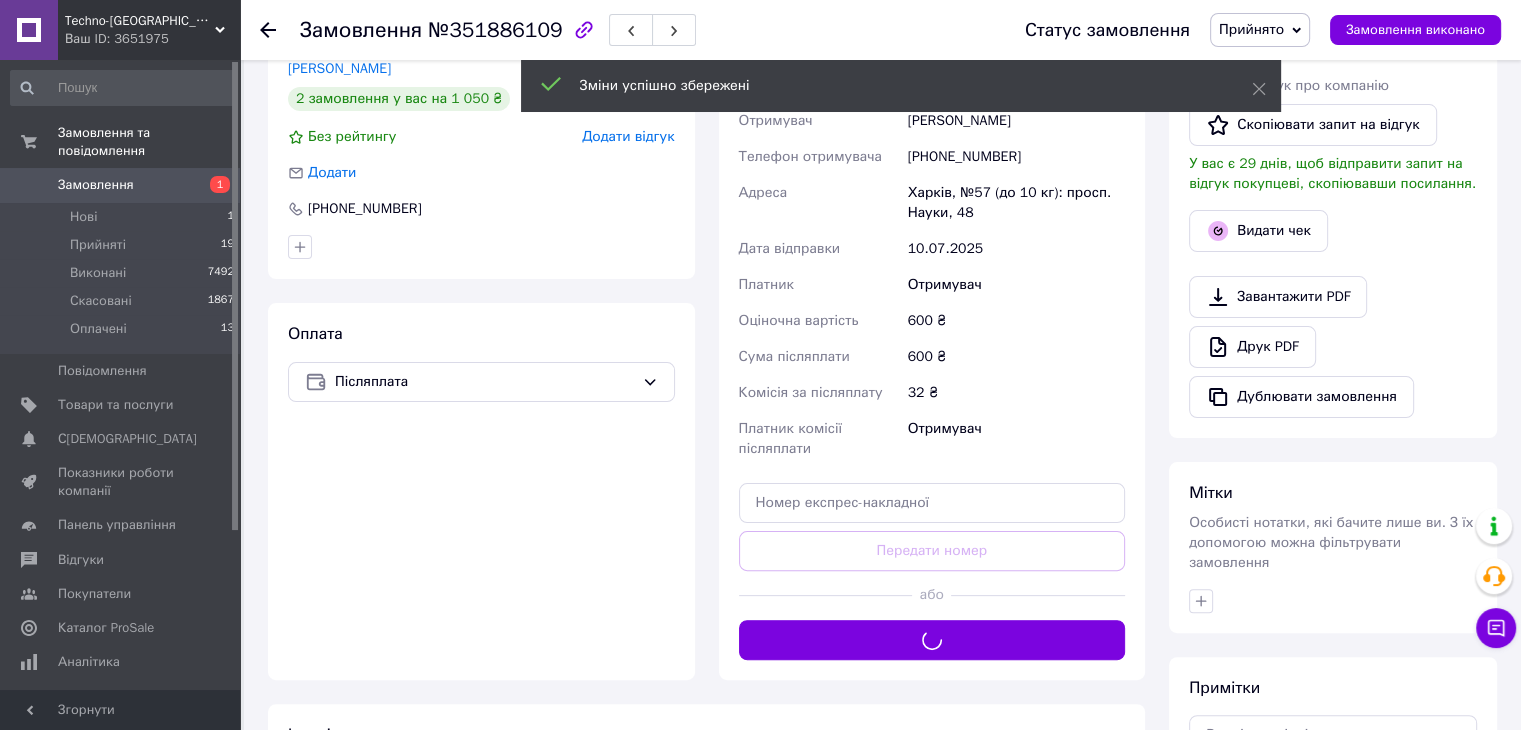 scroll, scrollTop: 256, scrollLeft: 0, axis: vertical 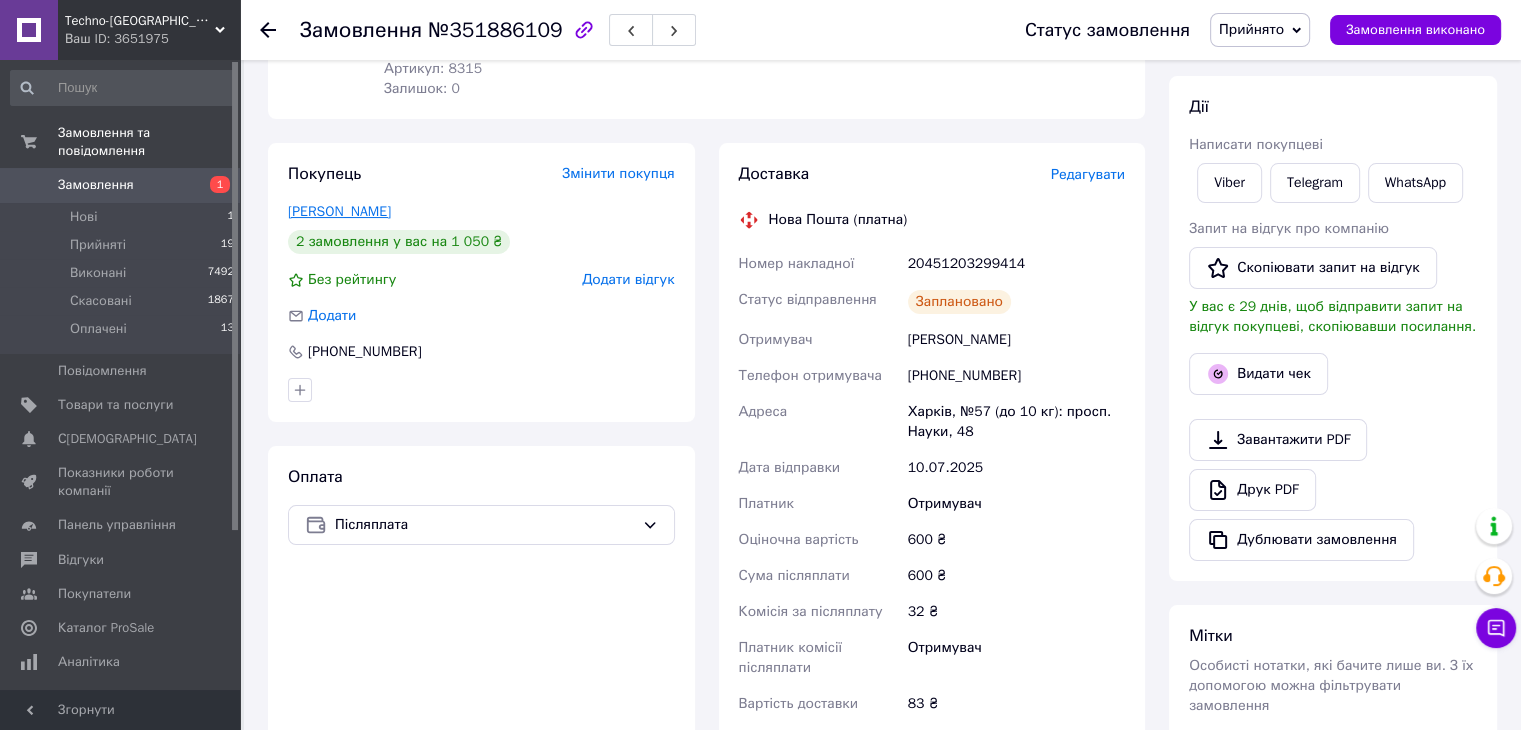 click on "Лішенко Андрій" at bounding box center (339, 211) 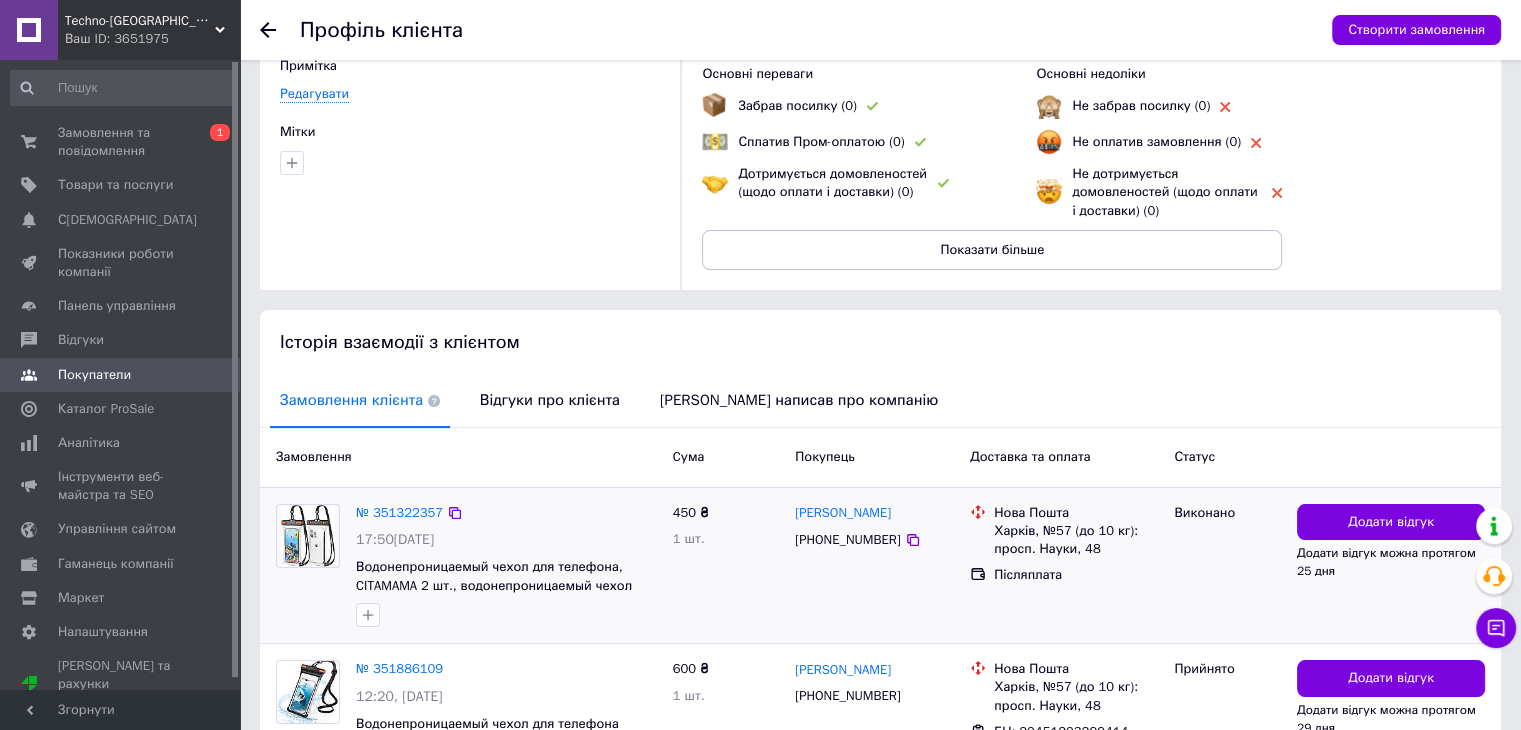scroll, scrollTop: 0, scrollLeft: 0, axis: both 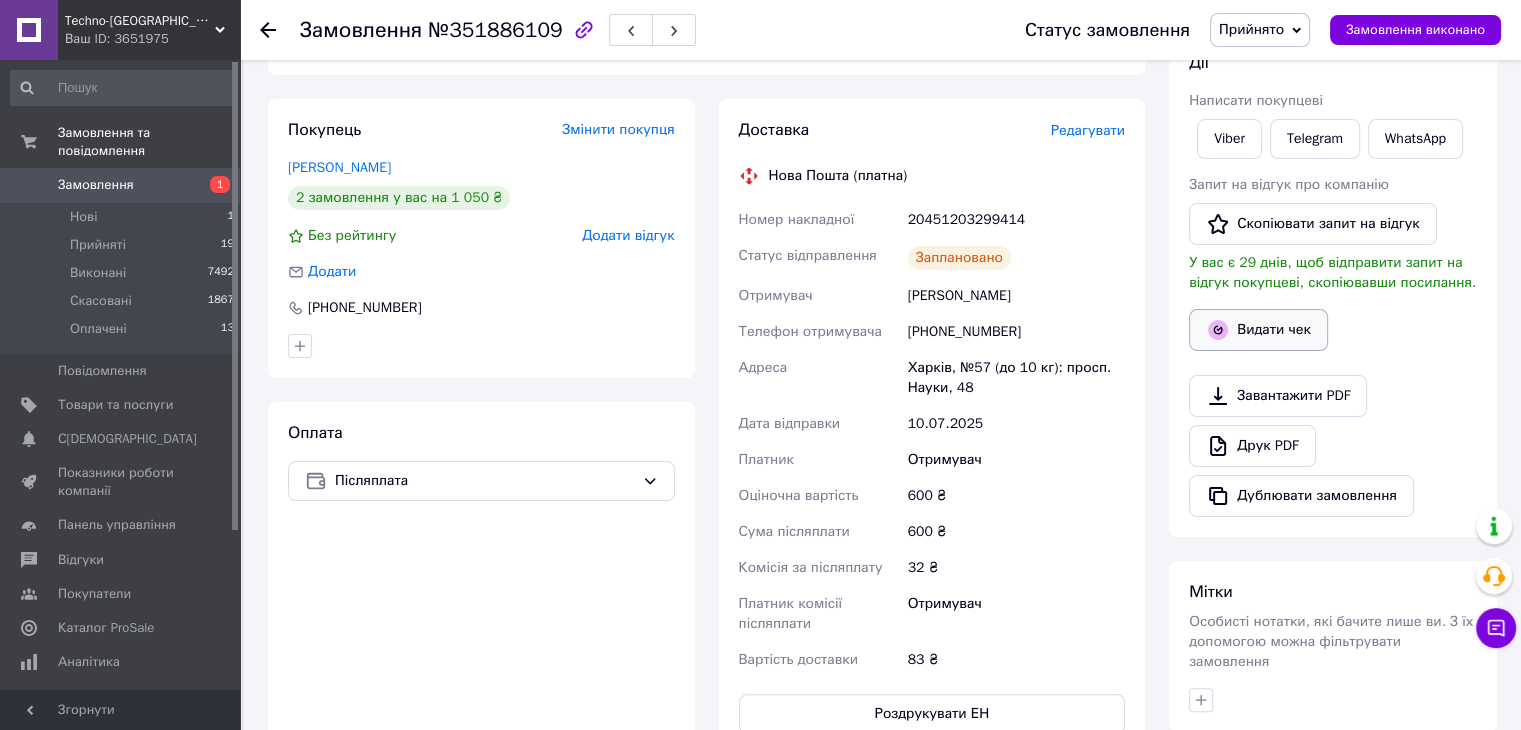 click on "Видати чек" at bounding box center [1258, 330] 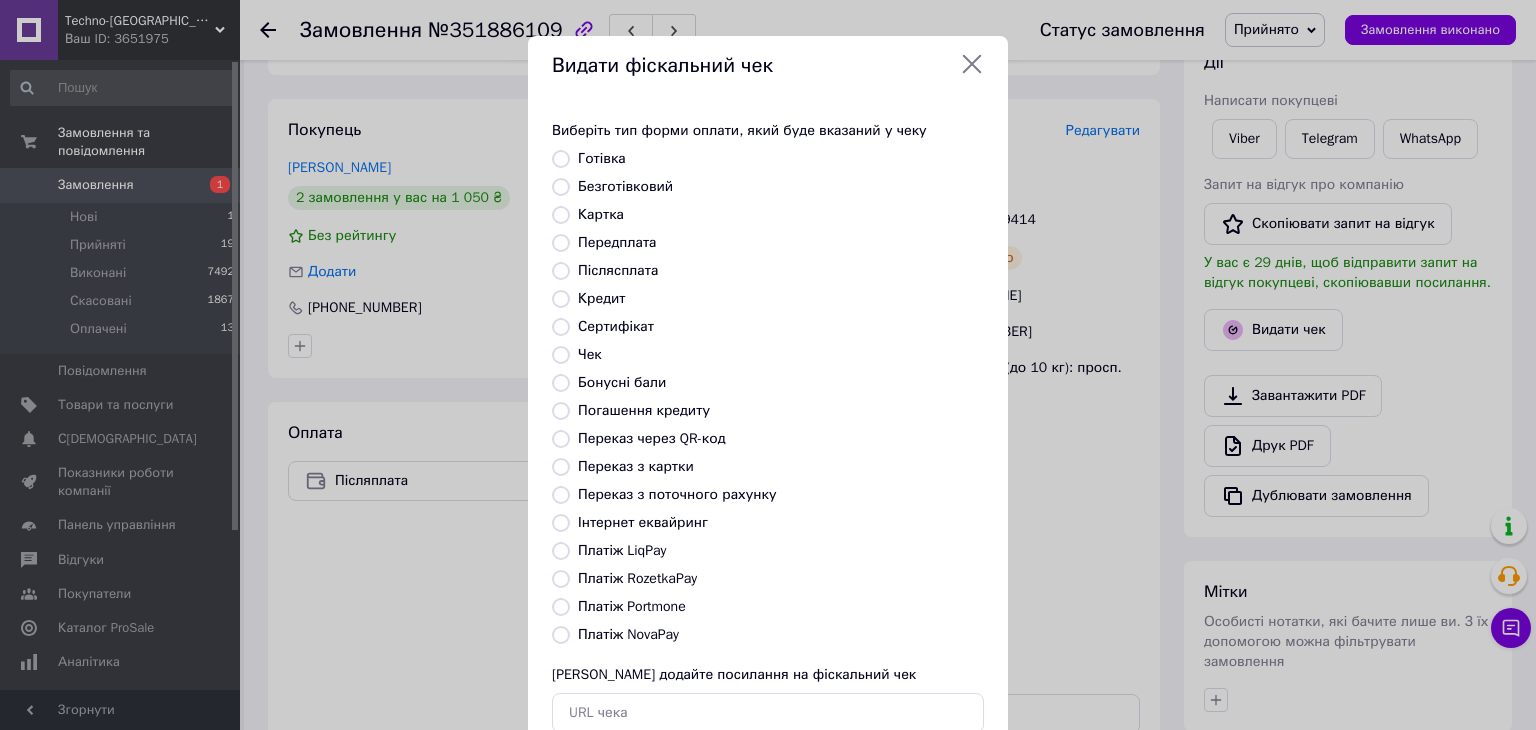 click on "Платіж NovaPay" at bounding box center (561, 635) 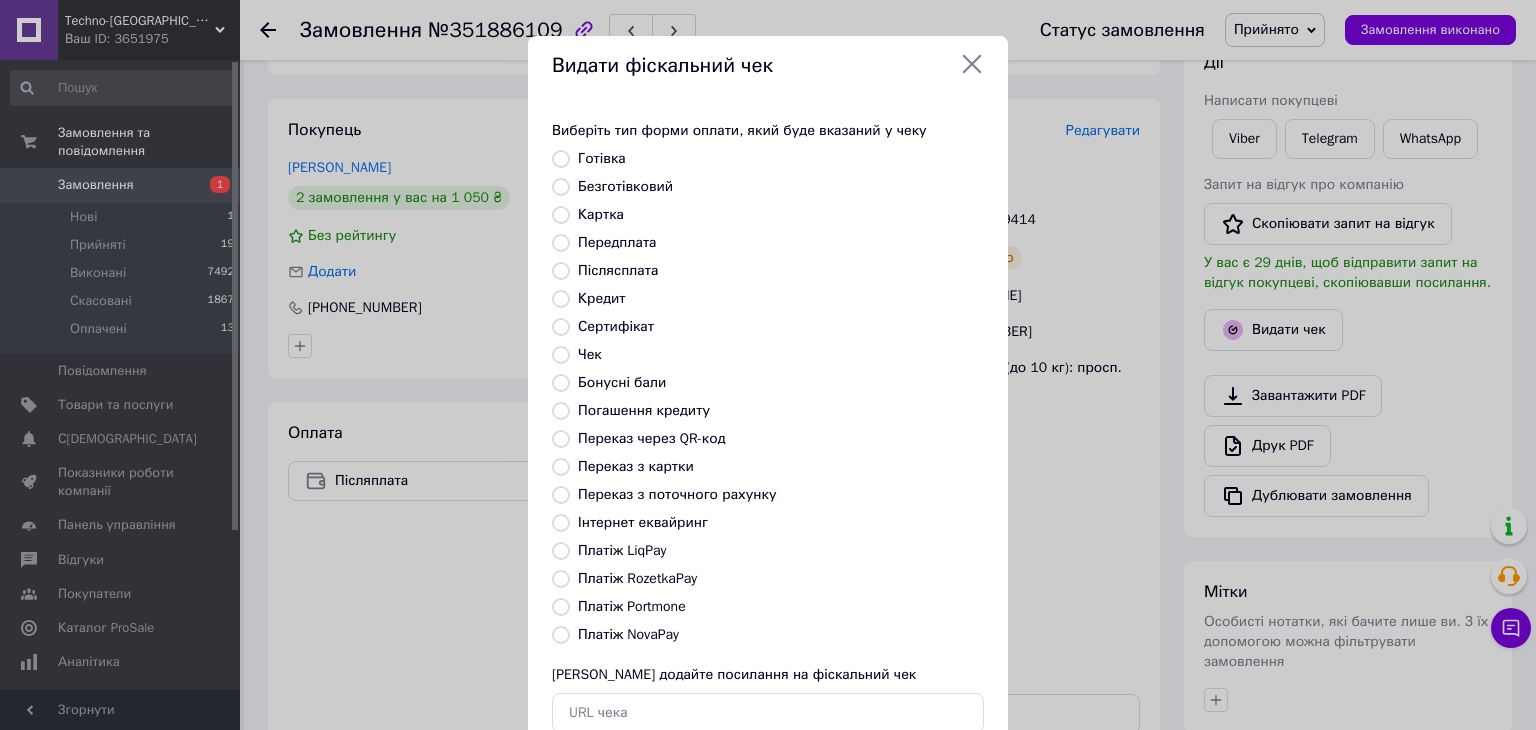 radio on "true" 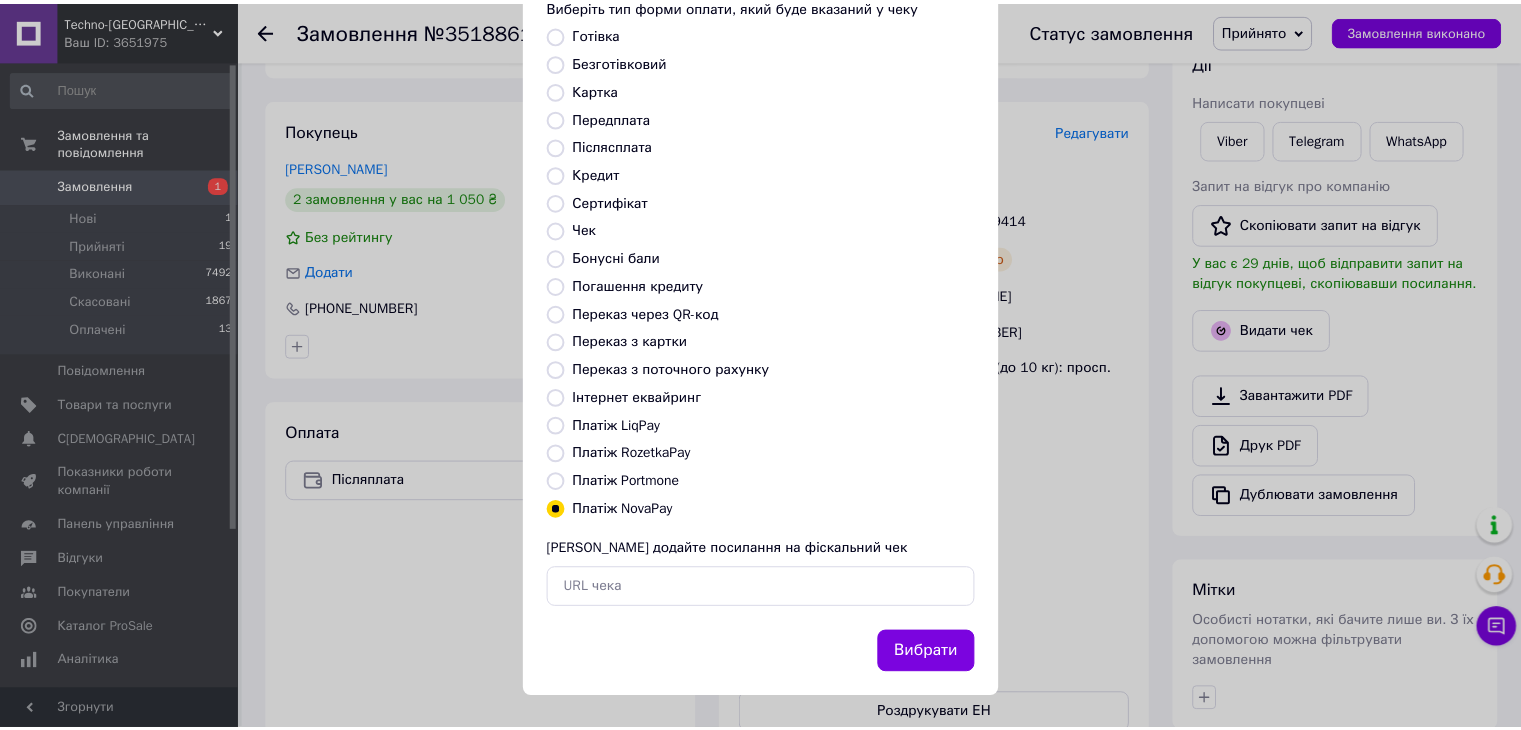 scroll, scrollTop: 128, scrollLeft: 0, axis: vertical 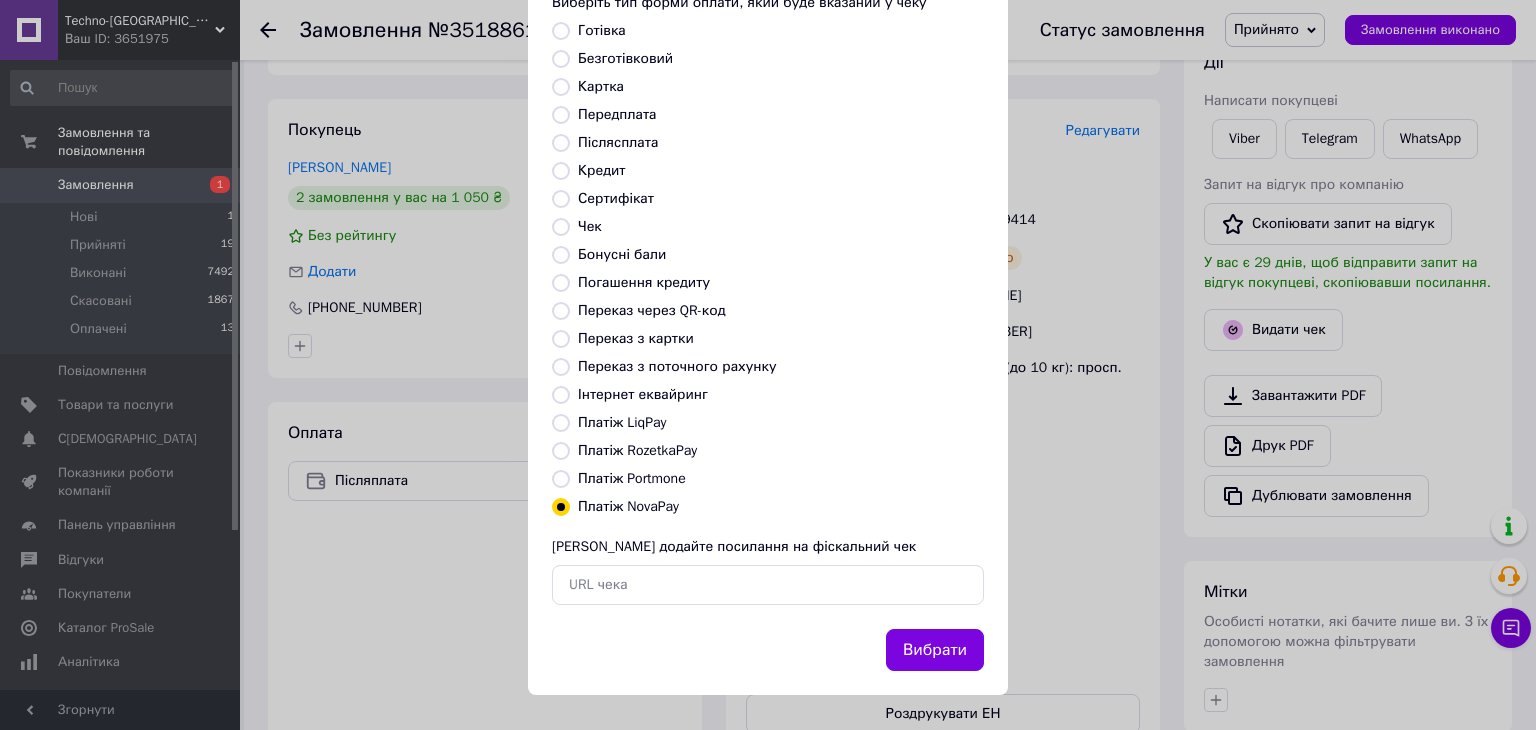 click on "Вибрати" at bounding box center (935, 650) 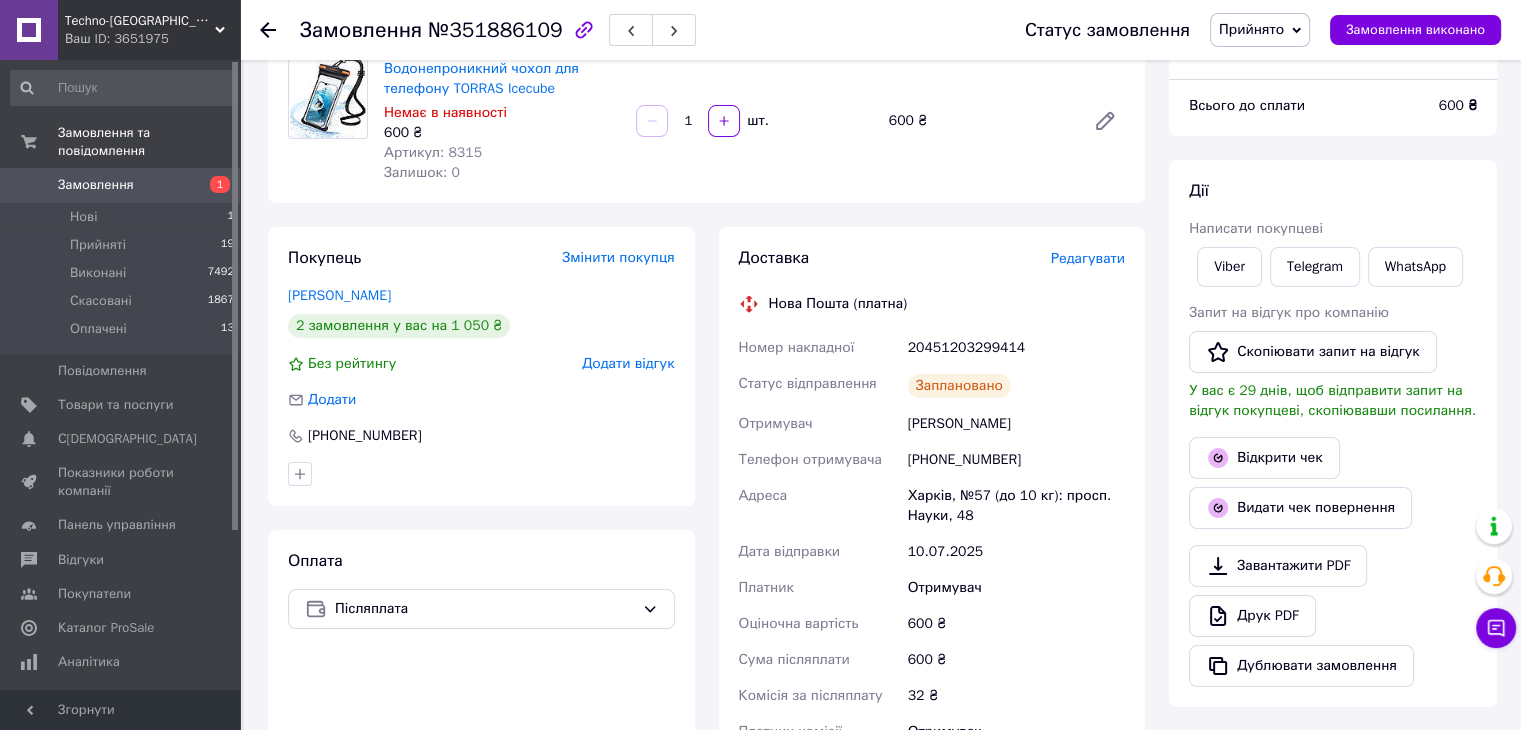 scroll, scrollTop: 0, scrollLeft: 0, axis: both 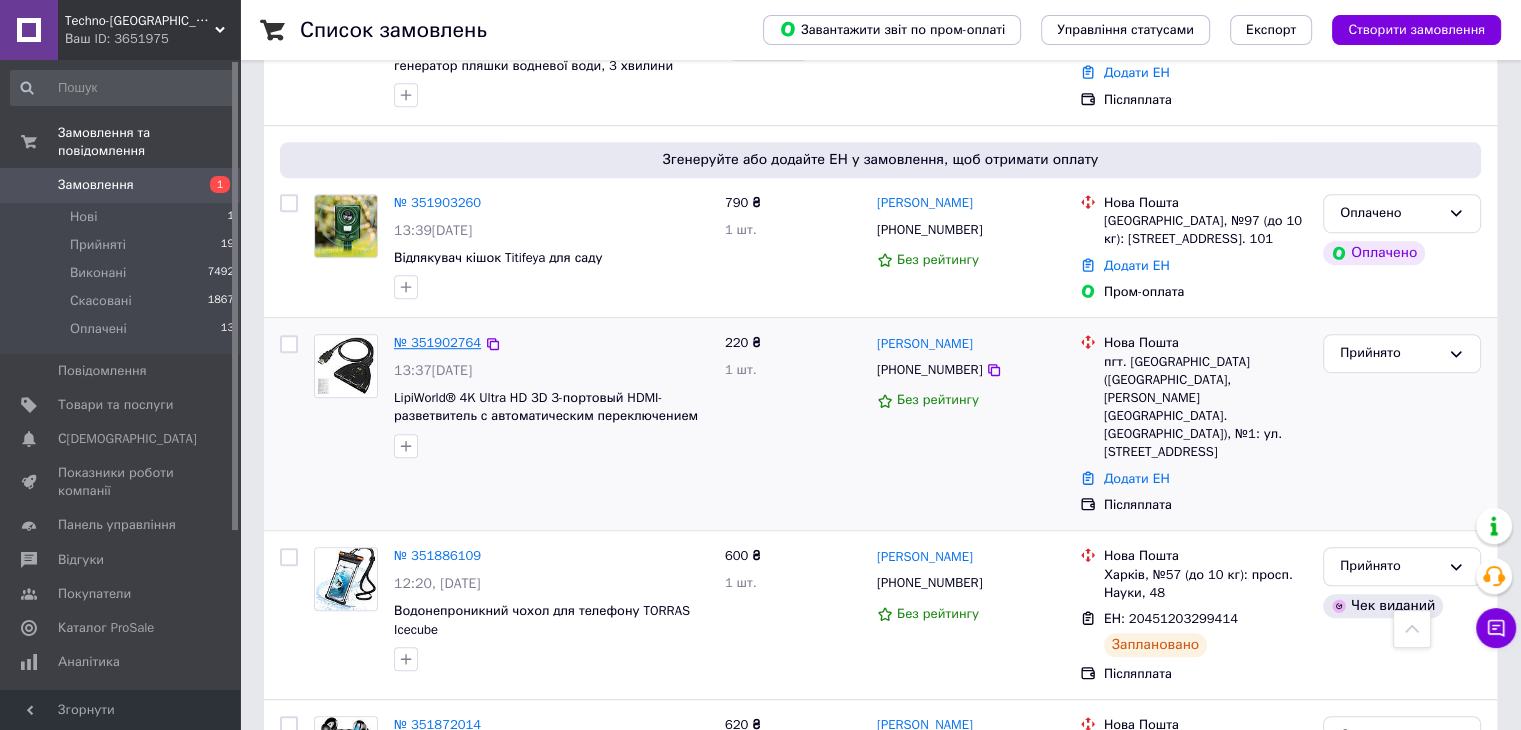 click on "№ 351902764" at bounding box center [437, 342] 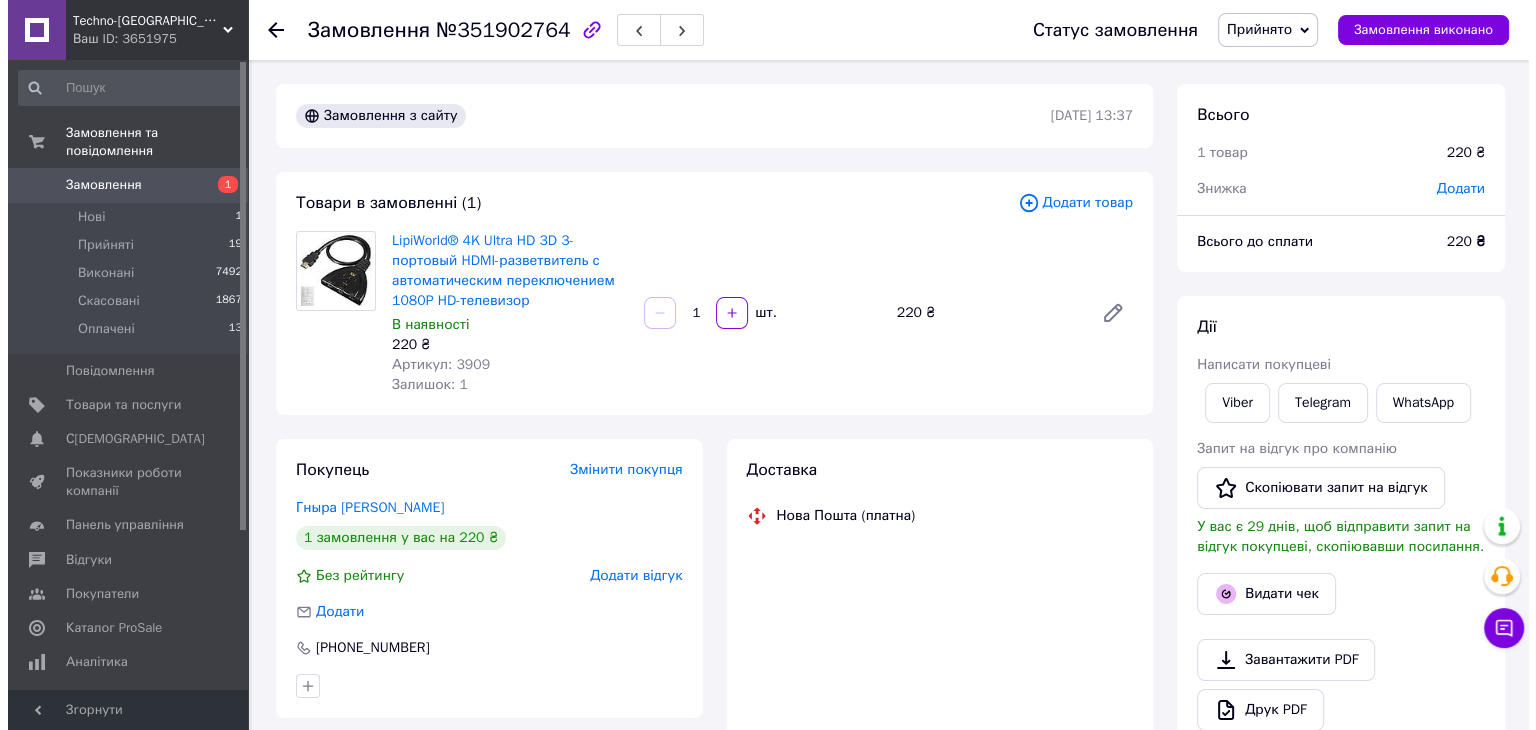 scroll, scrollTop: 0, scrollLeft: 0, axis: both 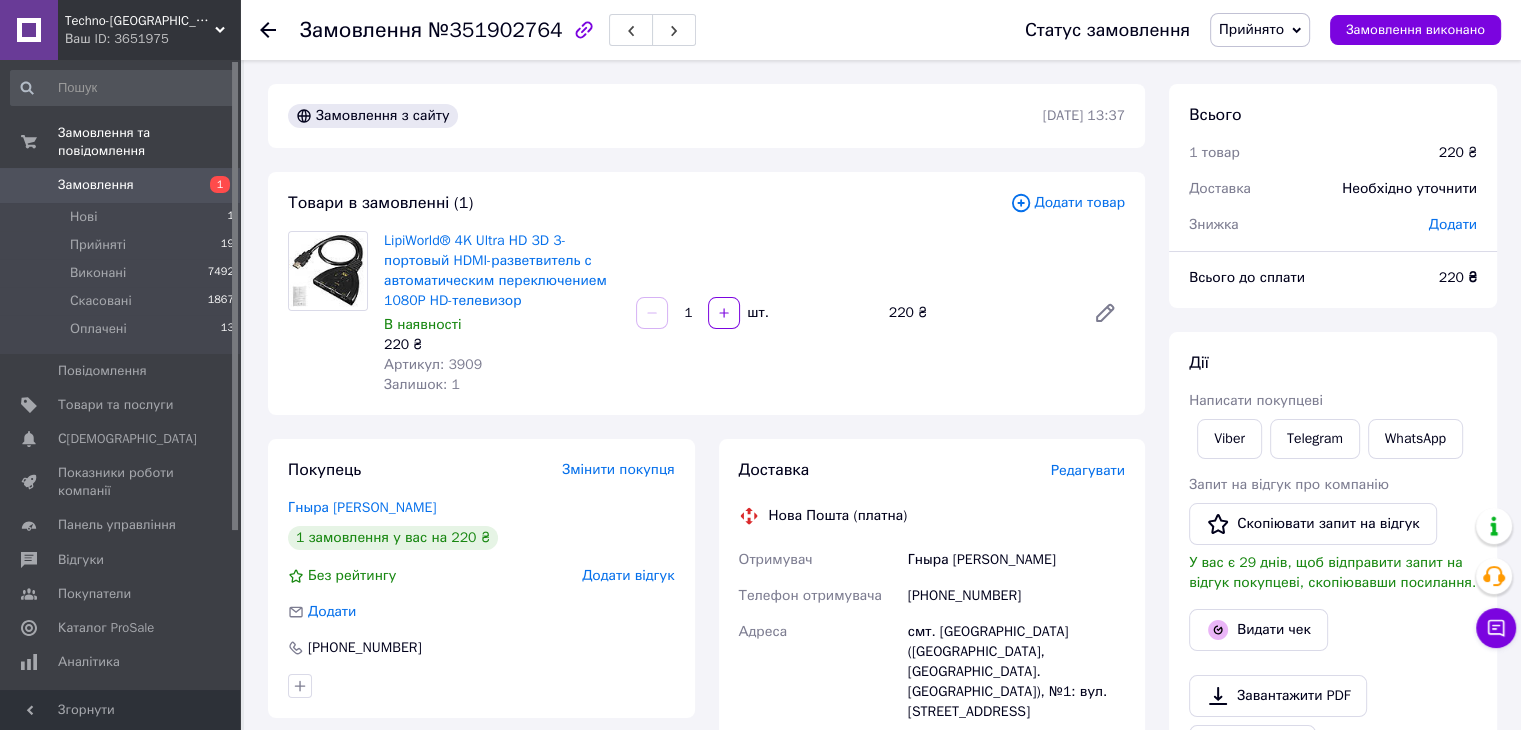 click on "Редагувати" at bounding box center (1088, 470) 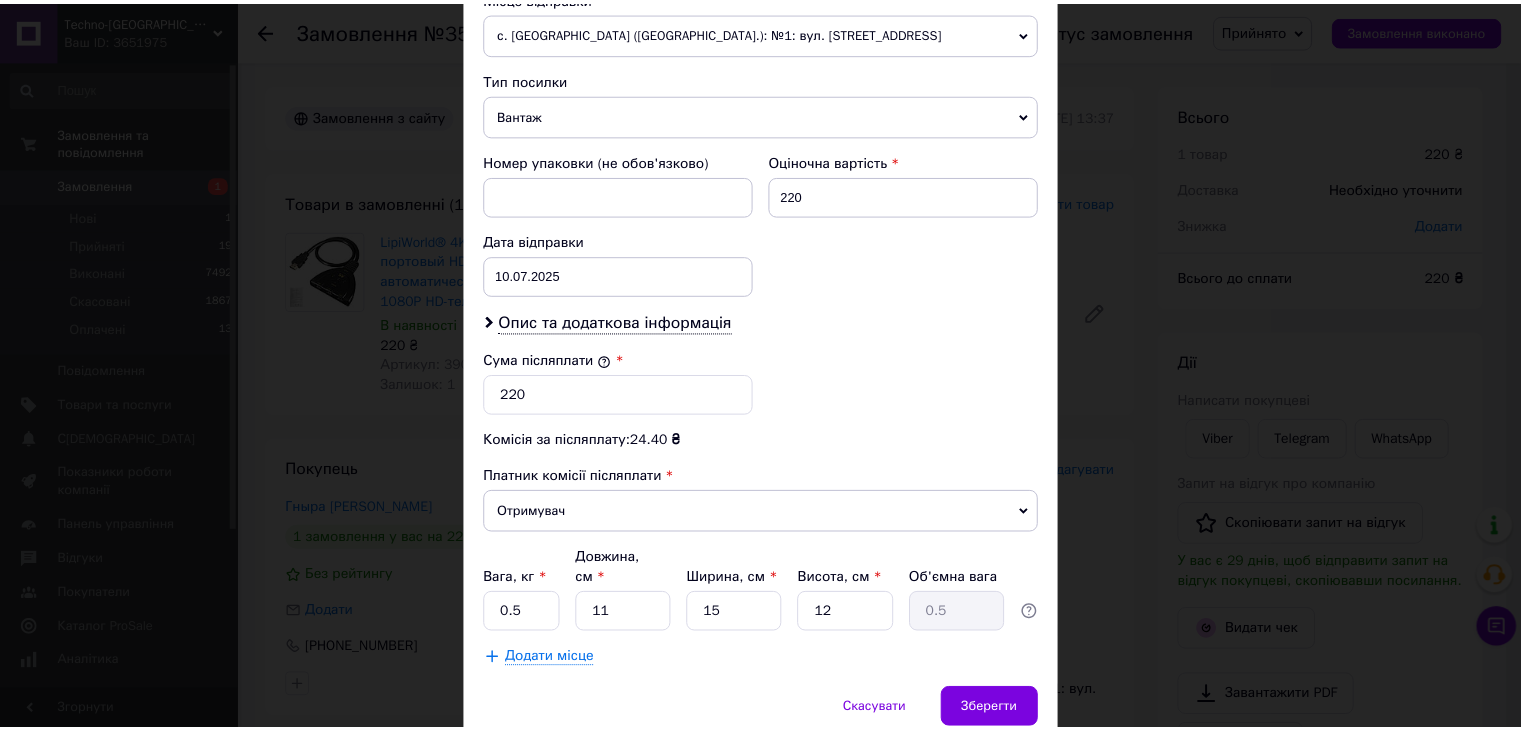 scroll, scrollTop: 790, scrollLeft: 0, axis: vertical 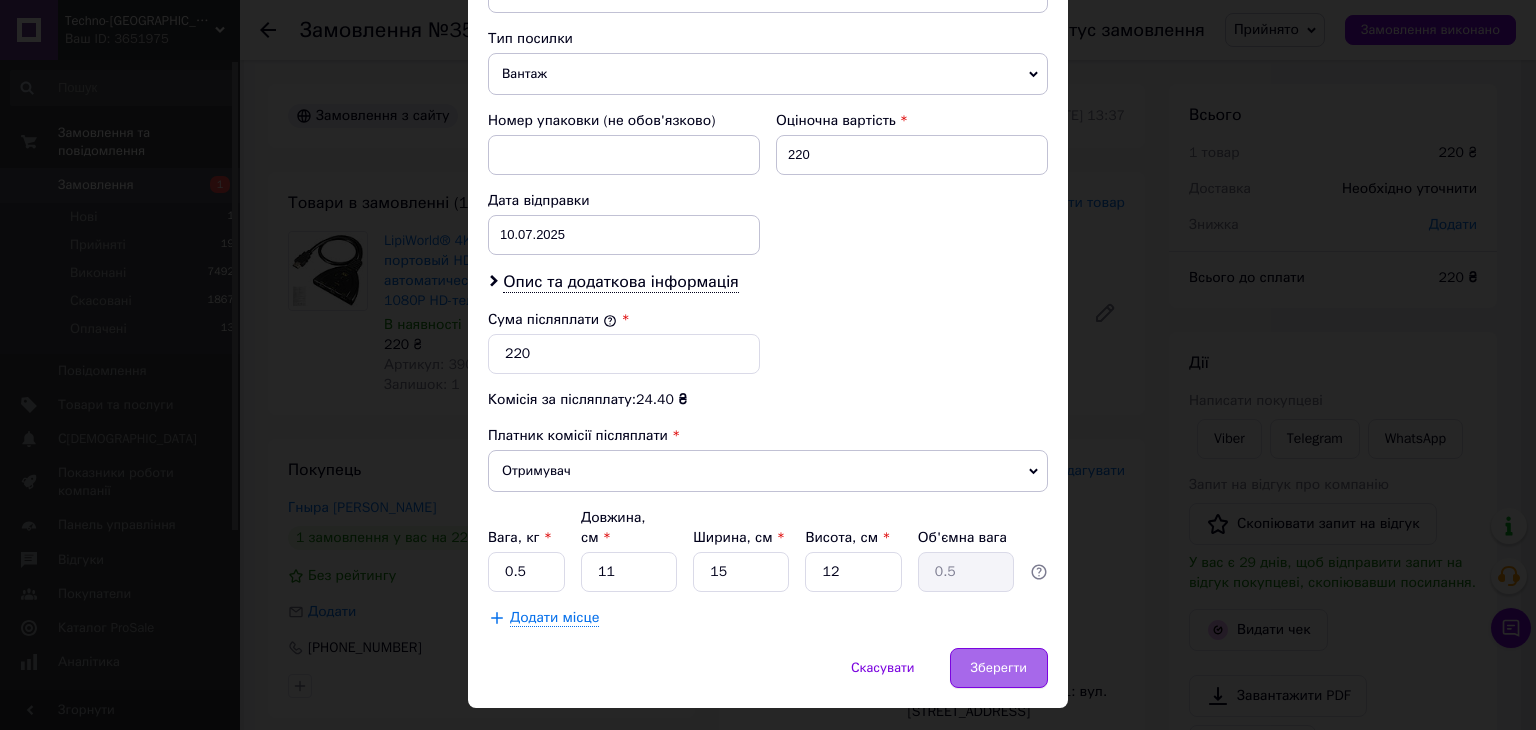 click on "Зберегти" at bounding box center [999, 668] 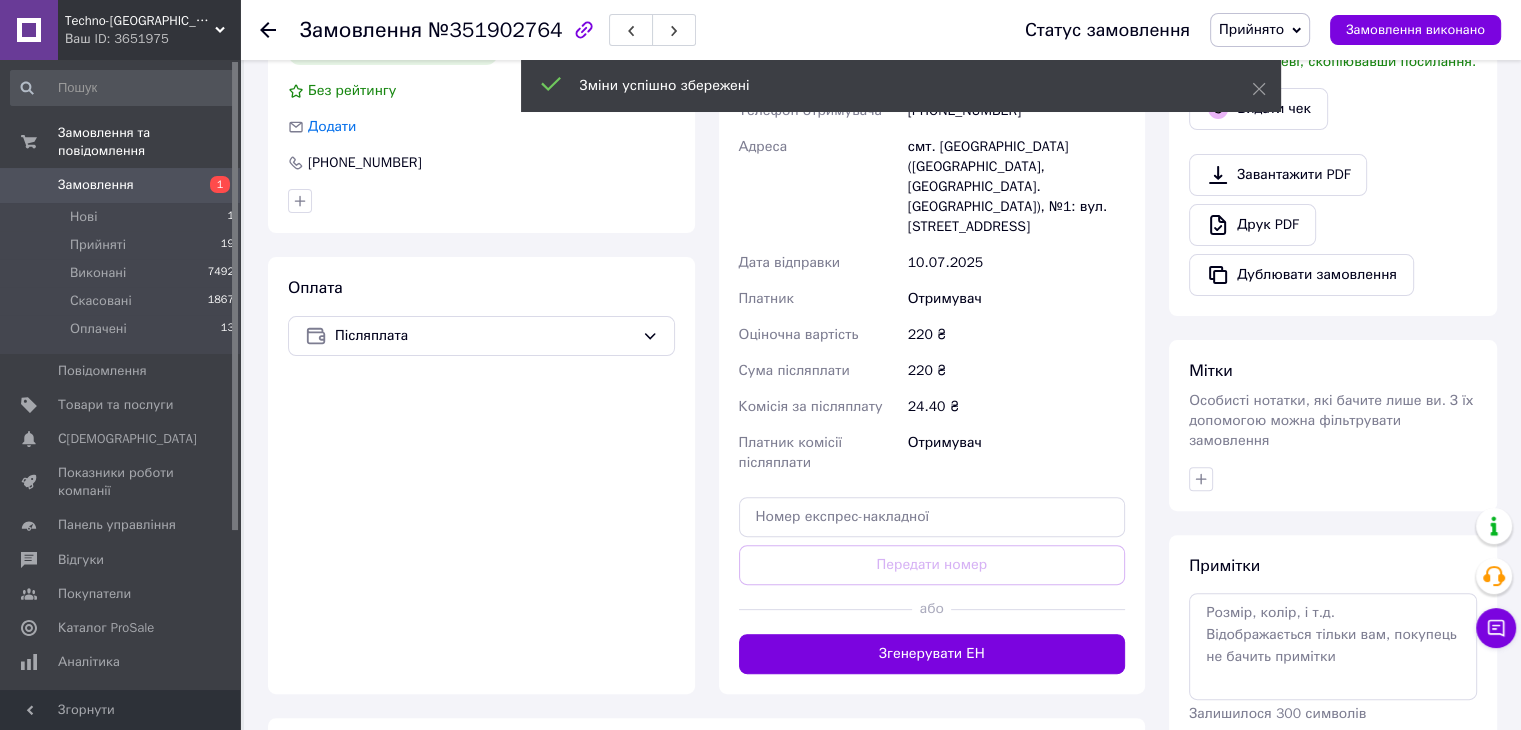scroll, scrollTop: 600, scrollLeft: 0, axis: vertical 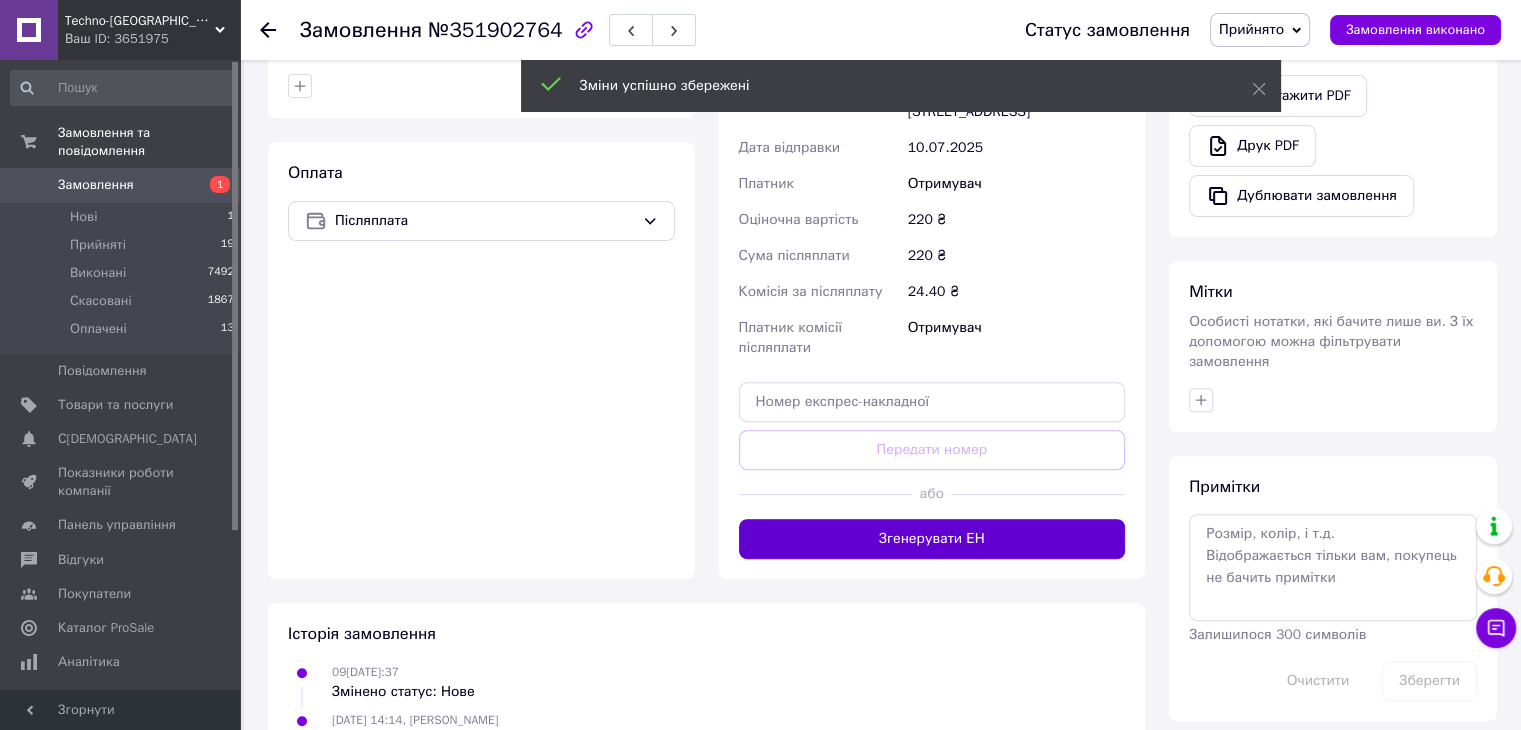 click on "Згенерувати ЕН" at bounding box center (932, 539) 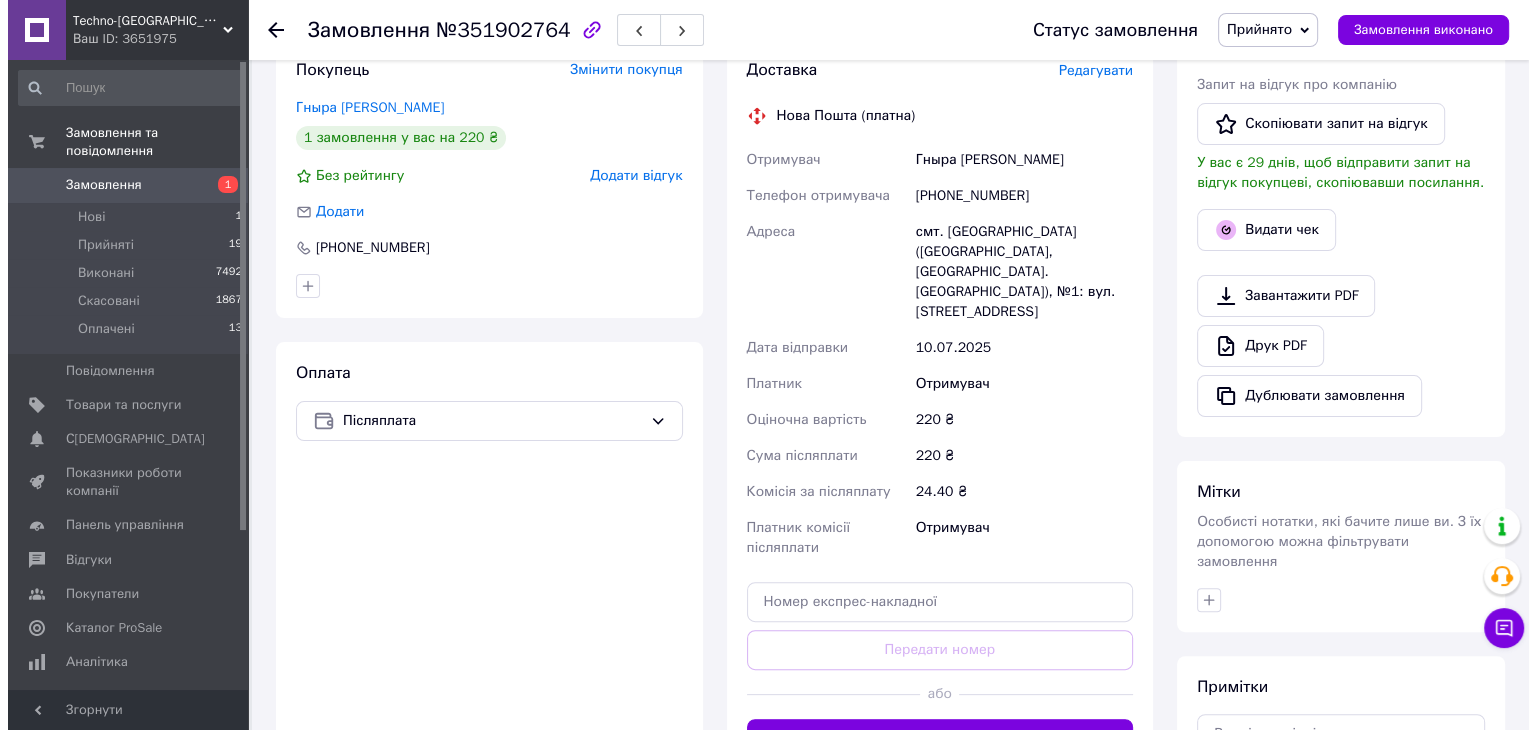 scroll, scrollTop: 300, scrollLeft: 0, axis: vertical 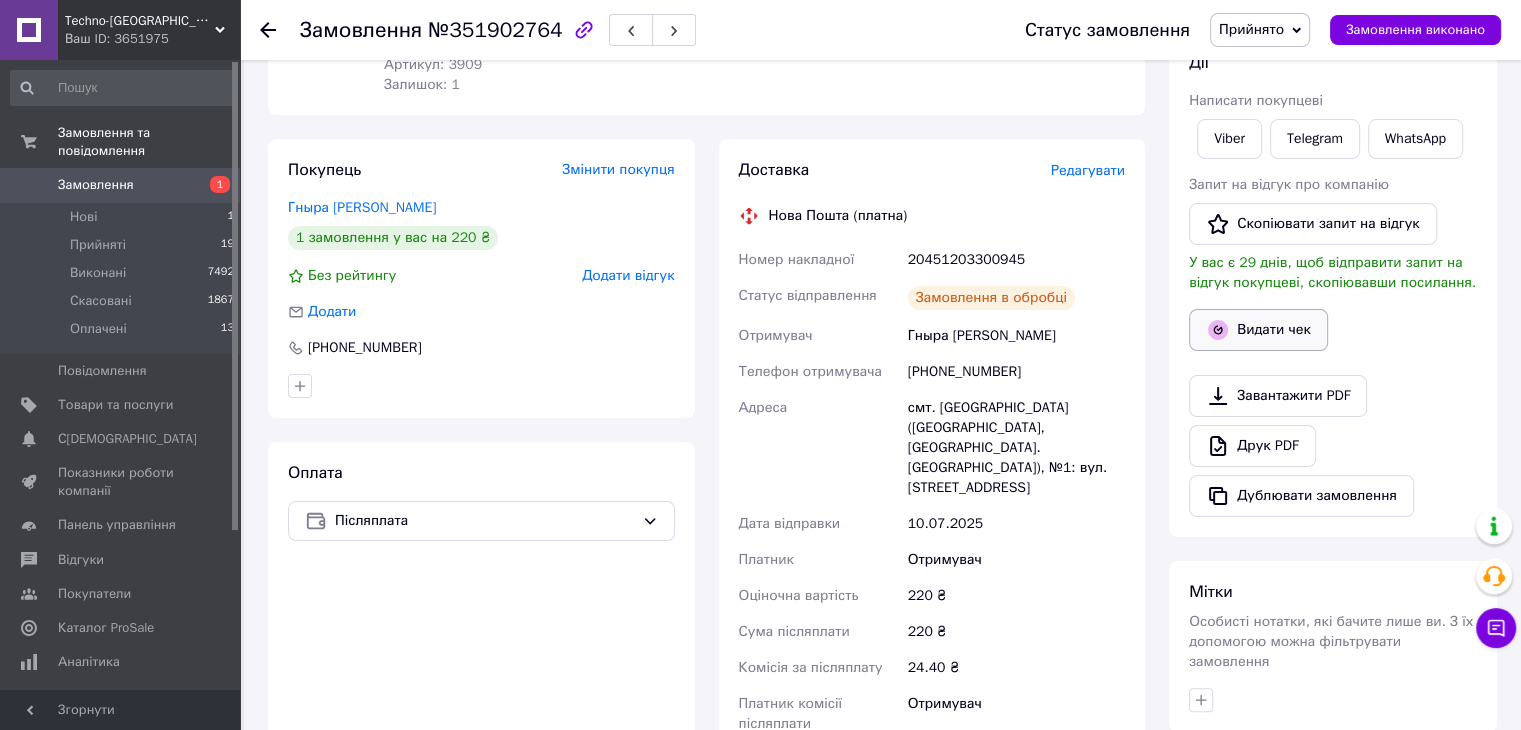 click on "Видати чек" at bounding box center [1258, 330] 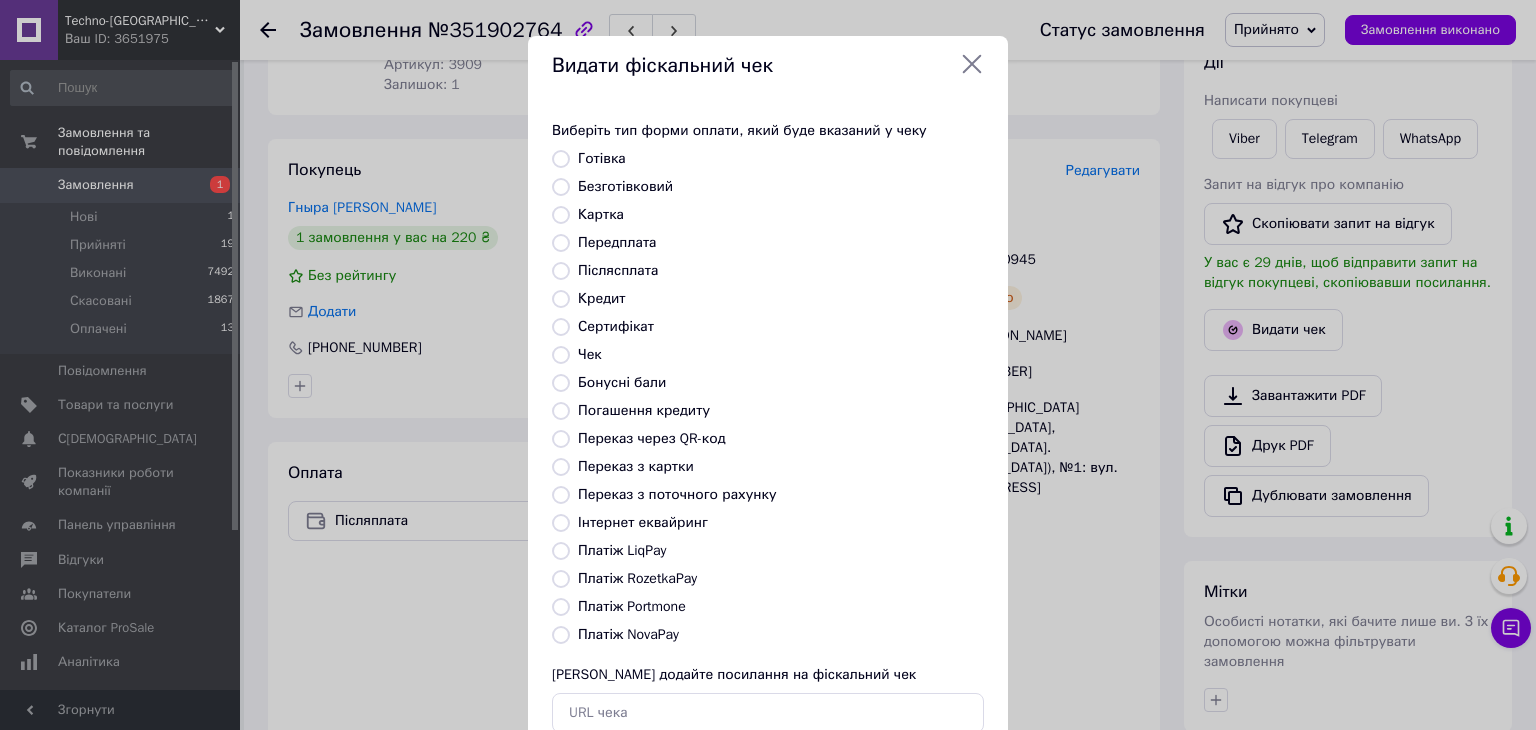 drag, startPoint x: 564, startPoint y: 634, endPoint x: 643, endPoint y: 629, distance: 79.15807 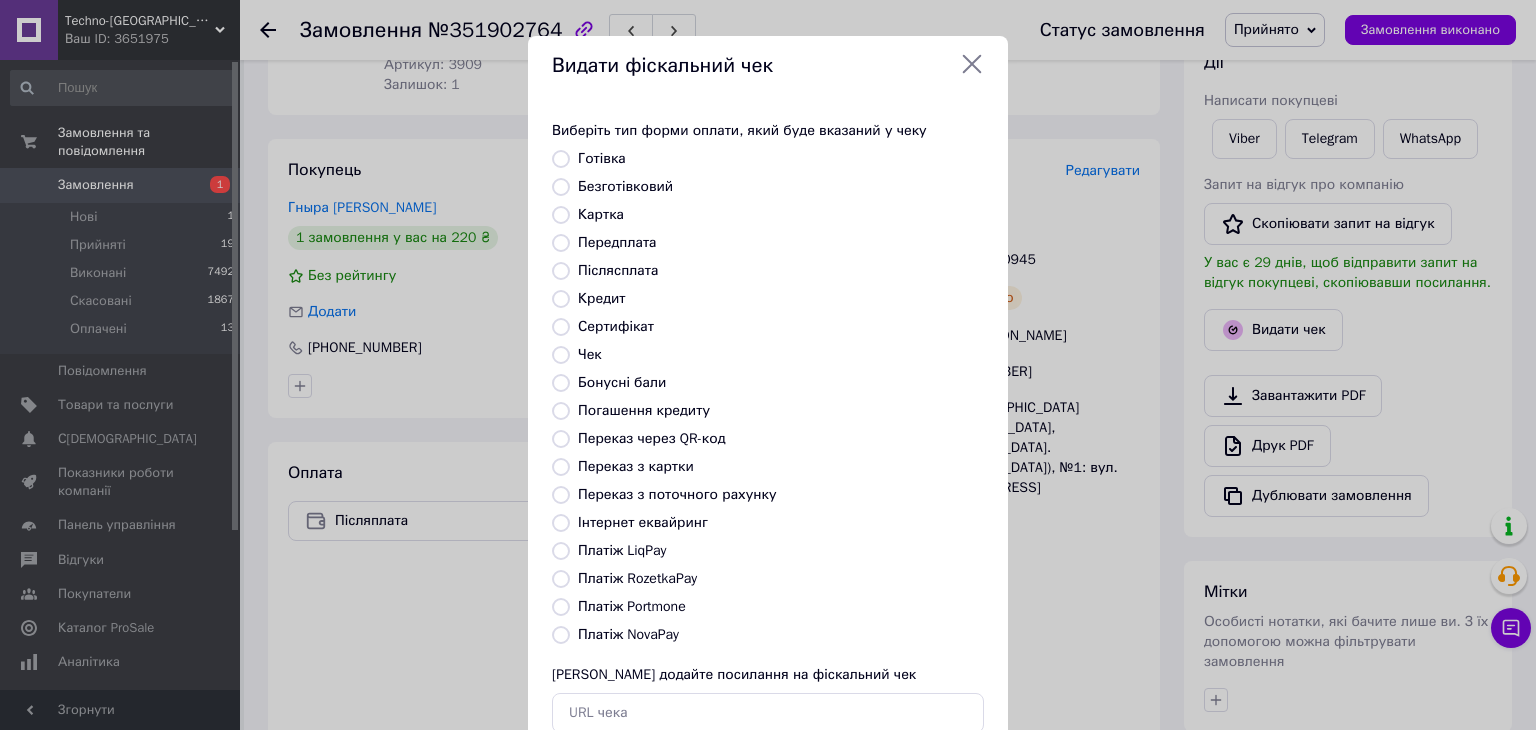 radio on "true" 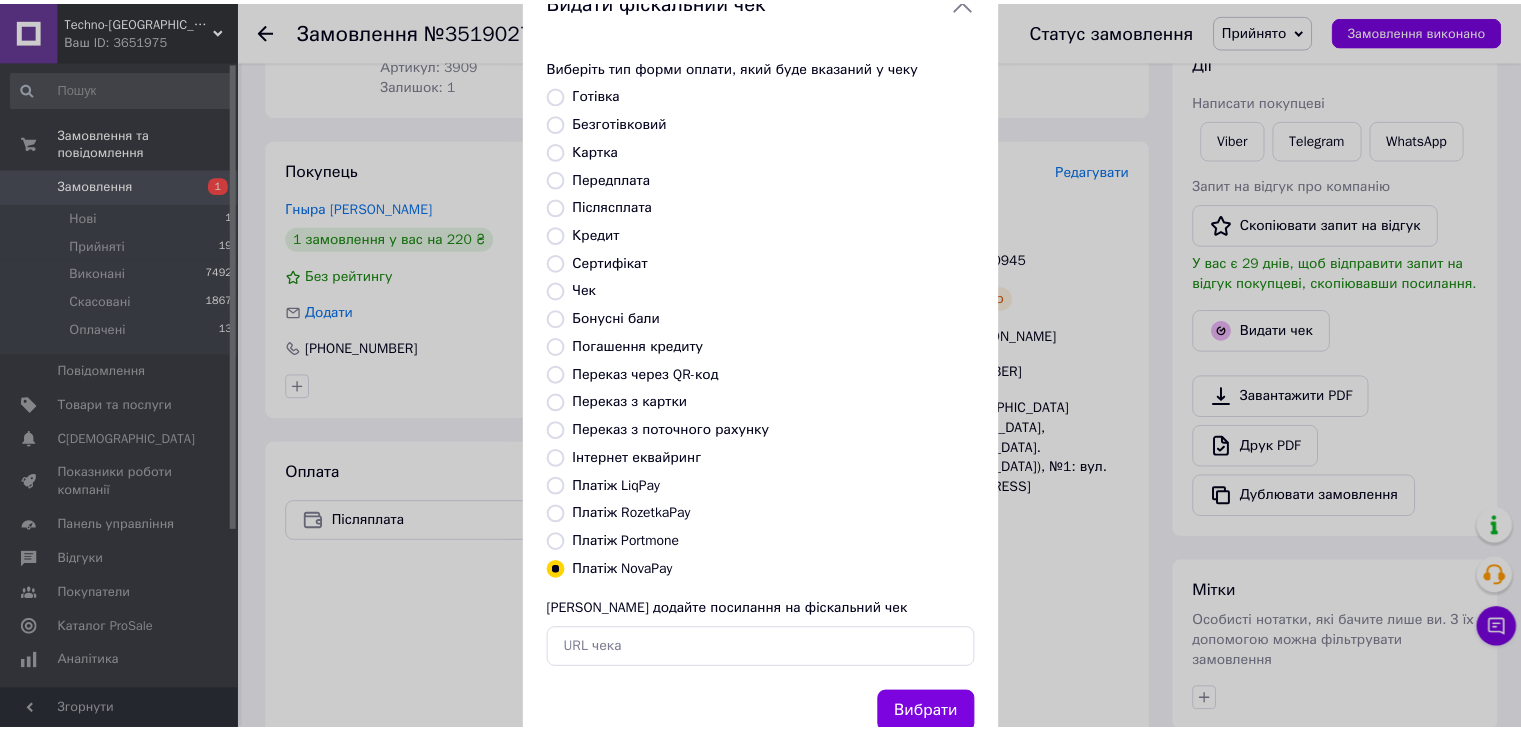 scroll, scrollTop: 128, scrollLeft: 0, axis: vertical 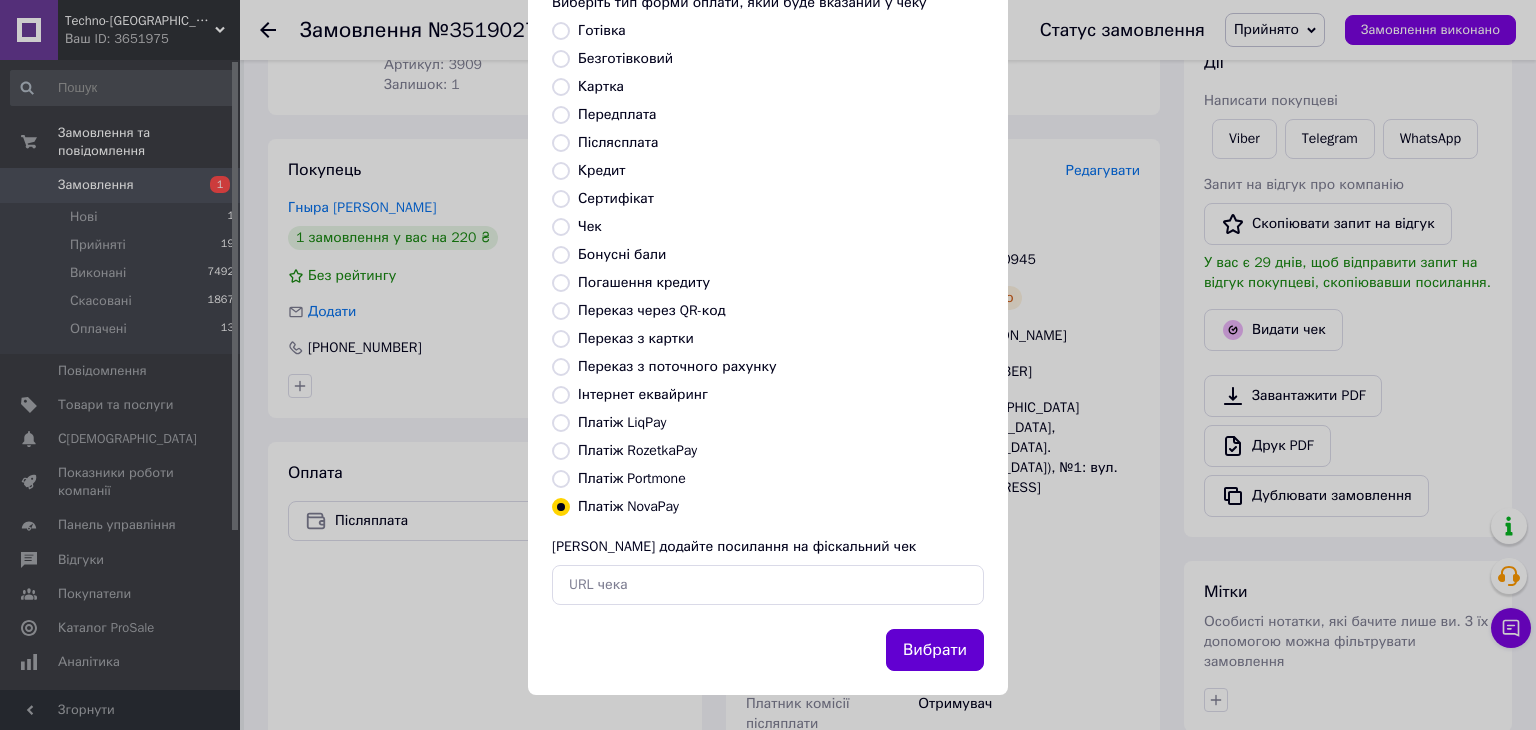 click on "Вибрати" at bounding box center (935, 650) 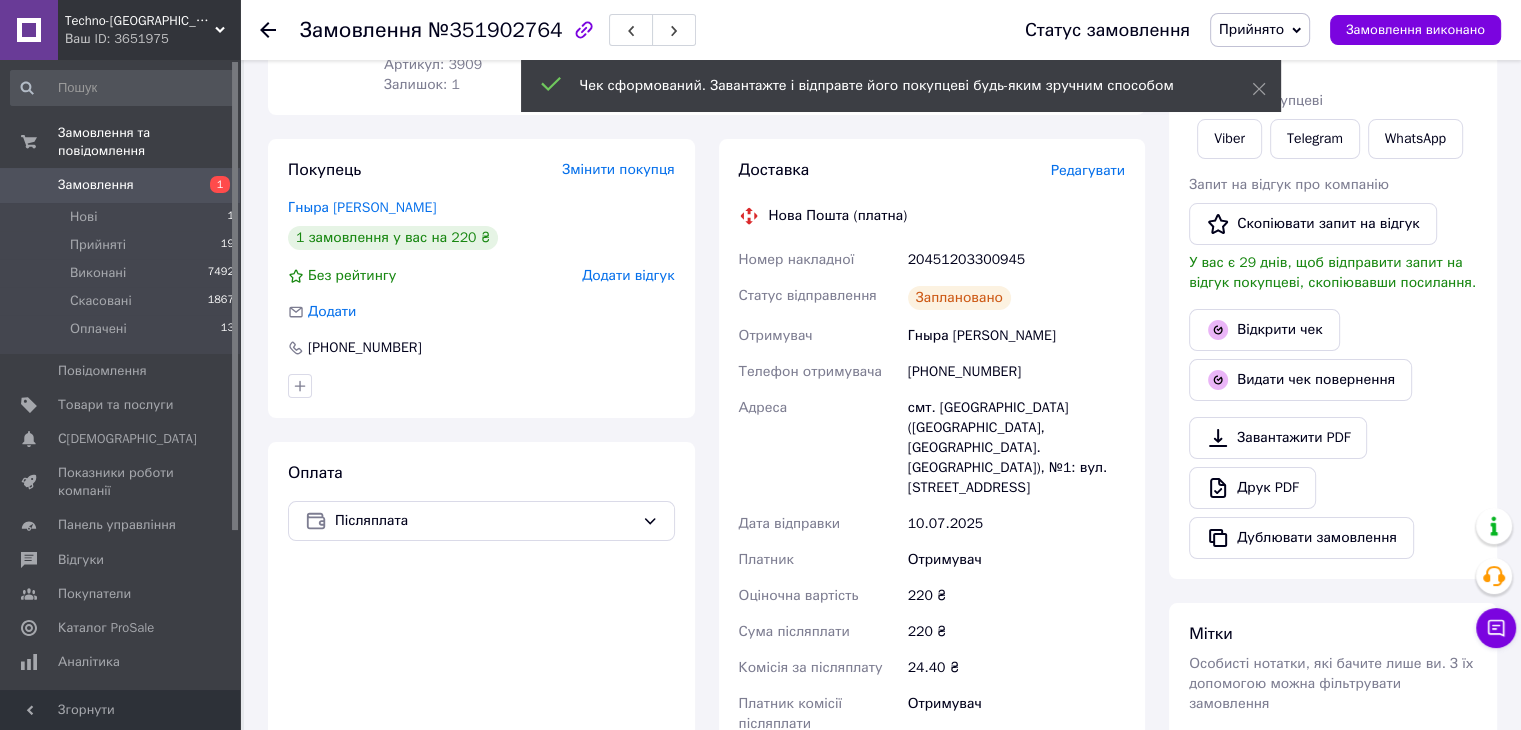 scroll, scrollTop: 0, scrollLeft: 0, axis: both 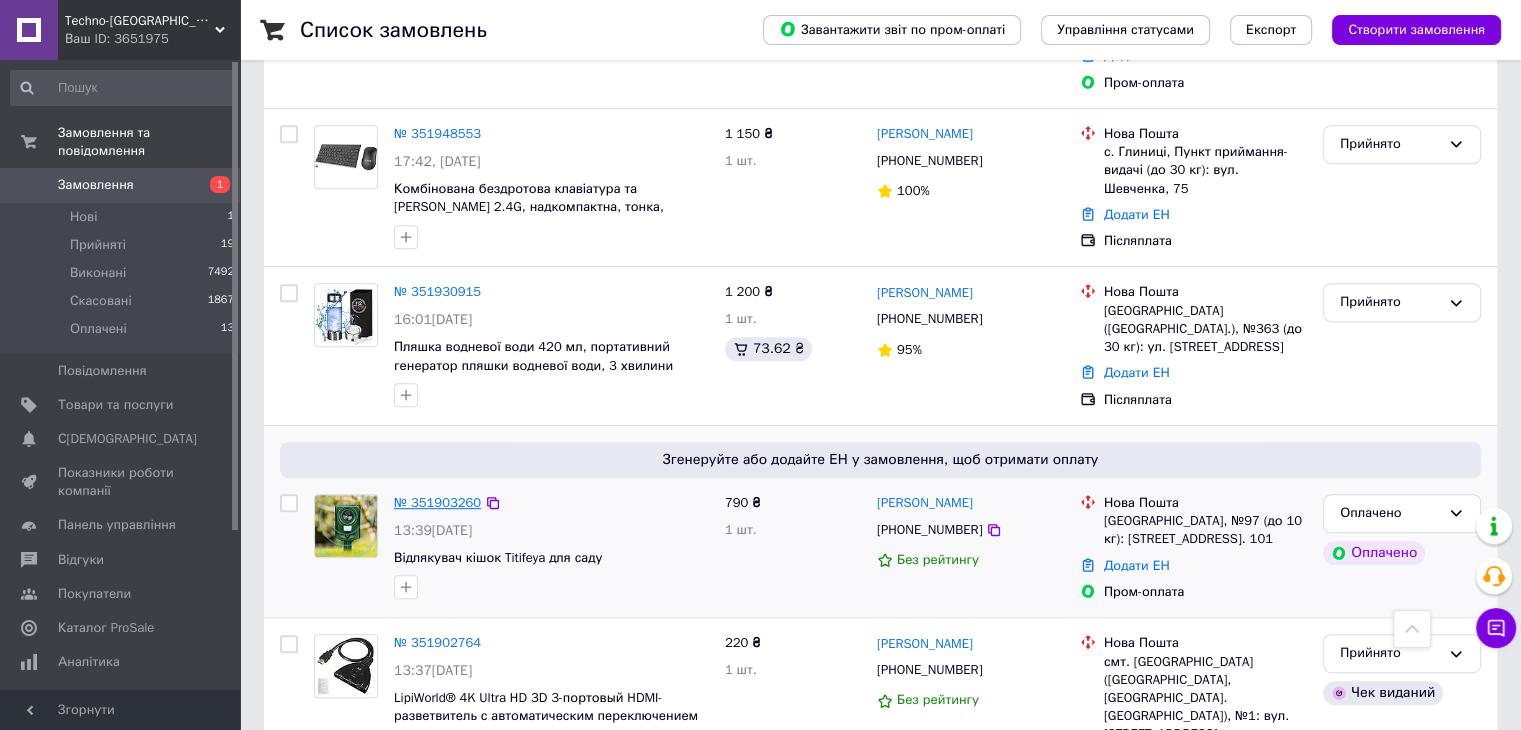 click on "№ 351903260" at bounding box center (437, 502) 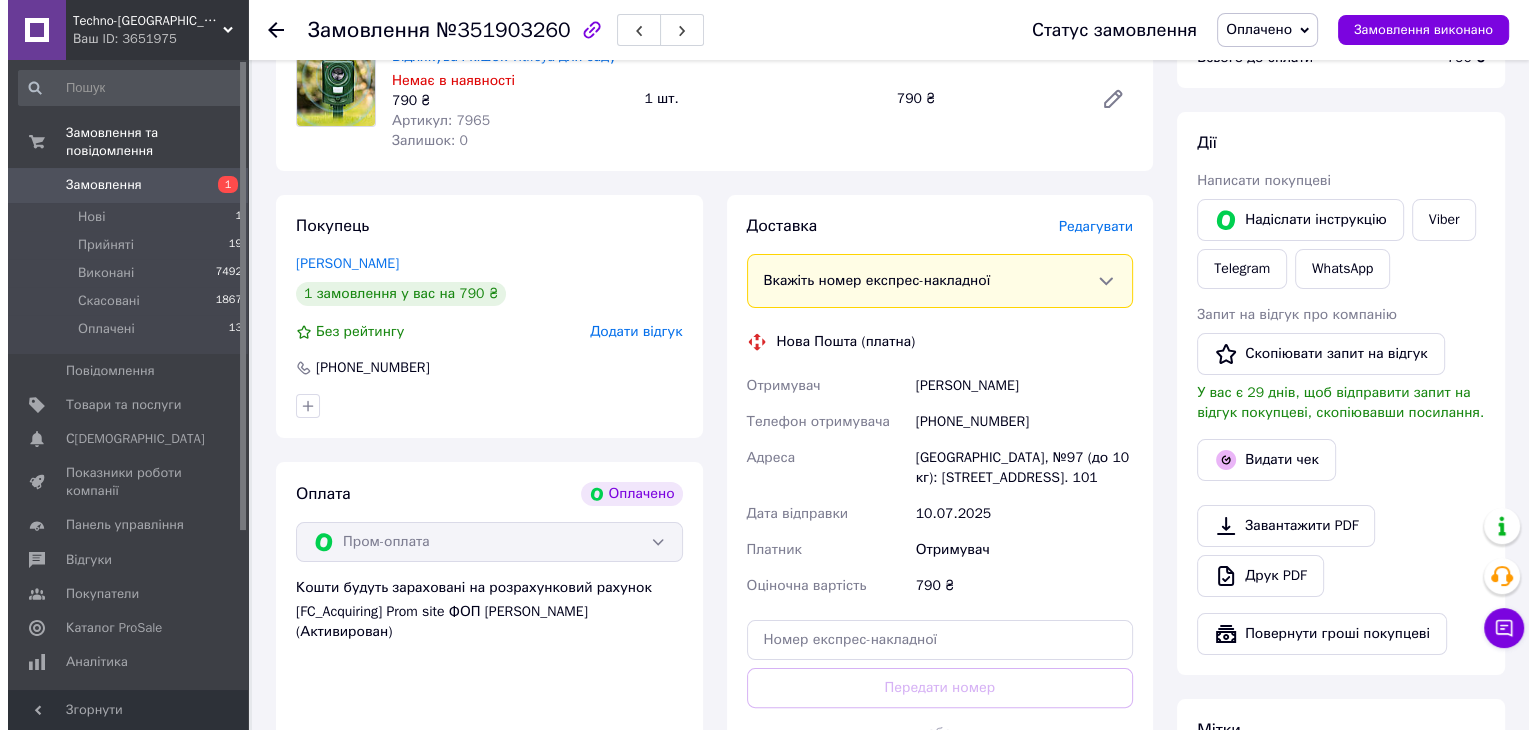 scroll, scrollTop: 242, scrollLeft: 0, axis: vertical 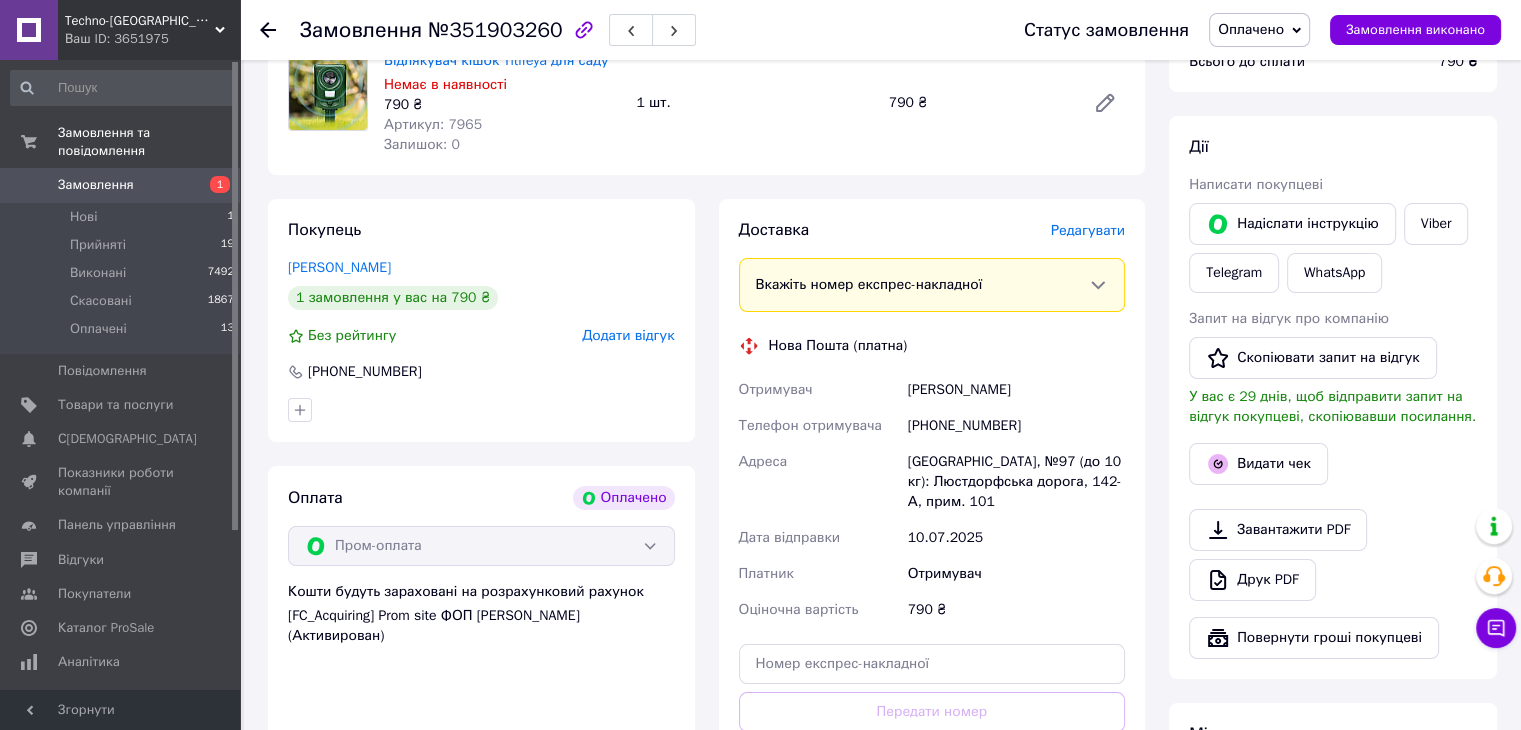 click on "Редагувати" at bounding box center [1088, 230] 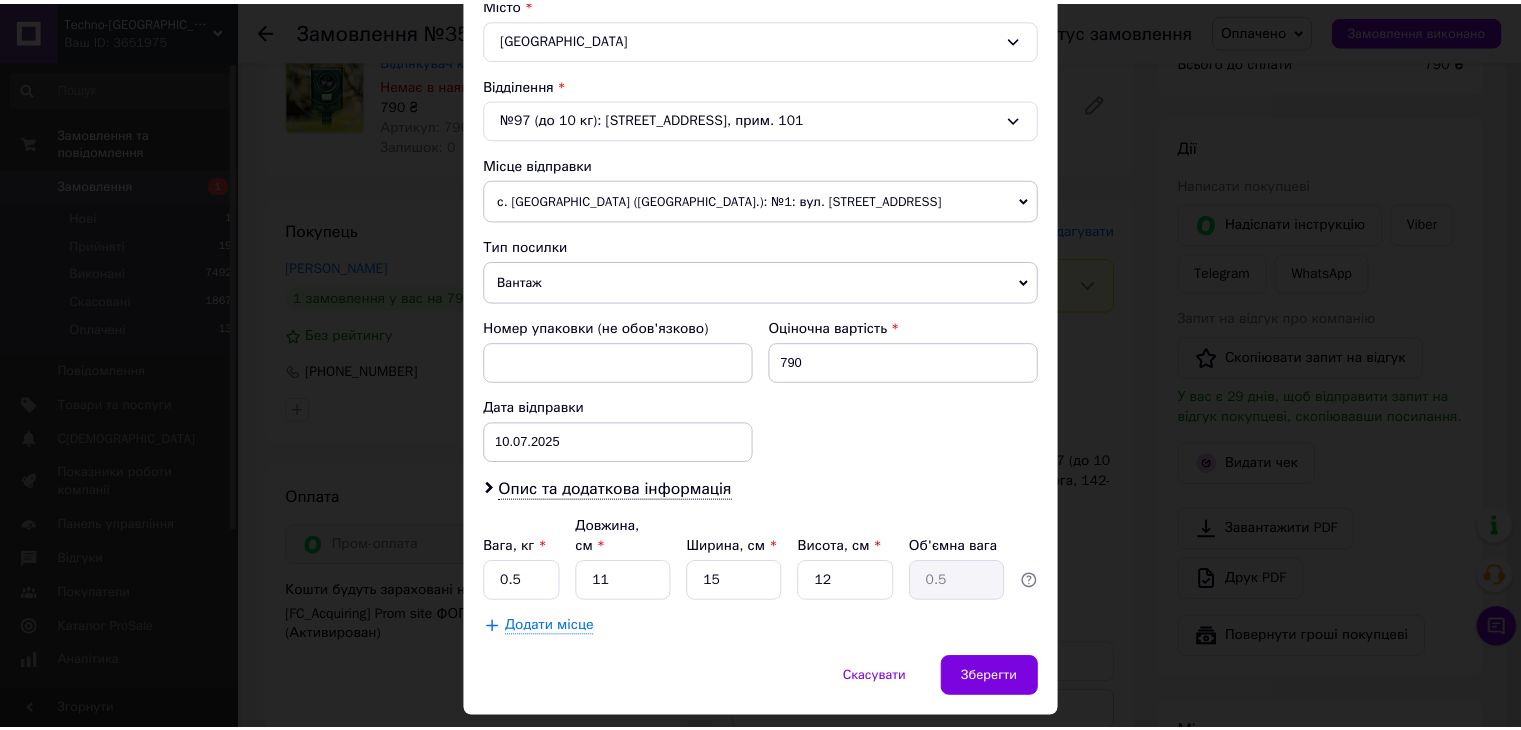 scroll, scrollTop: 592, scrollLeft: 0, axis: vertical 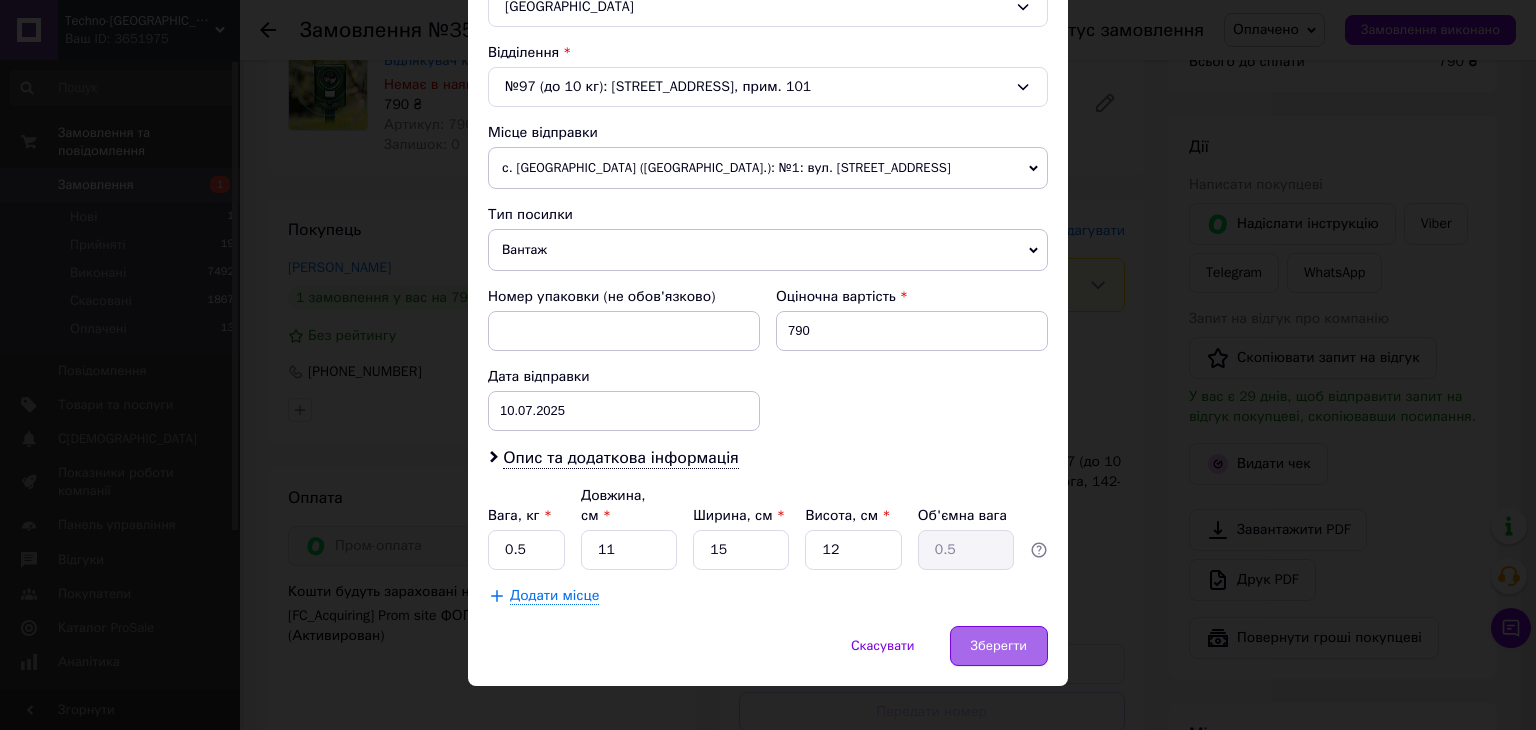 click on "Зберегти" at bounding box center (999, 646) 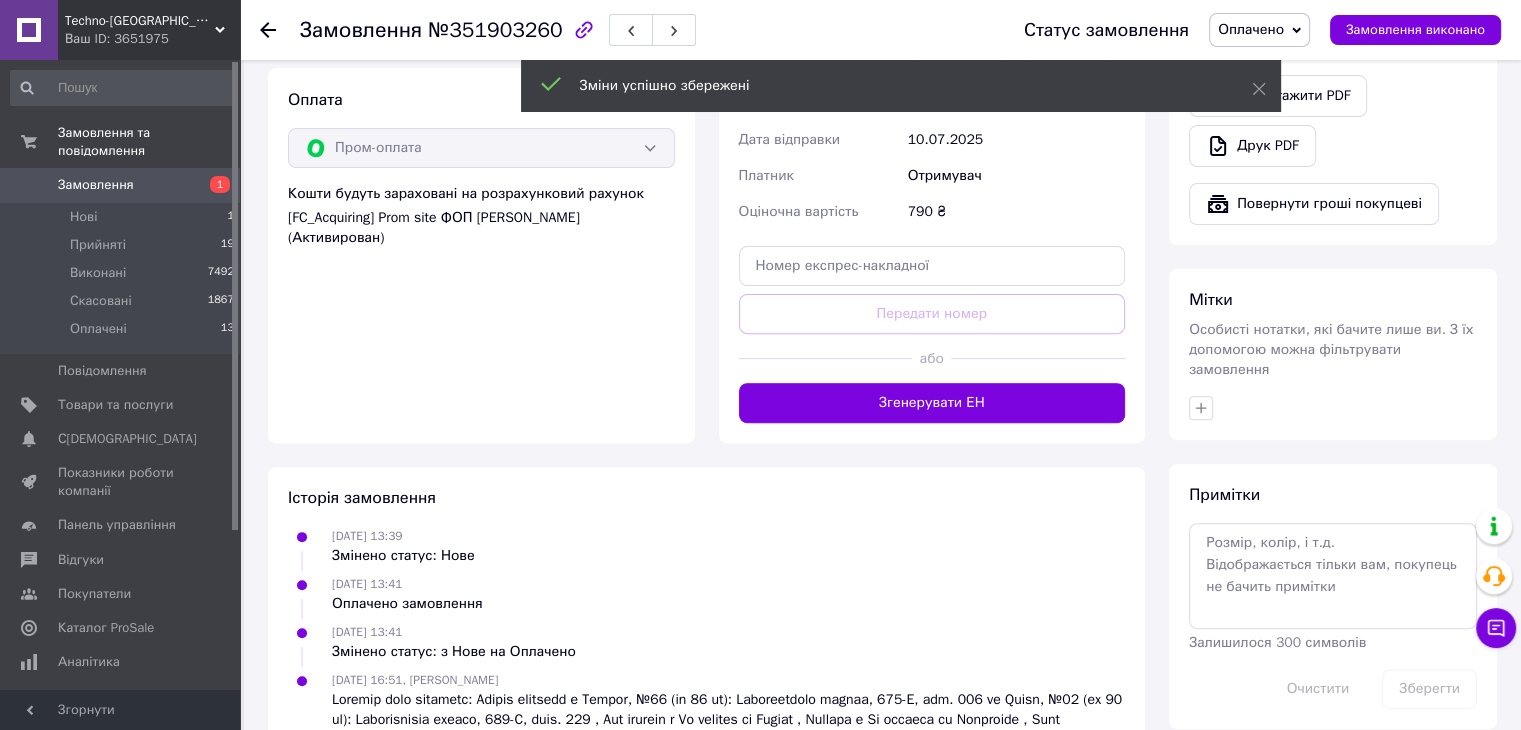 scroll, scrollTop: 642, scrollLeft: 0, axis: vertical 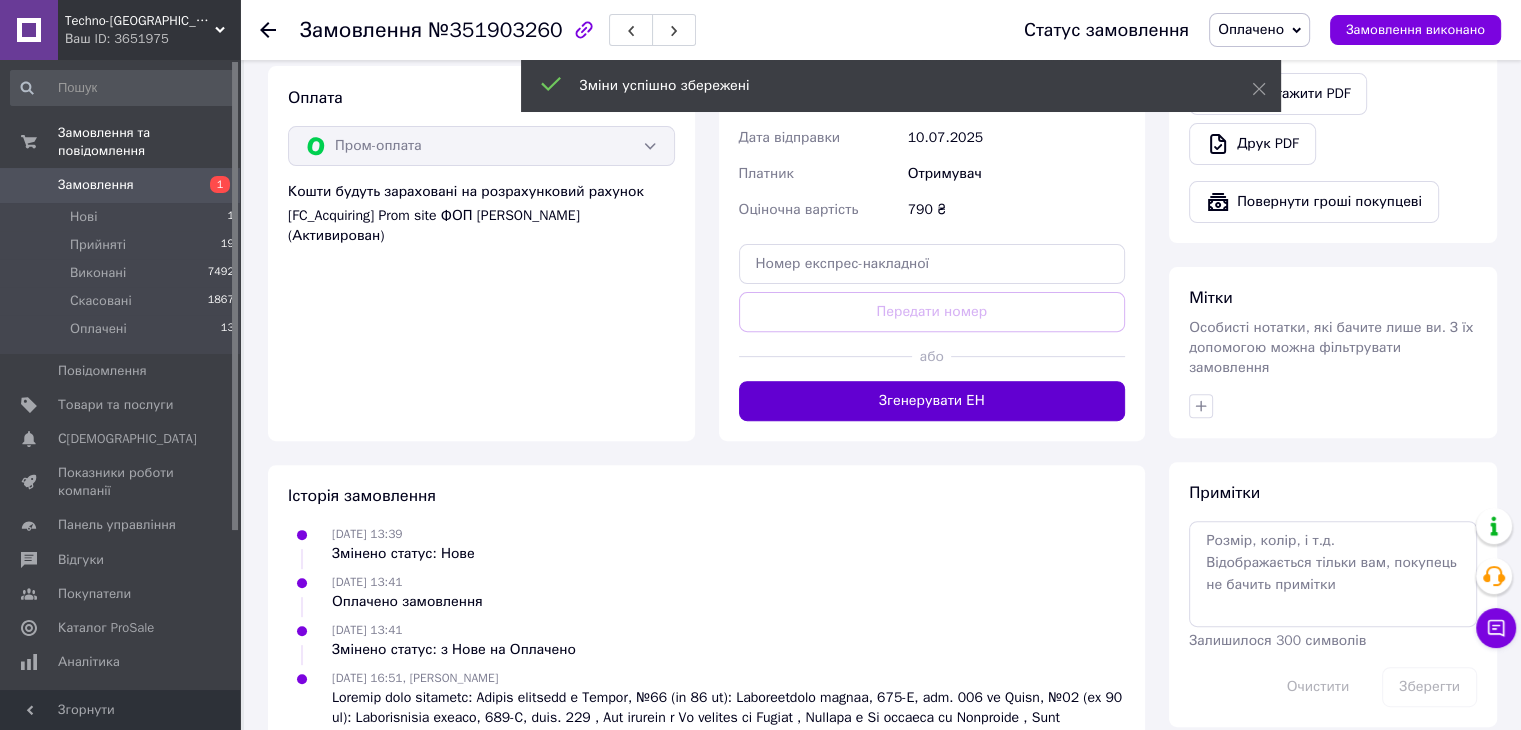 click on "Згенерувати ЕН" at bounding box center (932, 401) 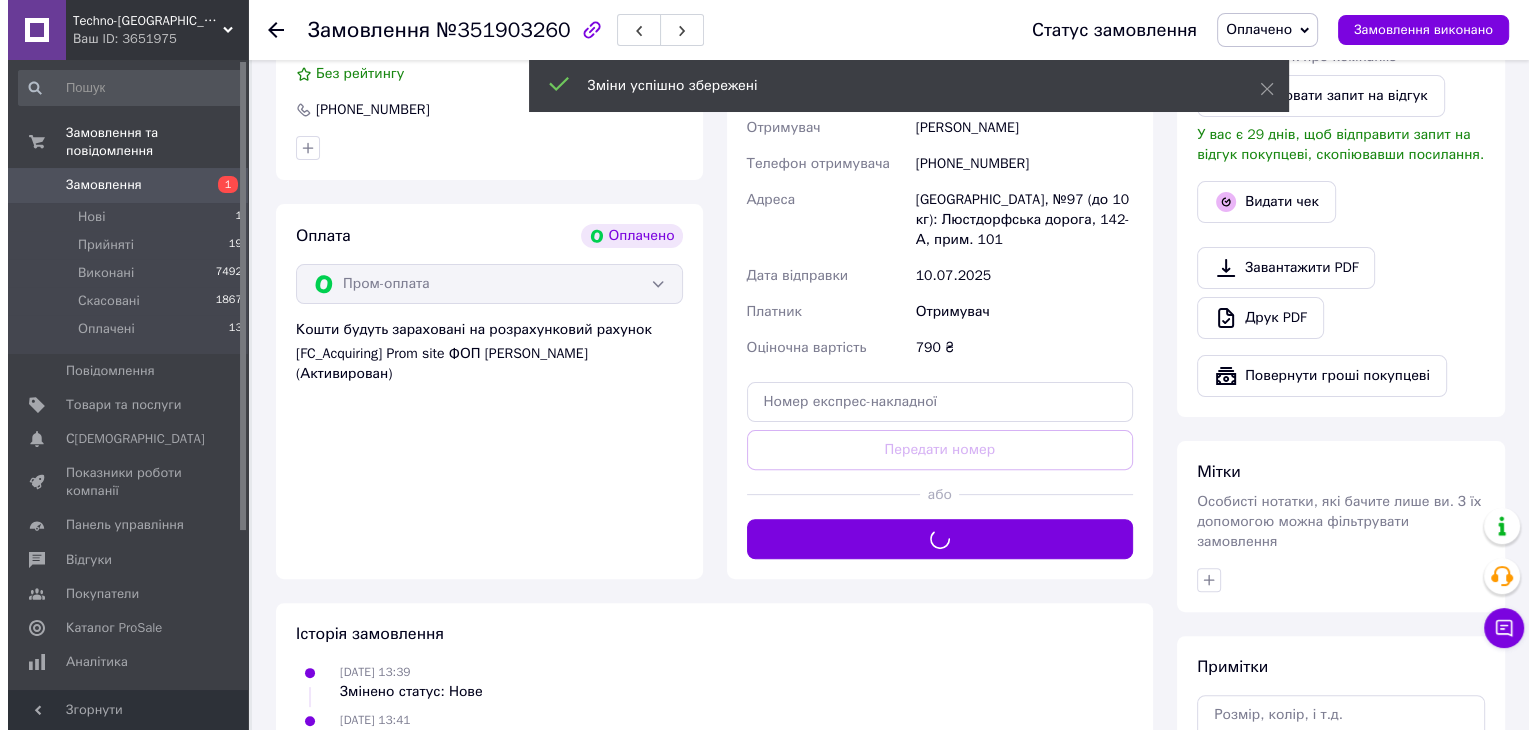 scroll, scrollTop: 342, scrollLeft: 0, axis: vertical 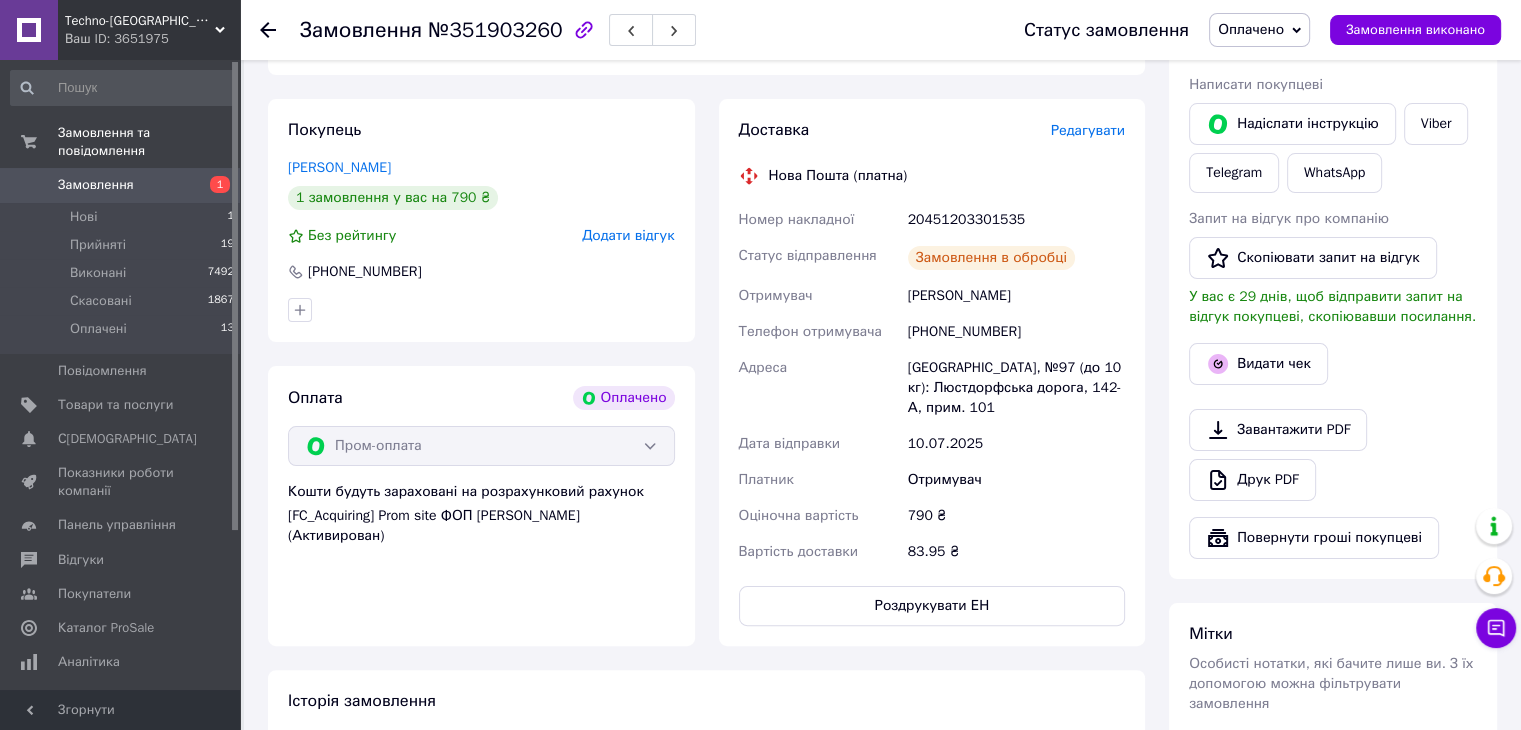 click on "Видати чек" at bounding box center [1258, 364] 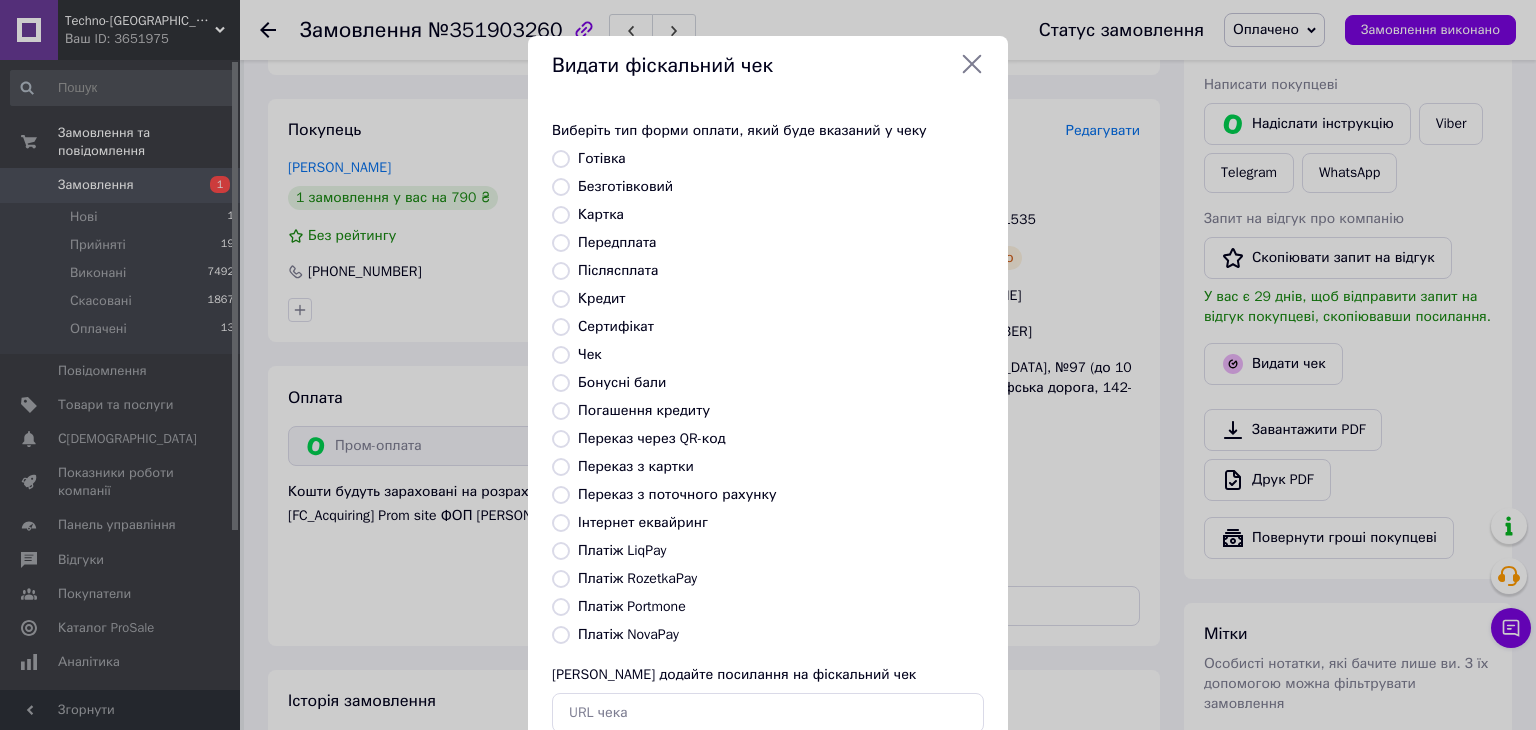 drag, startPoint x: 560, startPoint y: 574, endPoint x: 601, endPoint y: 575, distance: 41.01219 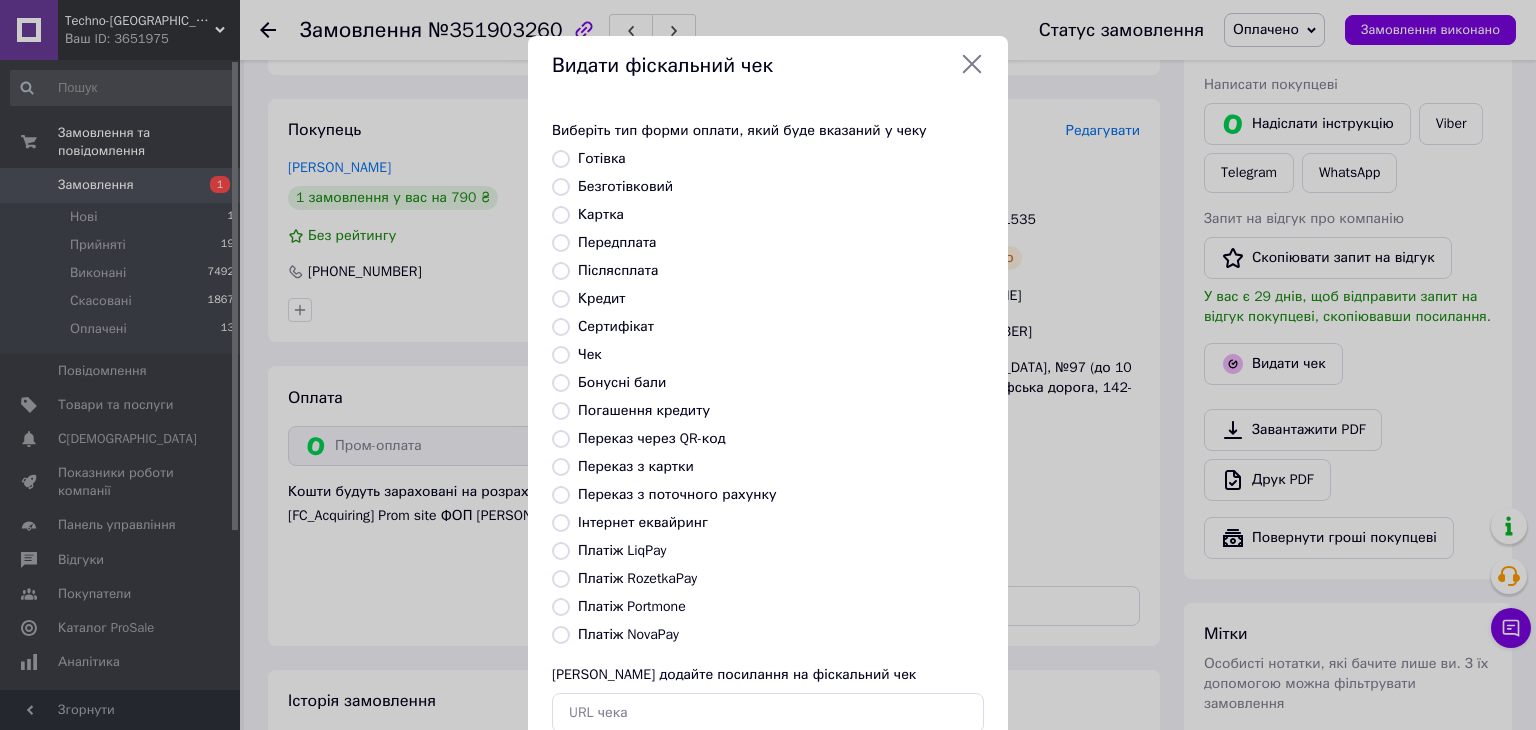 radio on "true" 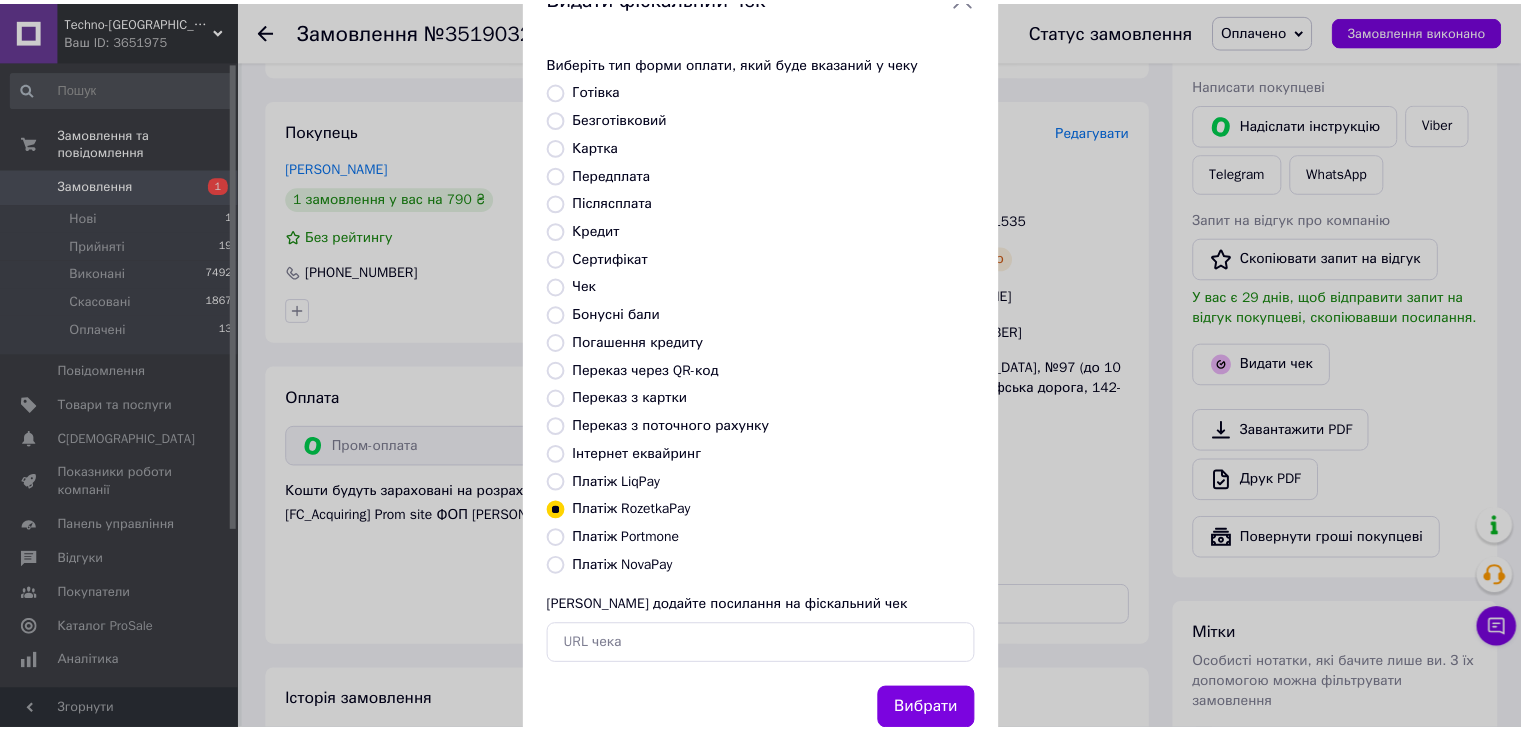 scroll, scrollTop: 128, scrollLeft: 0, axis: vertical 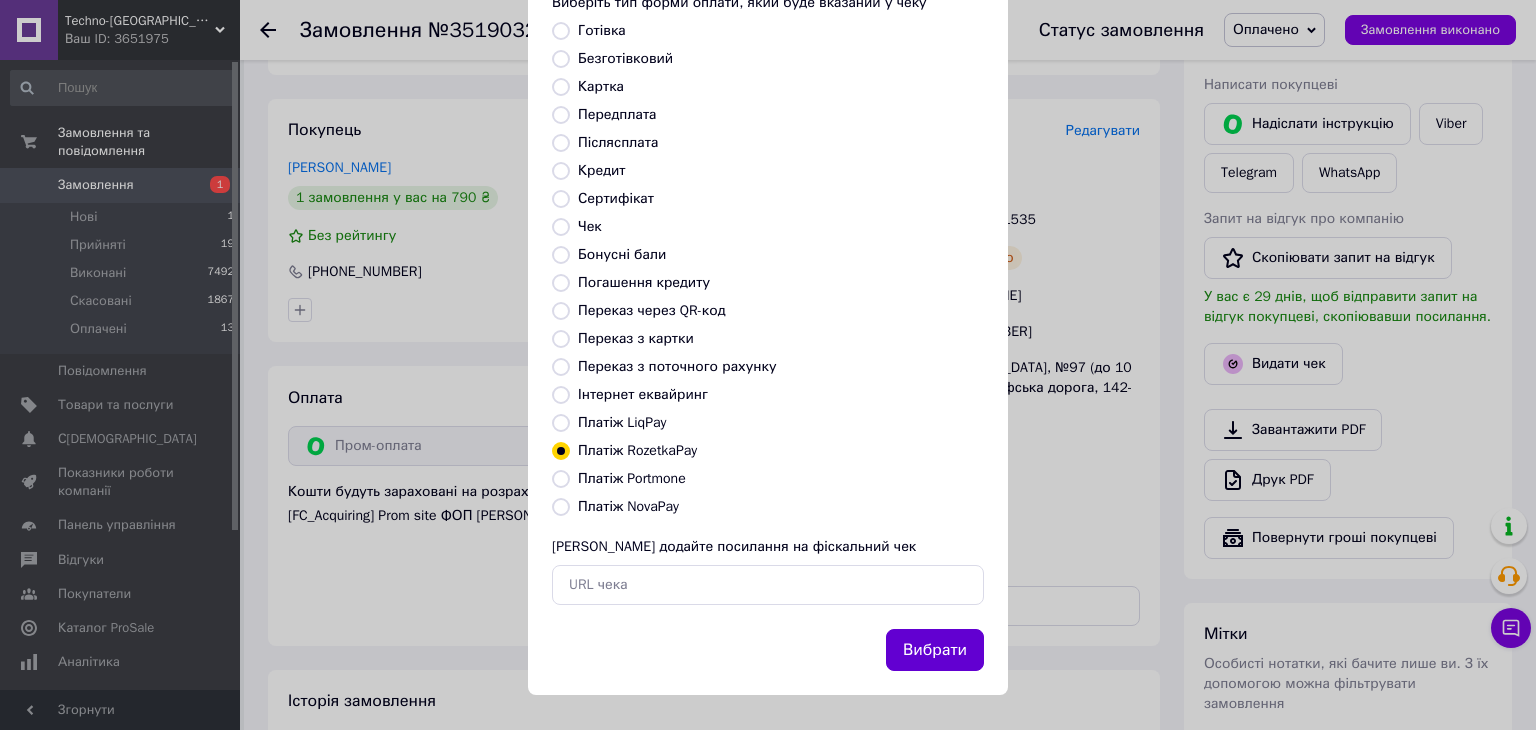 click on "Вибрати" at bounding box center (935, 650) 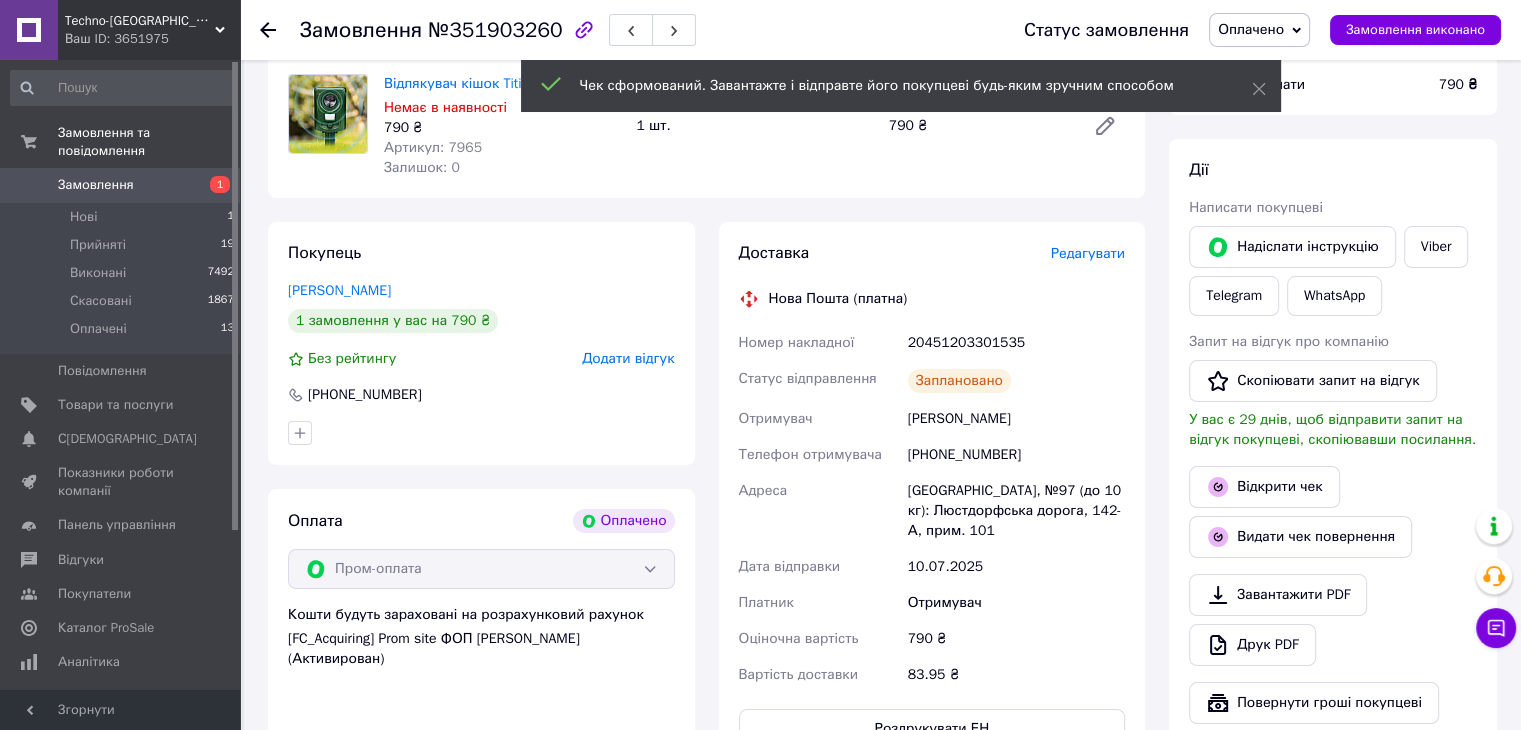 scroll, scrollTop: 0, scrollLeft: 0, axis: both 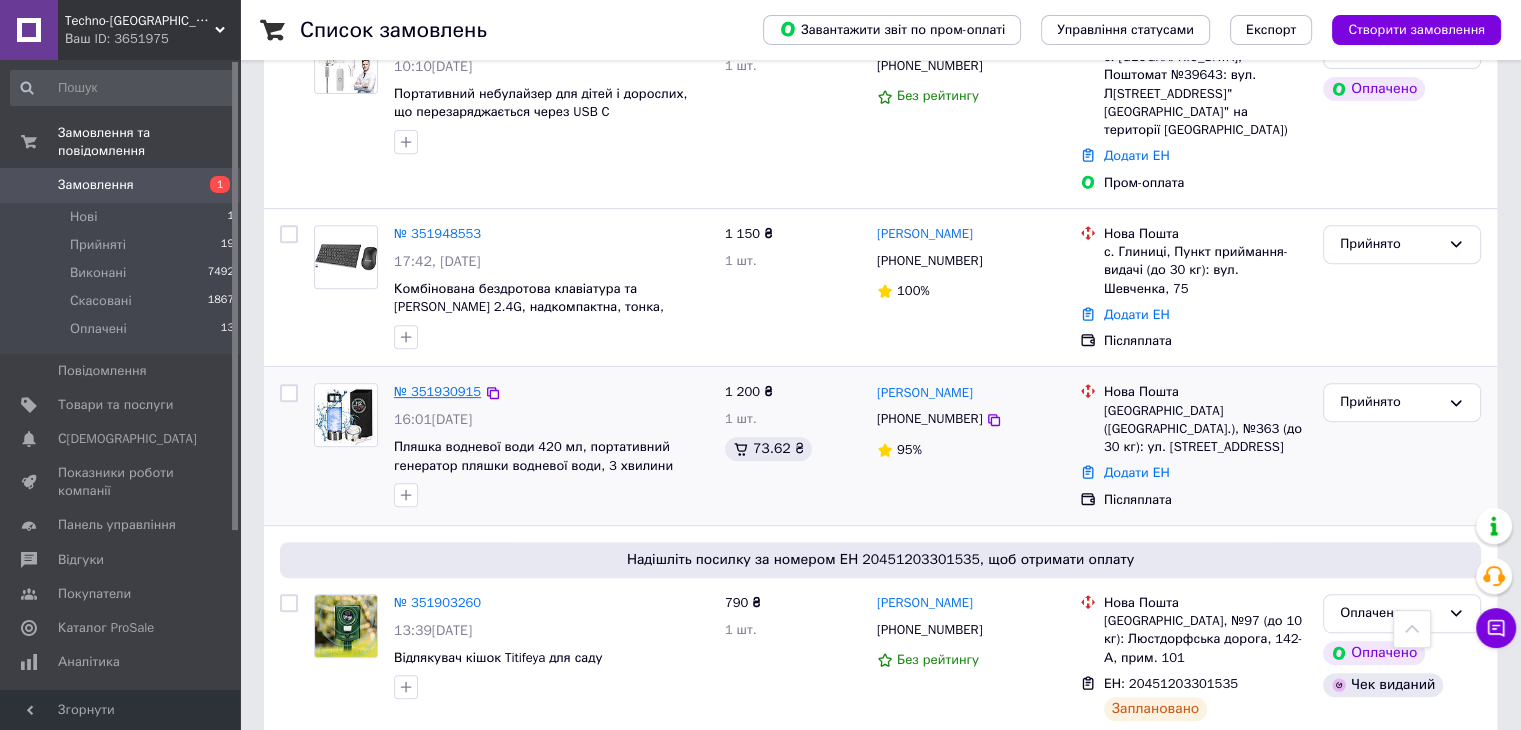click on "№ 351930915" at bounding box center (437, 391) 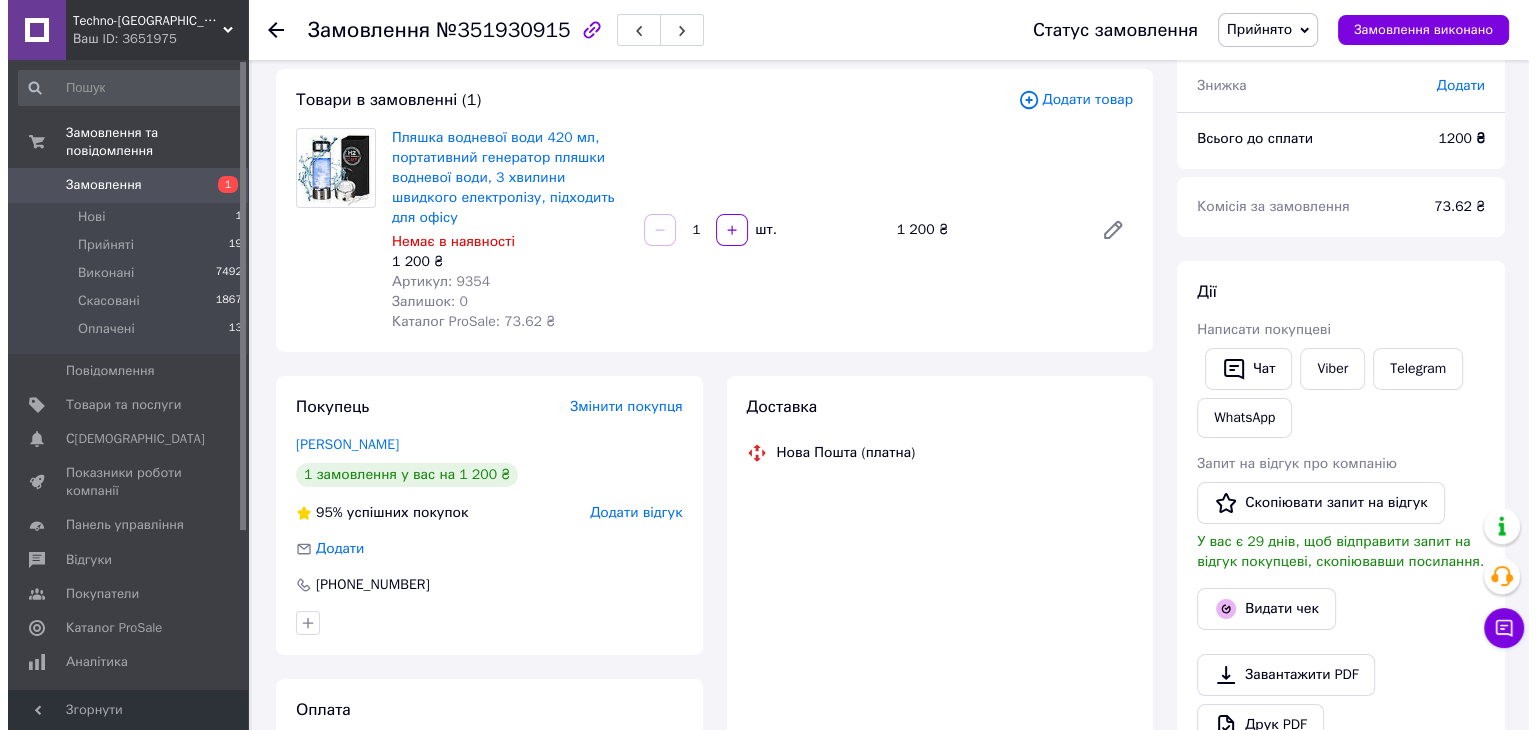 scroll, scrollTop: 4, scrollLeft: 0, axis: vertical 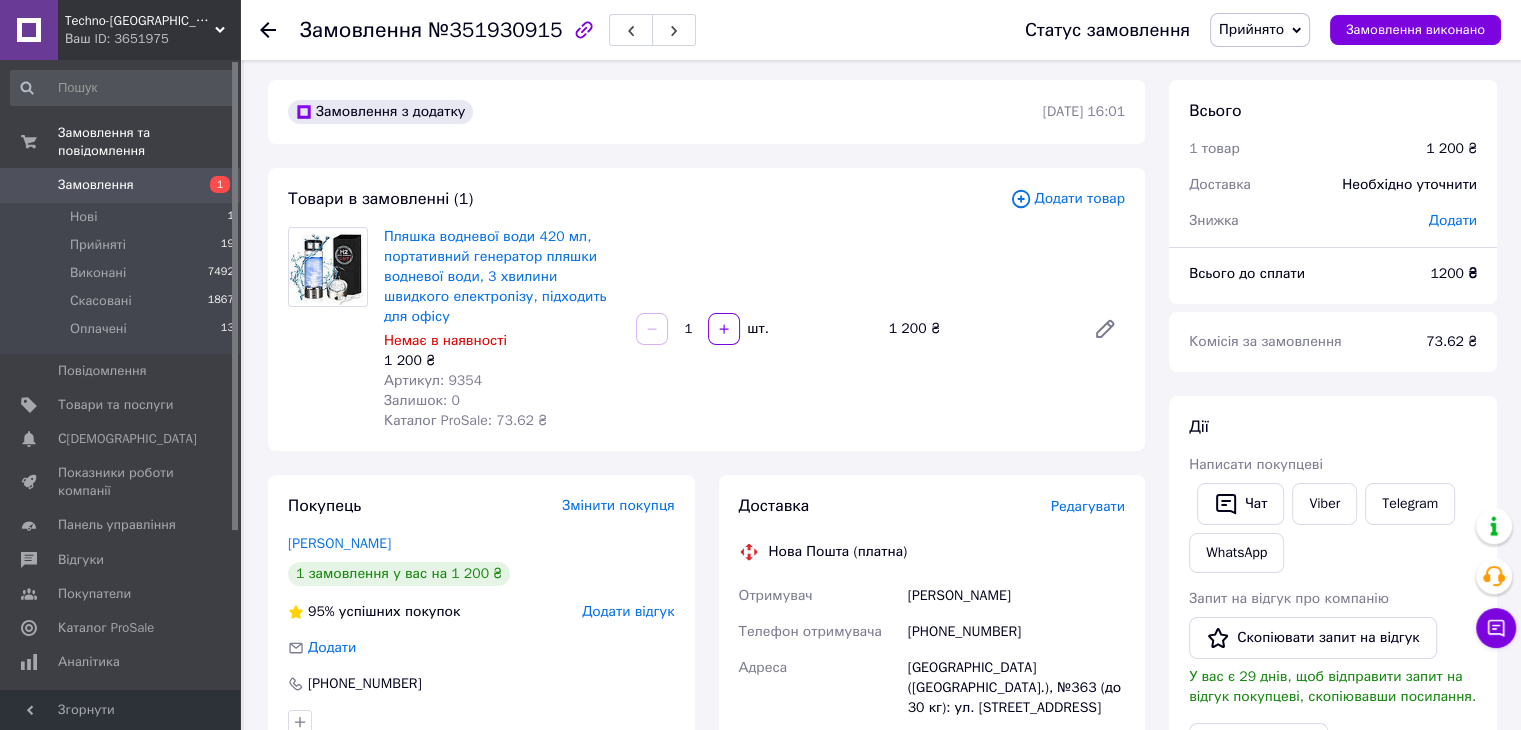click on "Редагувати" at bounding box center [1088, 506] 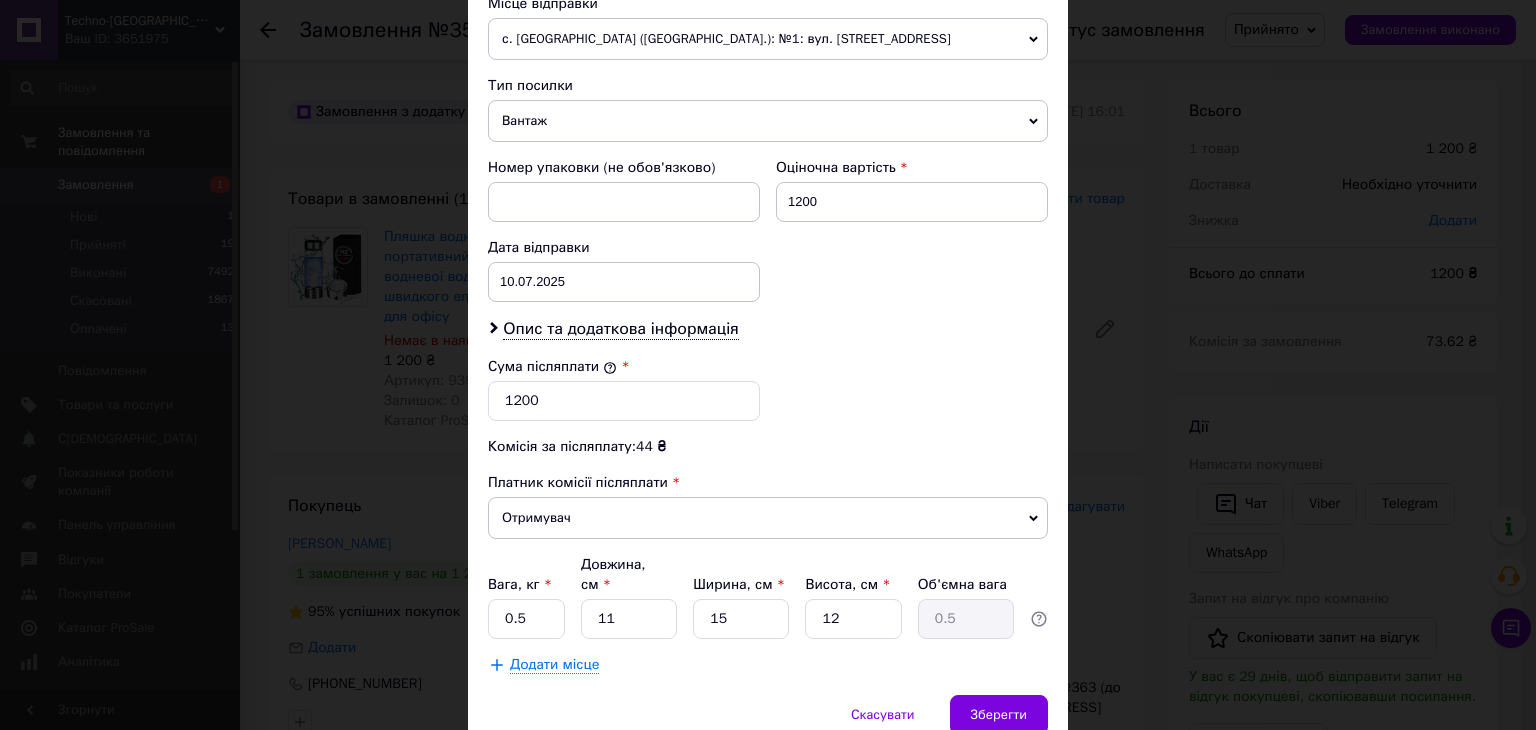 scroll, scrollTop: 790, scrollLeft: 0, axis: vertical 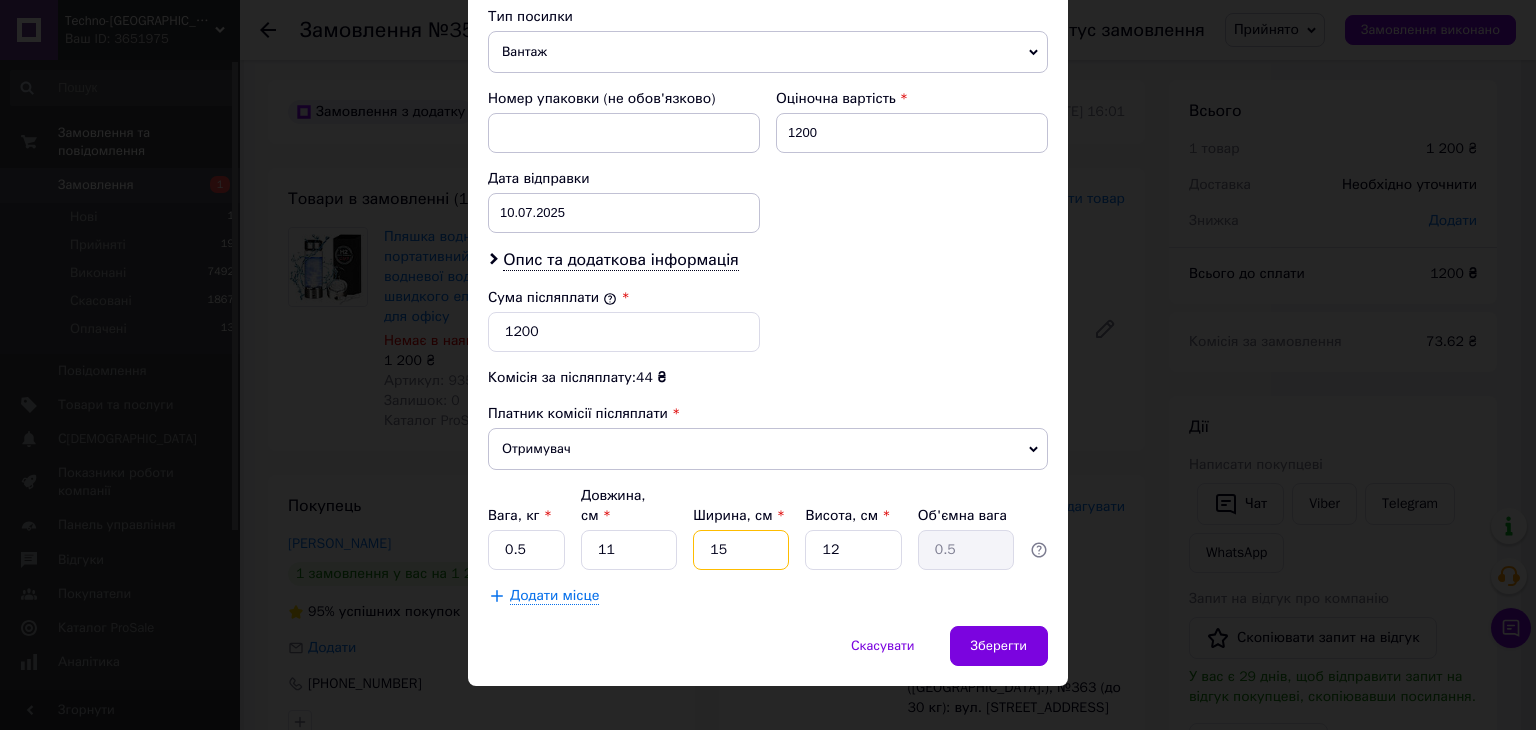 click on "15" at bounding box center [741, 550] 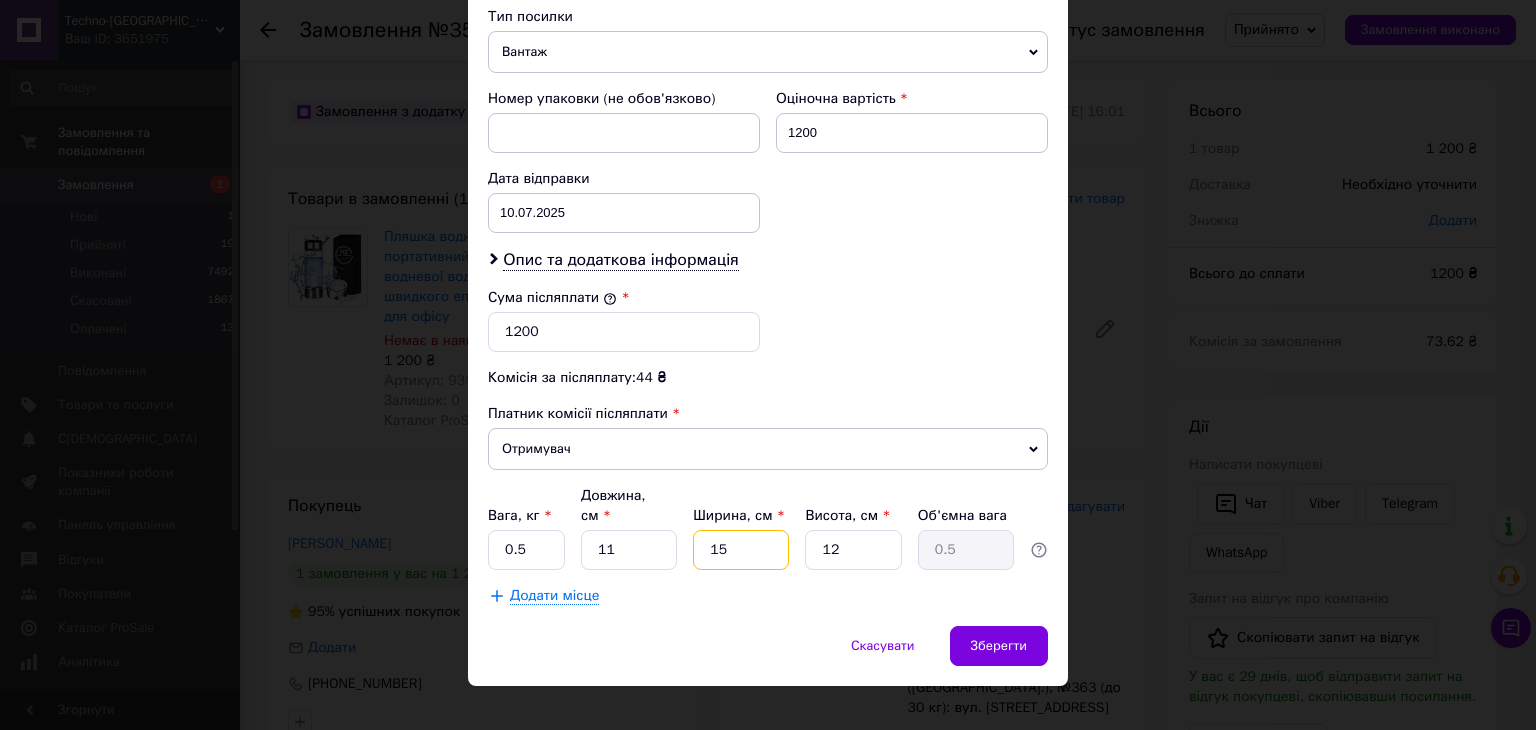 type on "1" 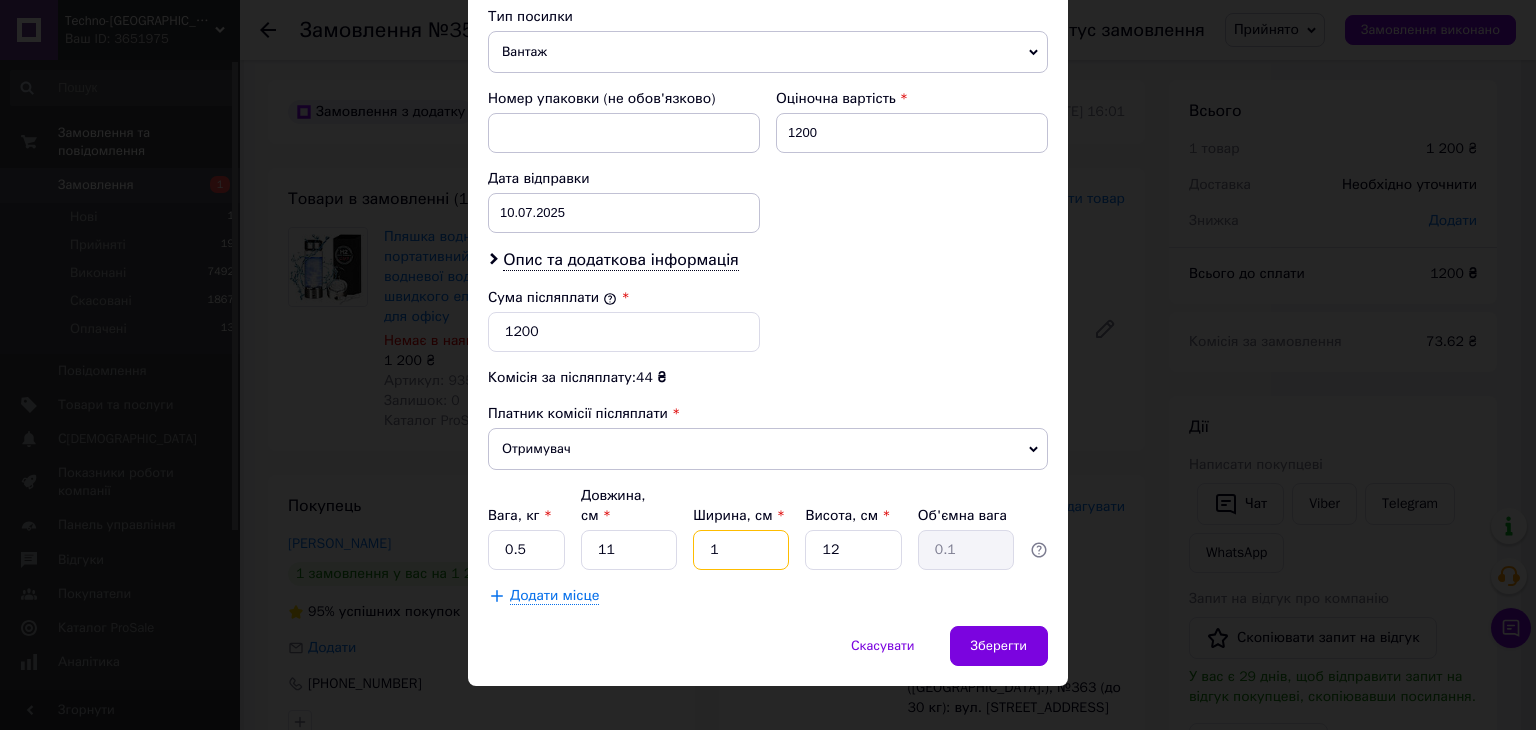 type 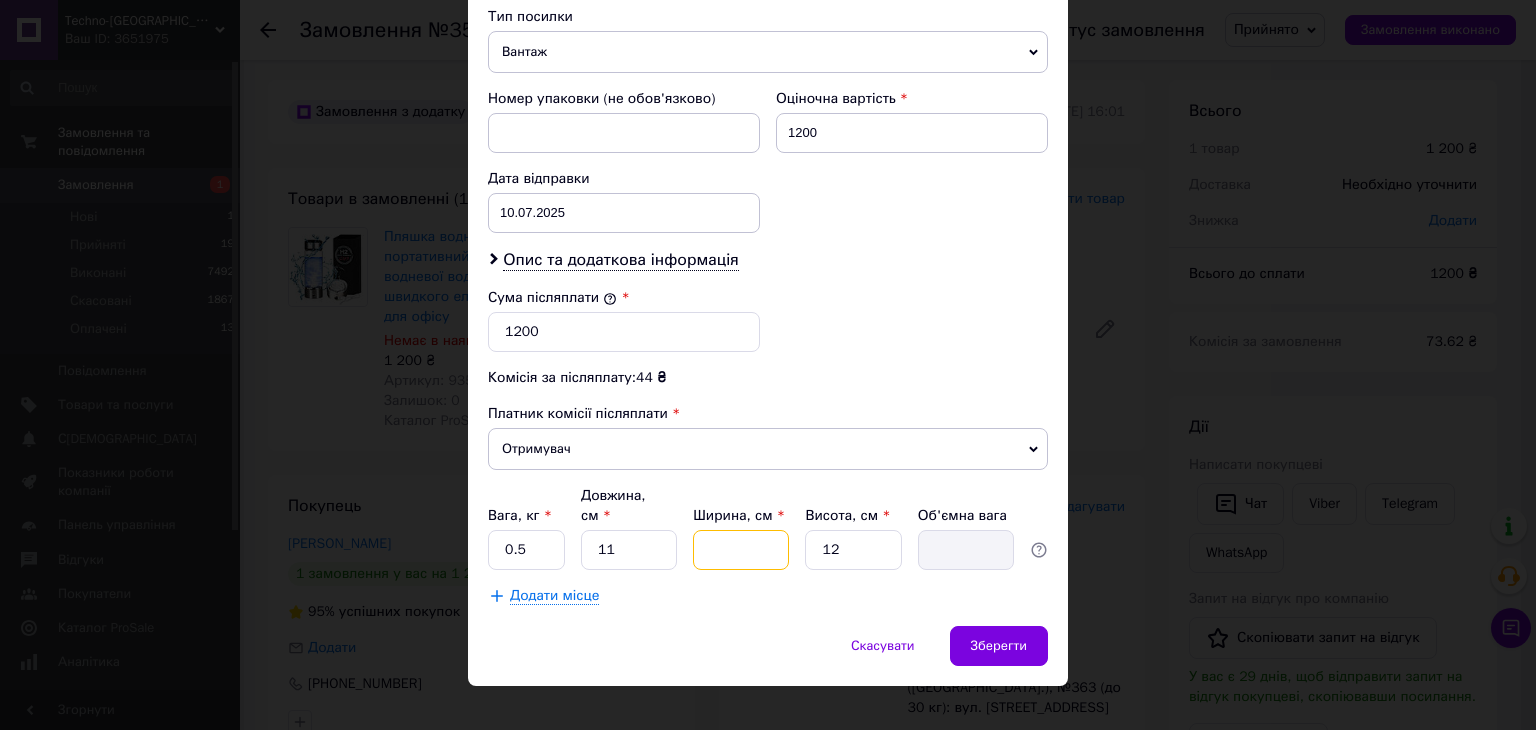 type on "2" 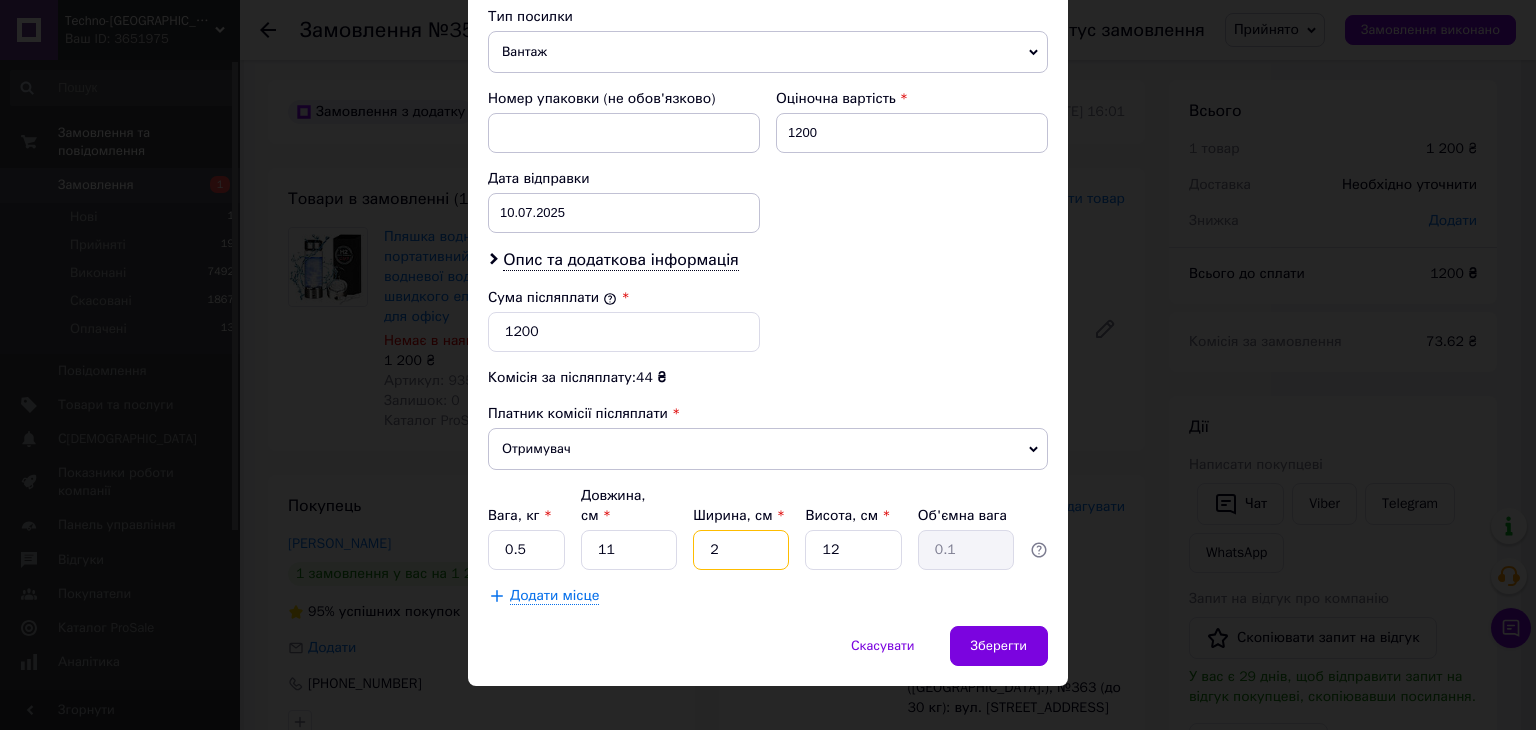type on "26" 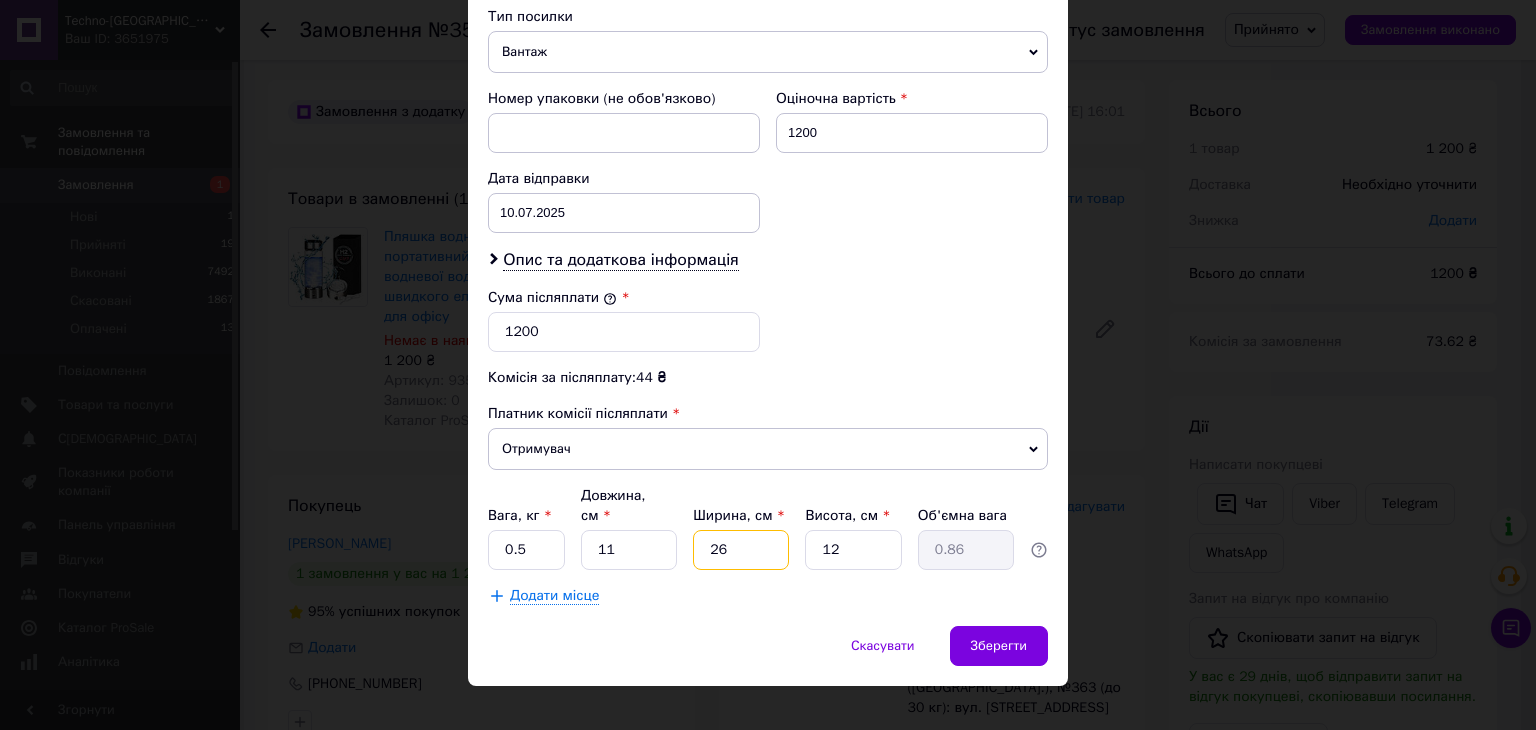 type on "26" 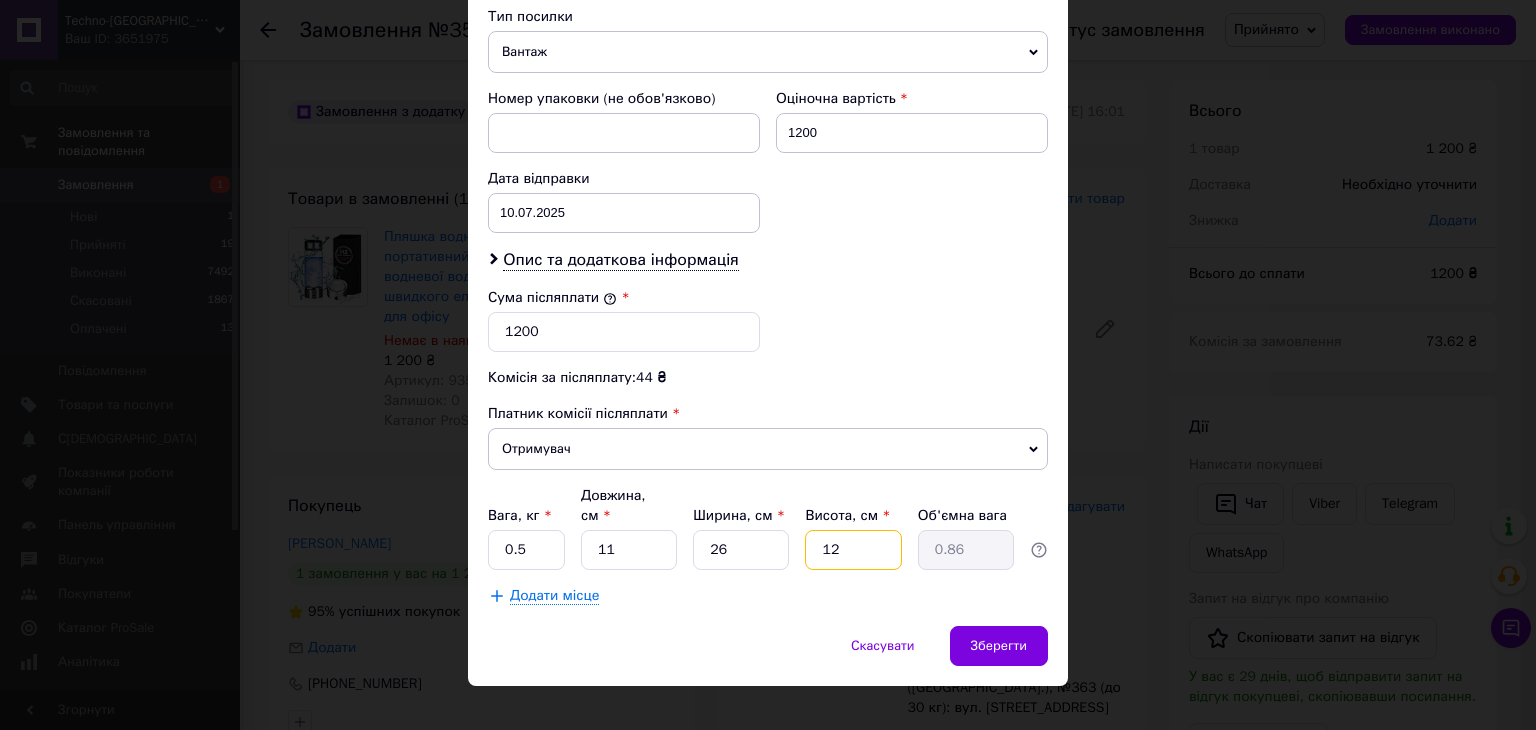 click on "12" at bounding box center [853, 550] 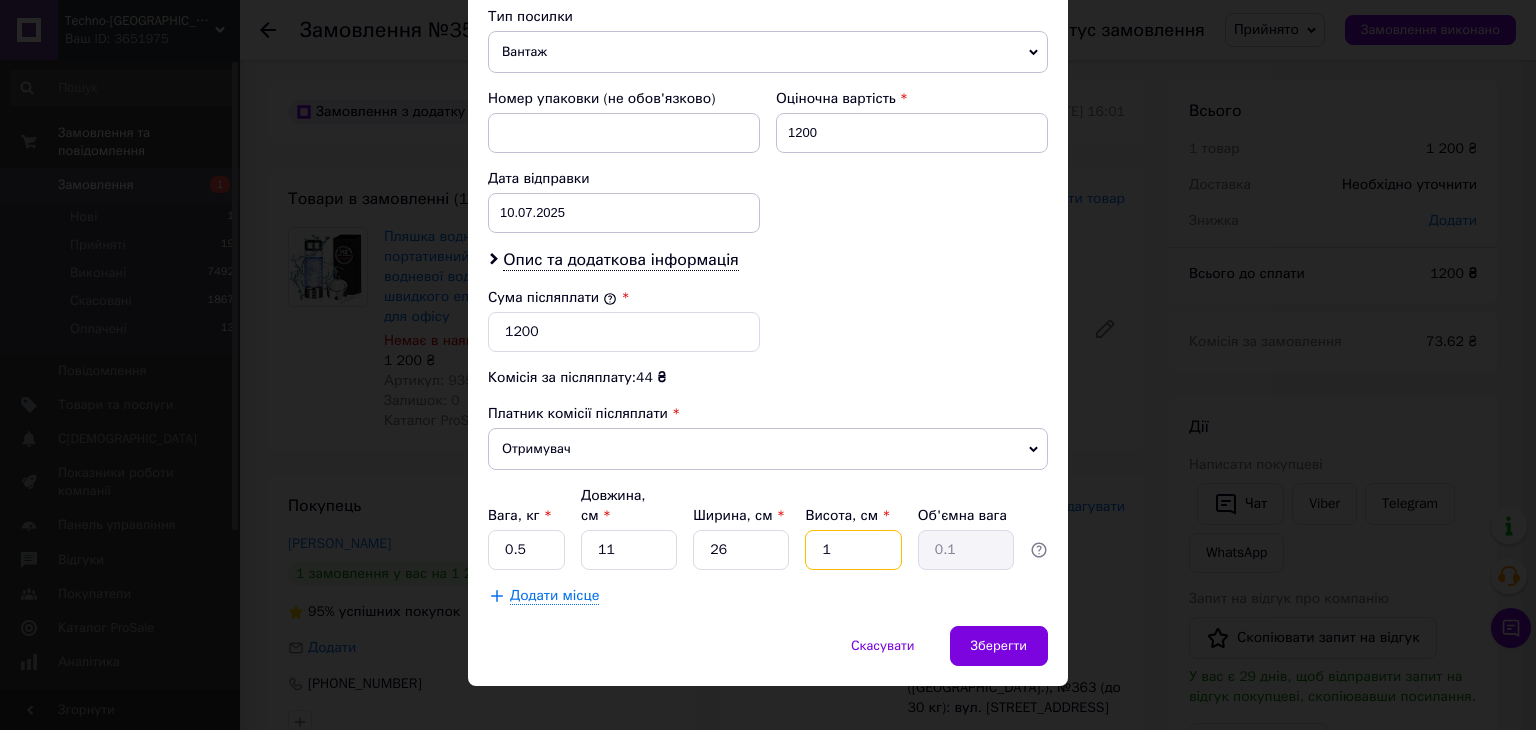 type on "14" 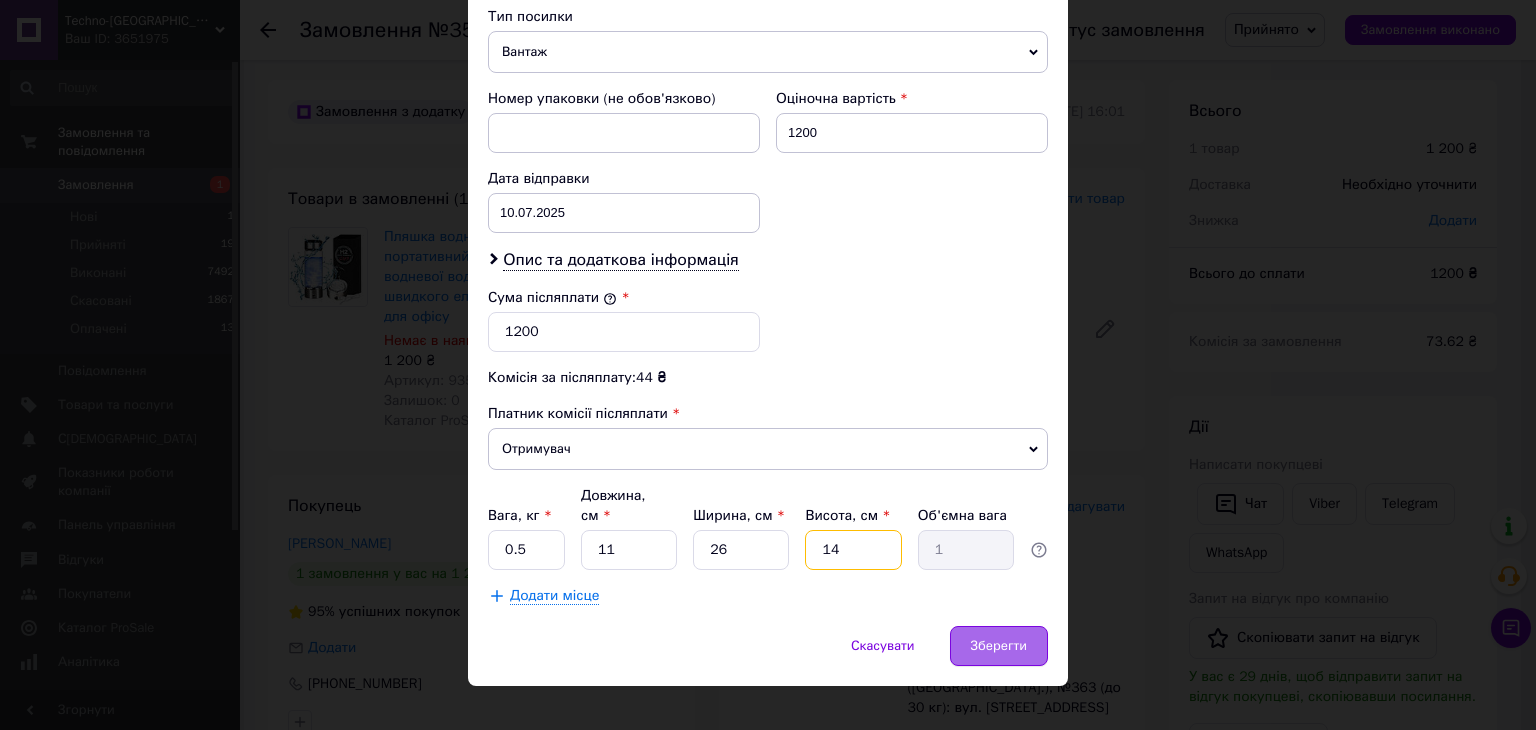 type on "14" 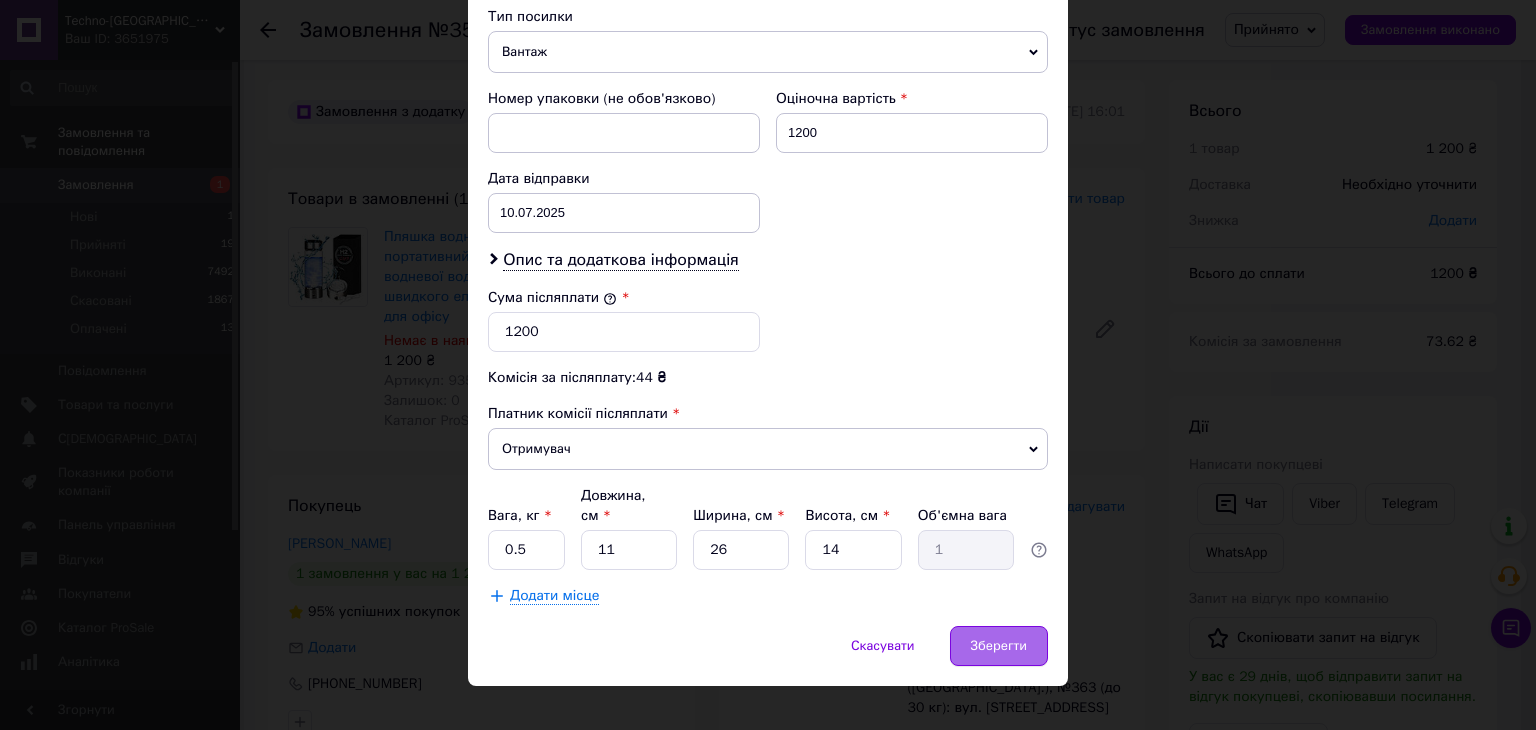 click on "Зберегти" at bounding box center [999, 646] 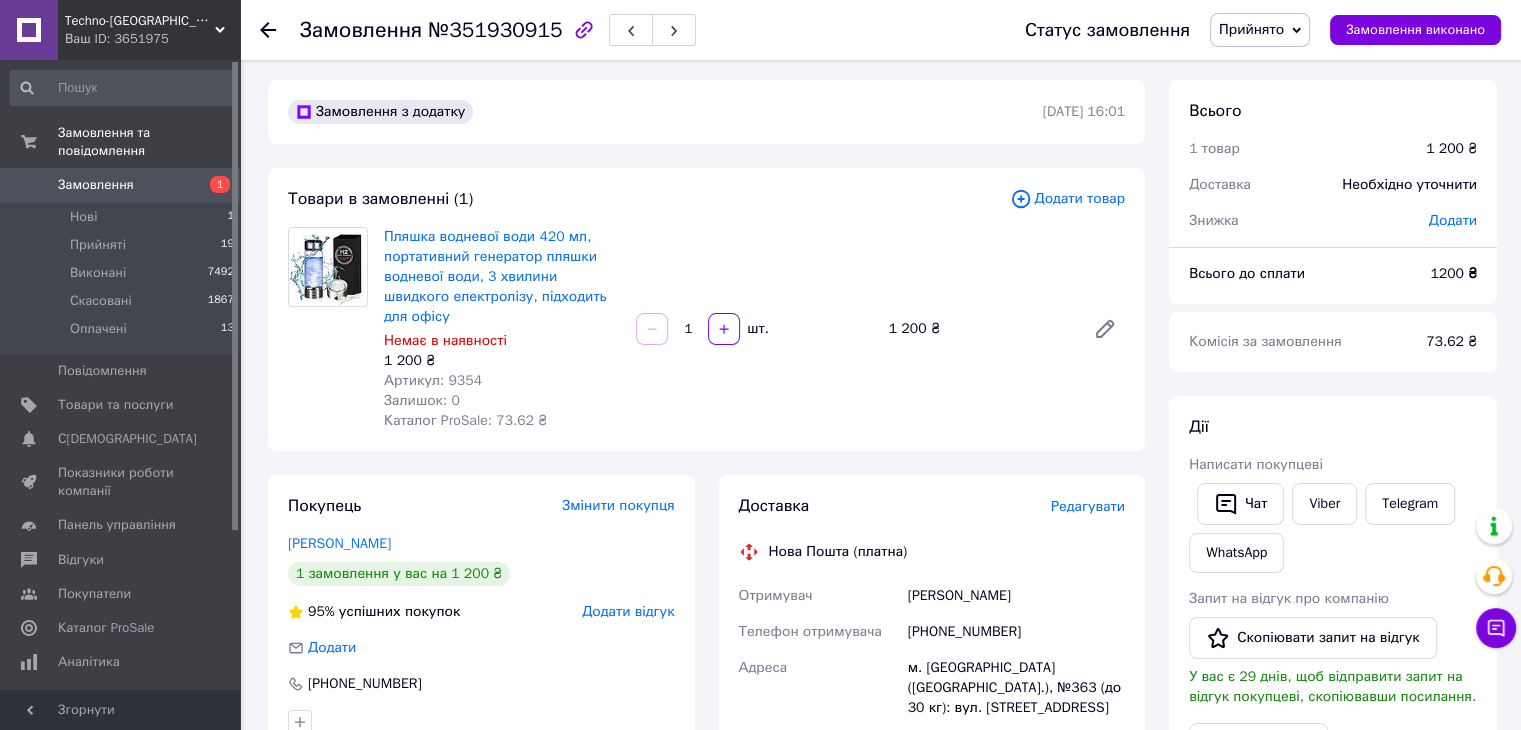 click on "Редагувати" at bounding box center (1088, 506) 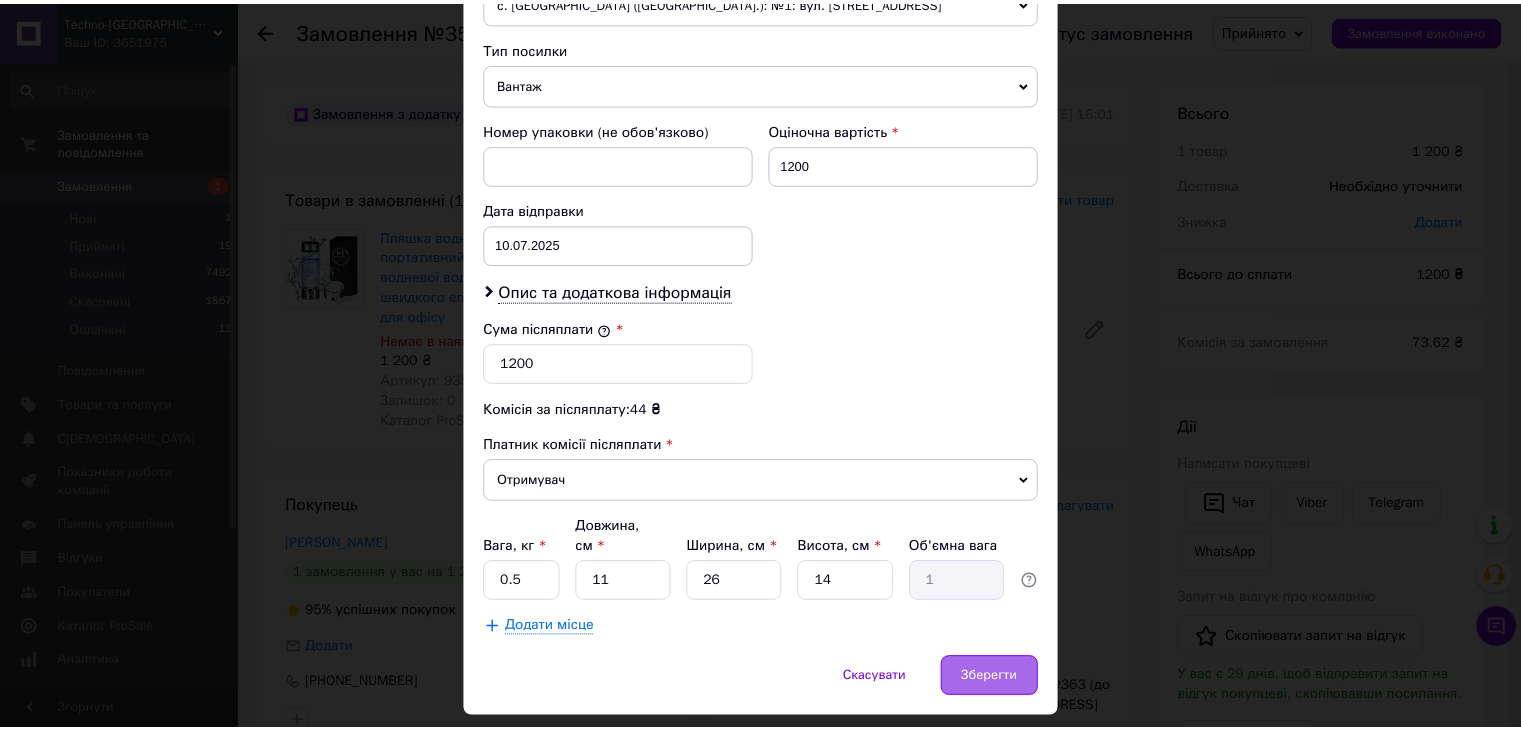 scroll, scrollTop: 790, scrollLeft: 0, axis: vertical 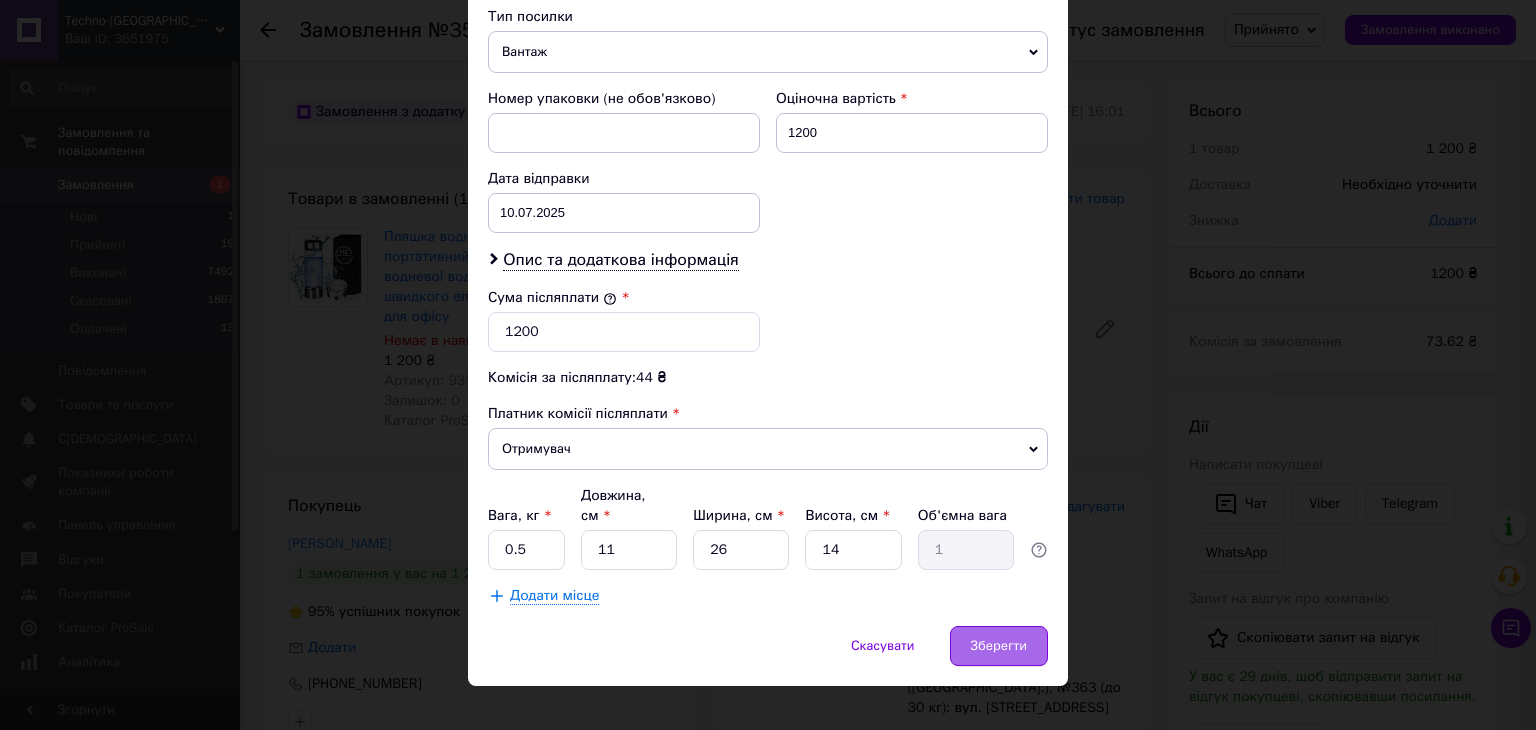 click on "Зберегти" at bounding box center [999, 646] 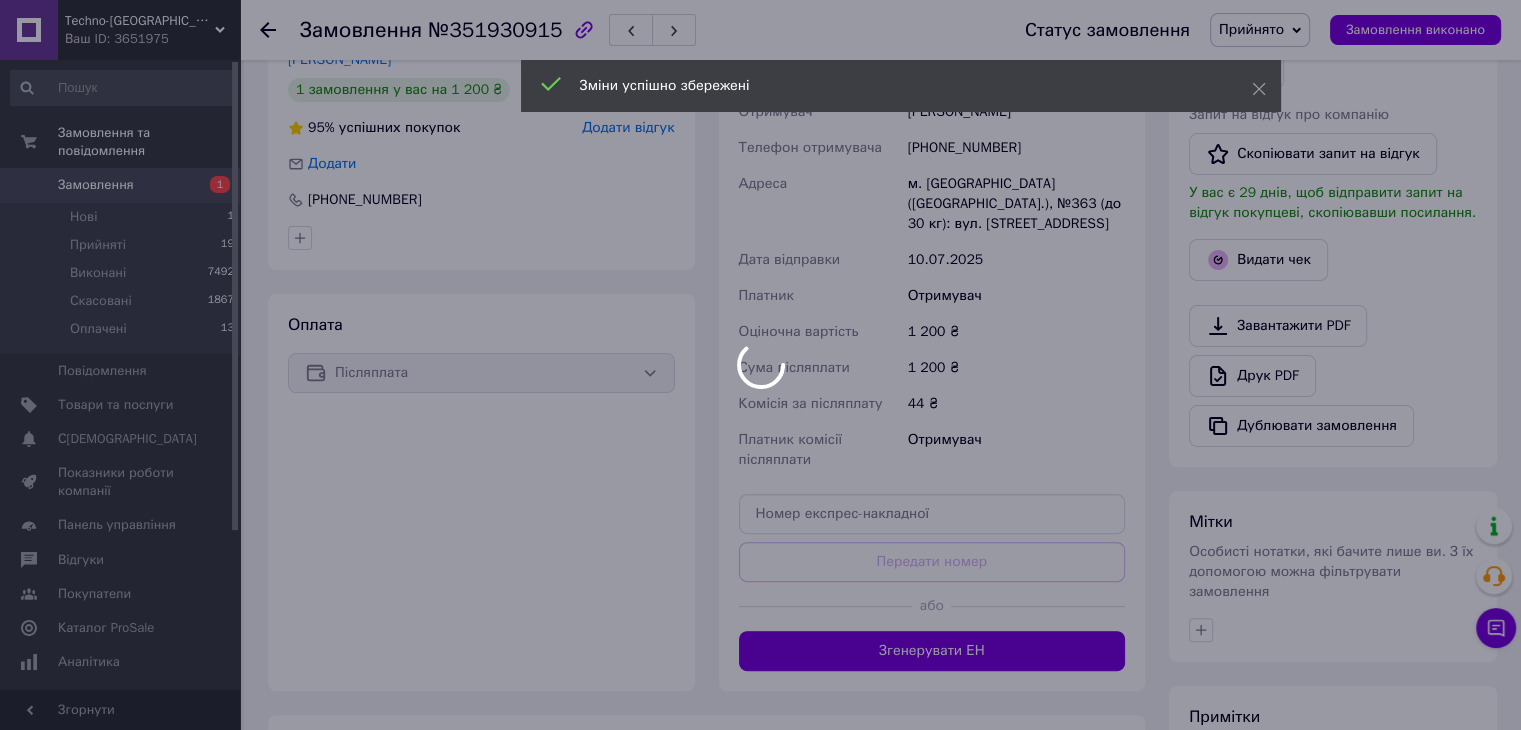 scroll, scrollTop: 504, scrollLeft: 0, axis: vertical 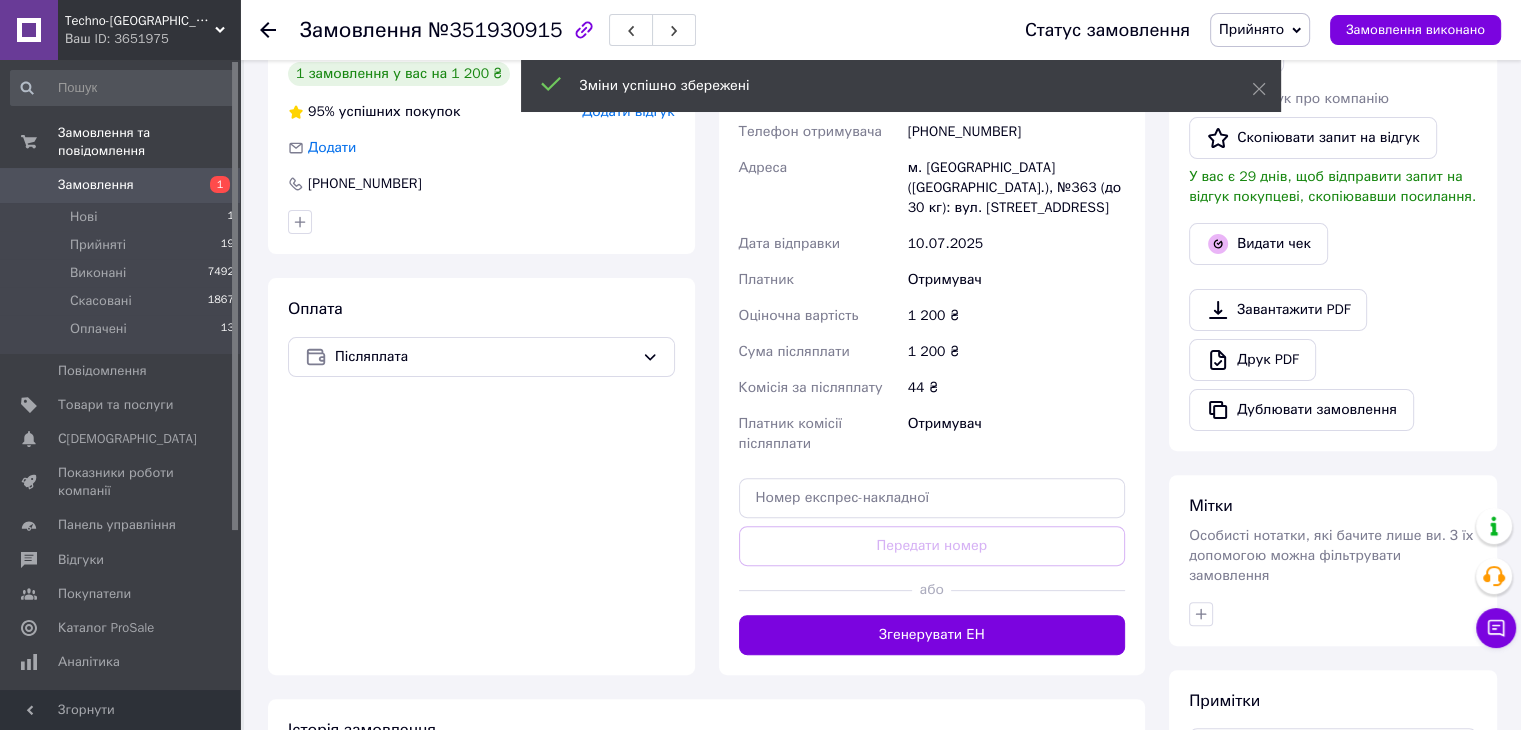 click on "Доставка Редагувати Нова Пошта (платна) Отримувач варшавский константин Телефон отримувача +380634682841 Адреса м. Київ (Київська обл.), №363 (до 30 кг): вул. Зодчих, 70 Дата відправки 10.07.2025 Платник Отримувач Оціночна вартість 1 200 ₴ Сума післяплати 1 200 ₴ Комісія за післяплату 44 ₴ Платник комісії післяплати Отримувач Передати номер або Згенерувати ЕН" at bounding box center (932, 325) 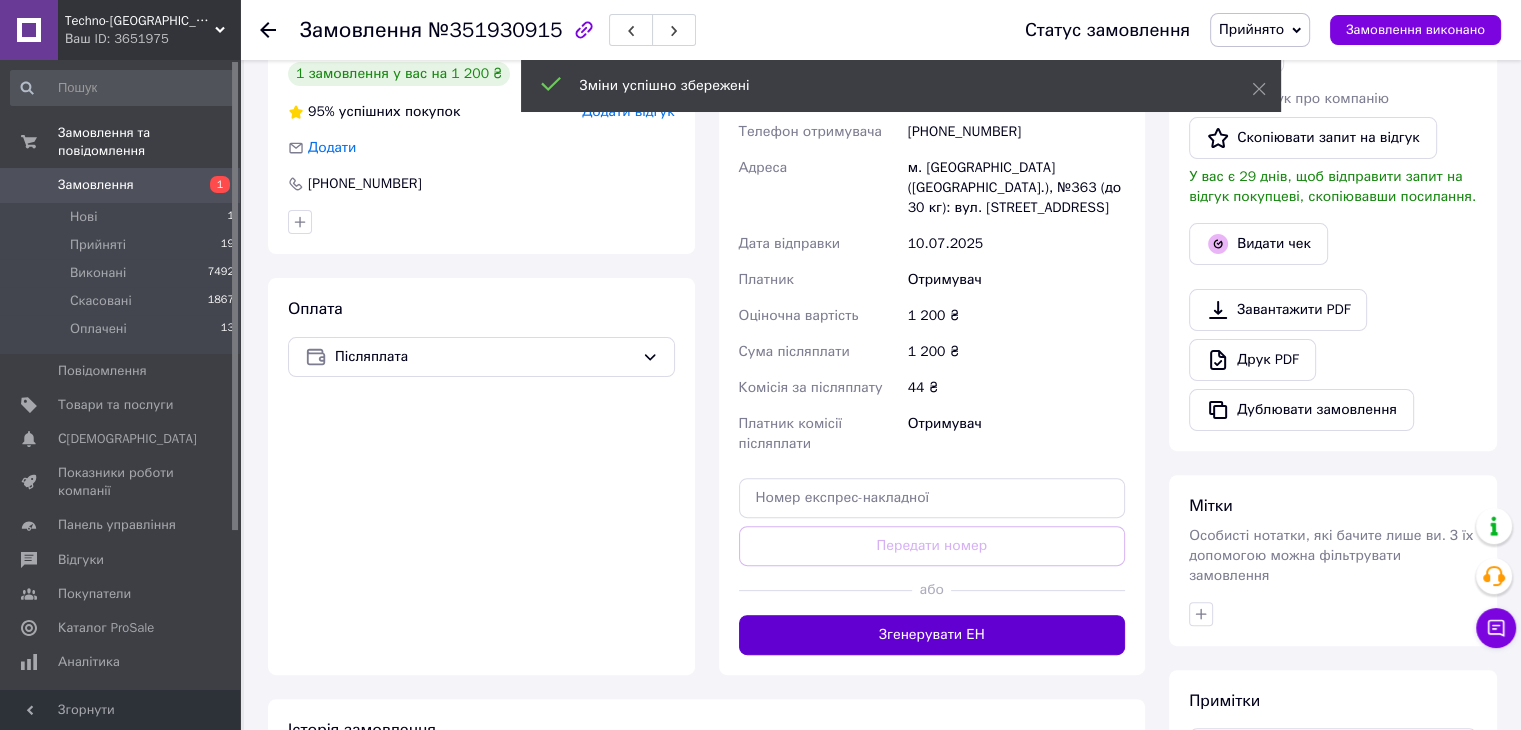 click on "Згенерувати ЕН" at bounding box center (932, 635) 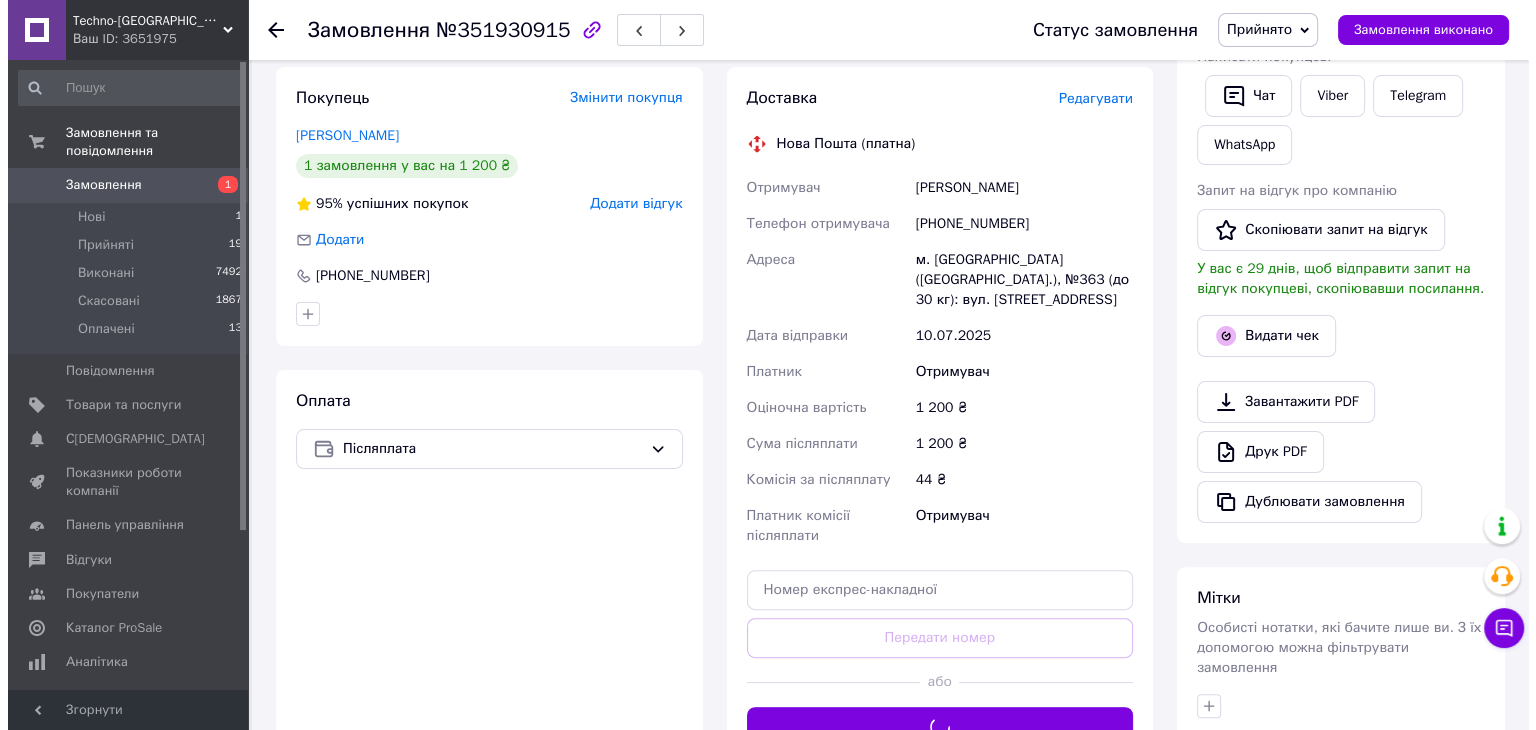 scroll, scrollTop: 304, scrollLeft: 0, axis: vertical 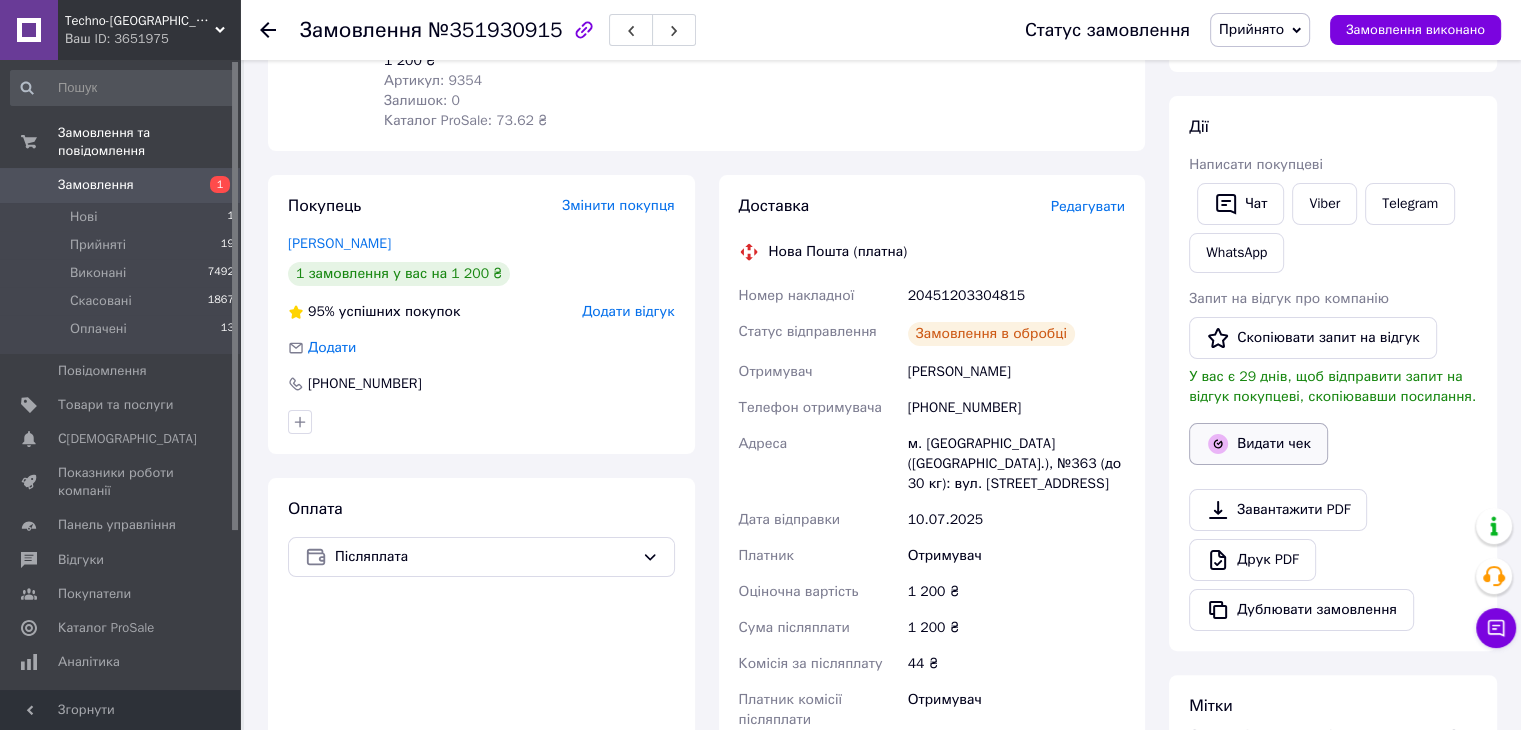 click on "Видати чек" at bounding box center [1258, 444] 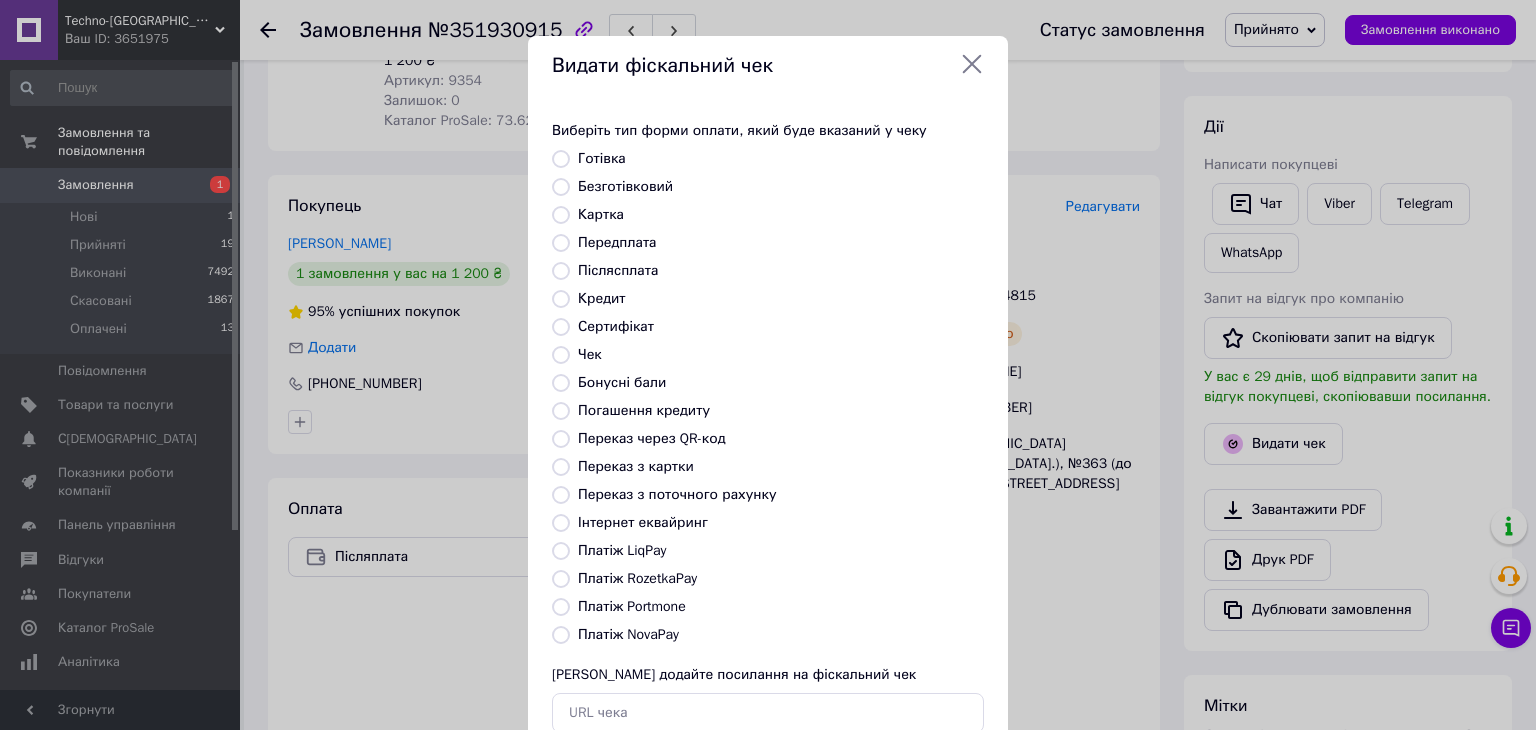 click on "Платіж NovaPay" at bounding box center (561, 635) 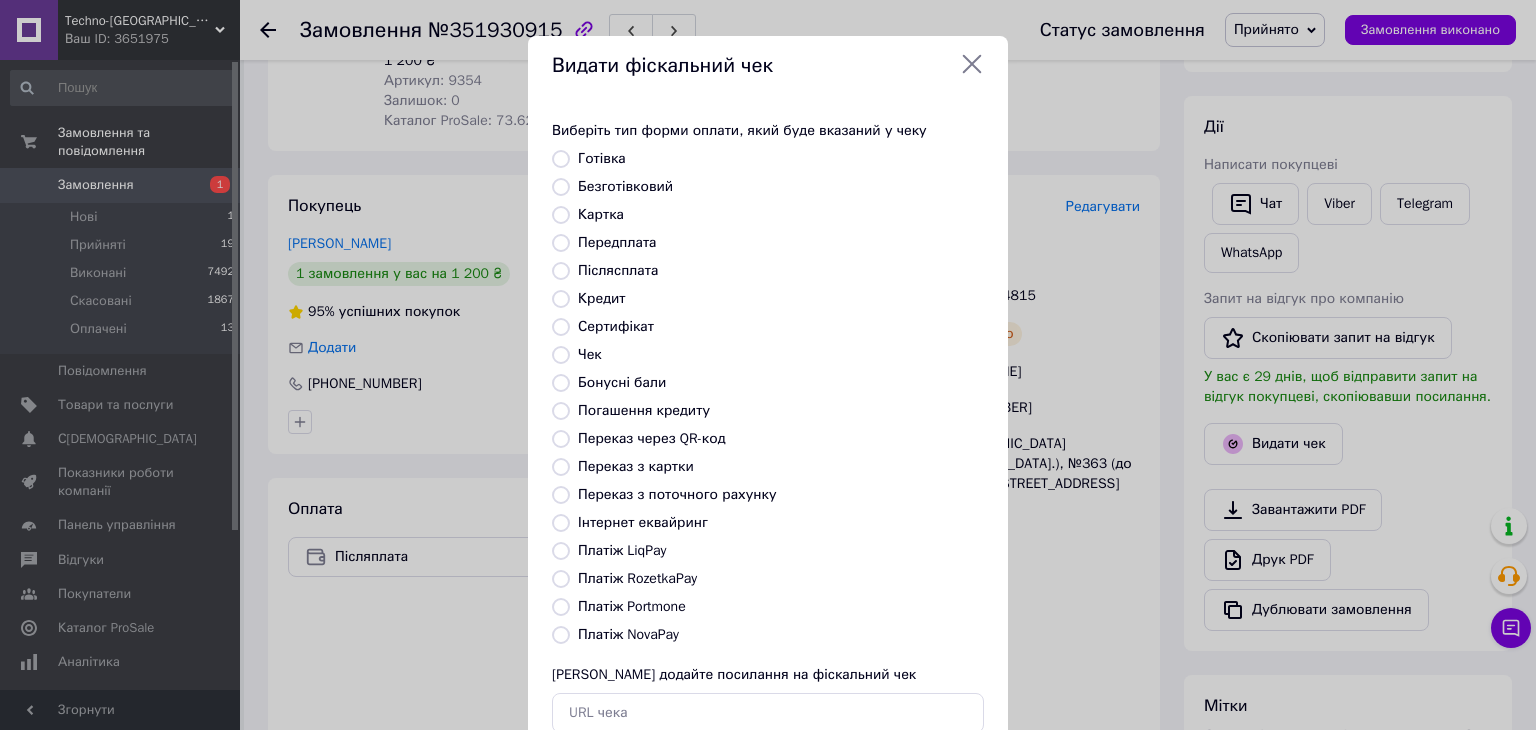 radio on "true" 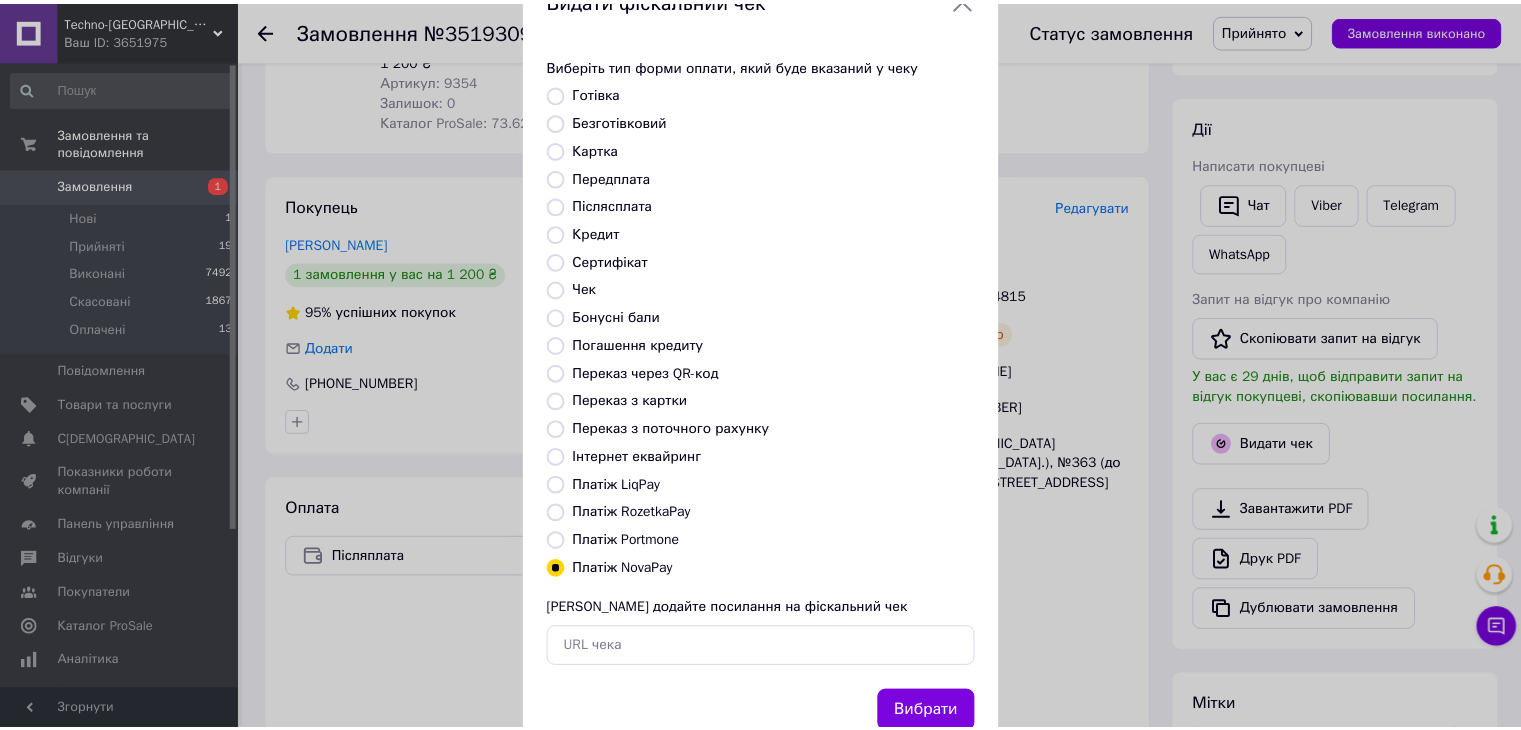 scroll, scrollTop: 128, scrollLeft: 0, axis: vertical 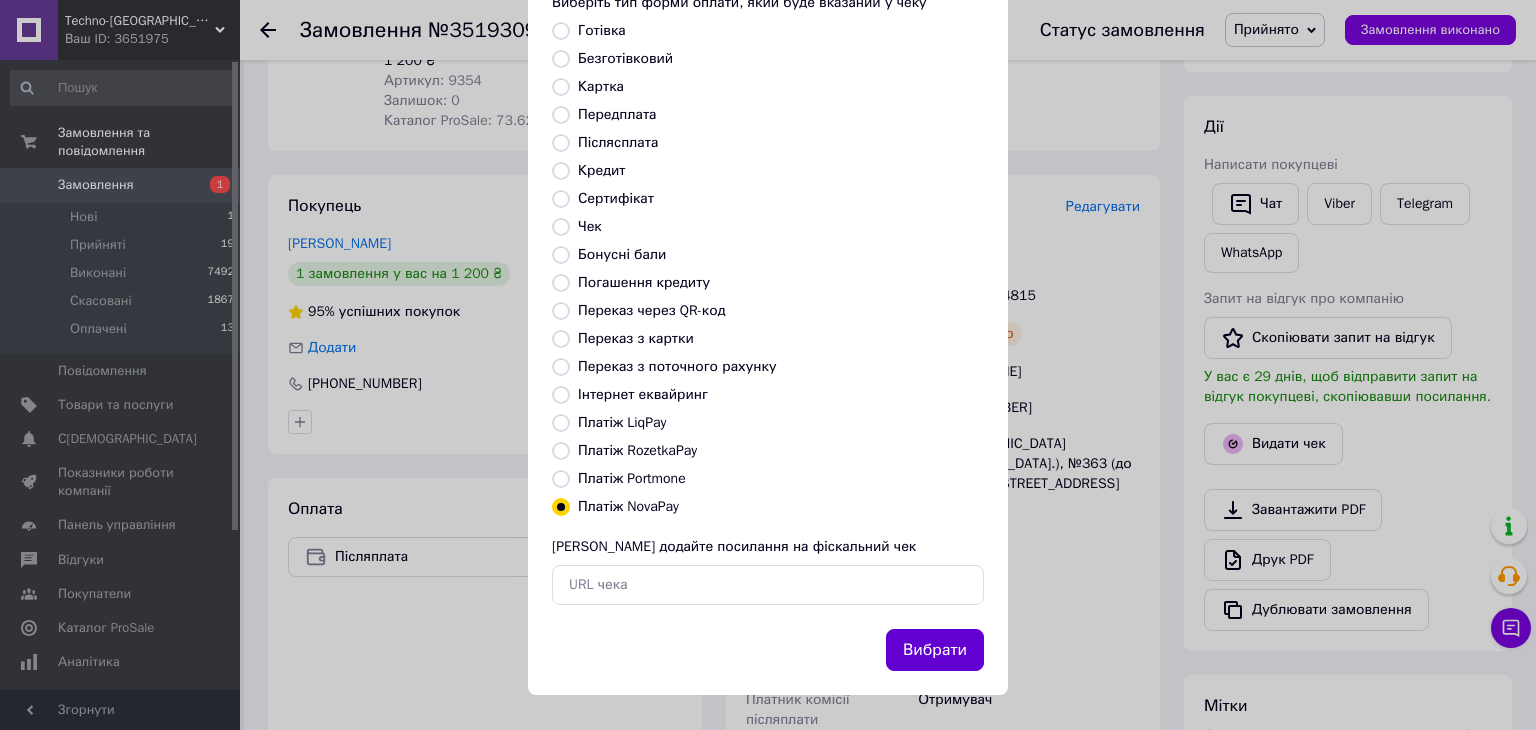 click on "Вибрати" at bounding box center (935, 650) 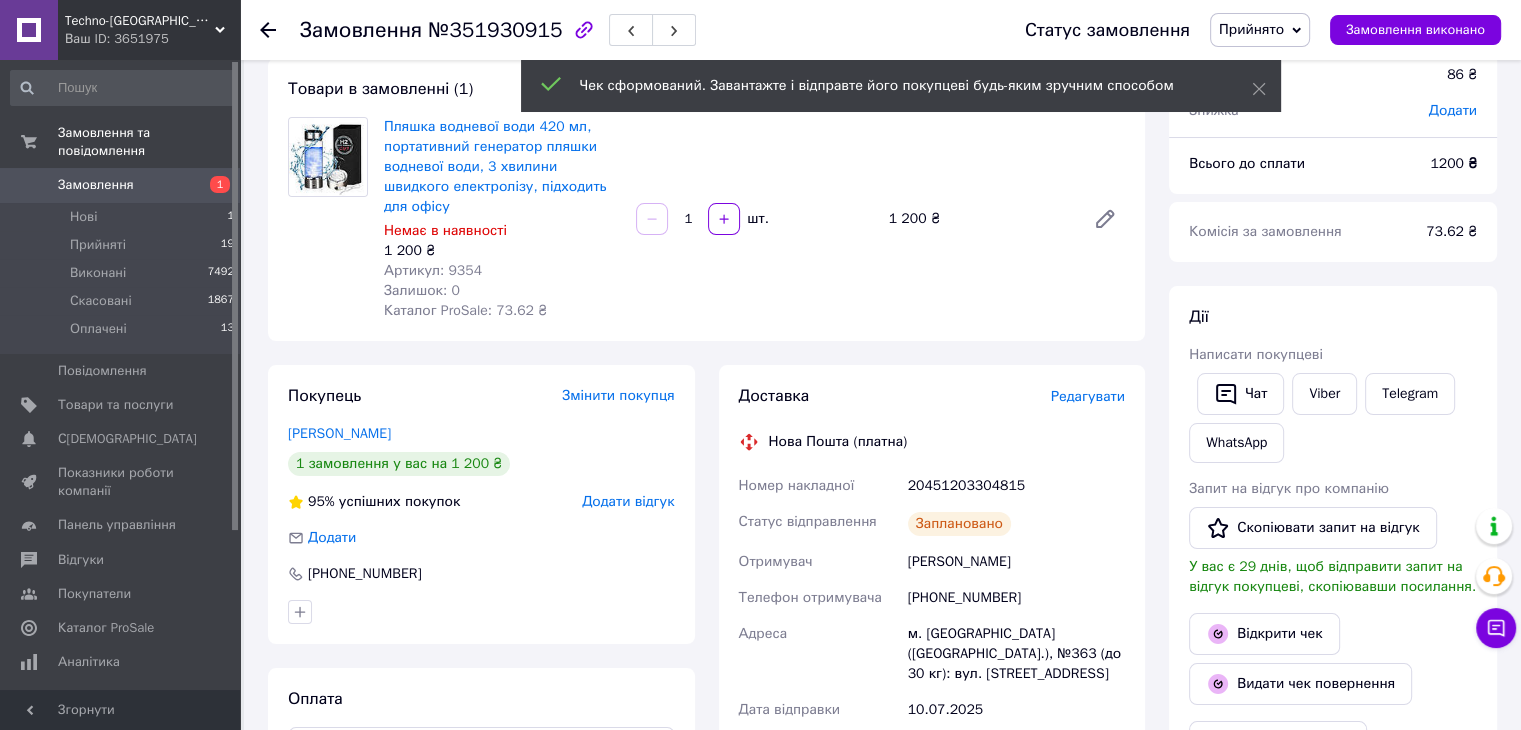 scroll, scrollTop: 0, scrollLeft: 0, axis: both 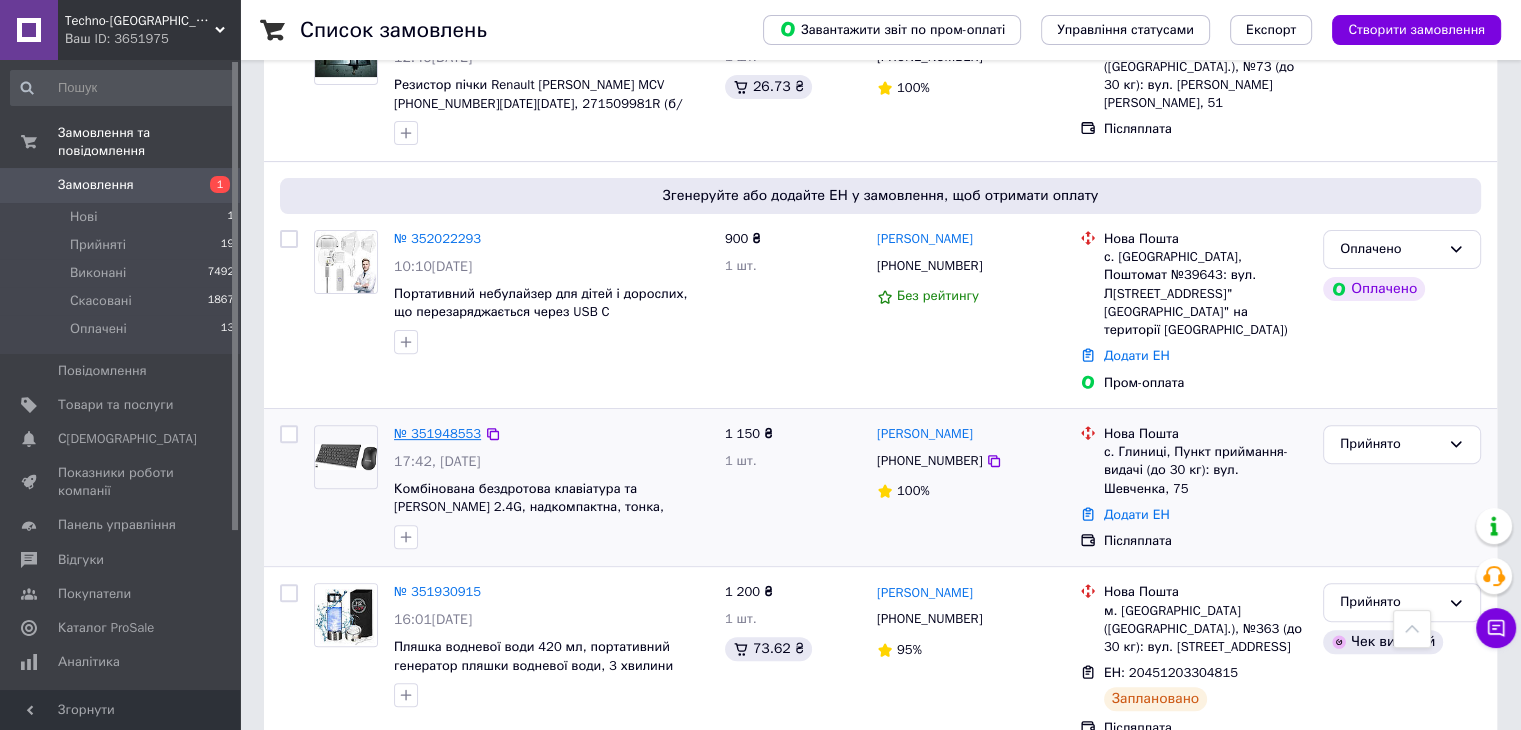 click on "№ 351948553" at bounding box center [437, 433] 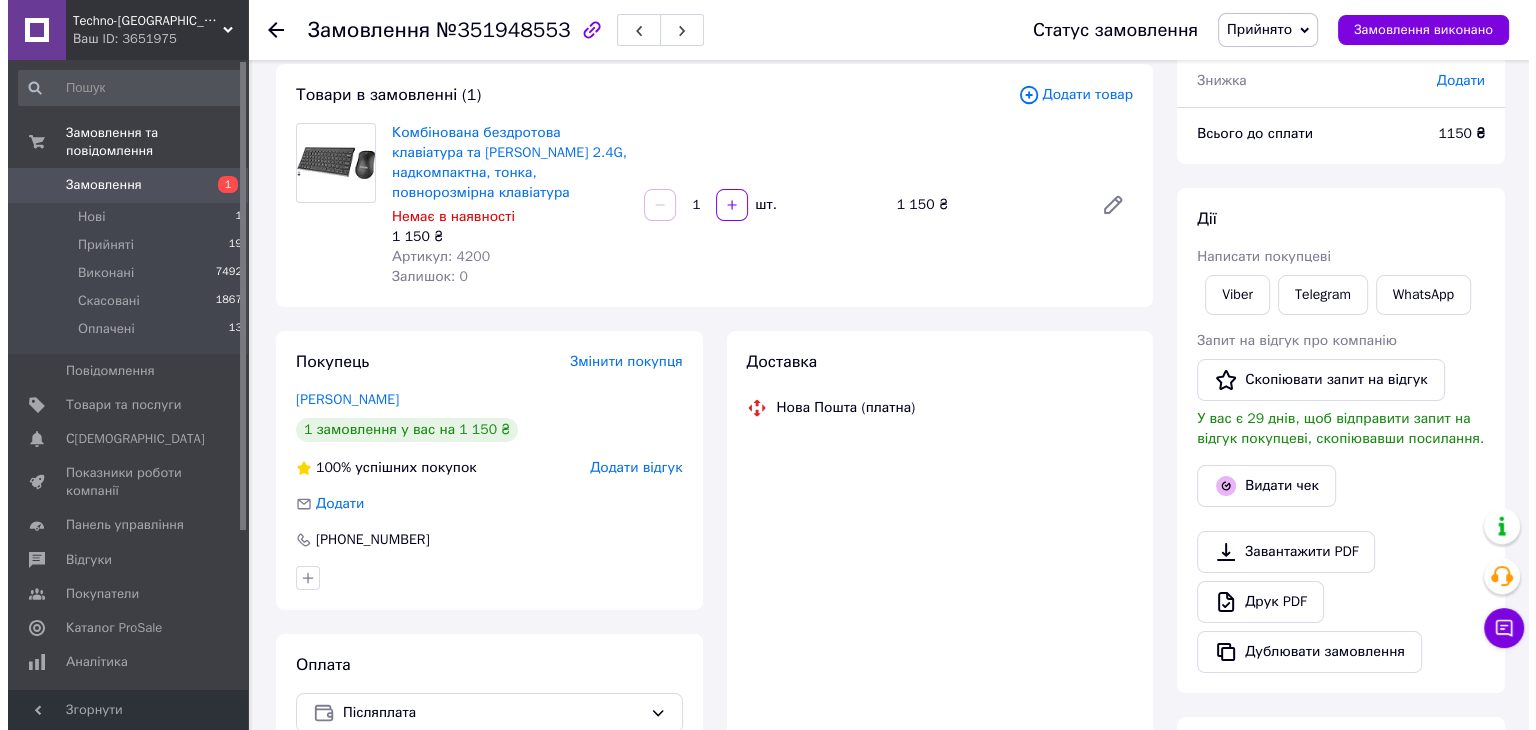 scroll, scrollTop: 0, scrollLeft: 0, axis: both 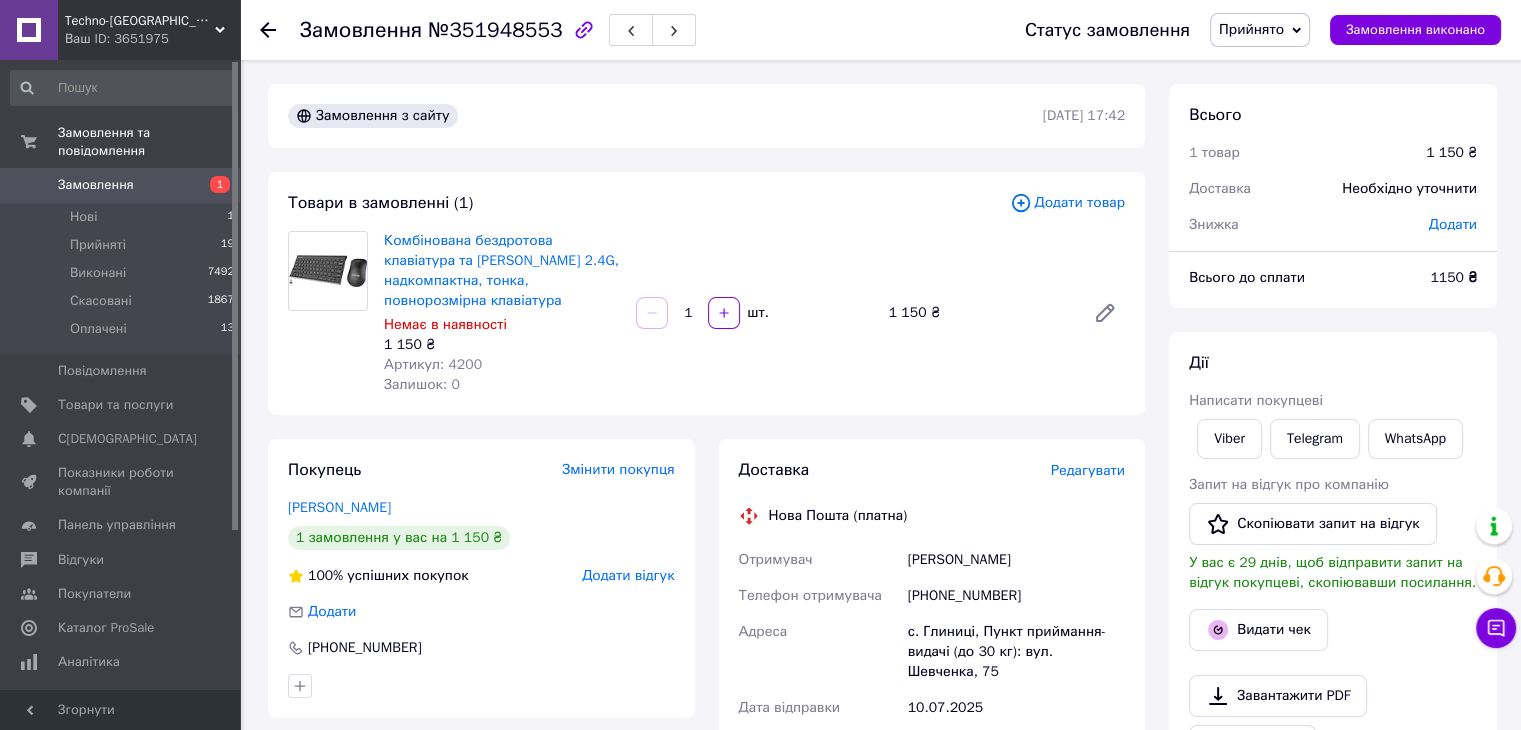 click on "Редагувати" at bounding box center (1088, 470) 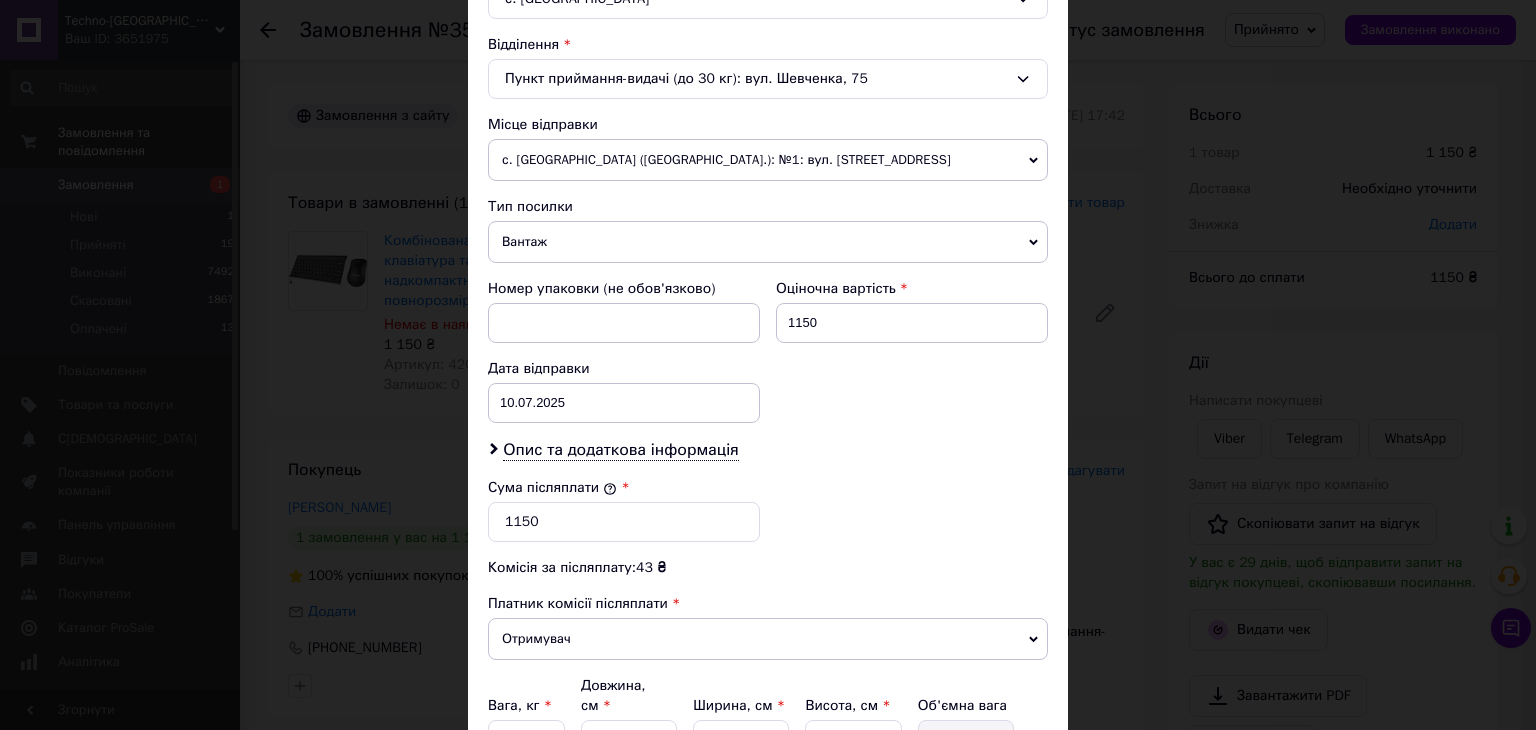 scroll, scrollTop: 790, scrollLeft: 0, axis: vertical 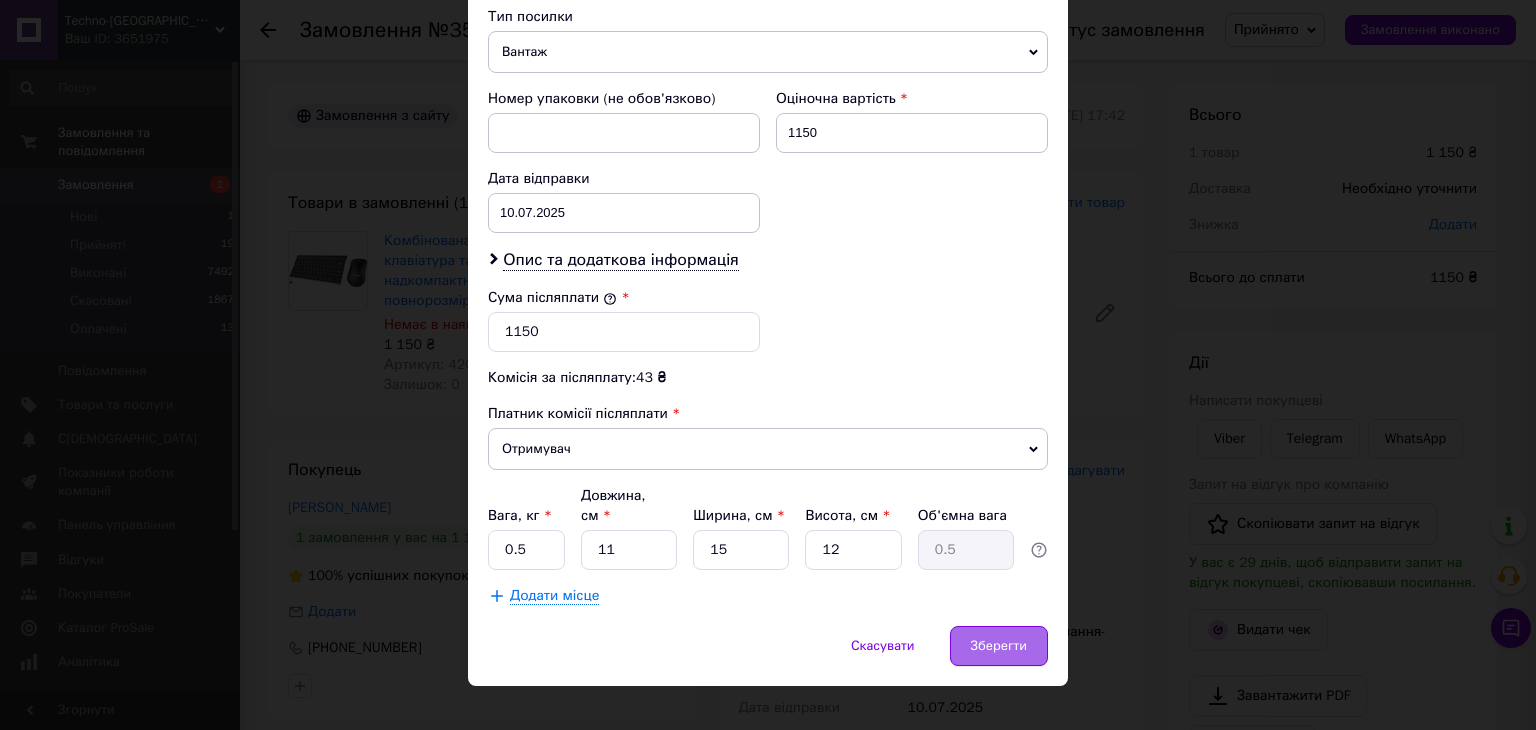 click on "Зберегти" at bounding box center (999, 646) 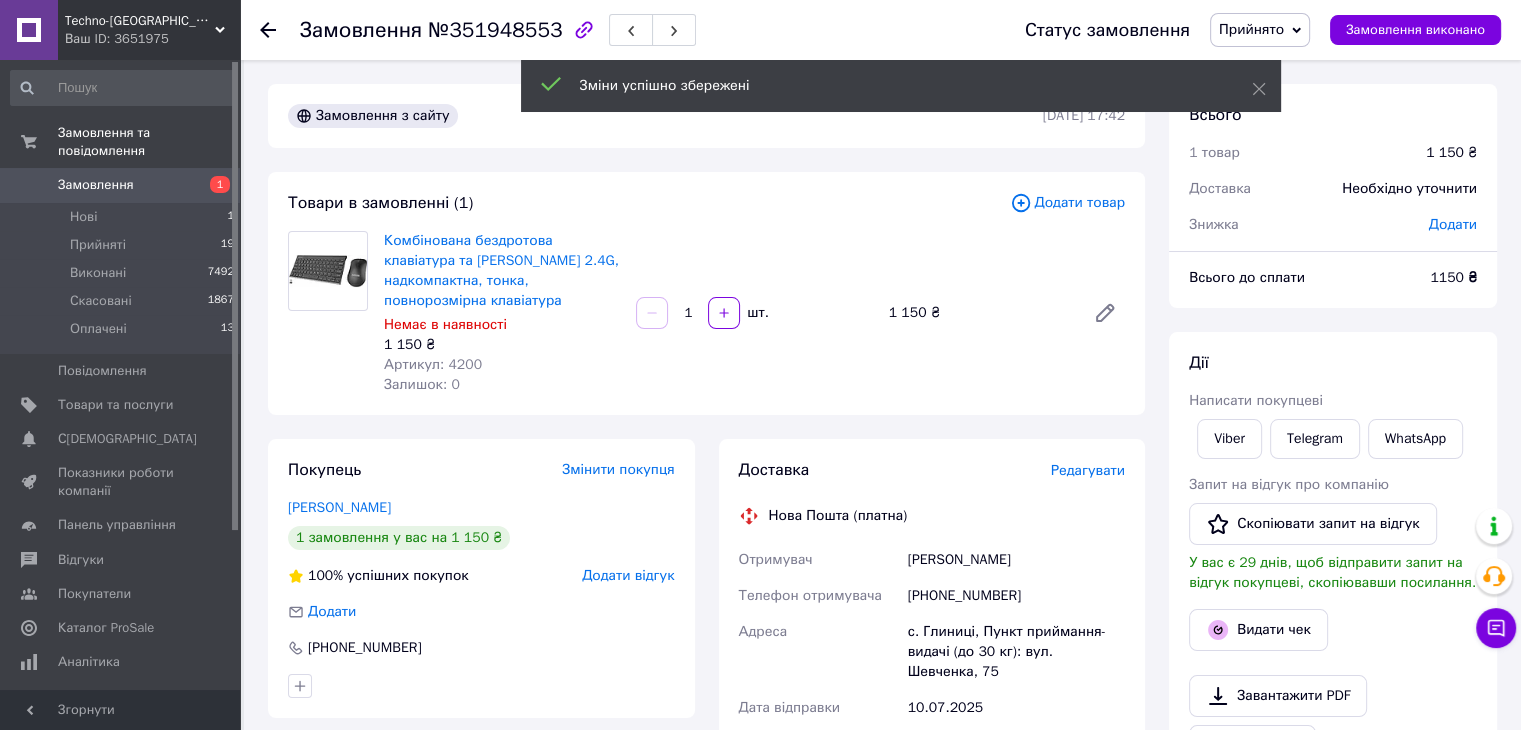 click on "Редагувати" at bounding box center (1088, 470) 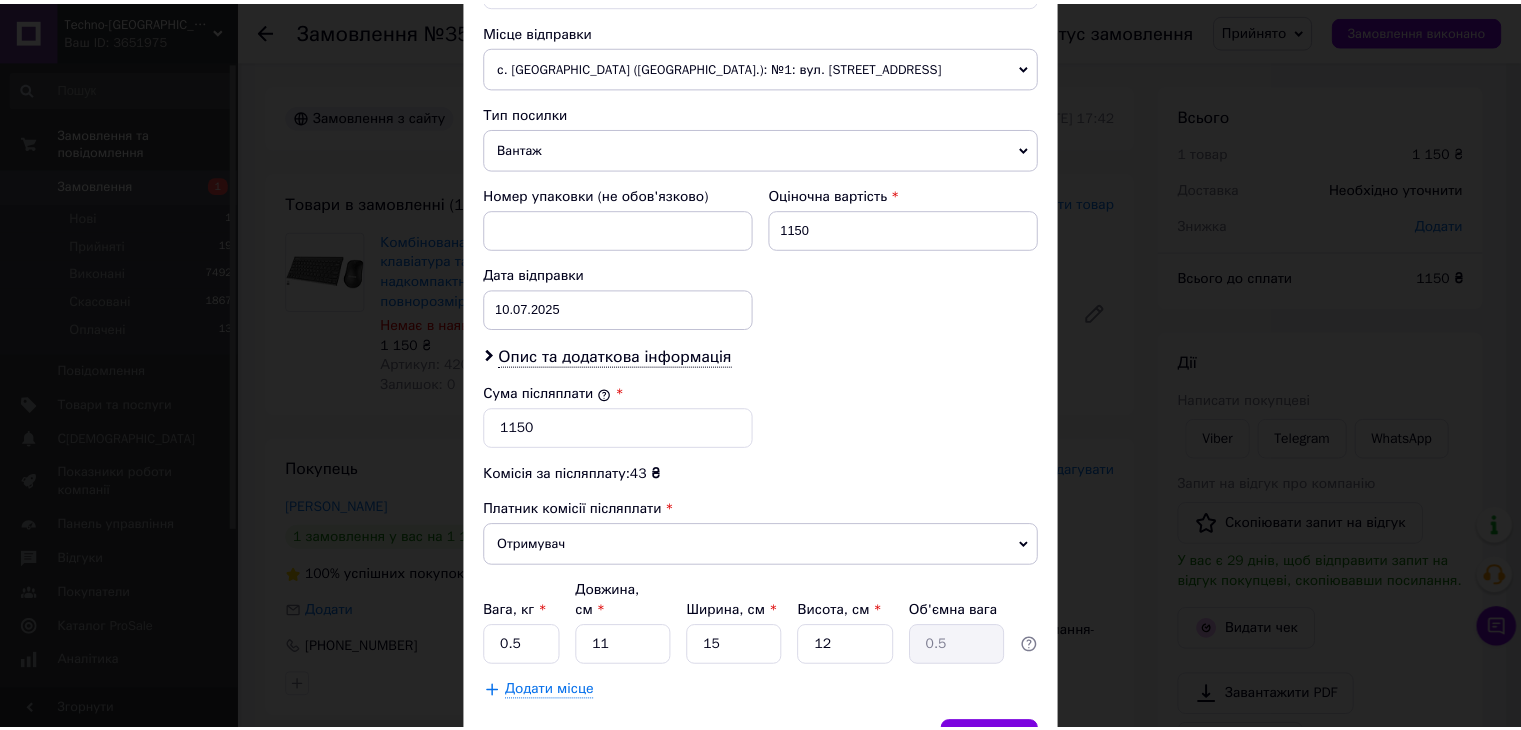 scroll, scrollTop: 790, scrollLeft: 0, axis: vertical 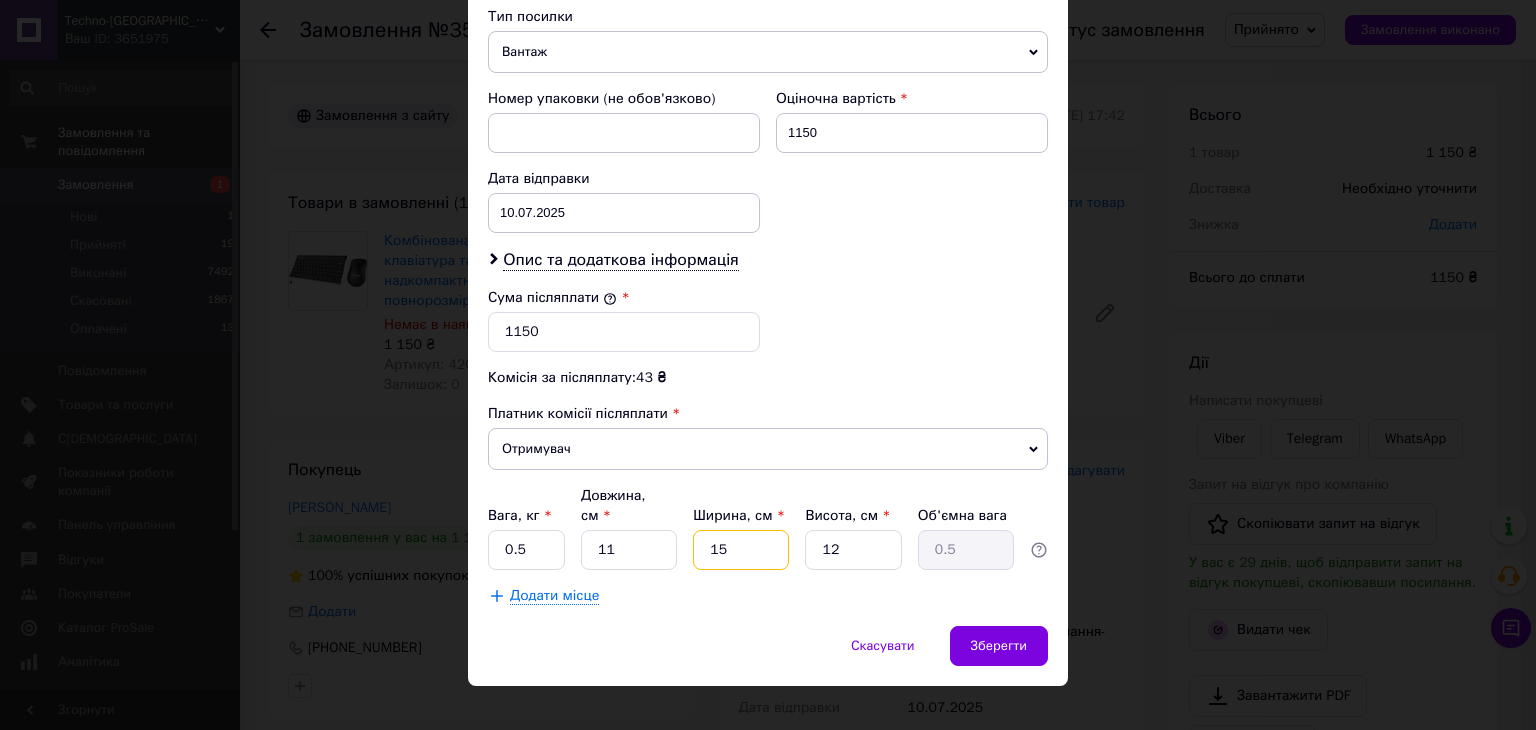 click on "15" at bounding box center (741, 550) 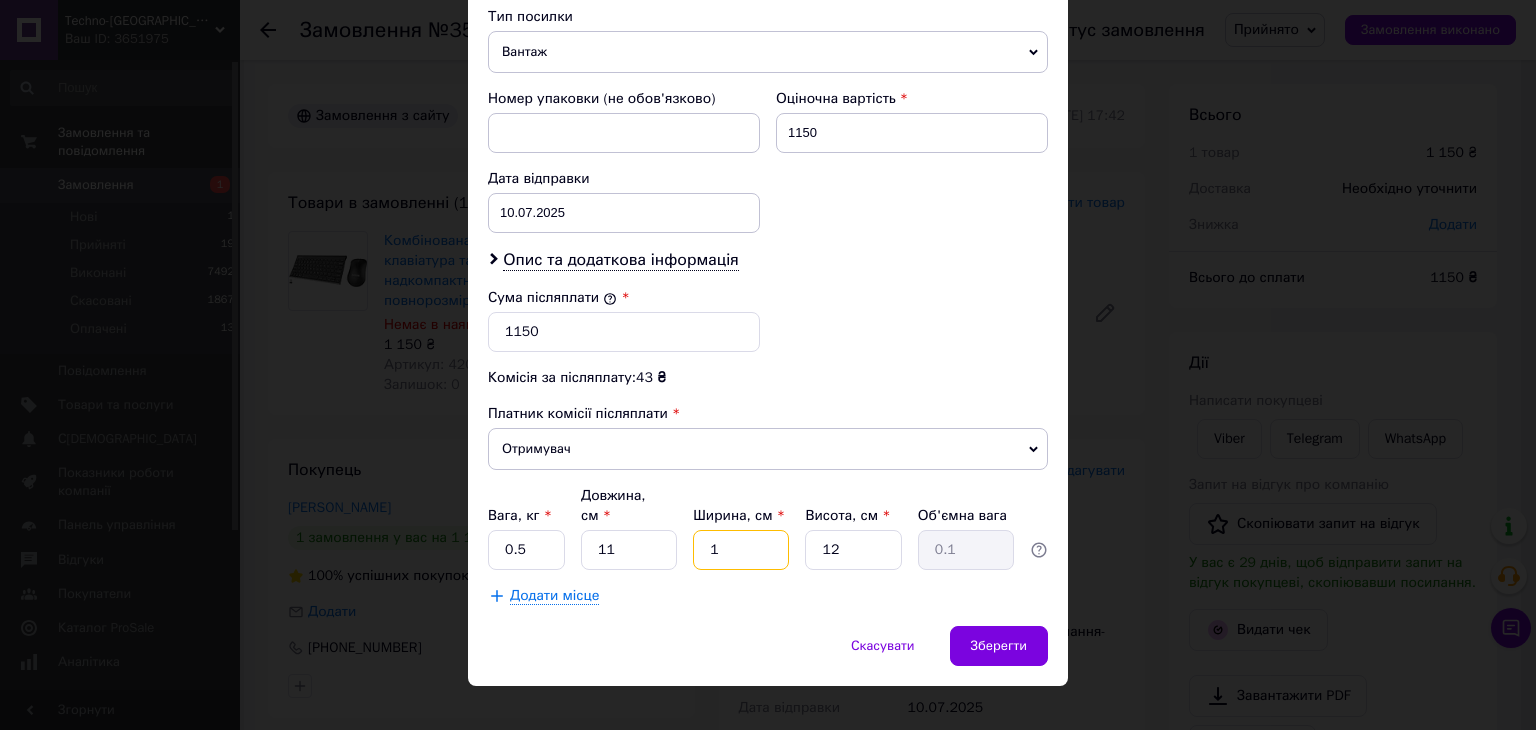 type 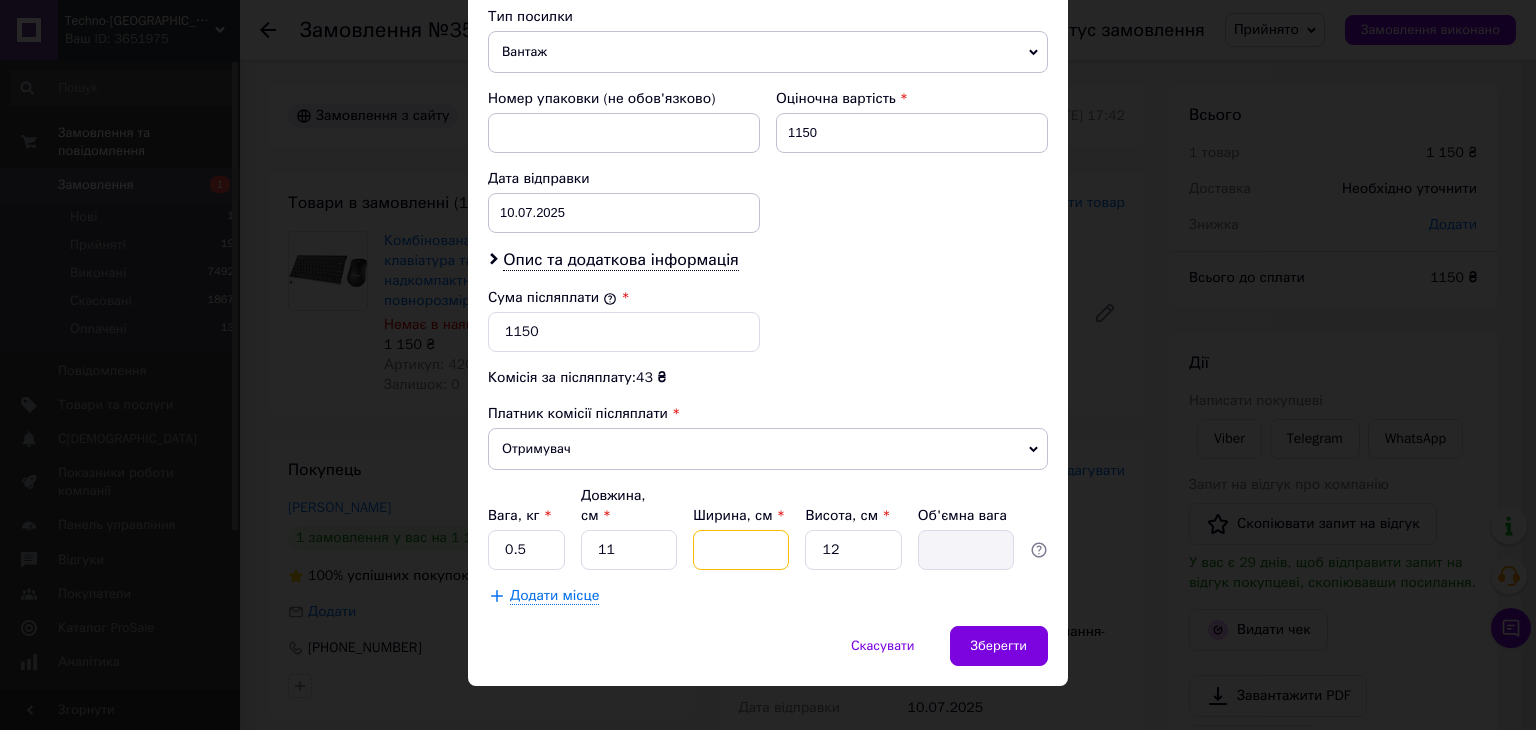 type on "3" 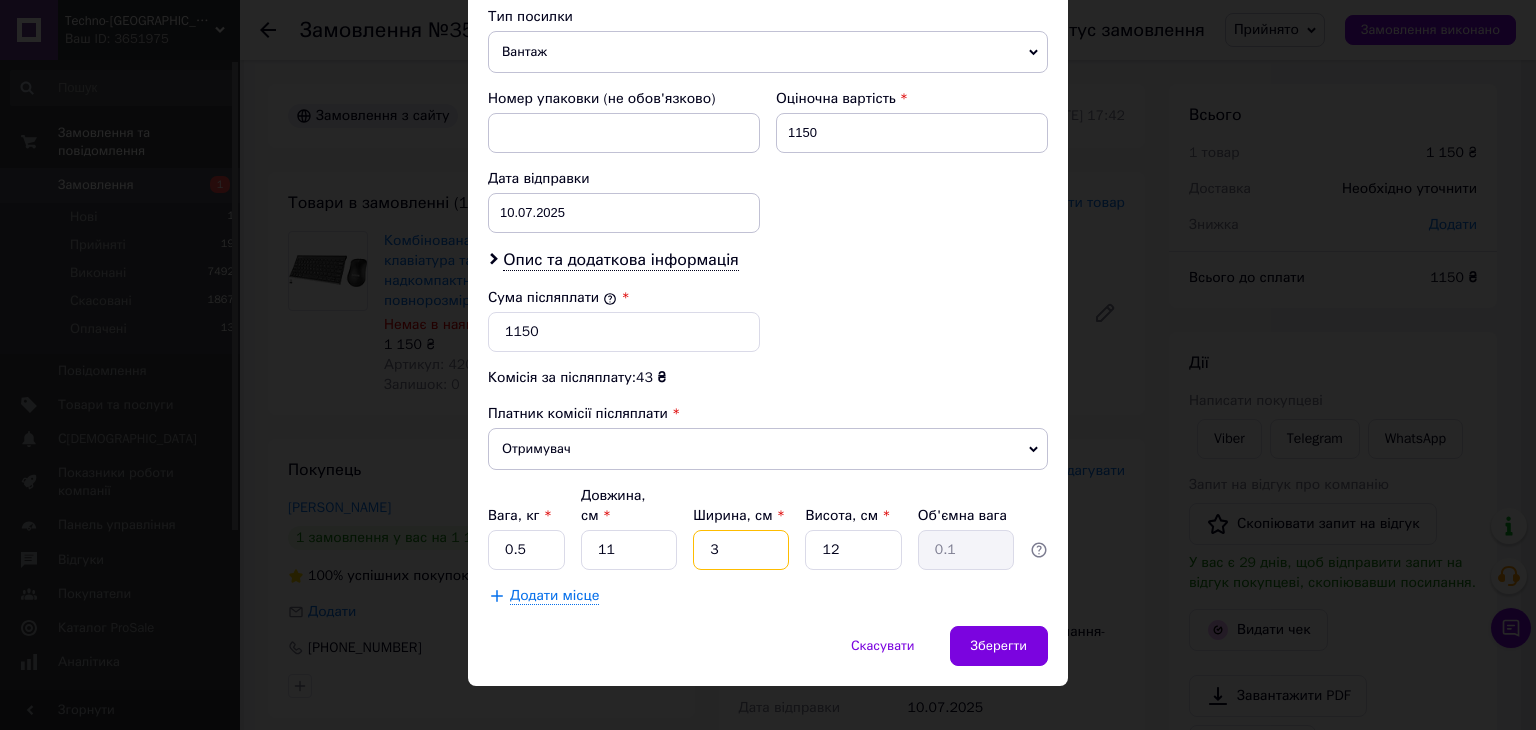 type on "30" 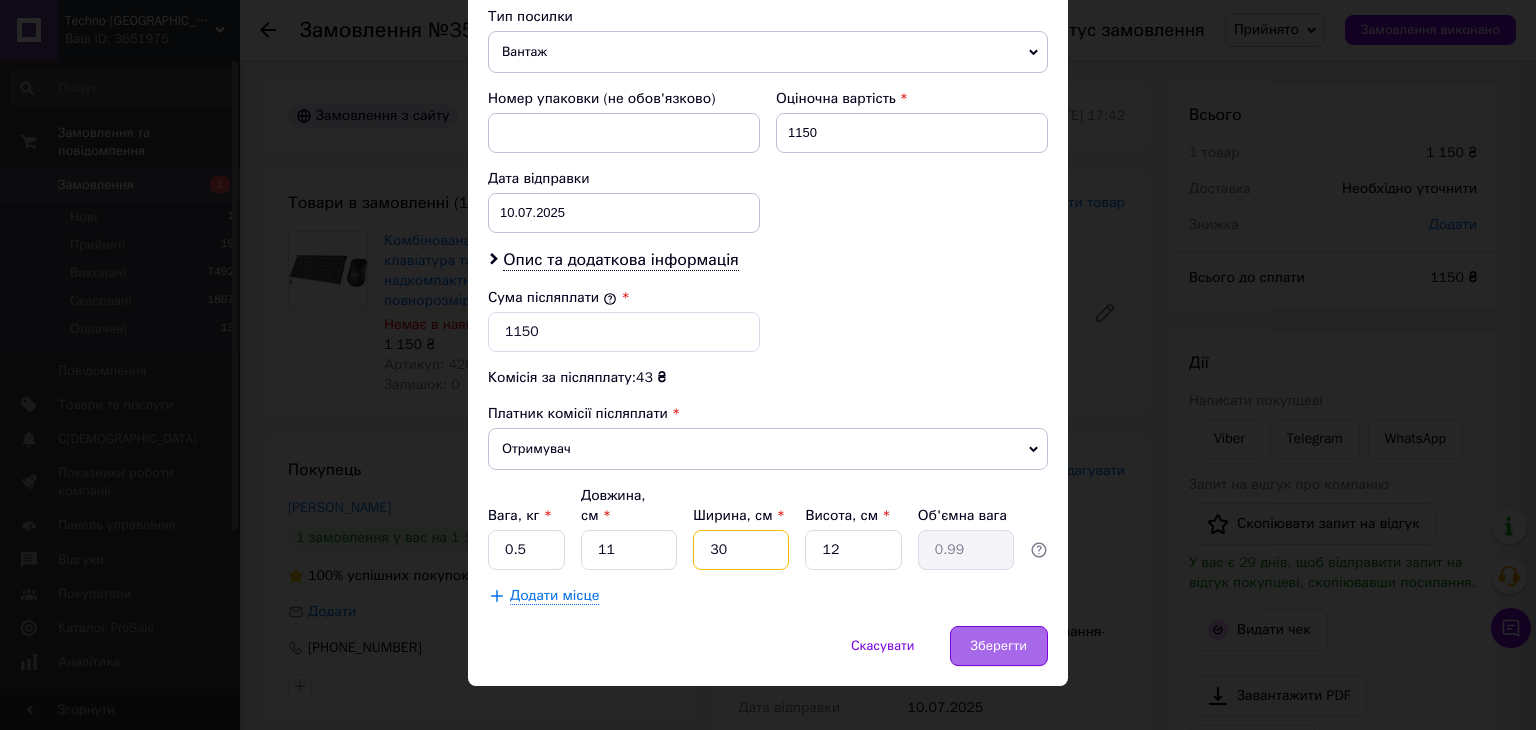 type on "30" 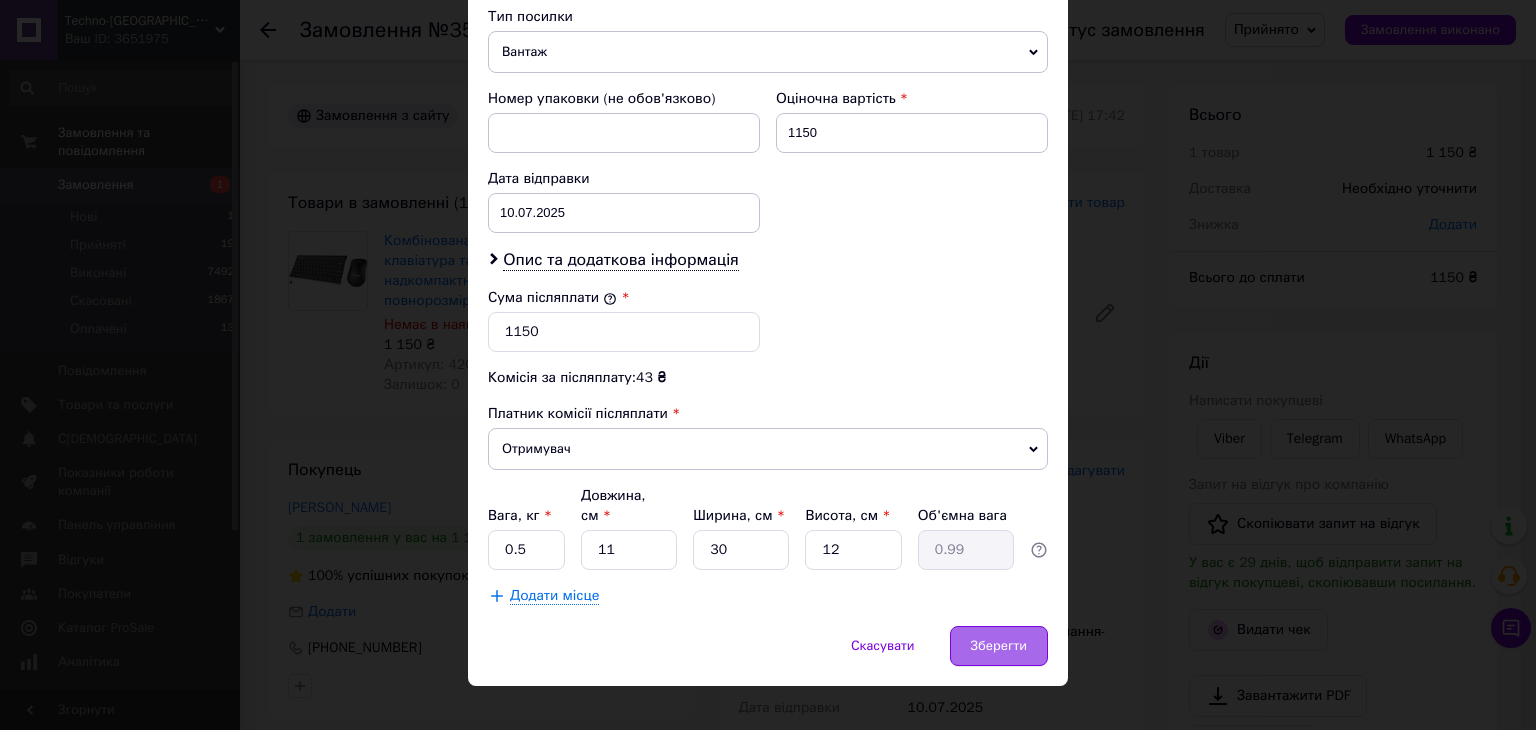 click on "Зберегти" at bounding box center [999, 646] 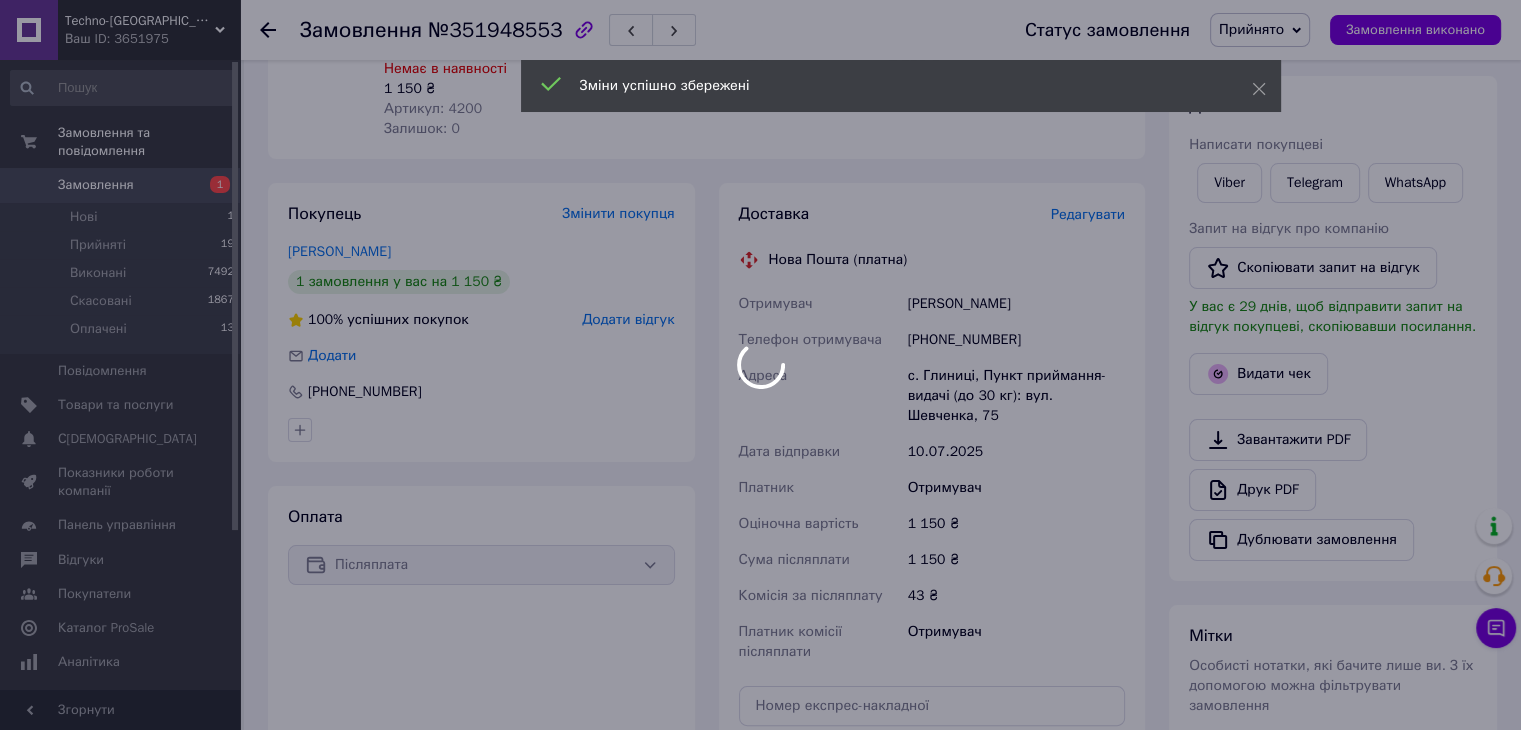 scroll, scrollTop: 600, scrollLeft: 0, axis: vertical 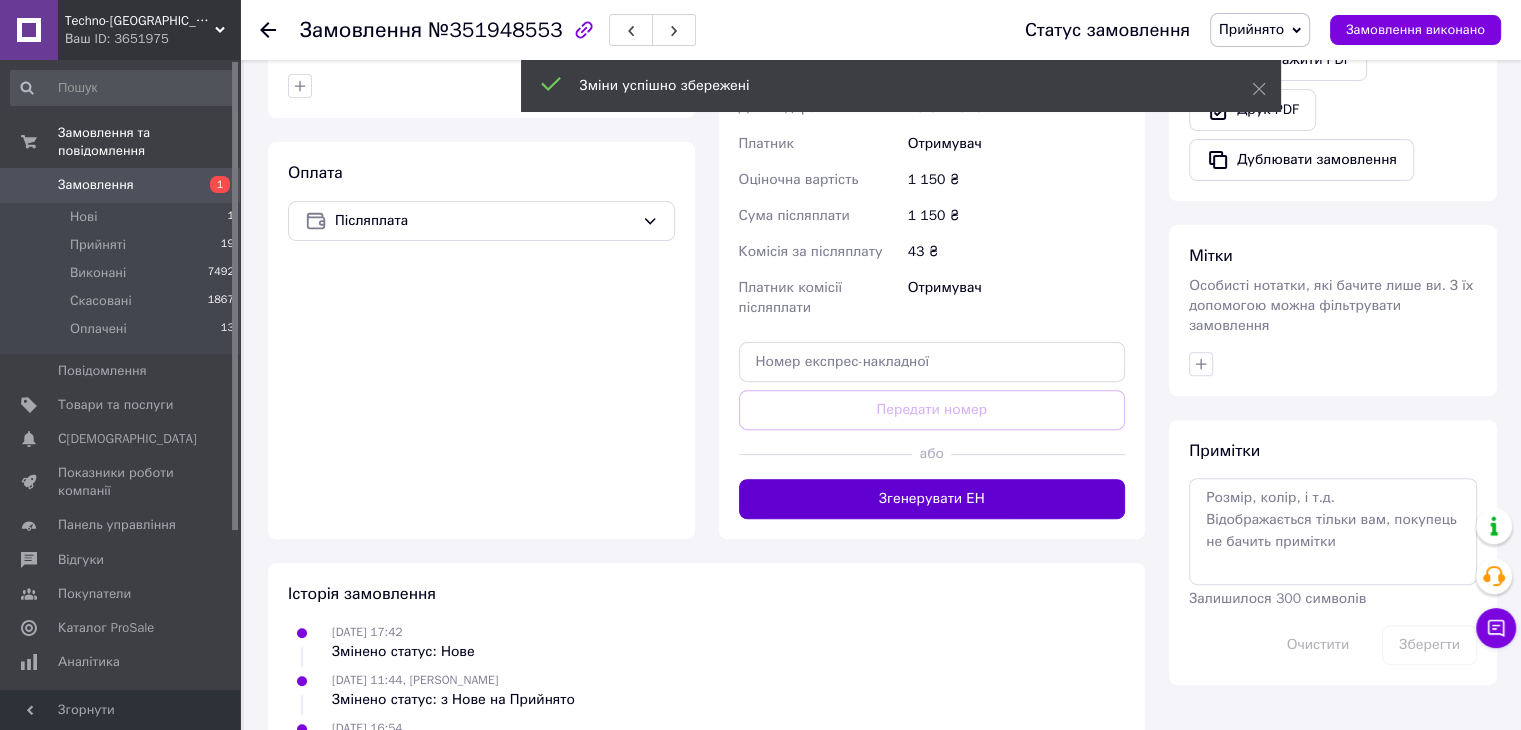 click on "Згенерувати ЕН" at bounding box center [932, 499] 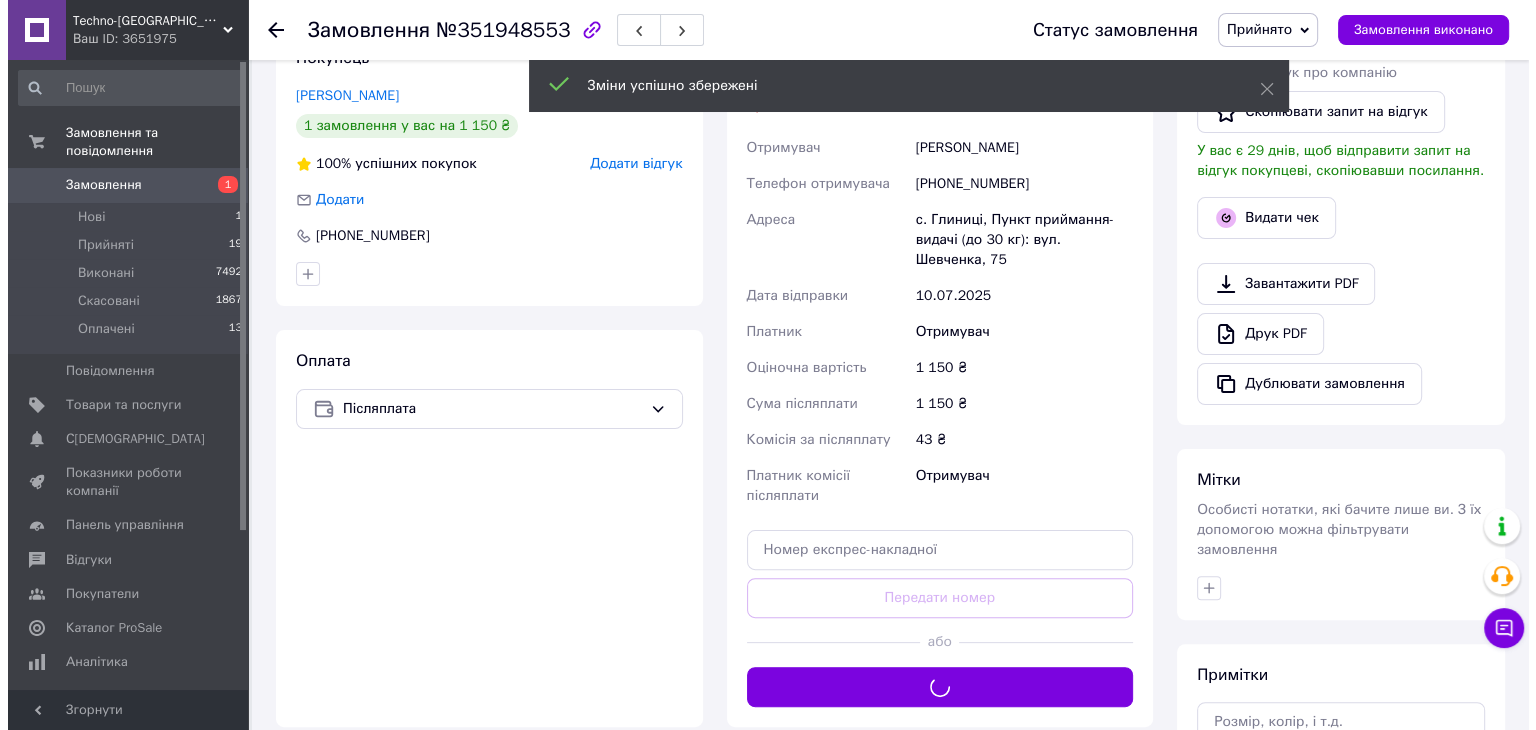 scroll, scrollTop: 400, scrollLeft: 0, axis: vertical 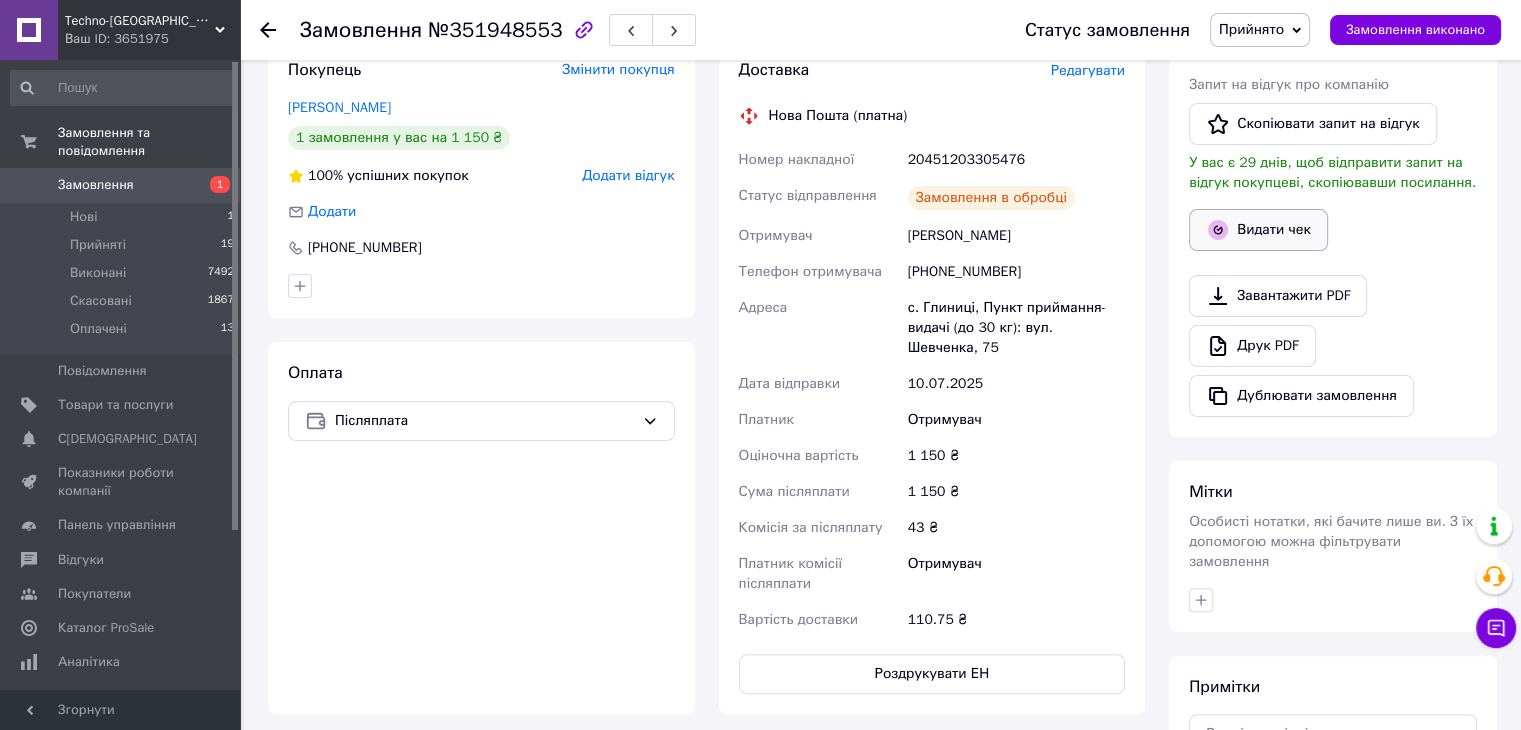 click on "Видати чек" at bounding box center [1258, 230] 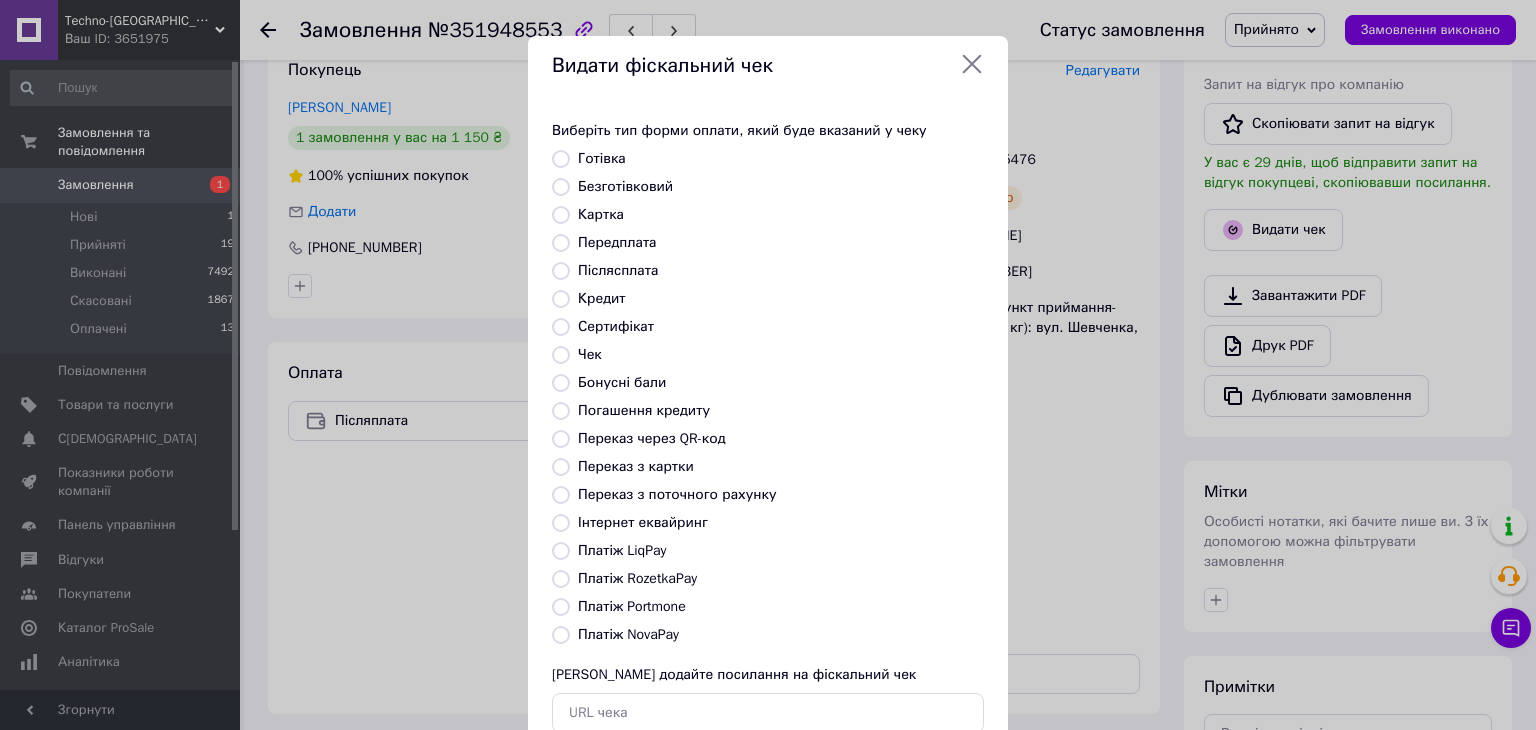 click on "Платіж NovaPay" at bounding box center [561, 635] 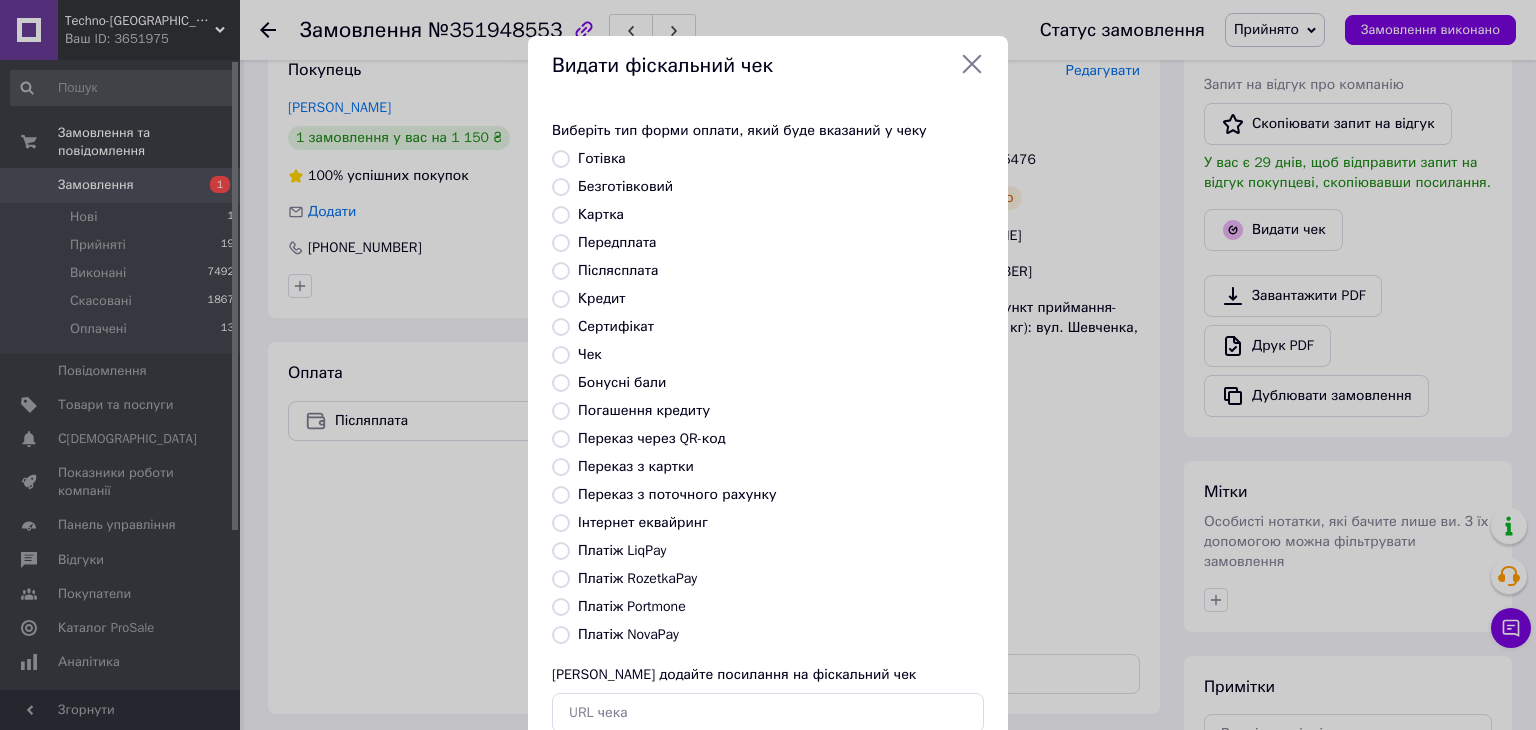 radio on "true" 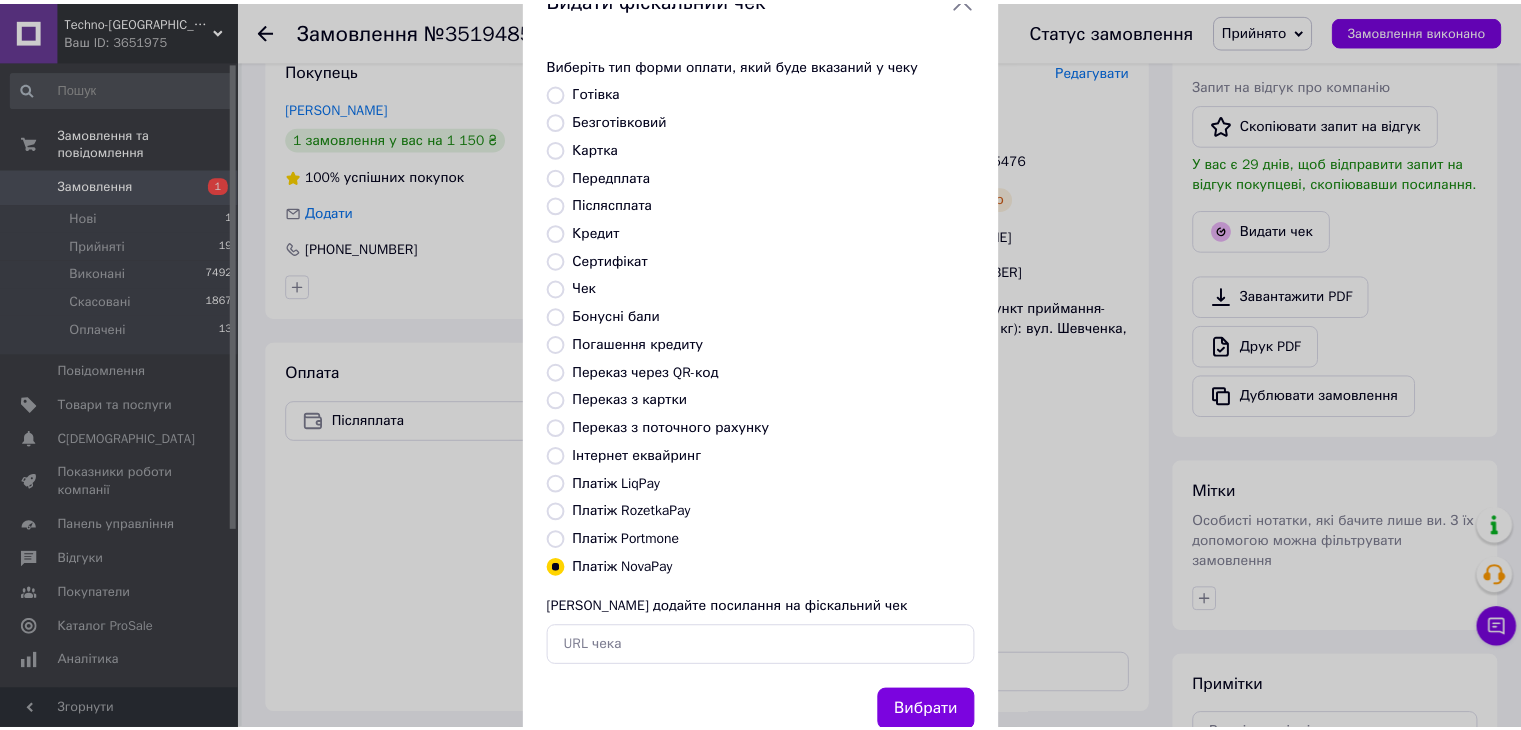 scroll, scrollTop: 128, scrollLeft: 0, axis: vertical 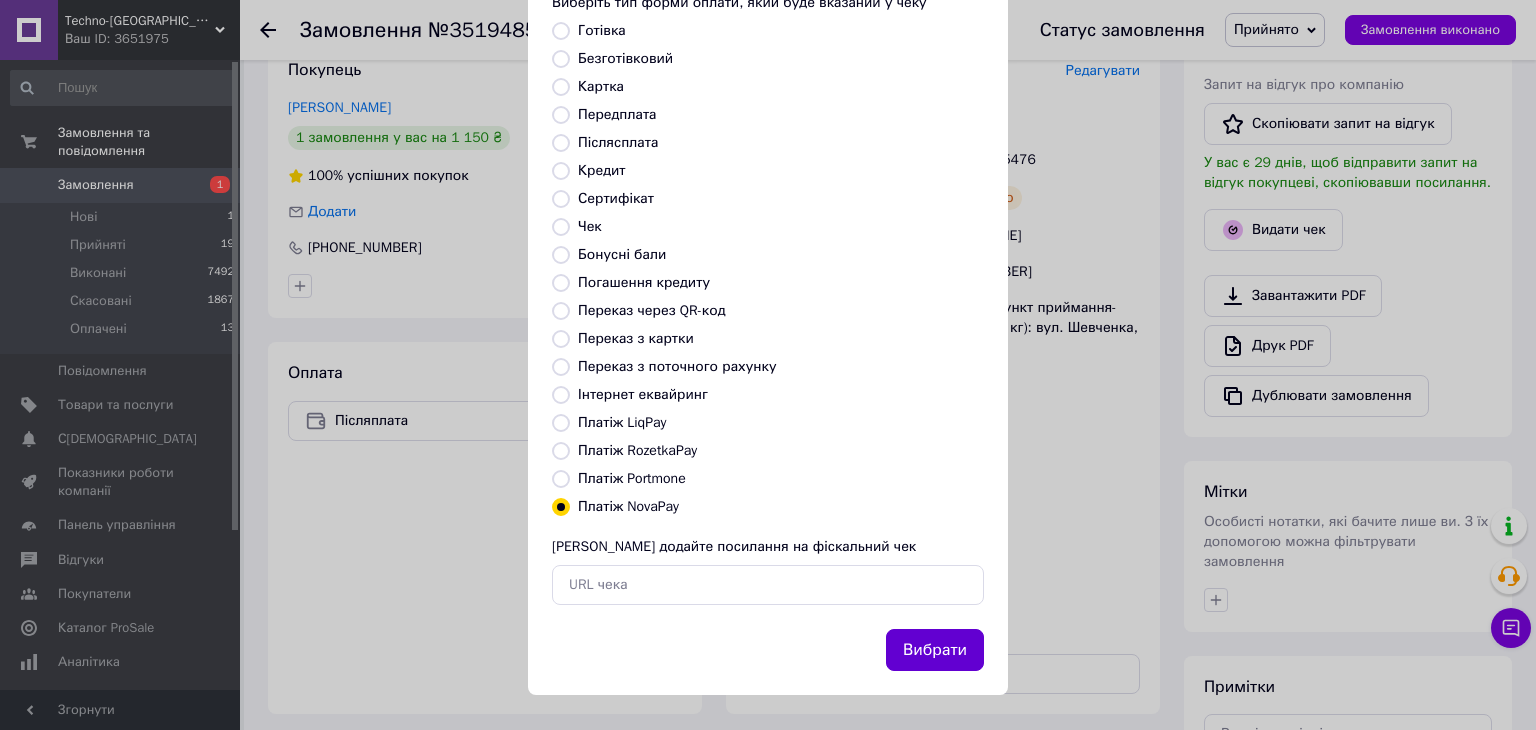 click on "Вибрати" at bounding box center [935, 650] 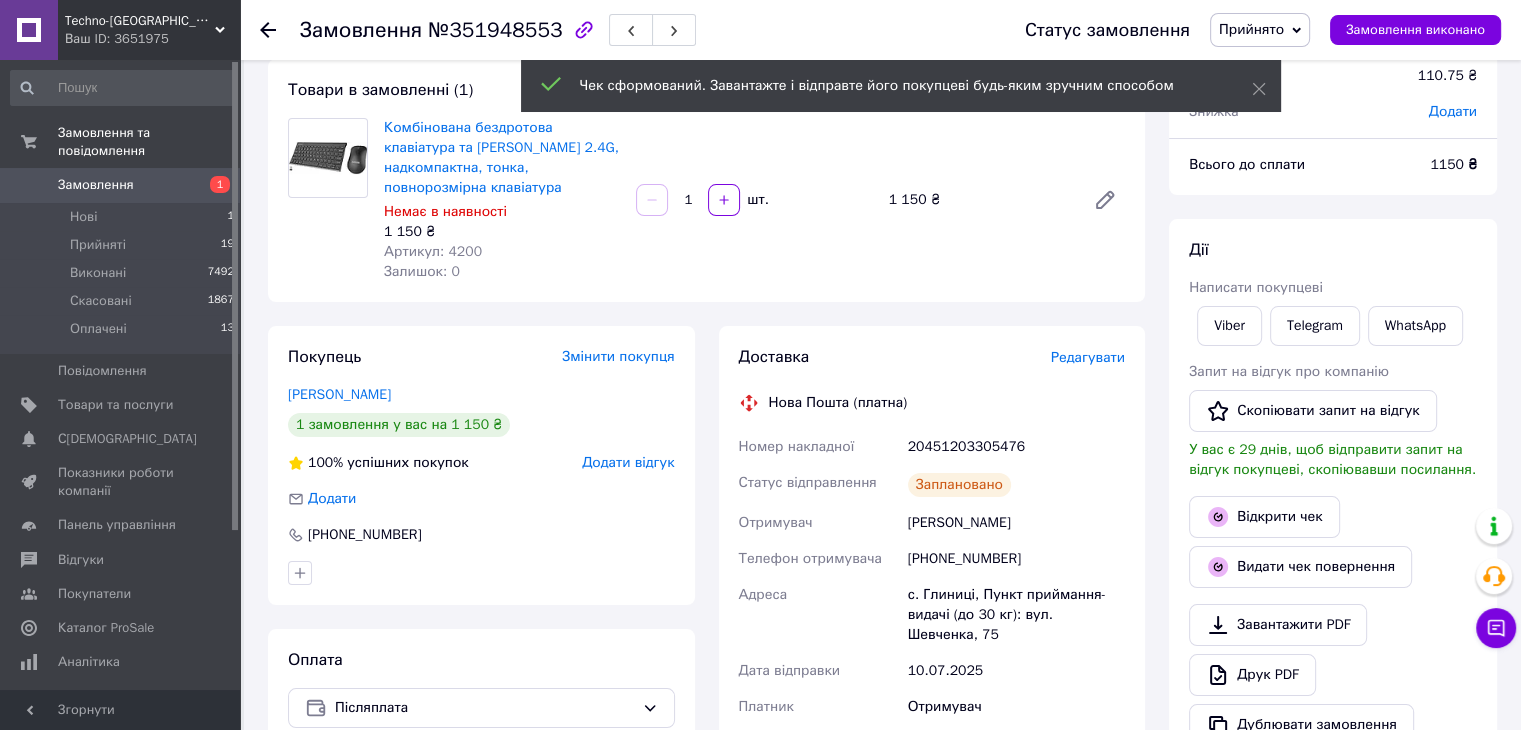 scroll, scrollTop: 0, scrollLeft: 0, axis: both 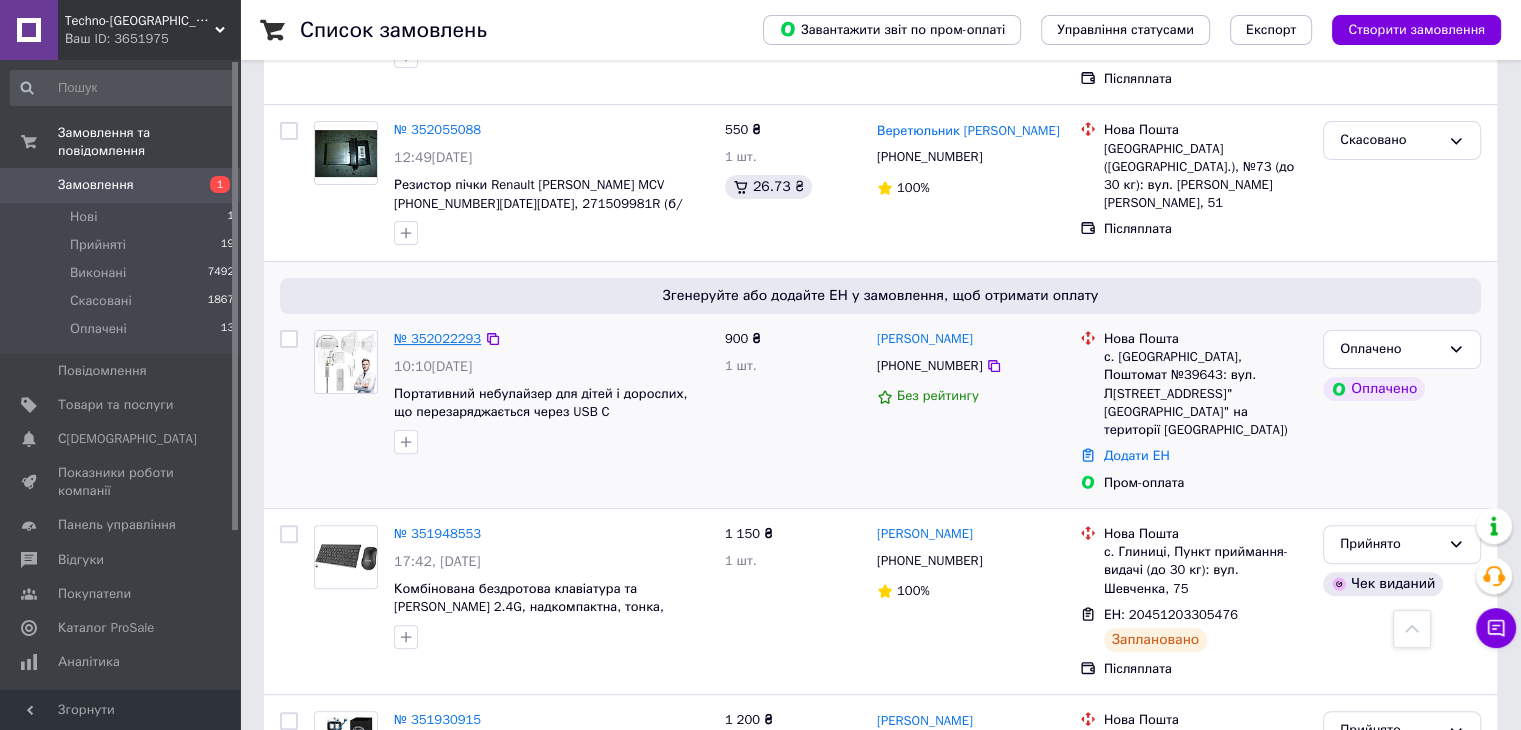 click on "№ 352022293" at bounding box center [437, 338] 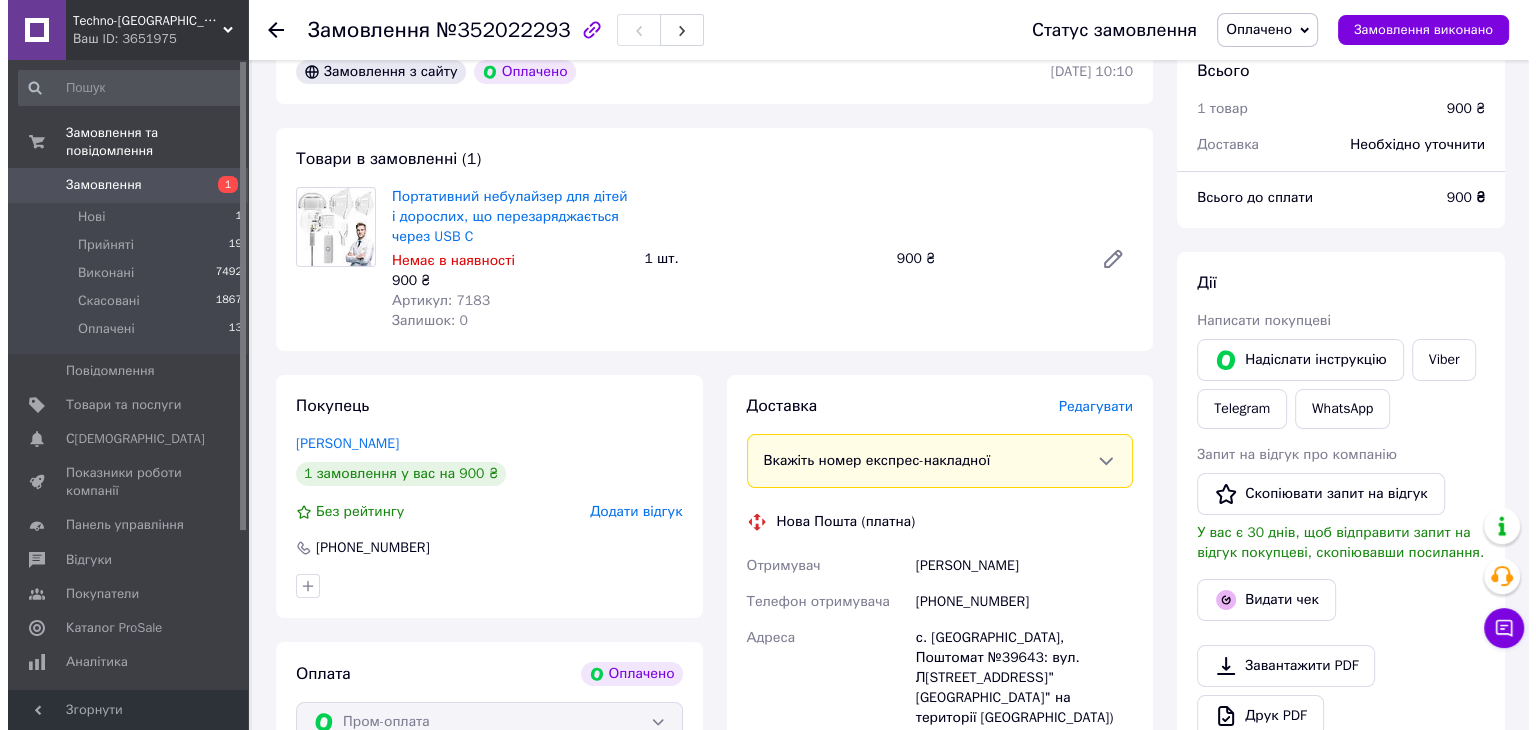 scroll, scrollTop: 100, scrollLeft: 0, axis: vertical 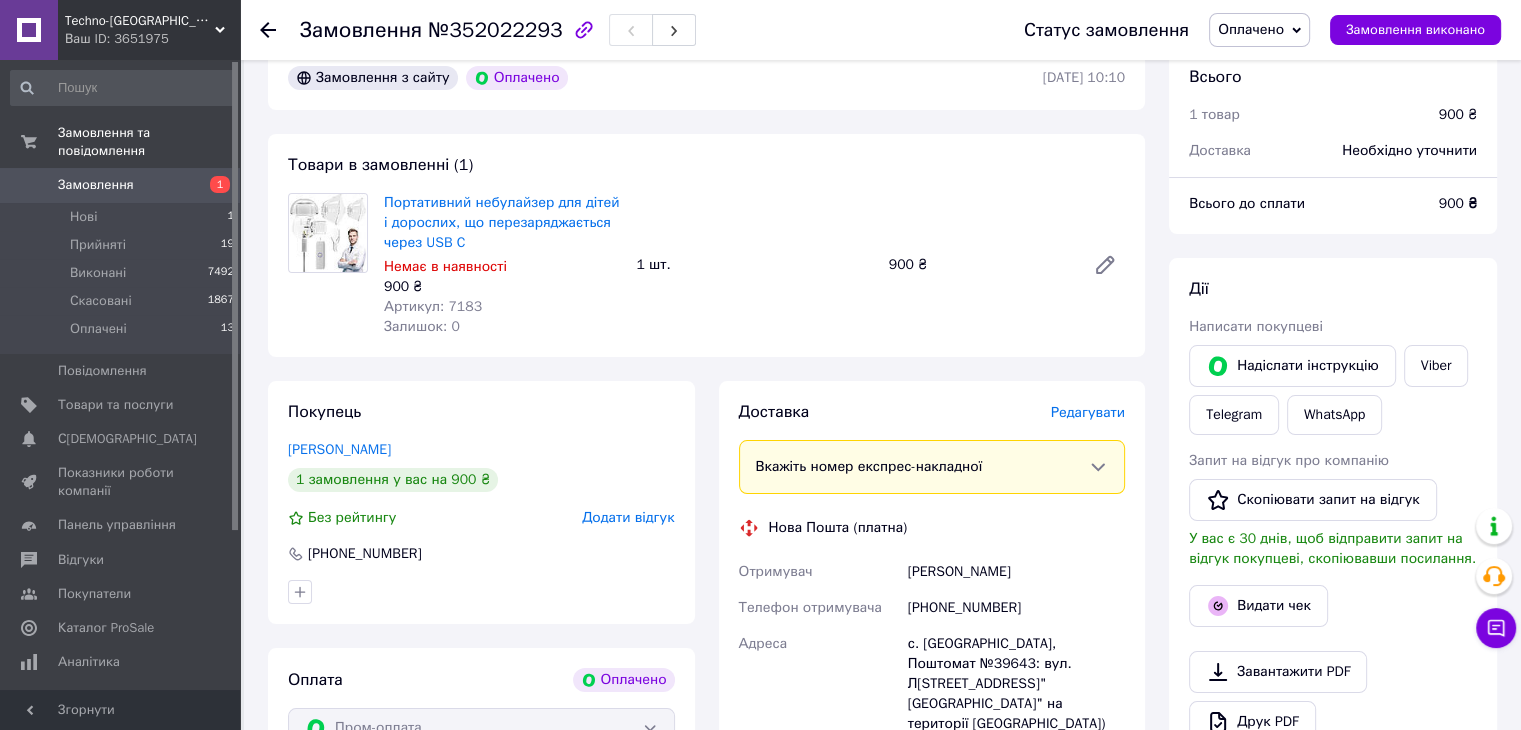 click on "Редагувати" at bounding box center (1088, 412) 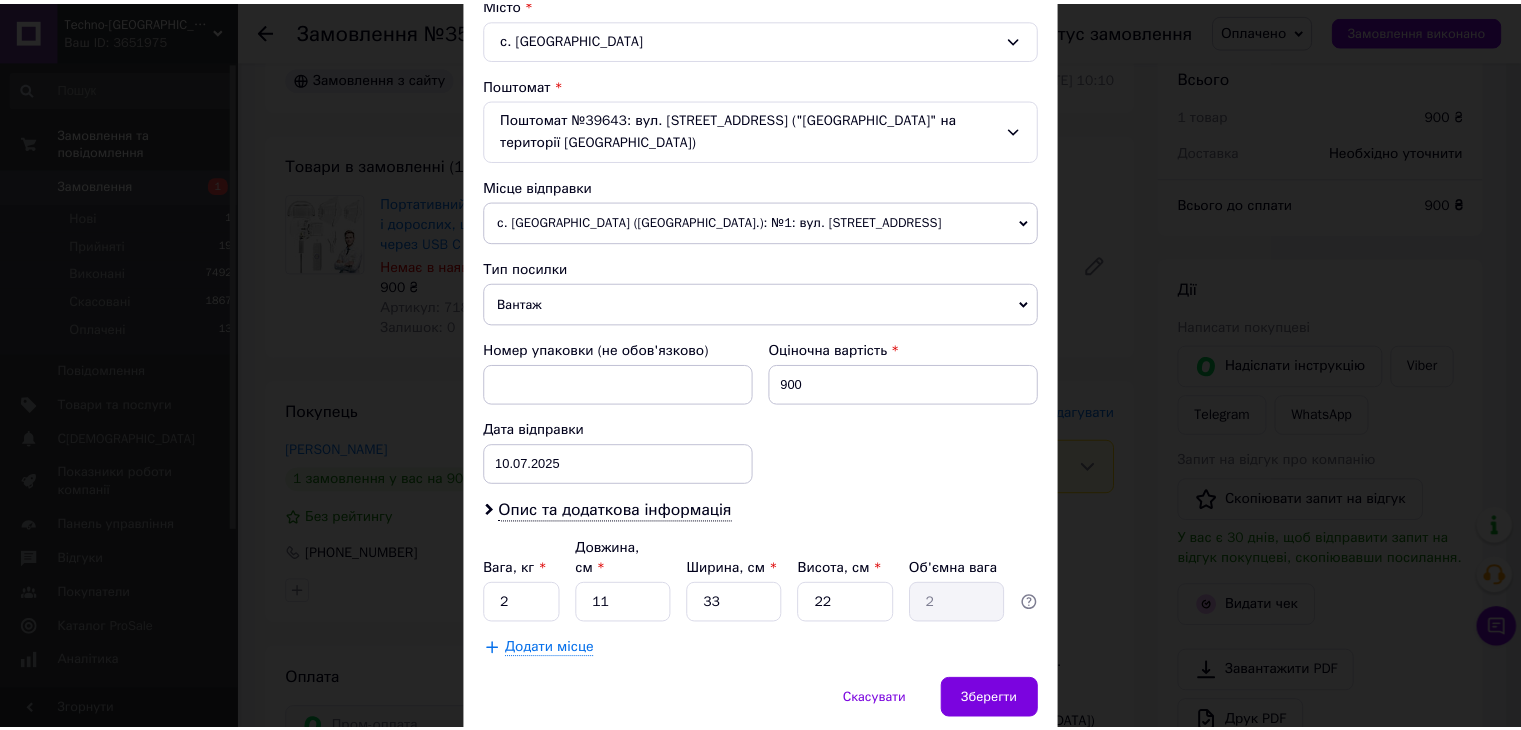 scroll, scrollTop: 592, scrollLeft: 0, axis: vertical 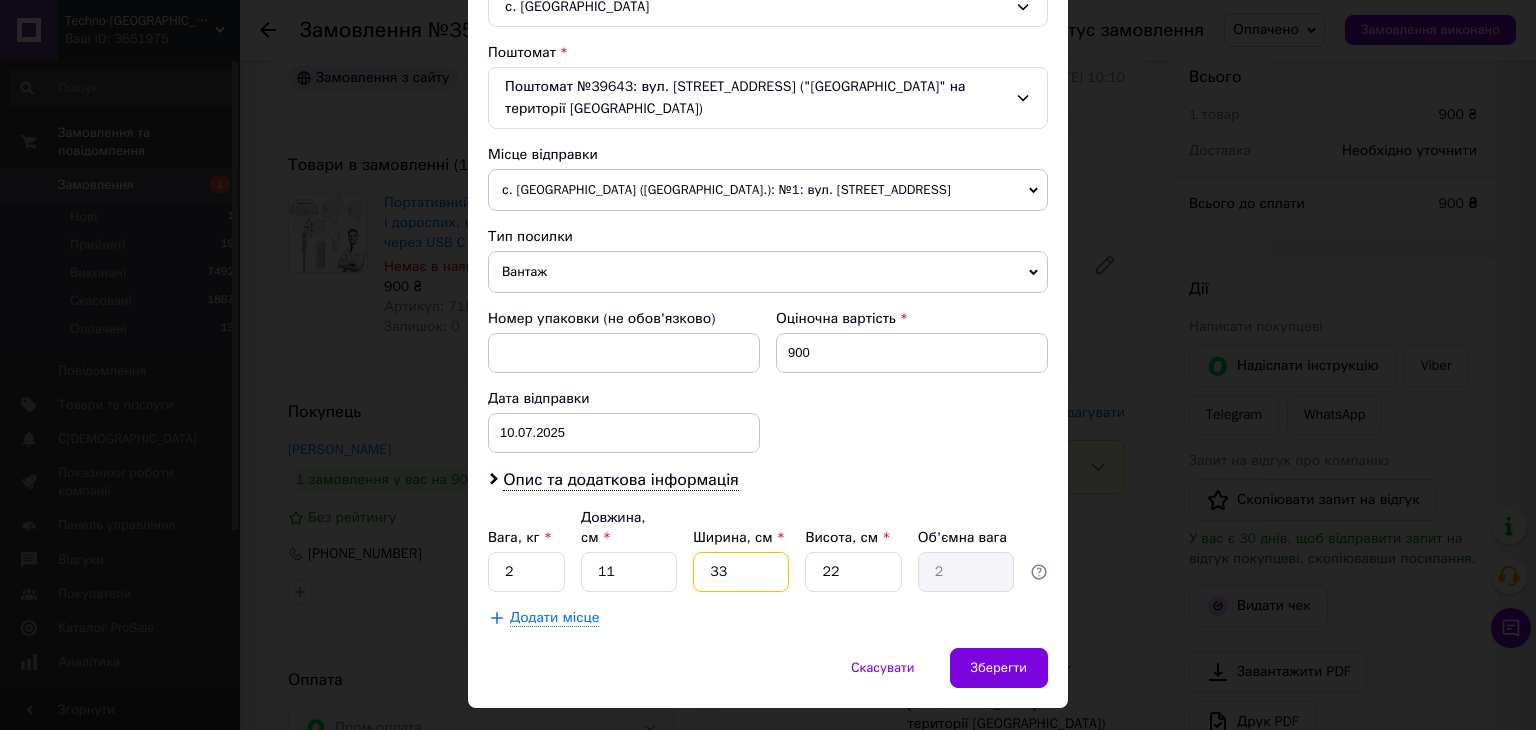 click on "33" at bounding box center (741, 572) 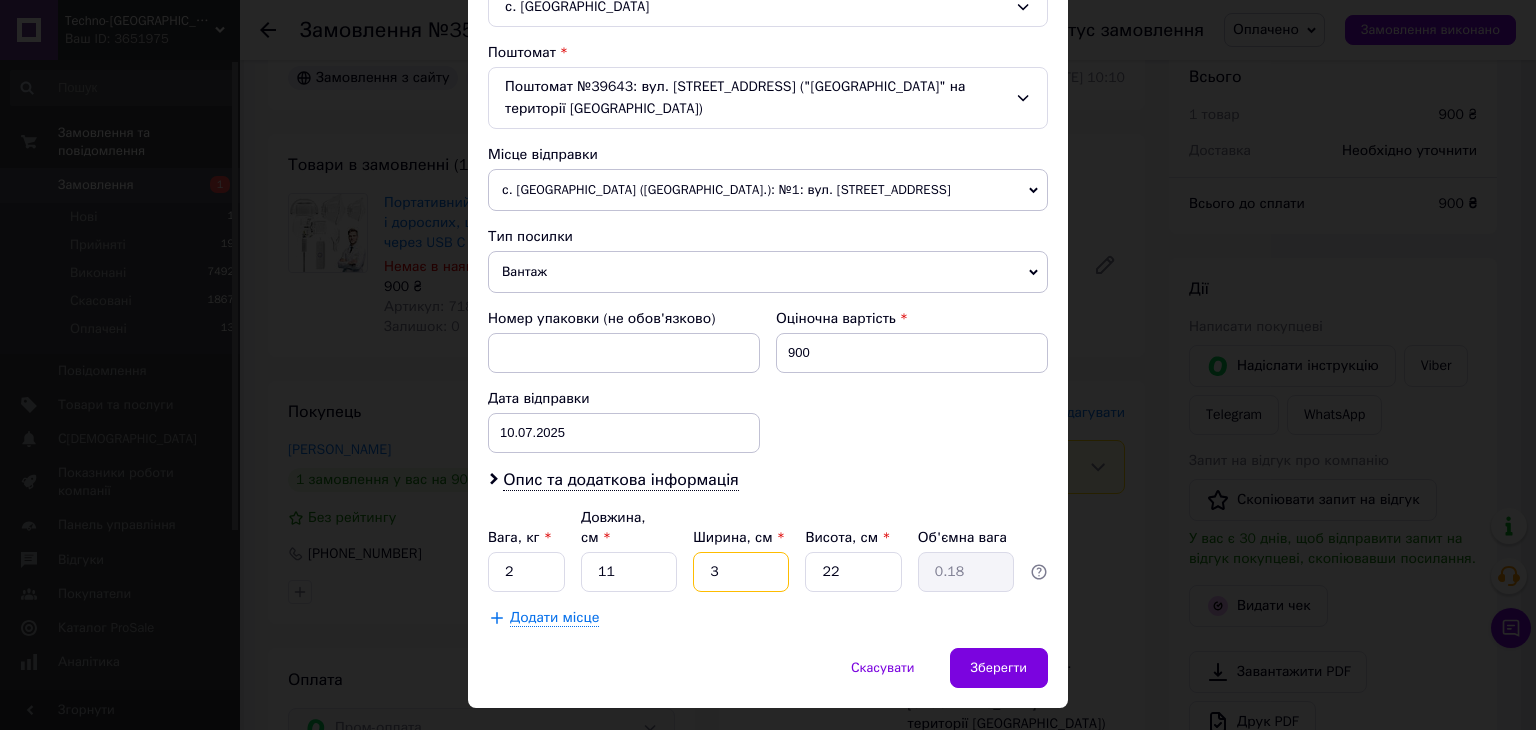 type 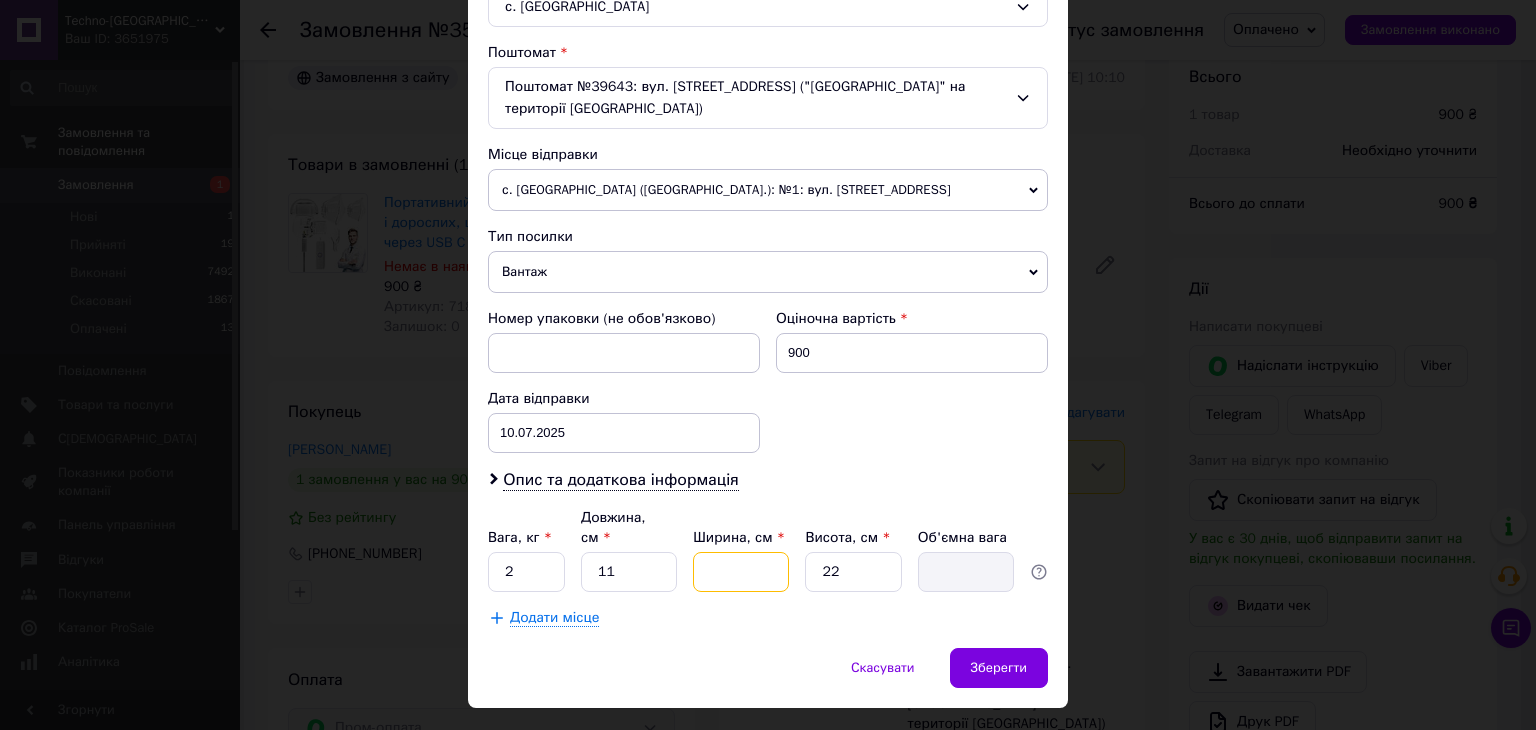 type on "1" 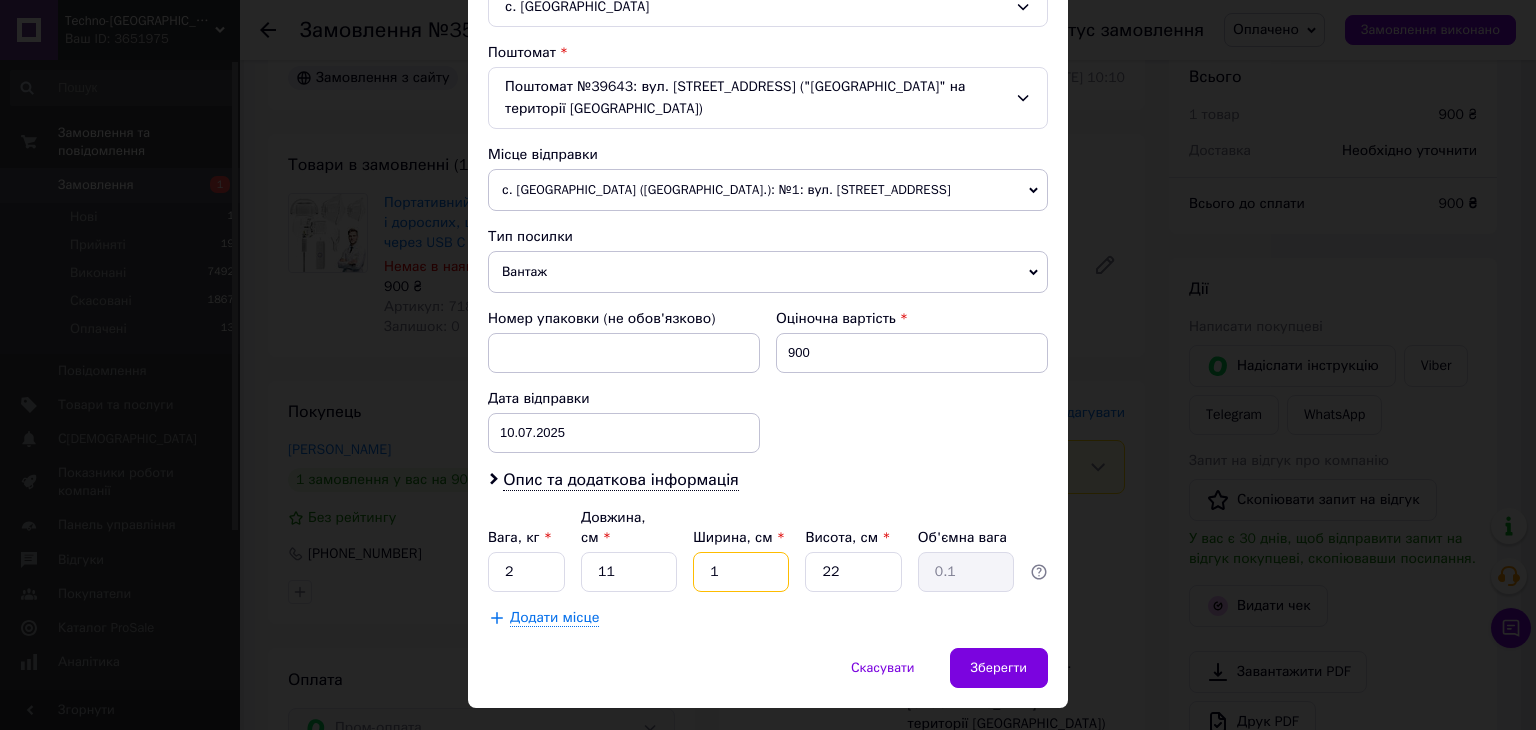 type on "15" 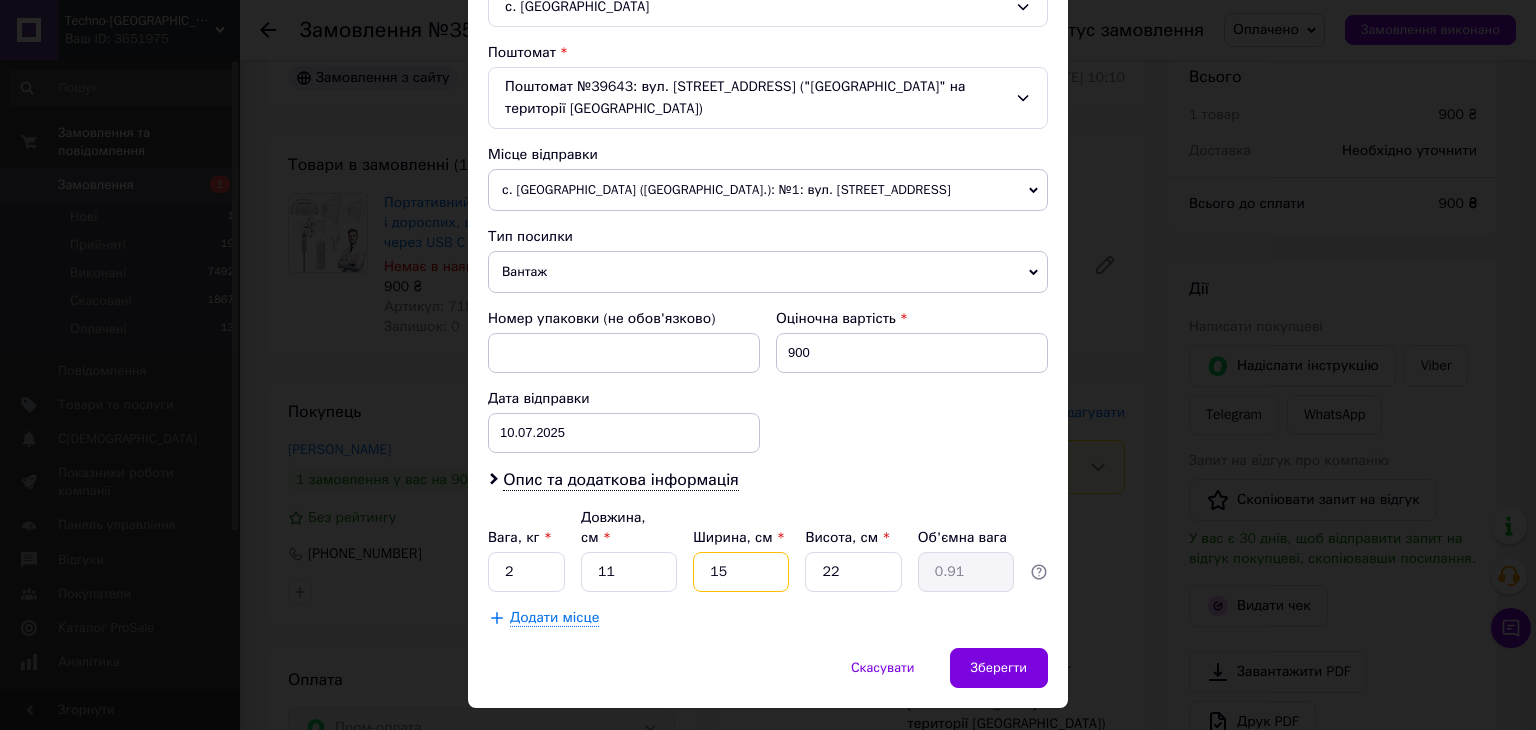 type on "15" 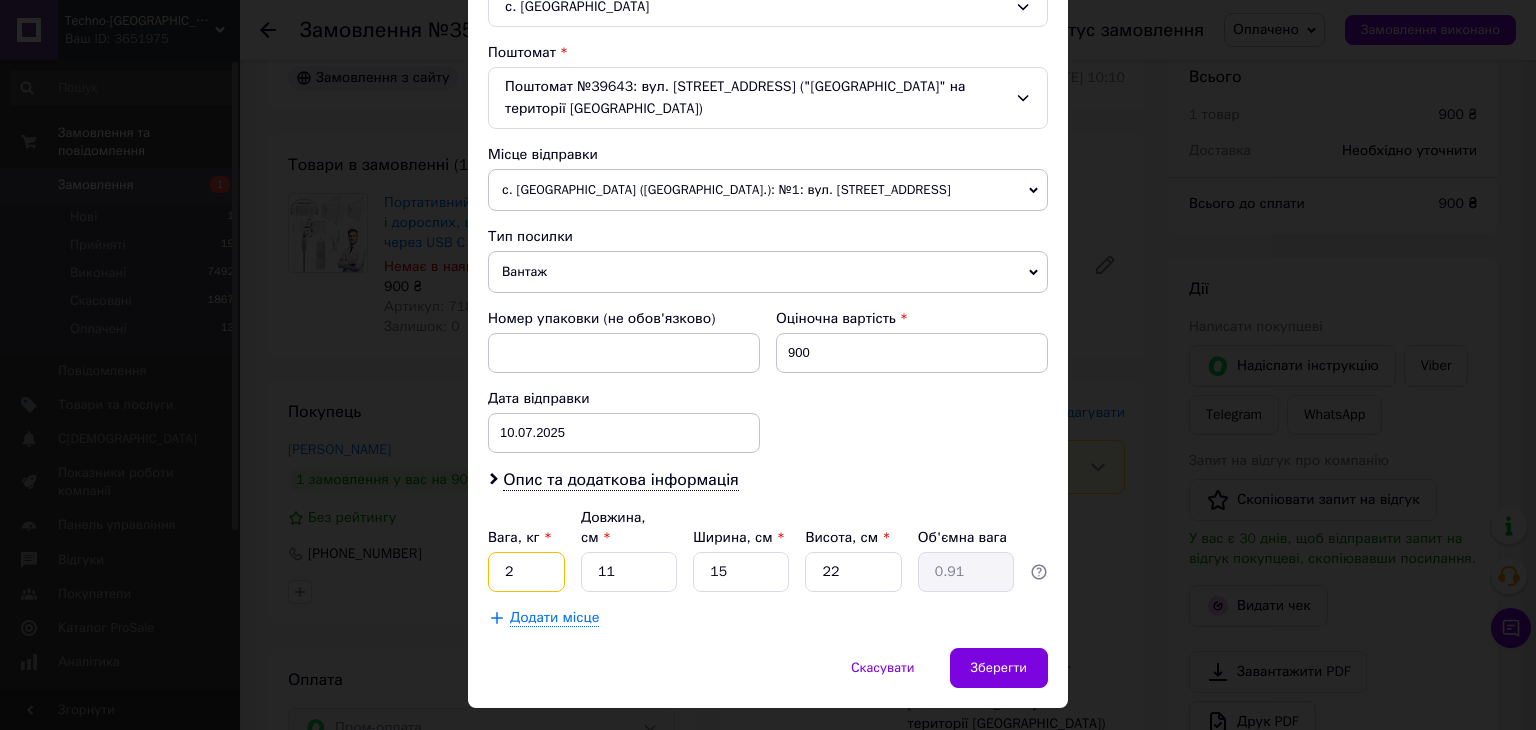 click on "2" at bounding box center [526, 572] 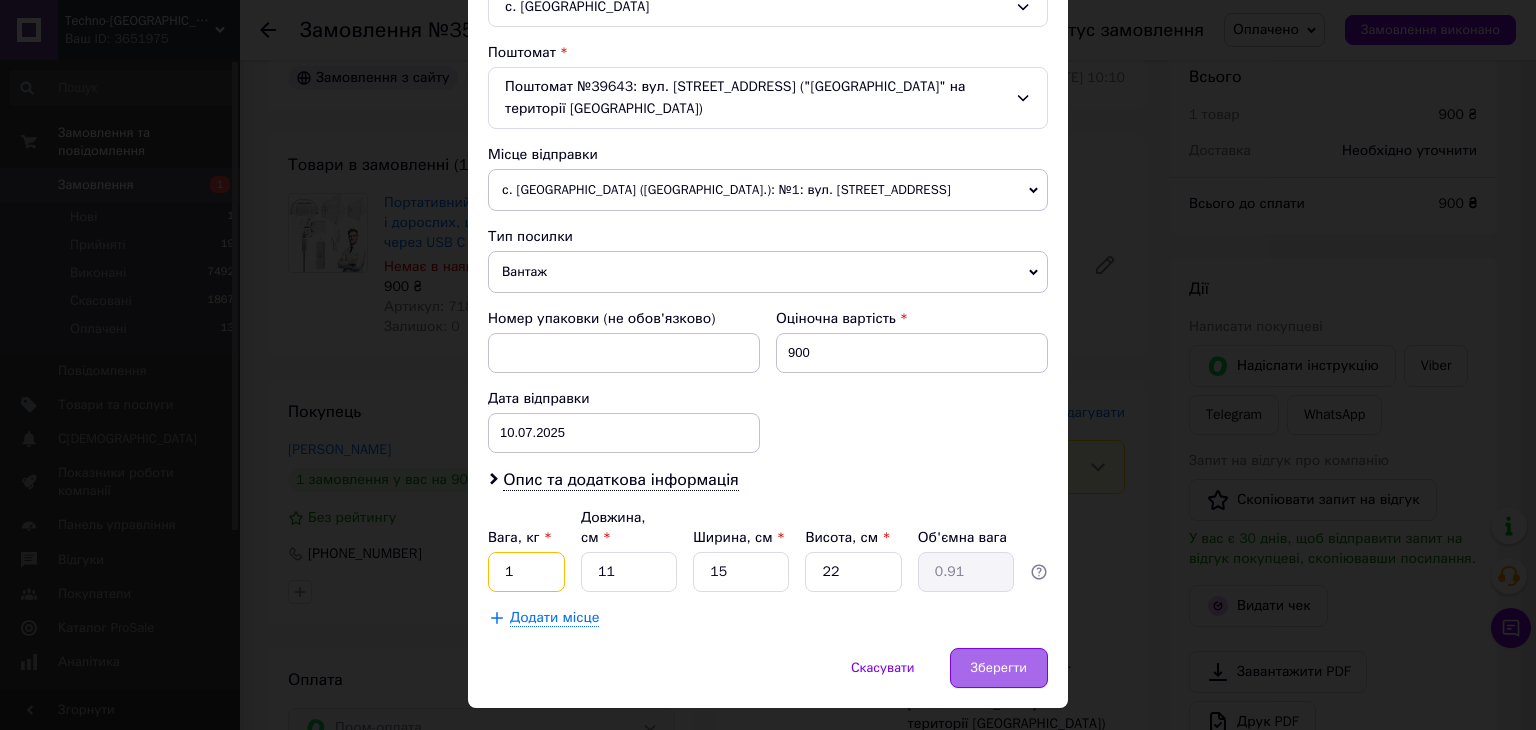 type on "1" 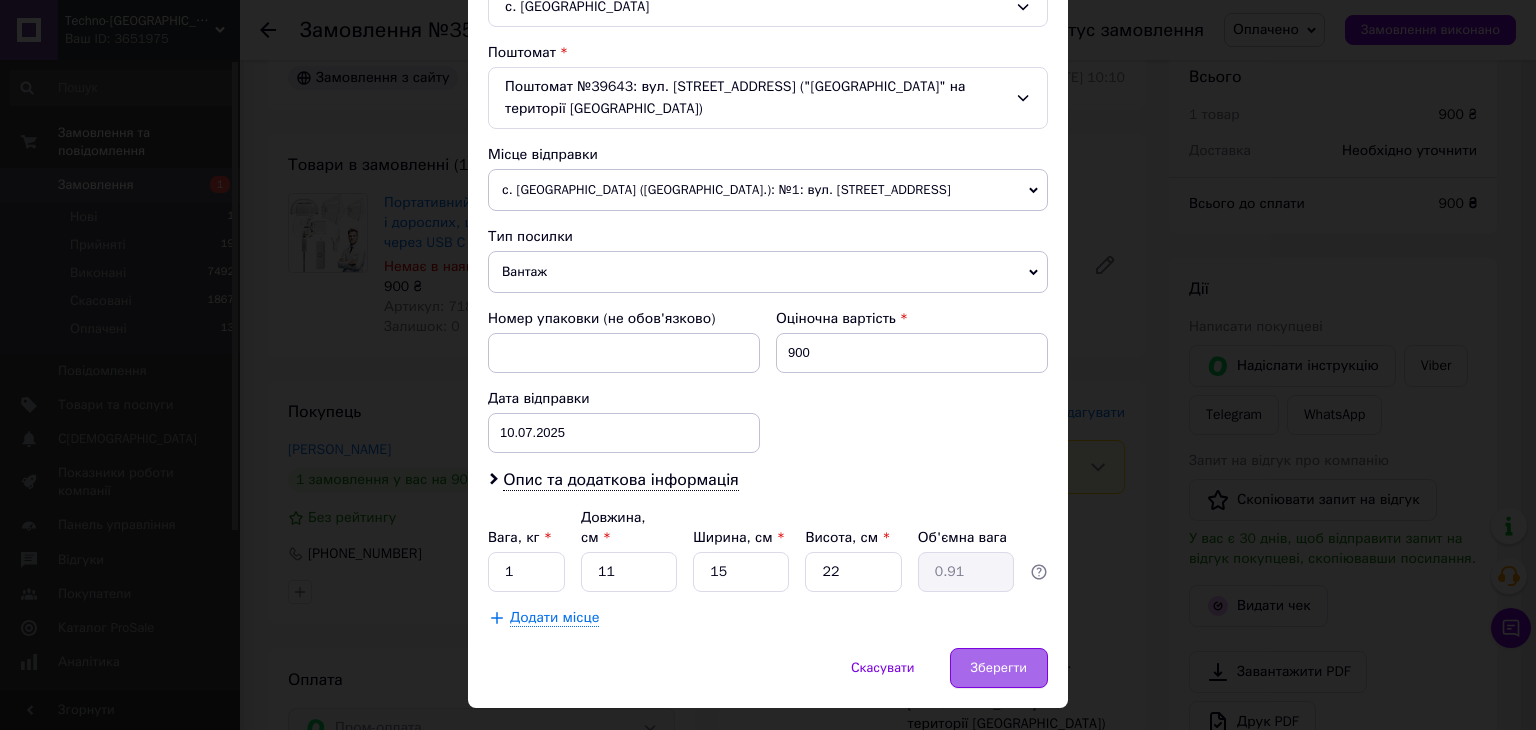 click on "Зберегти" at bounding box center [999, 668] 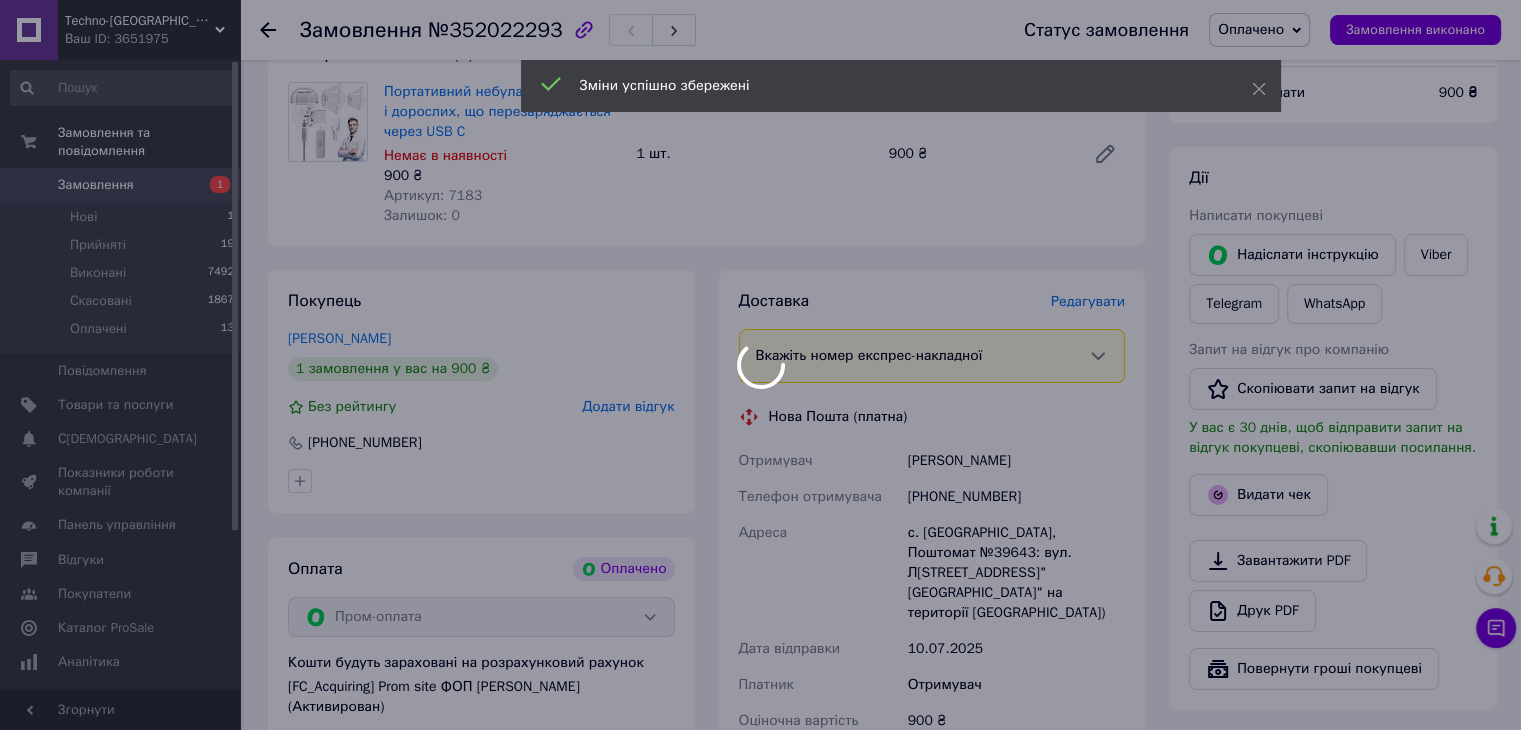 scroll, scrollTop: 500, scrollLeft: 0, axis: vertical 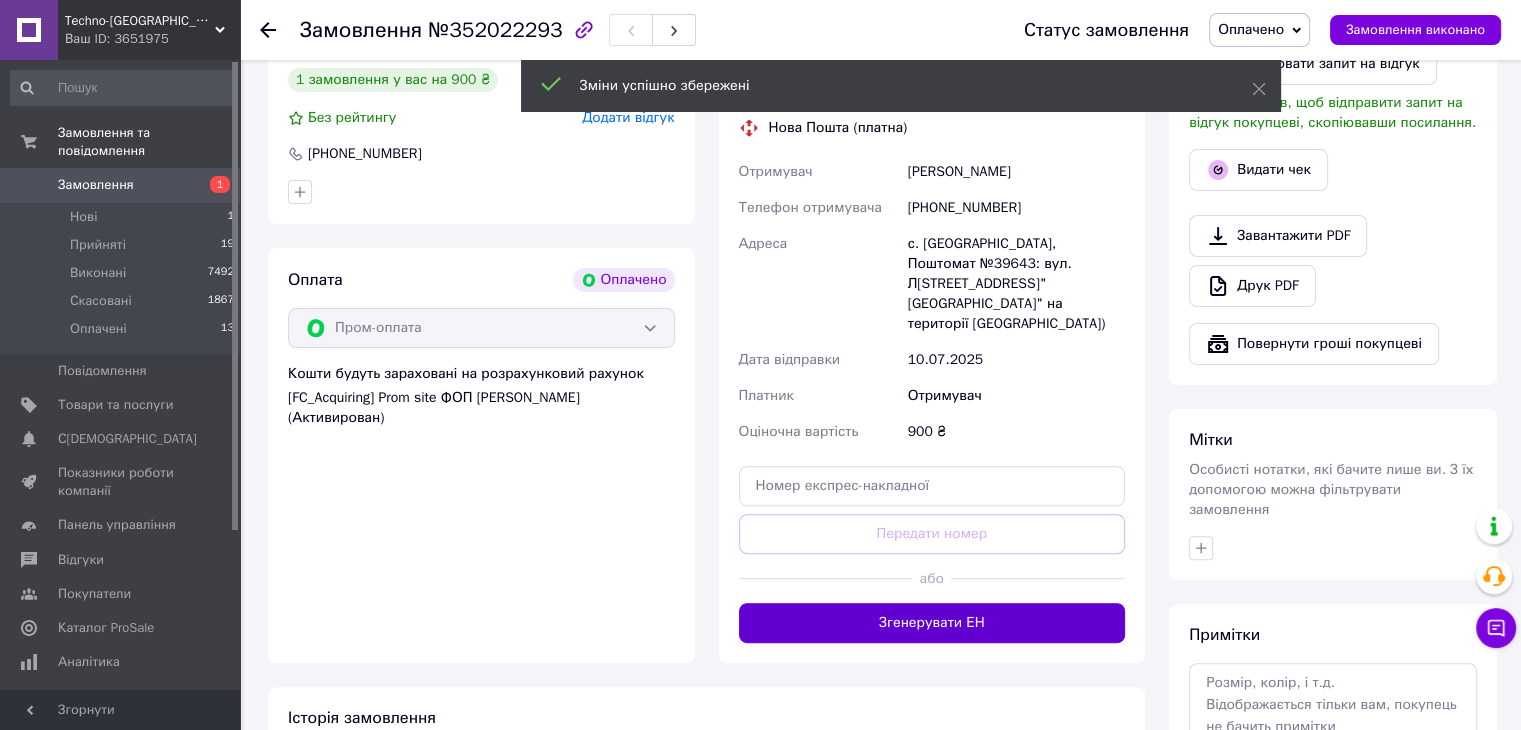 click on "Згенерувати ЕН" at bounding box center [932, 623] 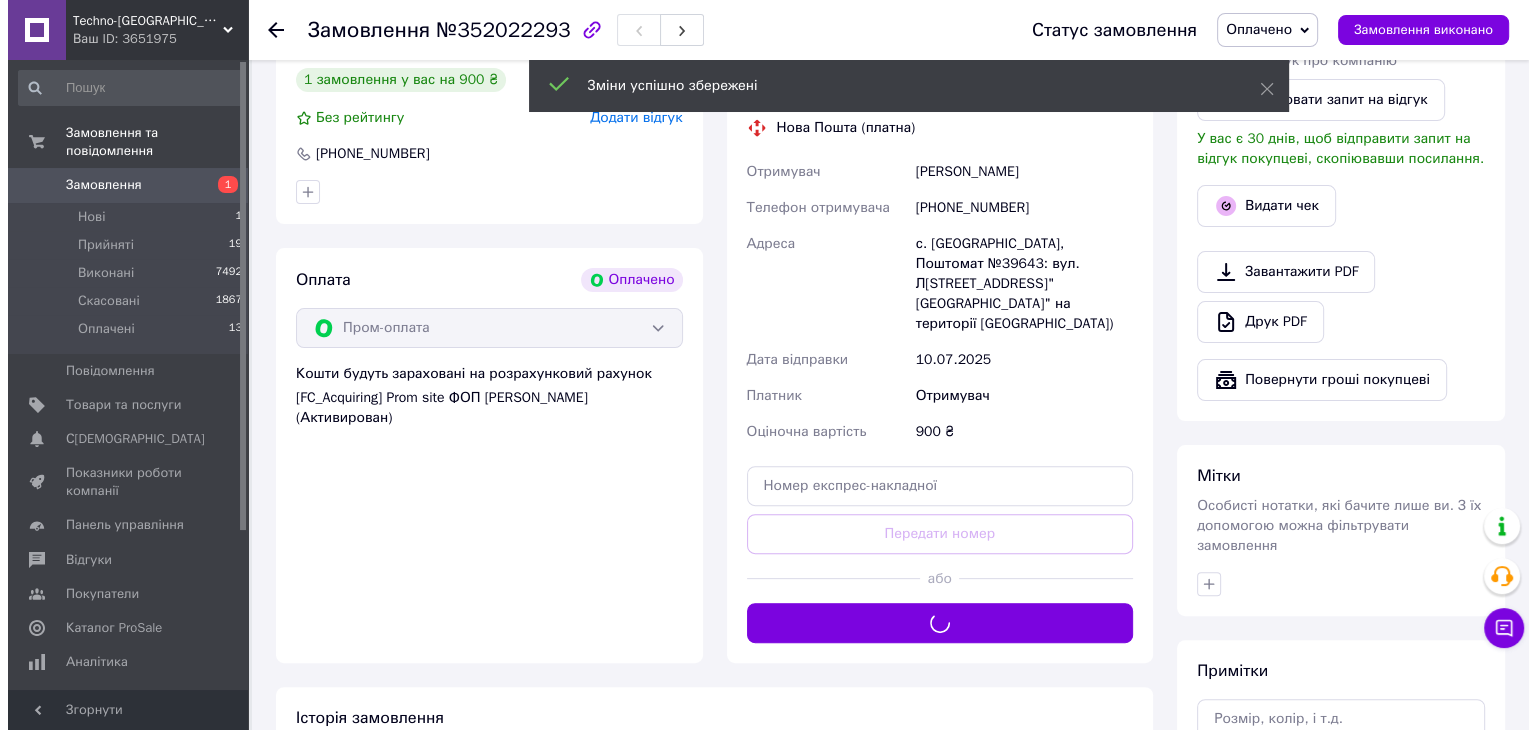 scroll, scrollTop: 300, scrollLeft: 0, axis: vertical 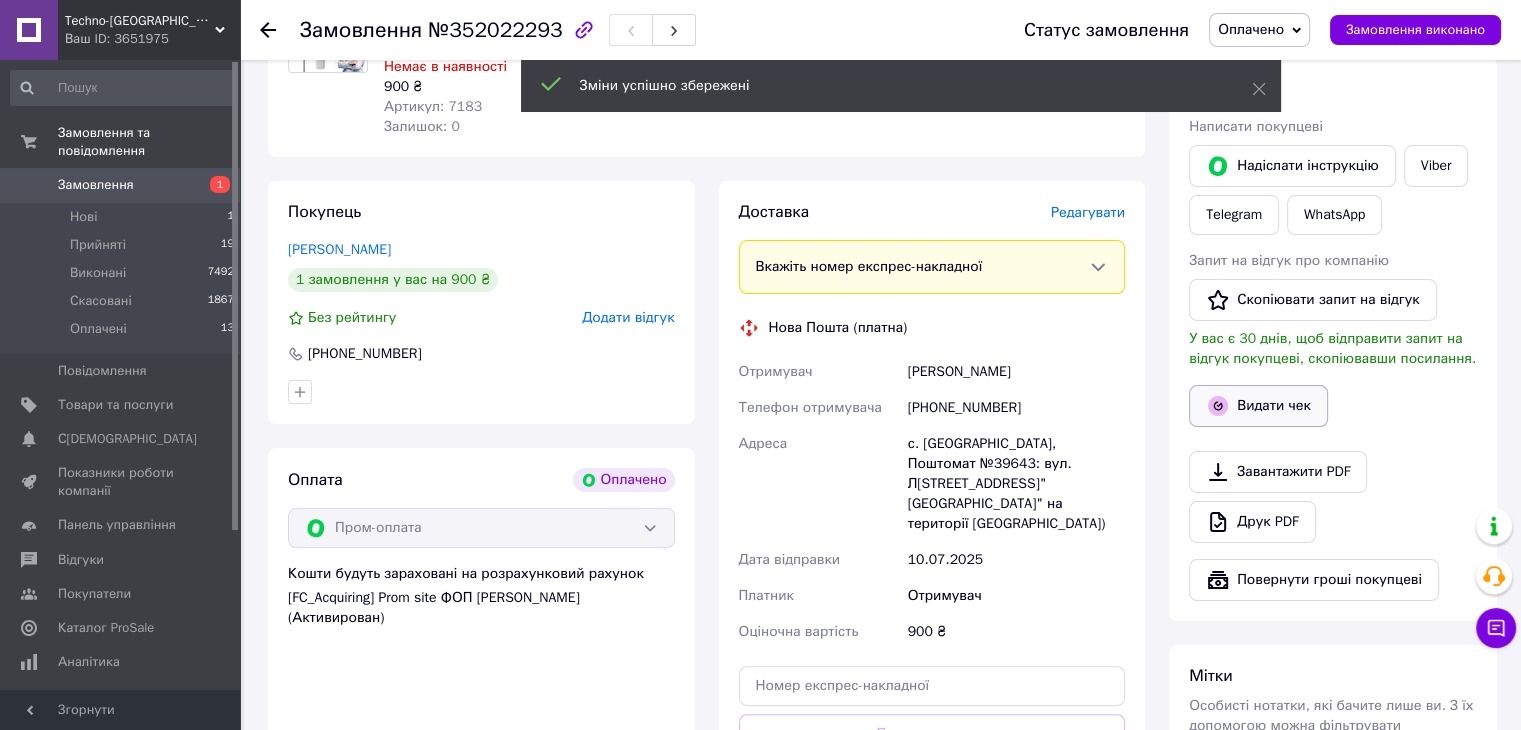 click on "Видати чек" at bounding box center (1258, 406) 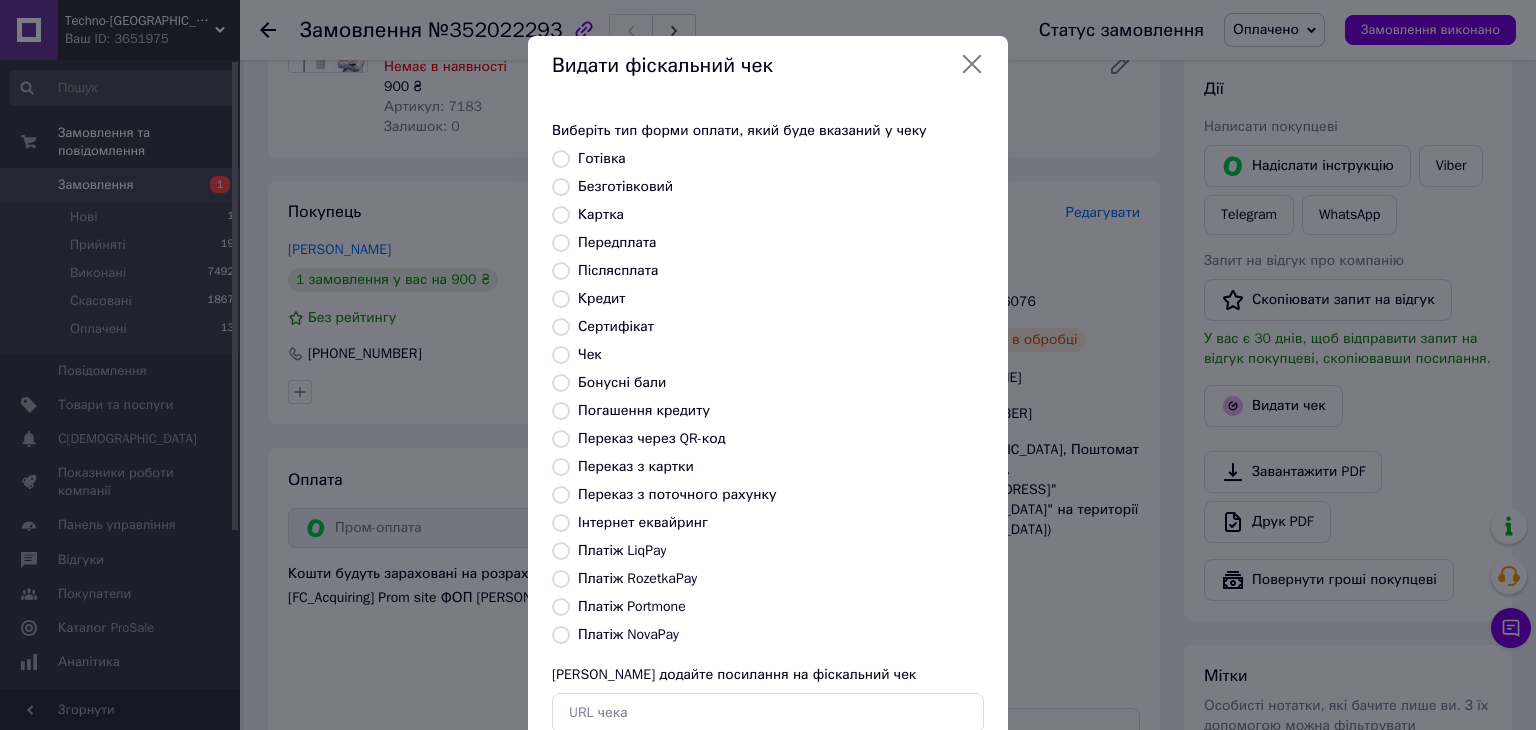 click on "Платіж RozetkaPay" at bounding box center [561, 579] 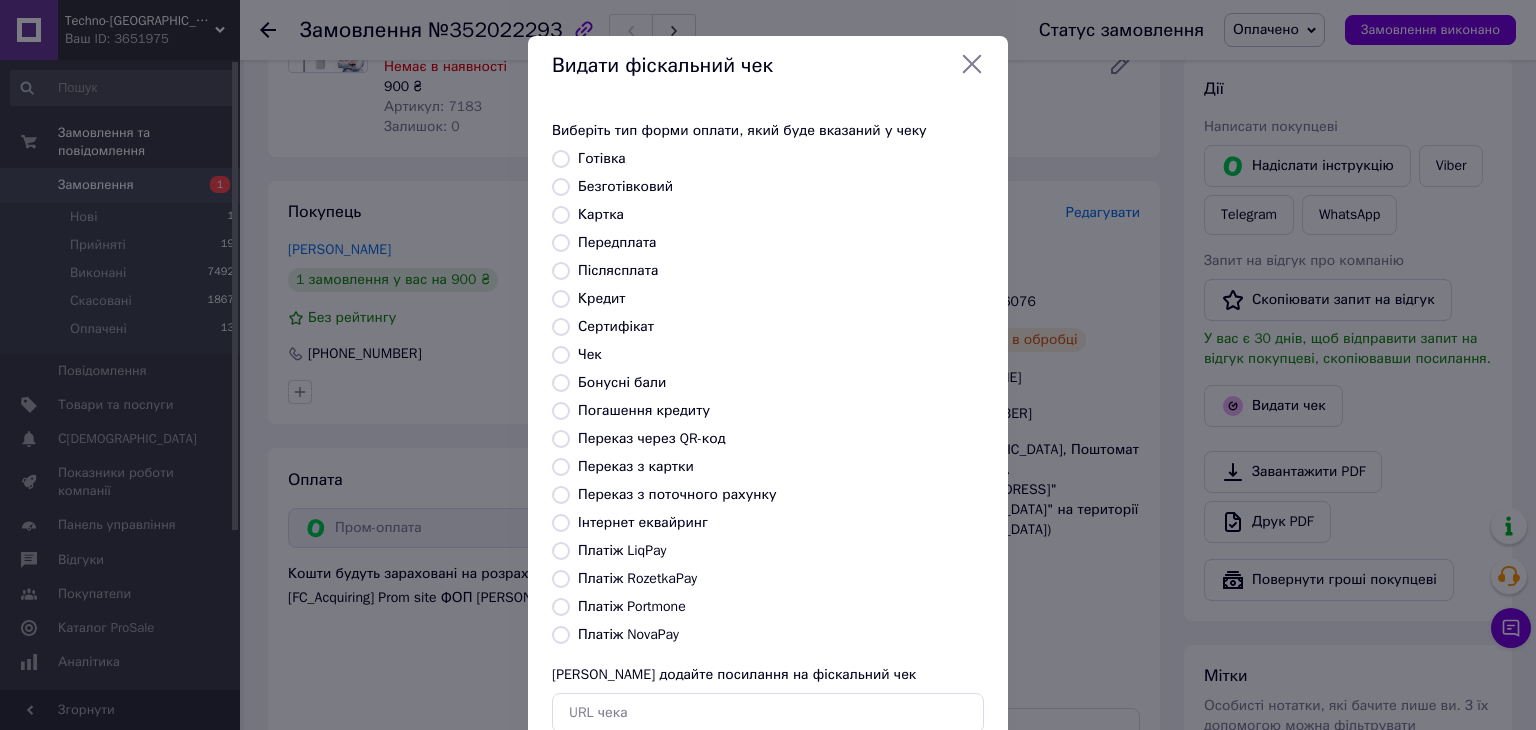 radio on "true" 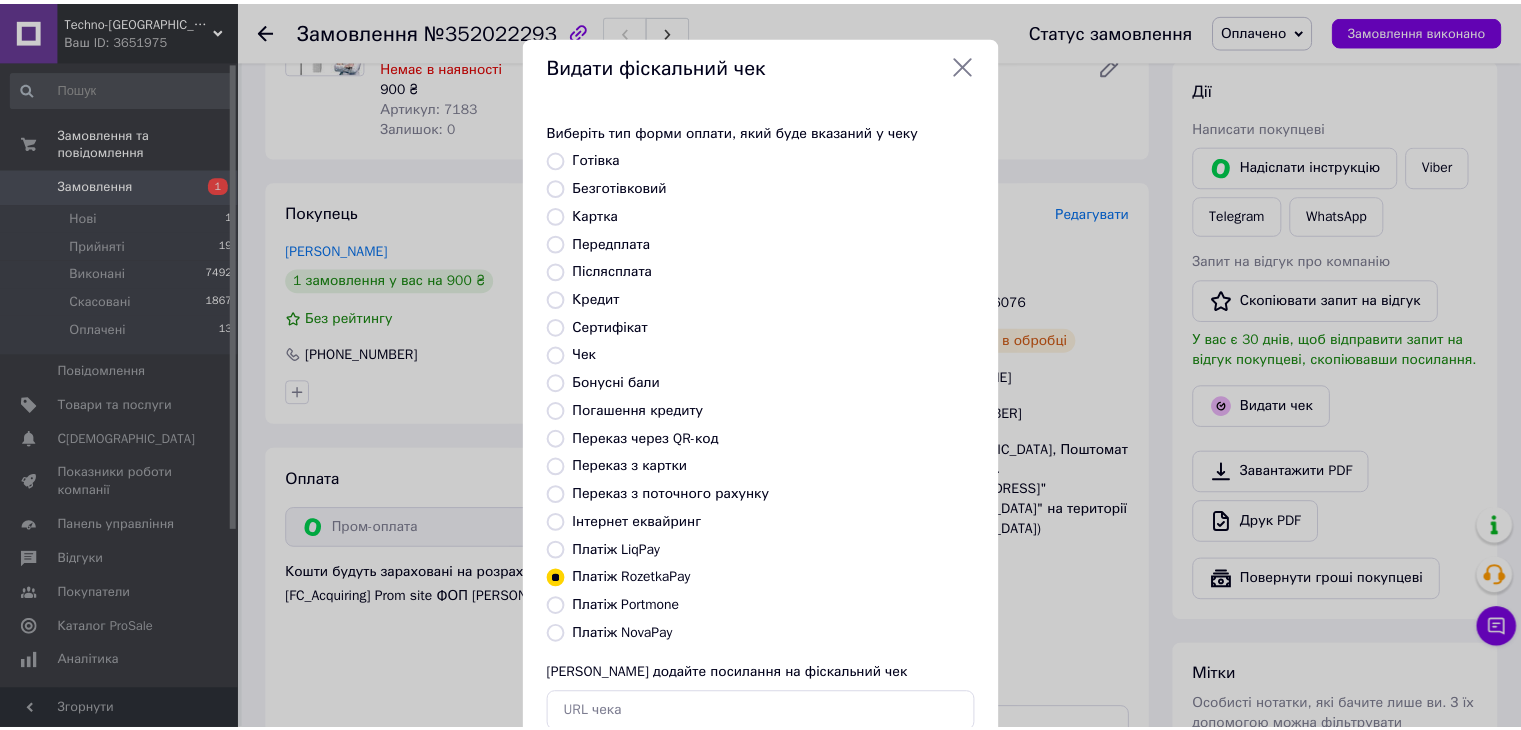 scroll, scrollTop: 128, scrollLeft: 0, axis: vertical 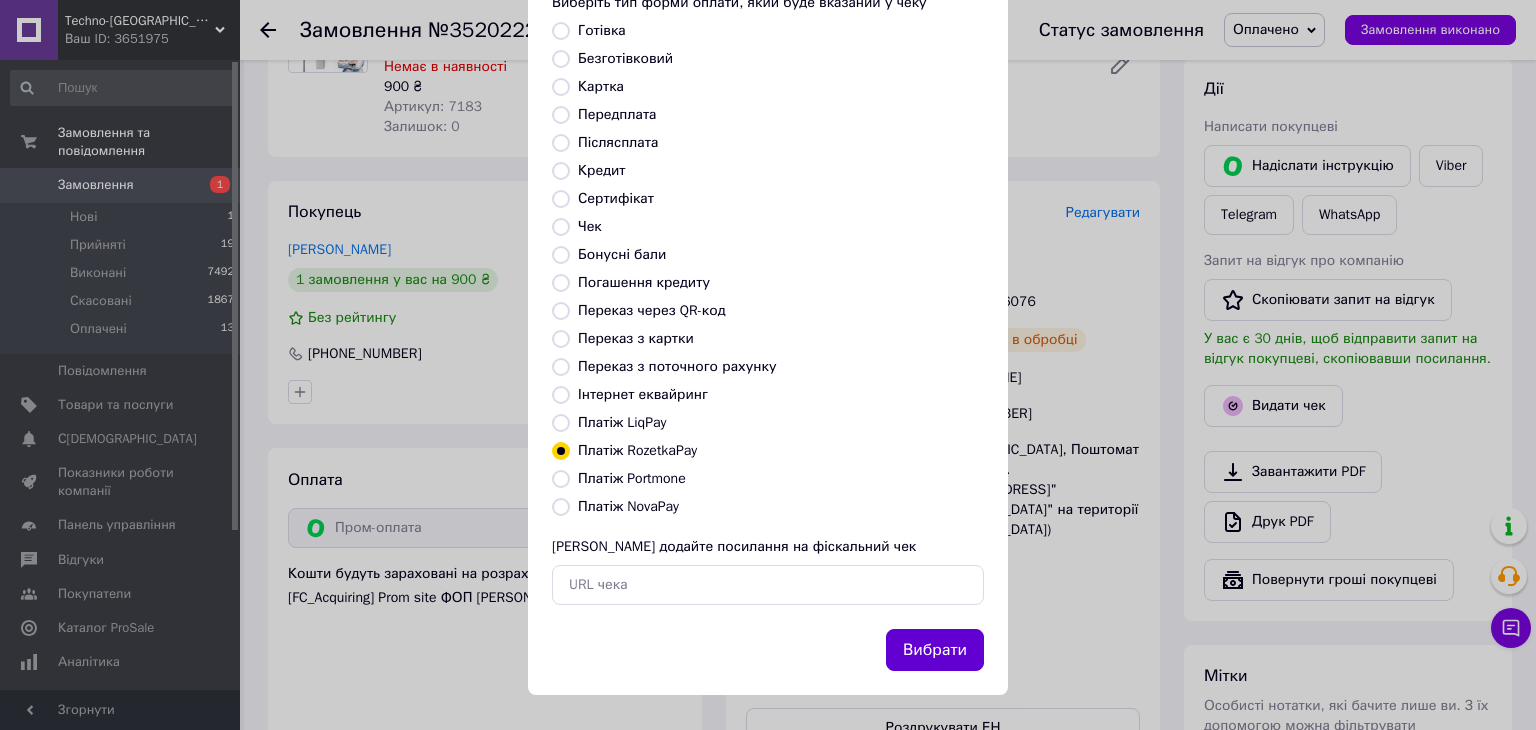 click on "Вибрати" at bounding box center (935, 650) 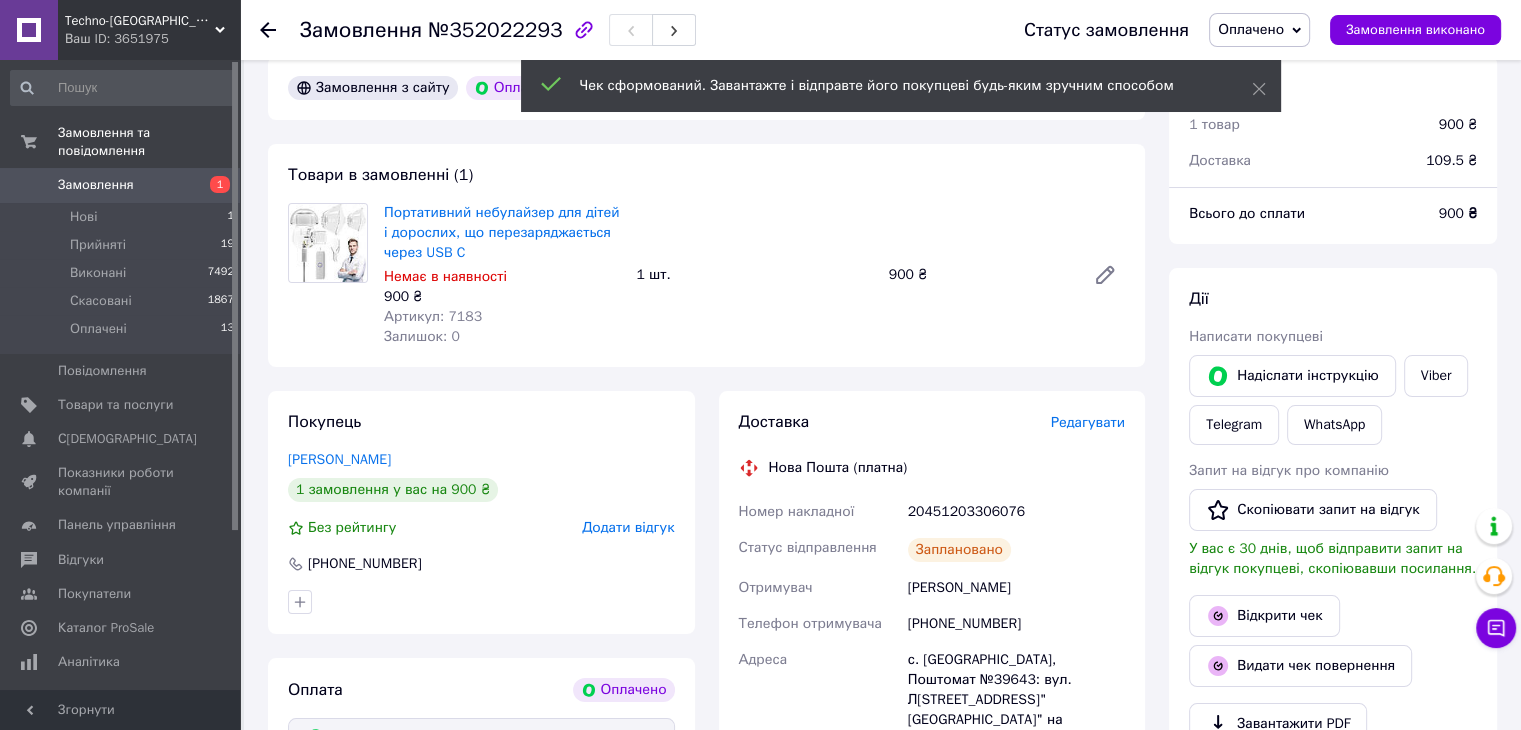 scroll, scrollTop: 0, scrollLeft: 0, axis: both 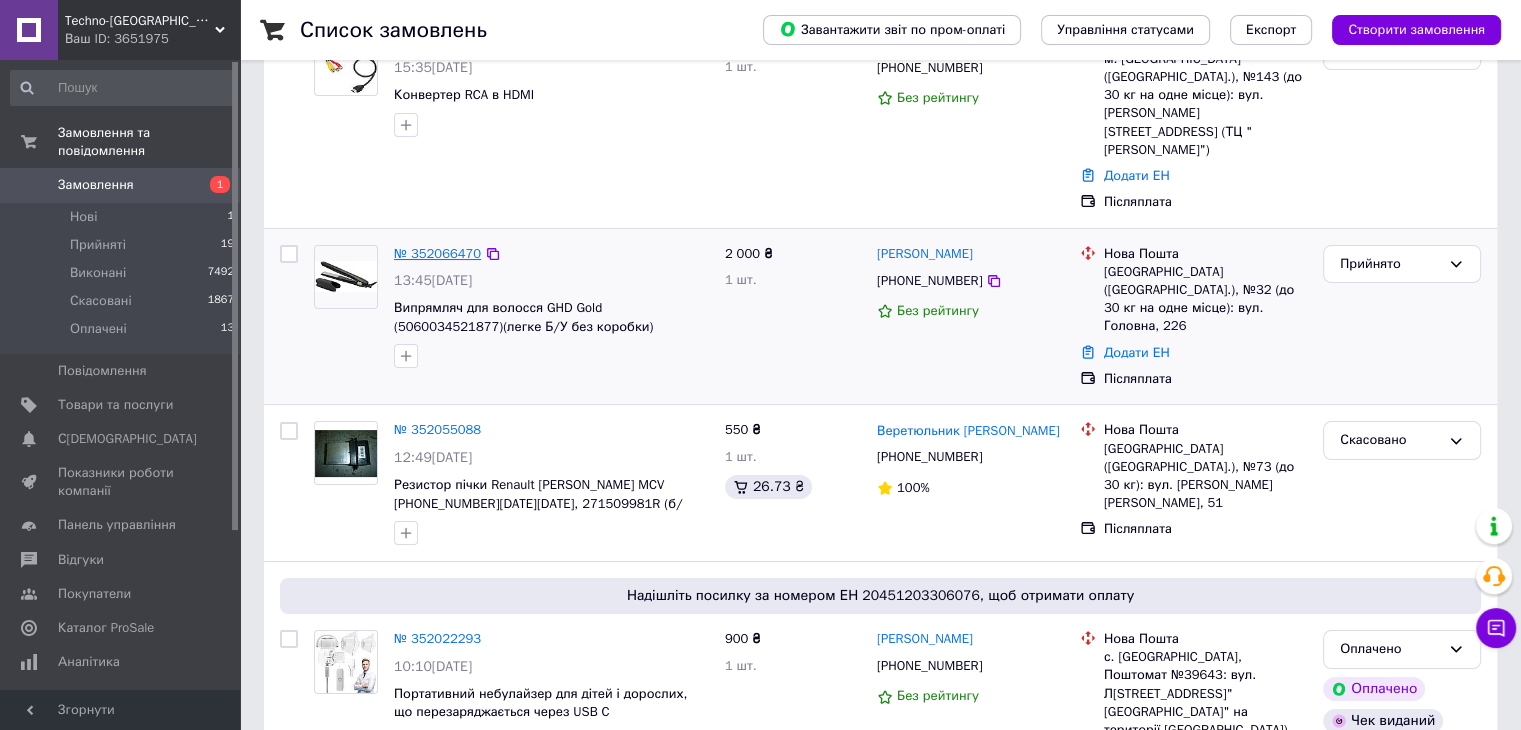 click on "№ 352066470" at bounding box center (437, 253) 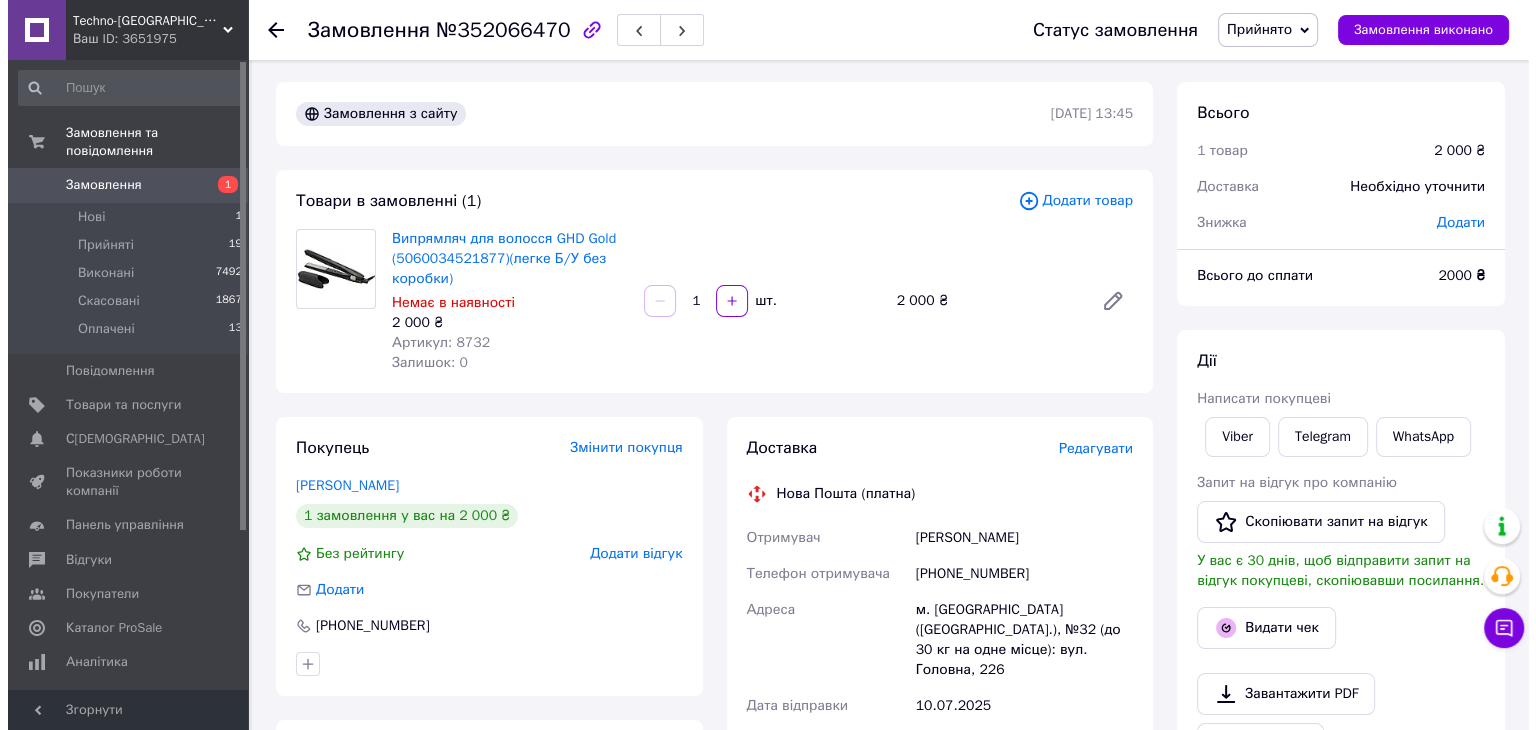 scroll, scrollTop: 0, scrollLeft: 0, axis: both 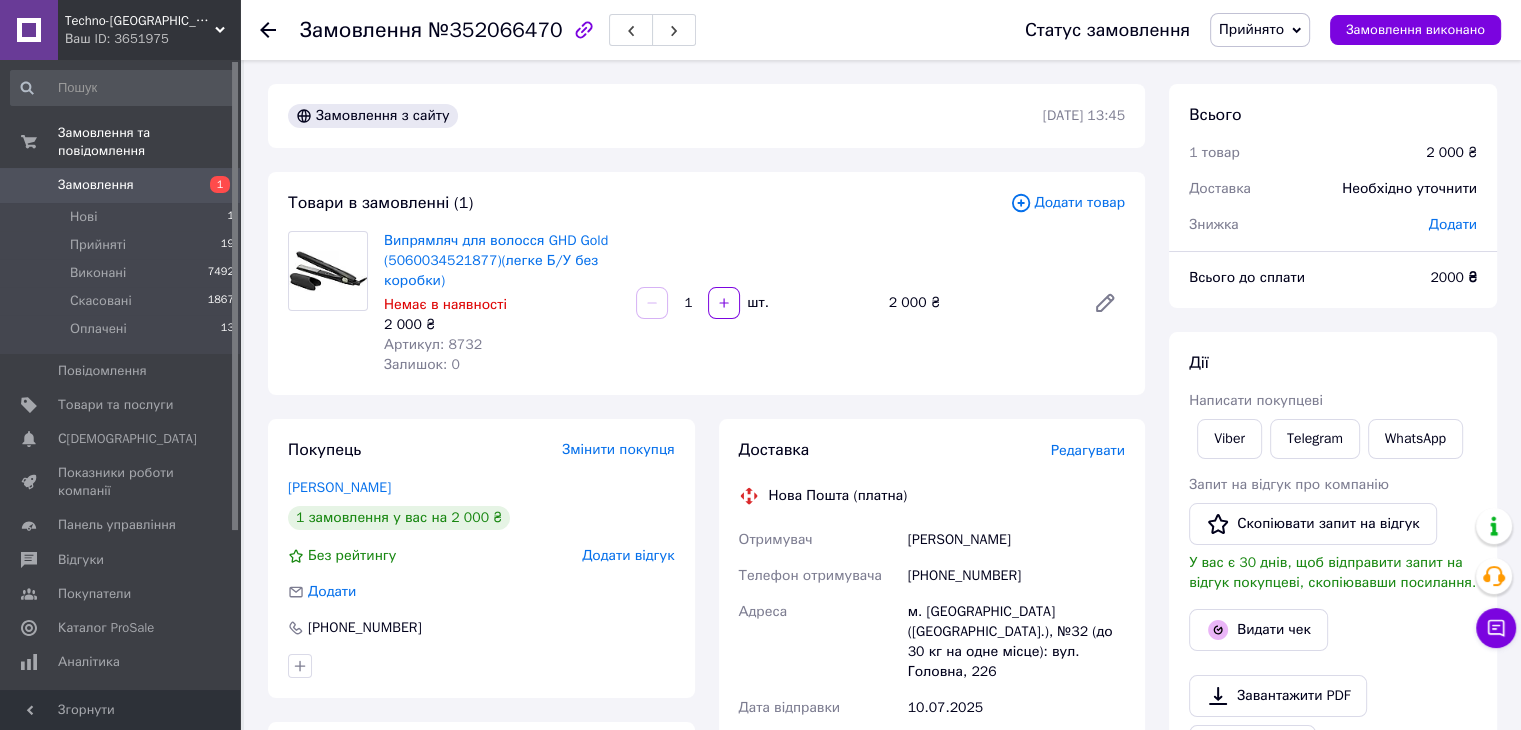 click on "Редагувати" at bounding box center [1088, 450] 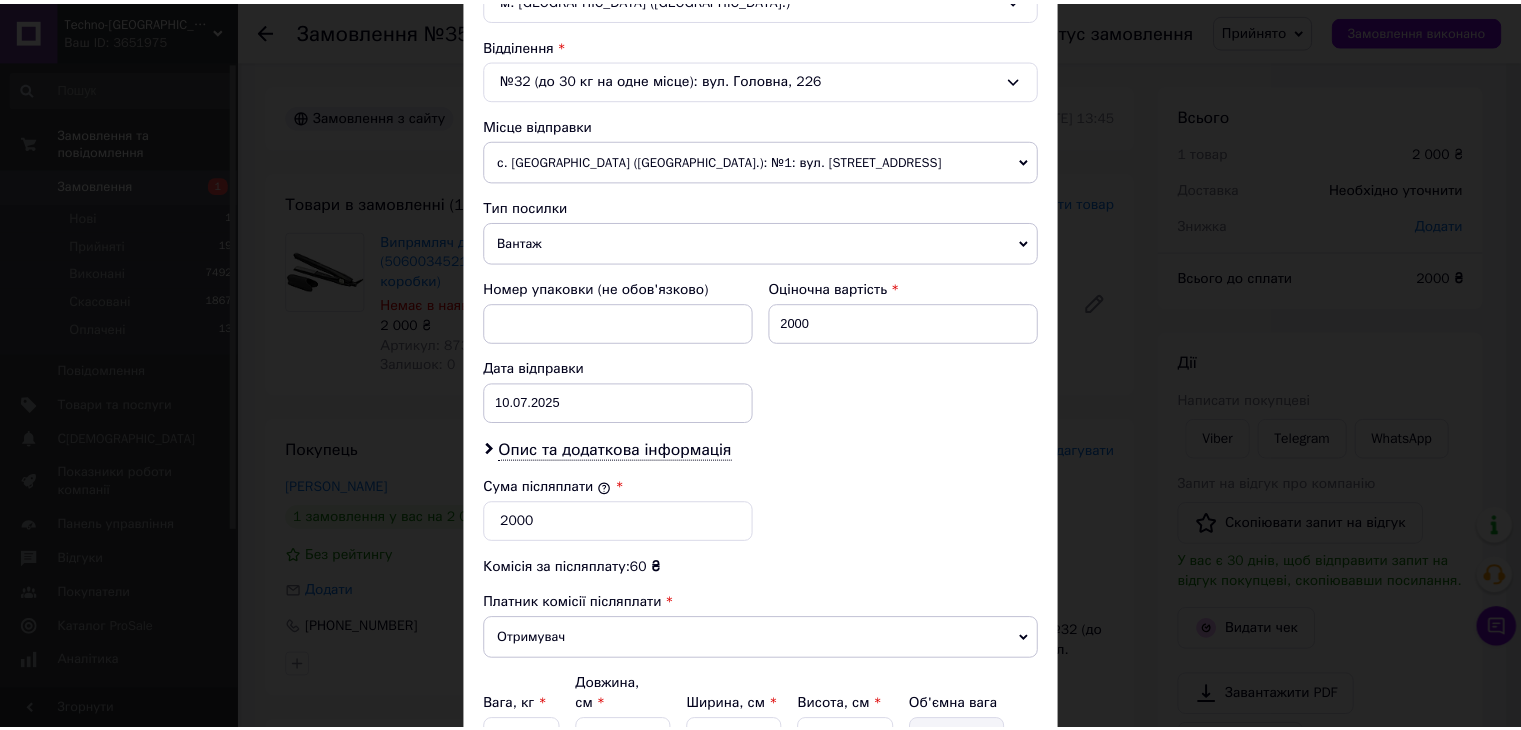 scroll, scrollTop: 790, scrollLeft: 0, axis: vertical 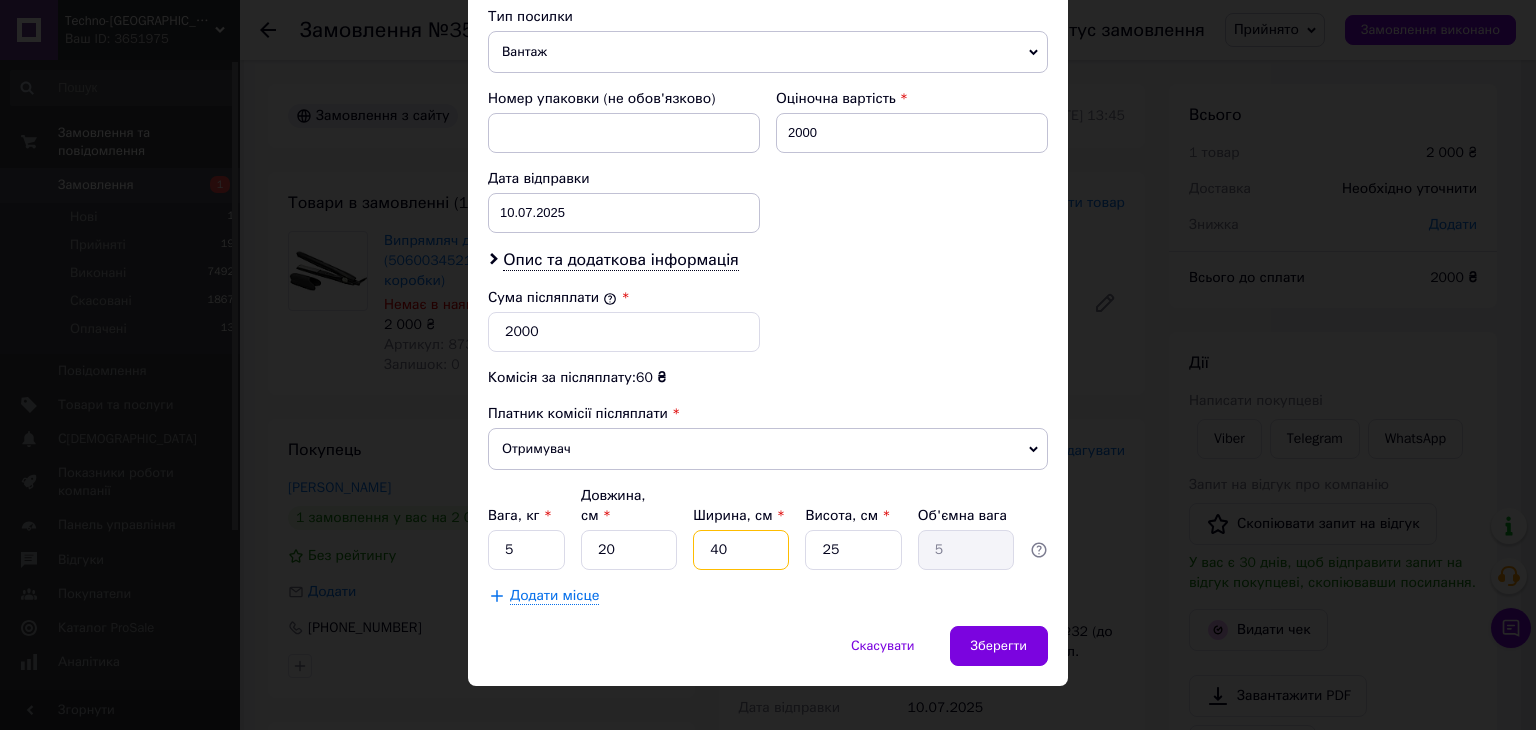click on "40" at bounding box center (741, 550) 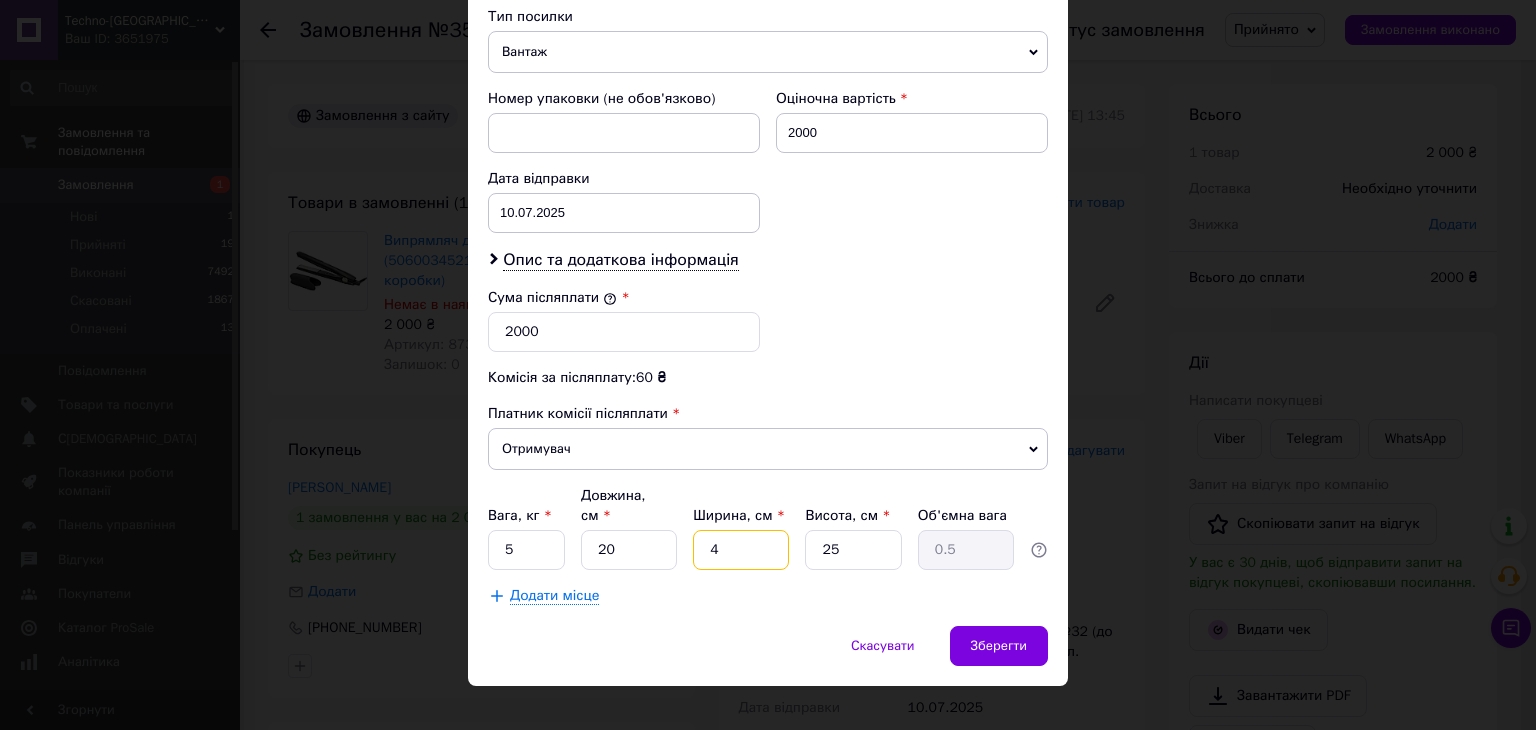 type 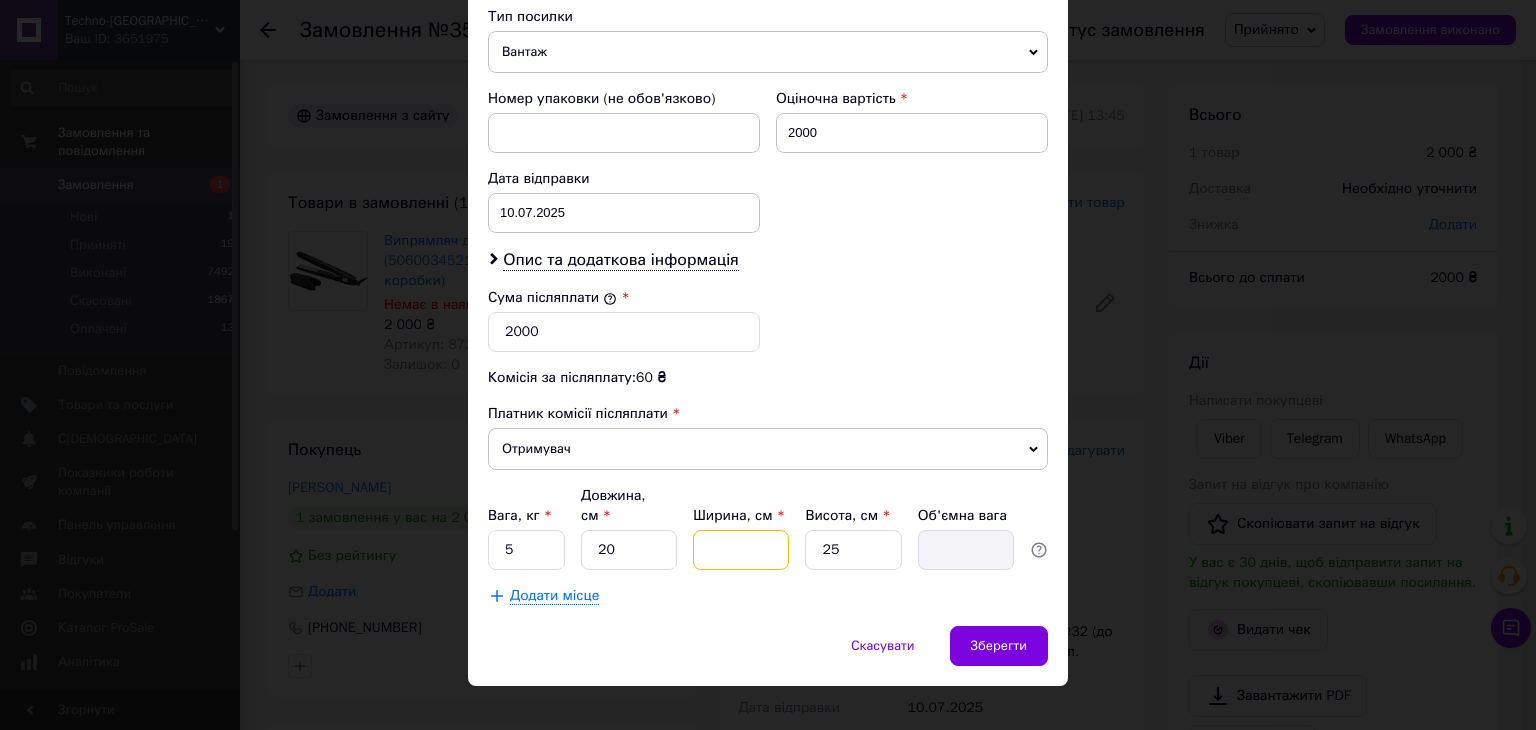 type on "1" 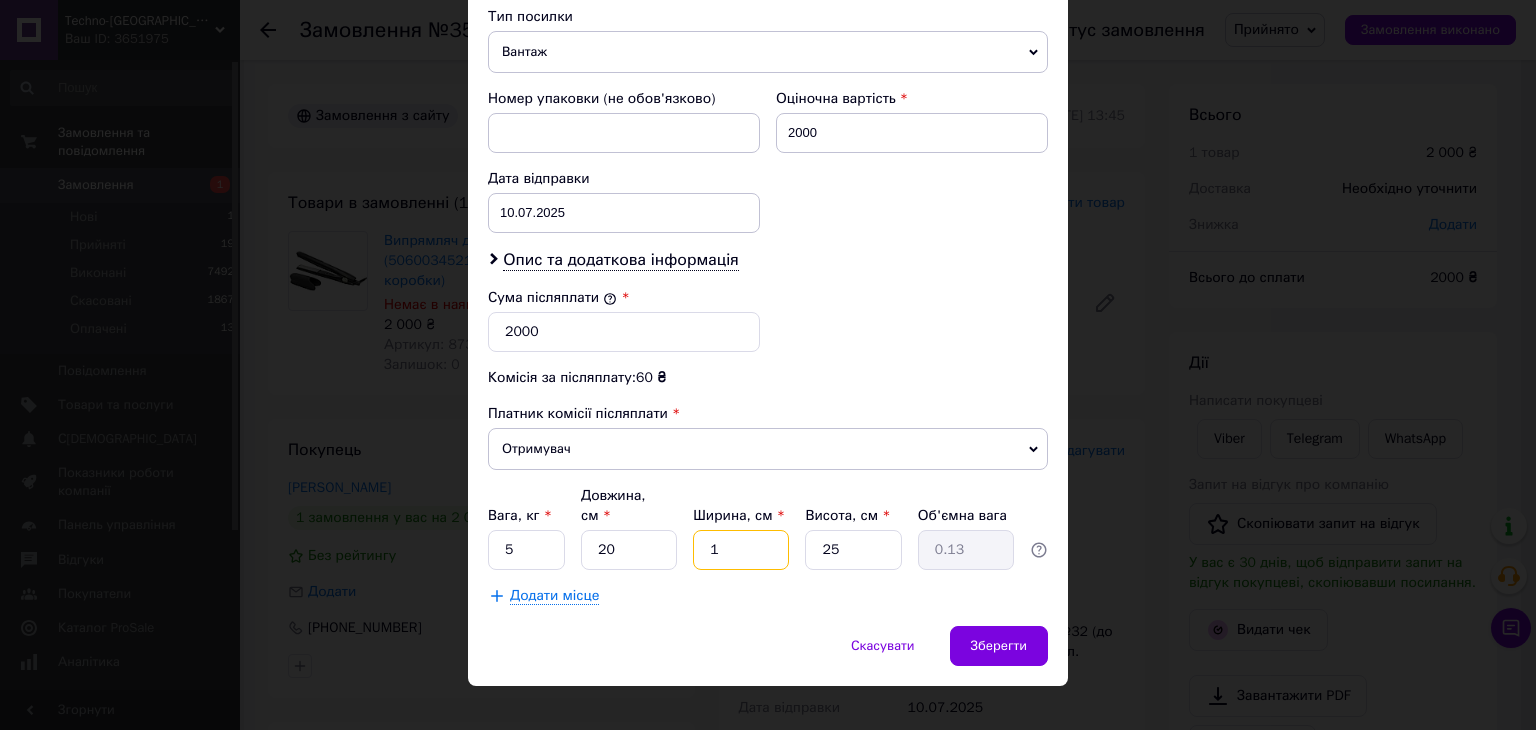 type on "10" 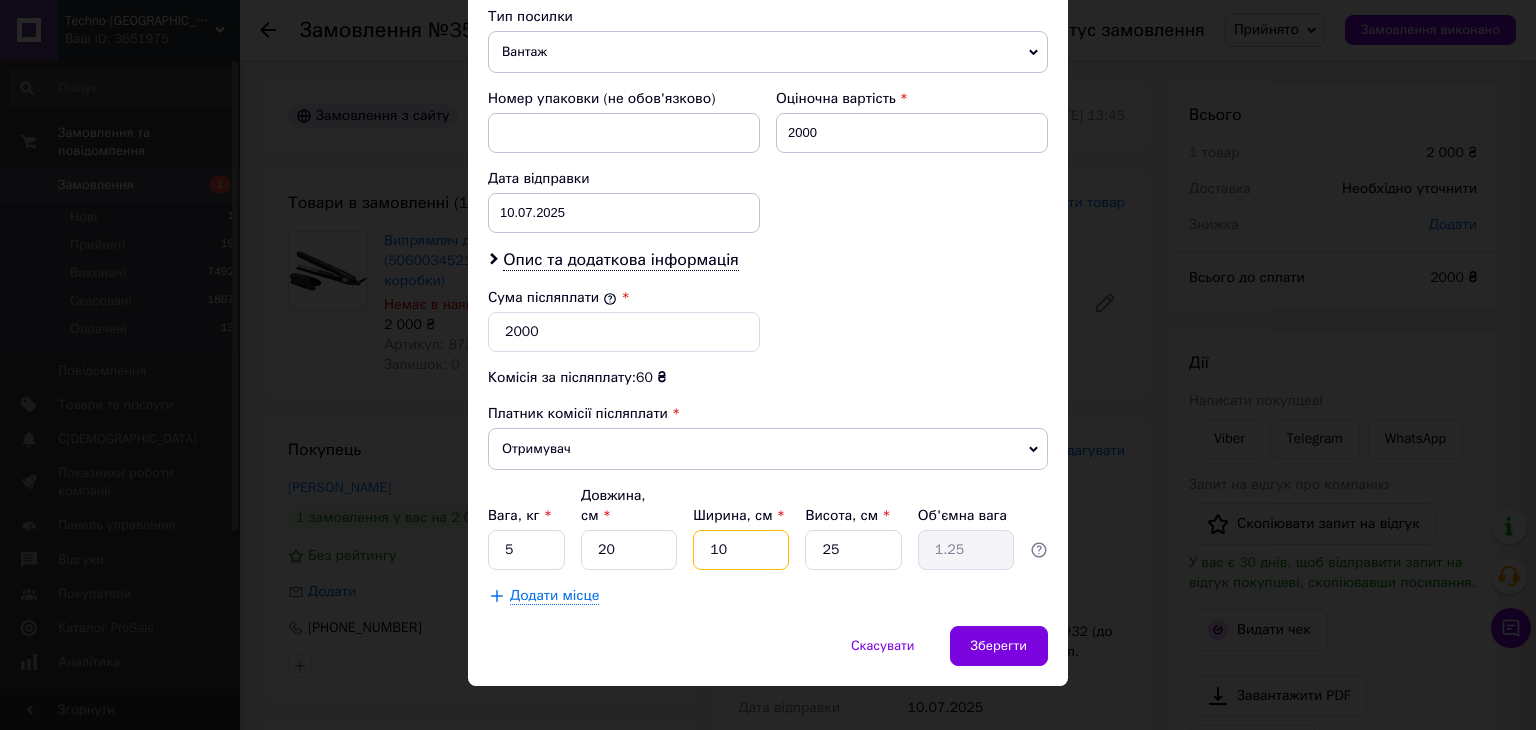 type on "10" 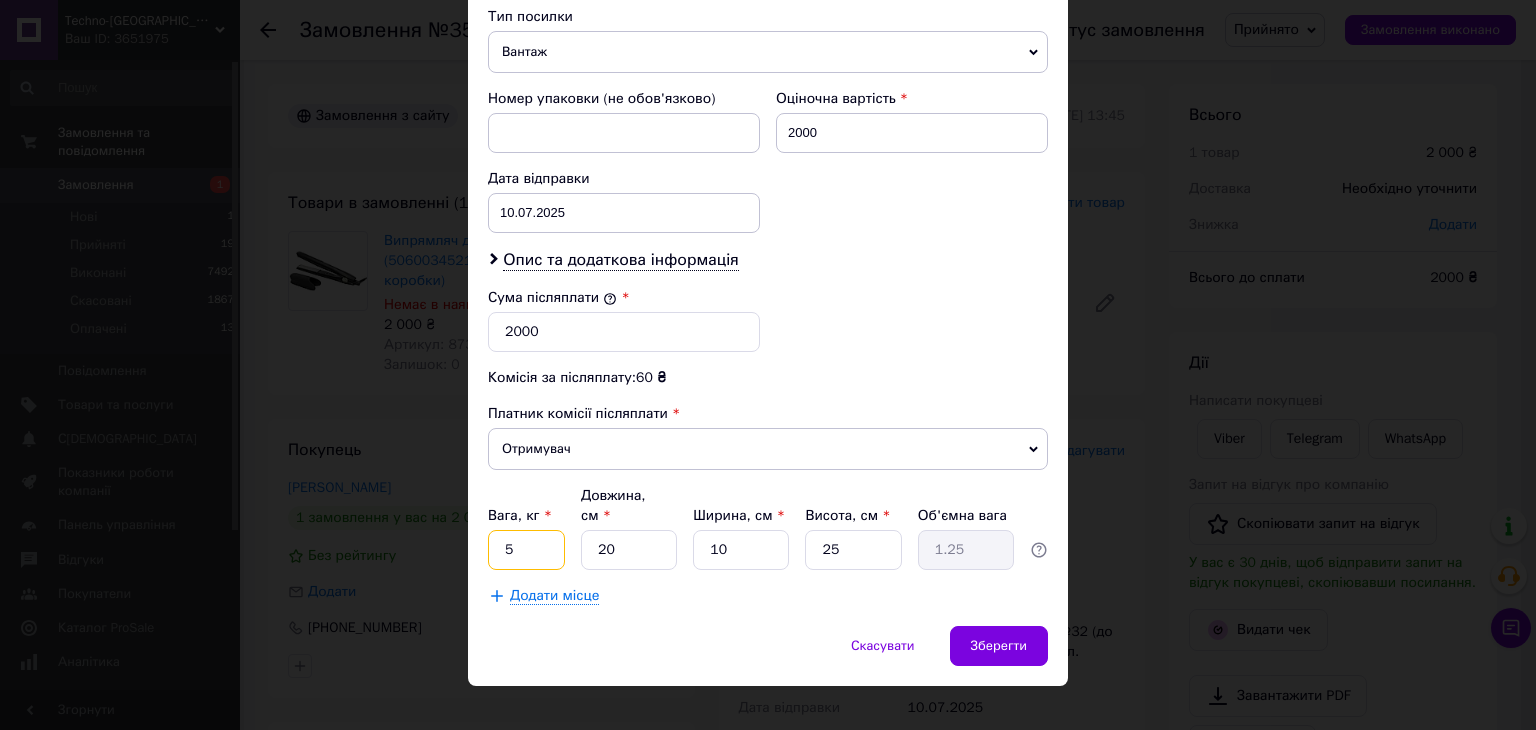 click on "5" at bounding box center [526, 550] 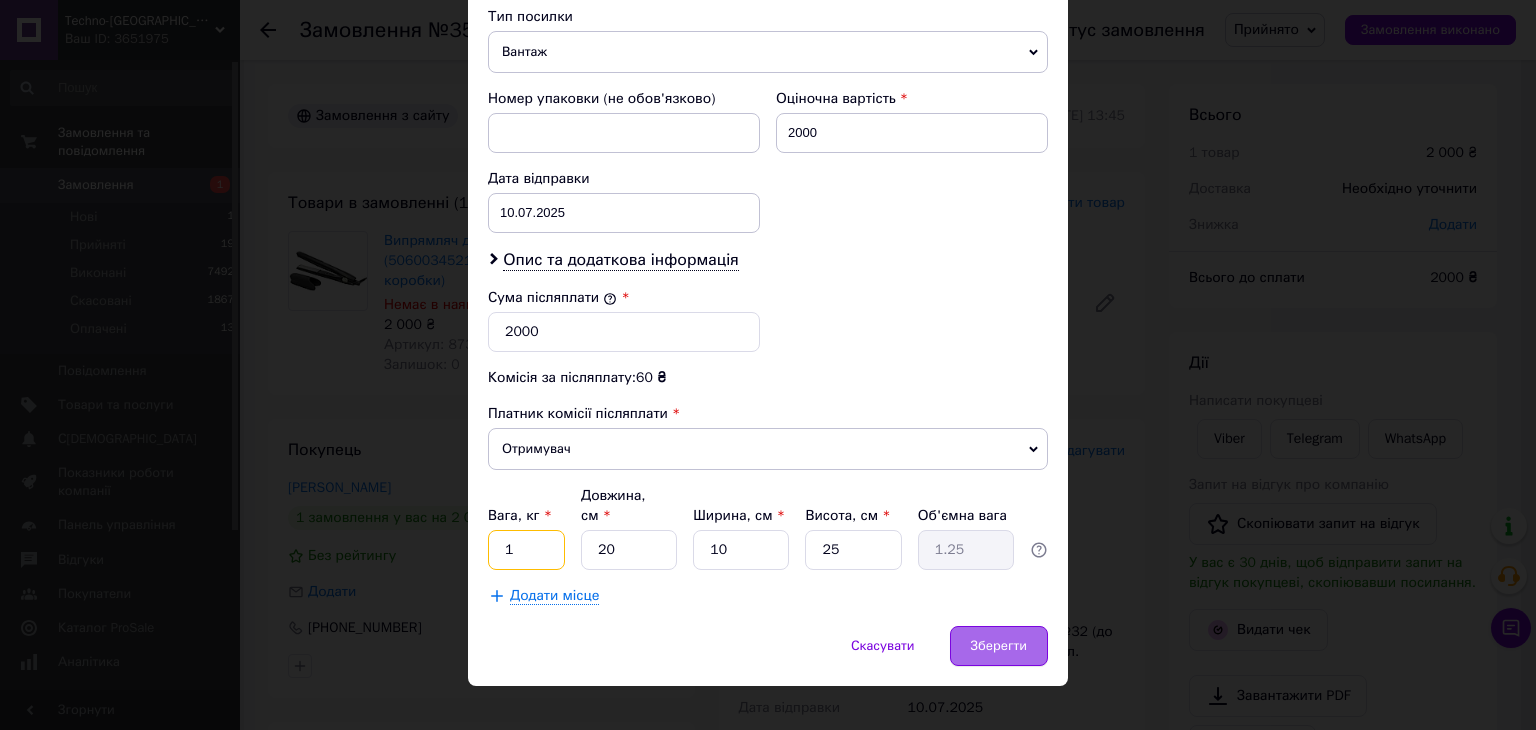 type on "1" 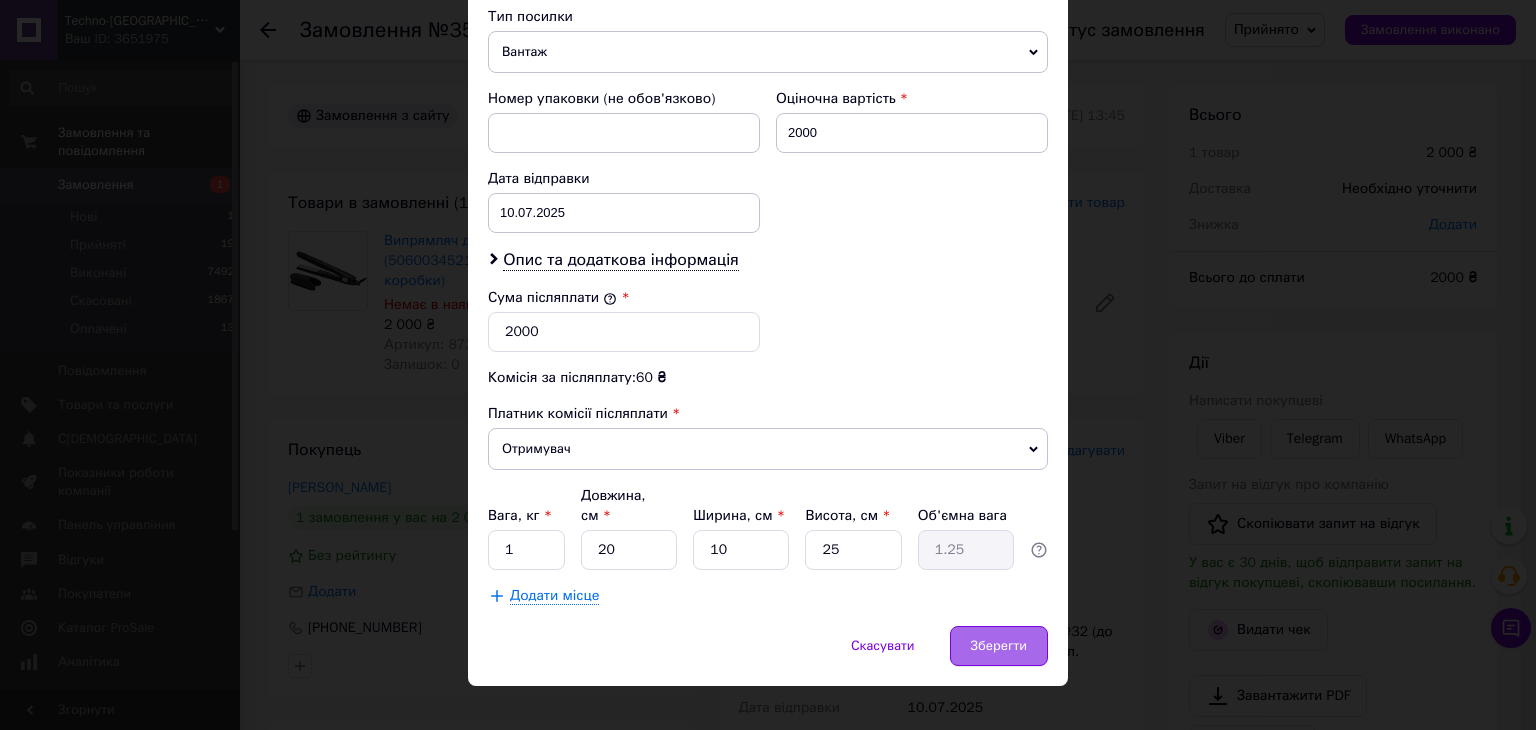 click on "Зберегти" at bounding box center [999, 646] 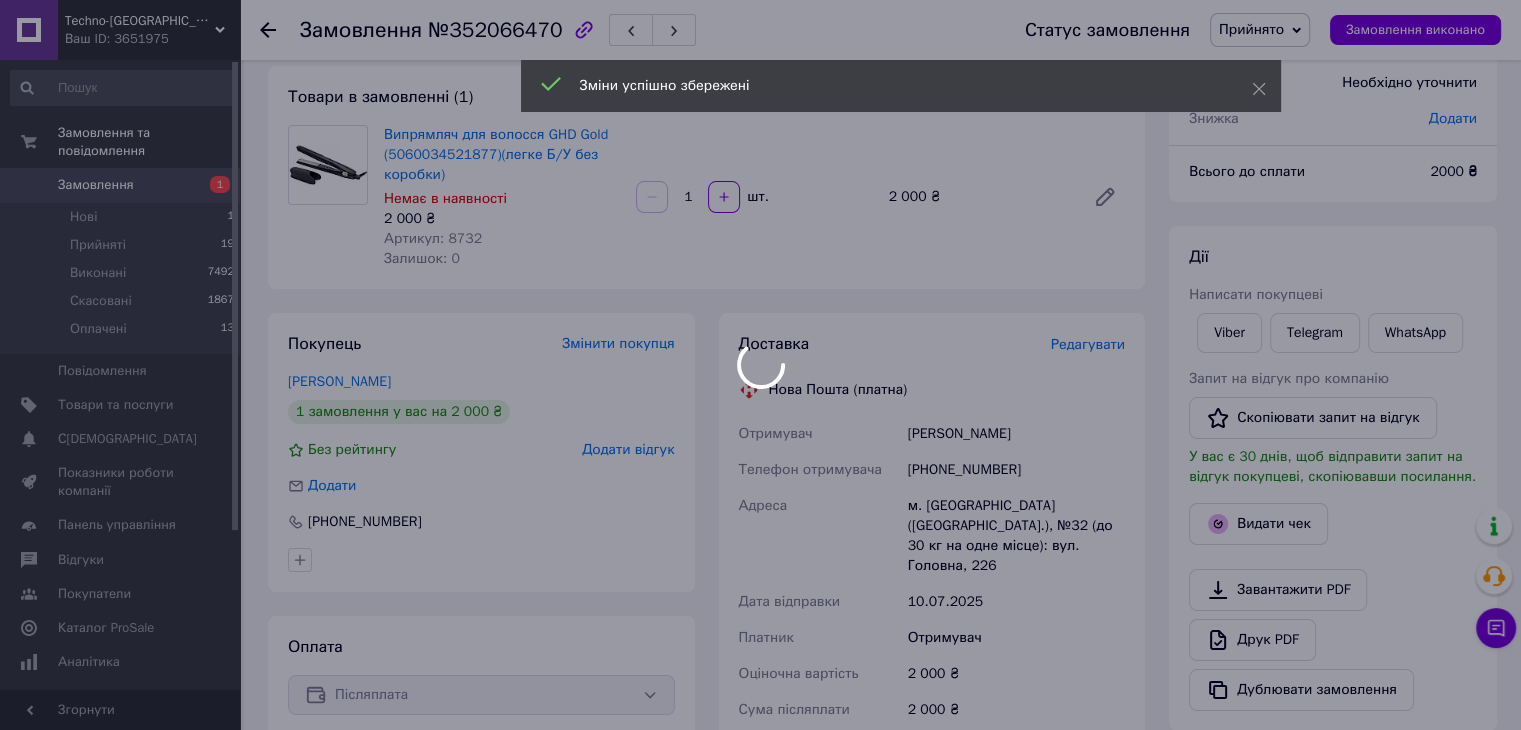 scroll, scrollTop: 400, scrollLeft: 0, axis: vertical 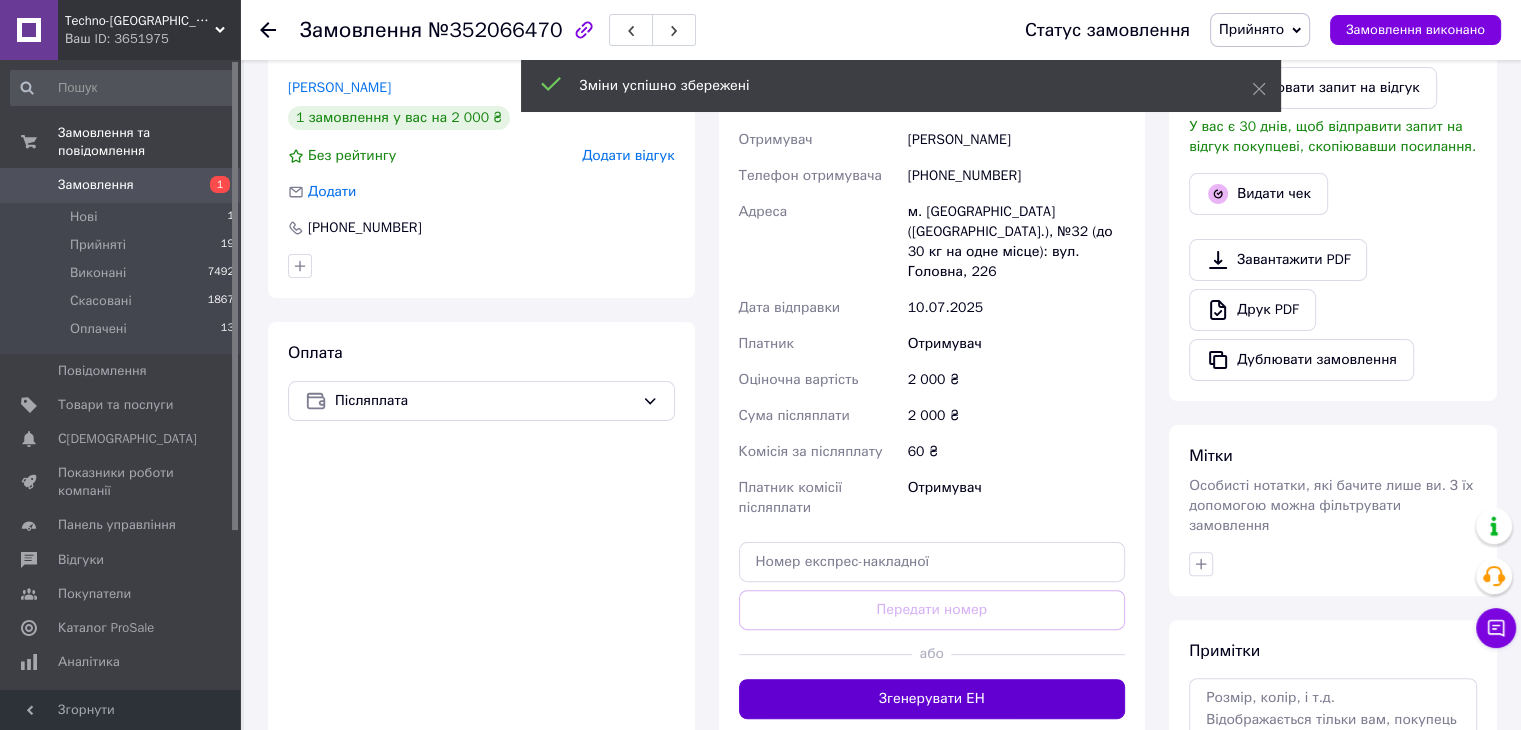 click on "Згенерувати ЕН" at bounding box center (932, 699) 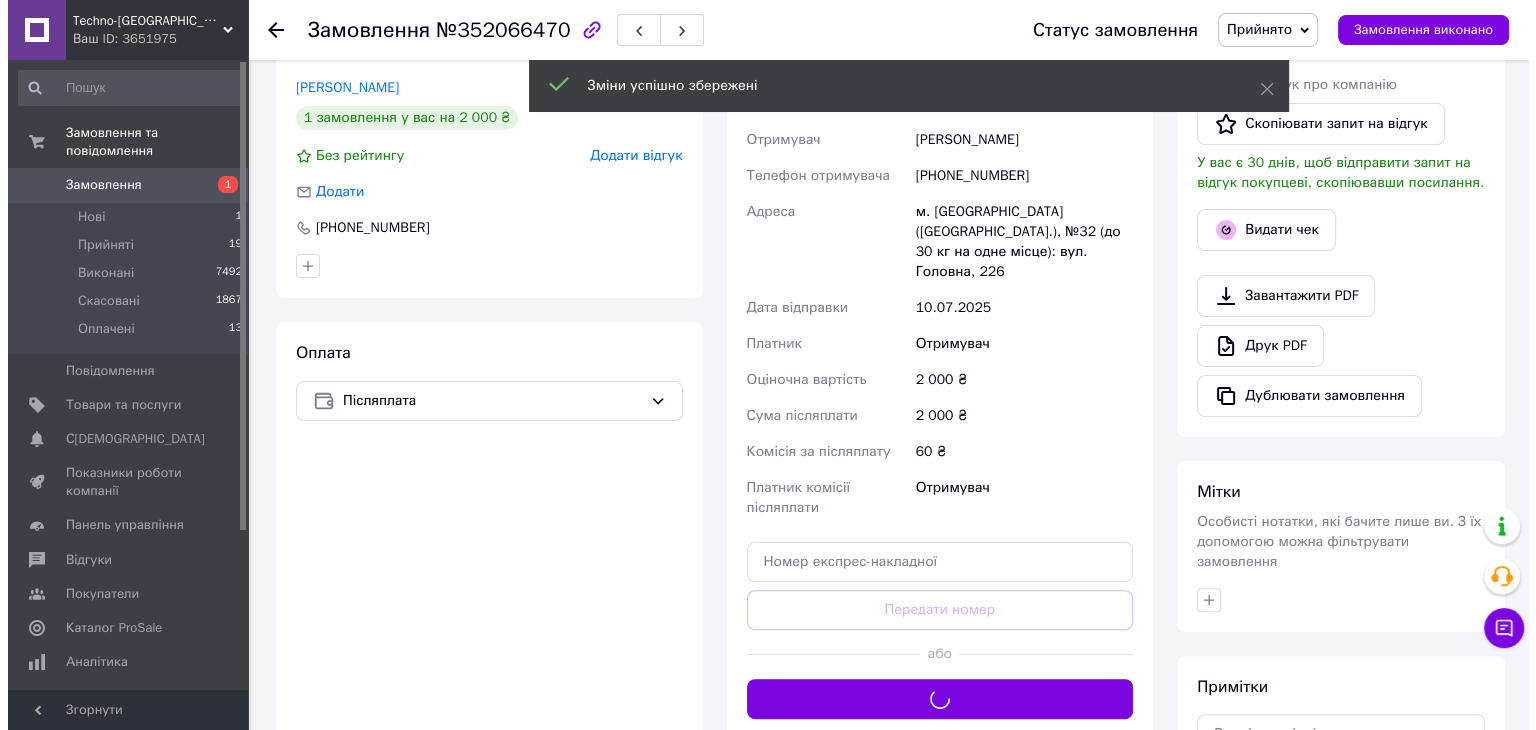 scroll, scrollTop: 100, scrollLeft: 0, axis: vertical 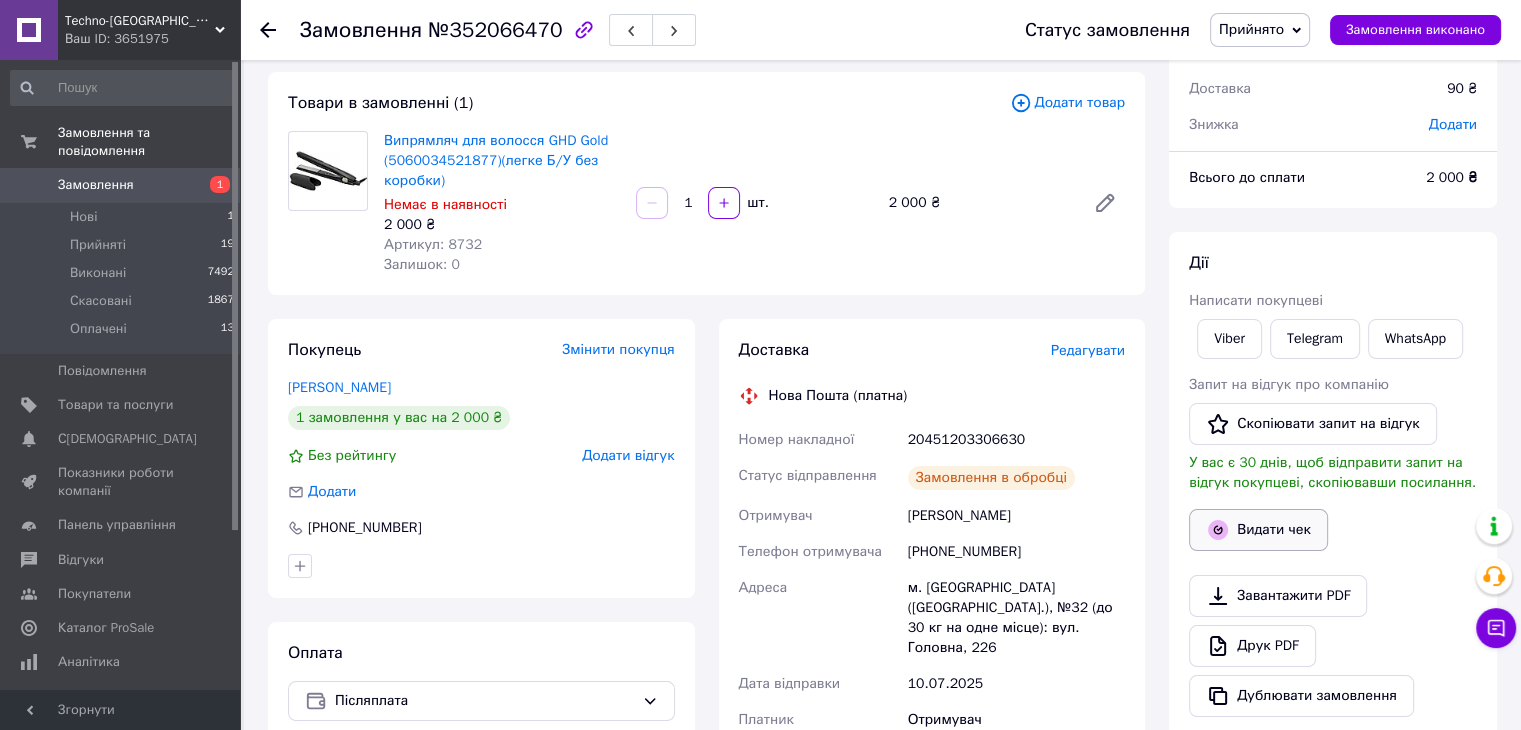 click on "Видати чек" at bounding box center (1258, 530) 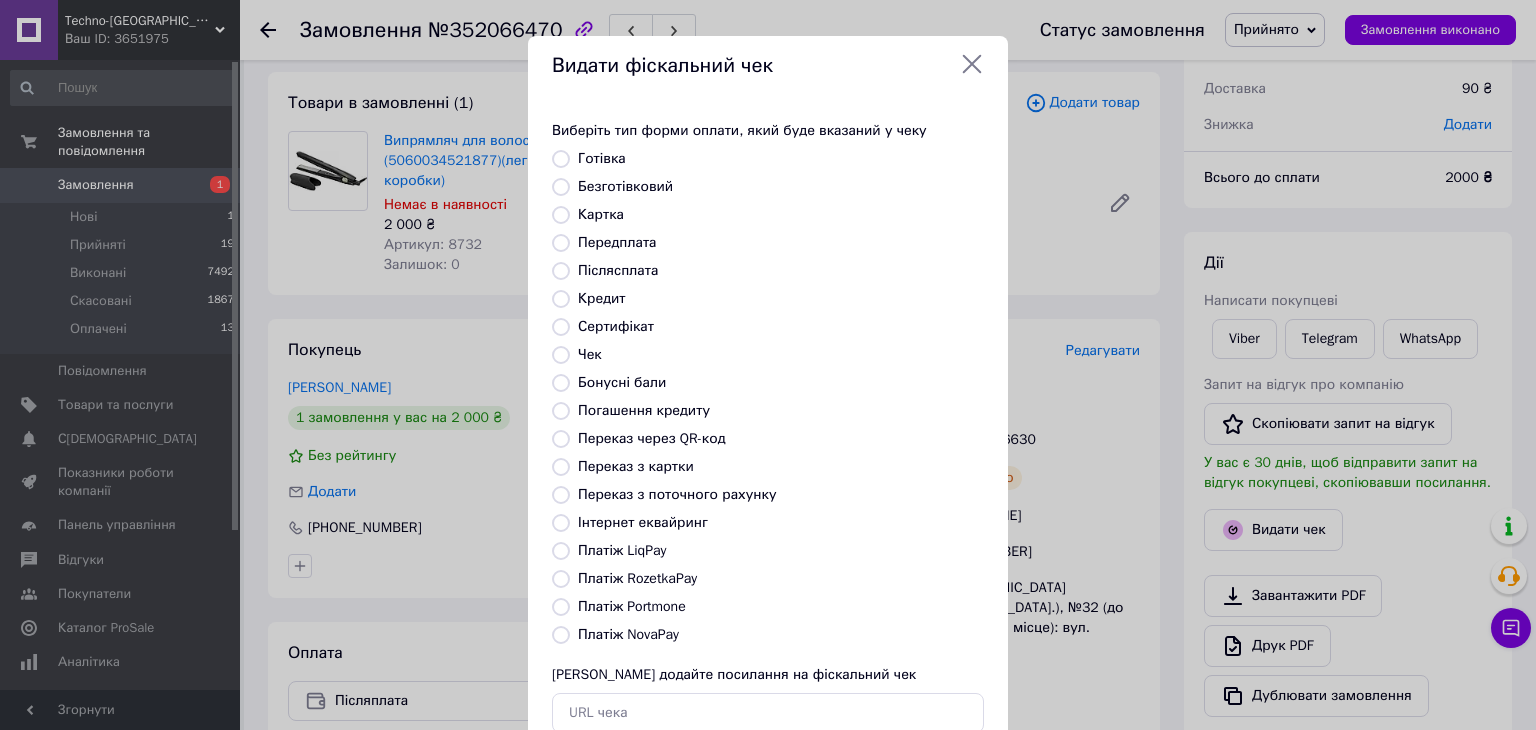 click on "Платіж NovaPay" at bounding box center (561, 635) 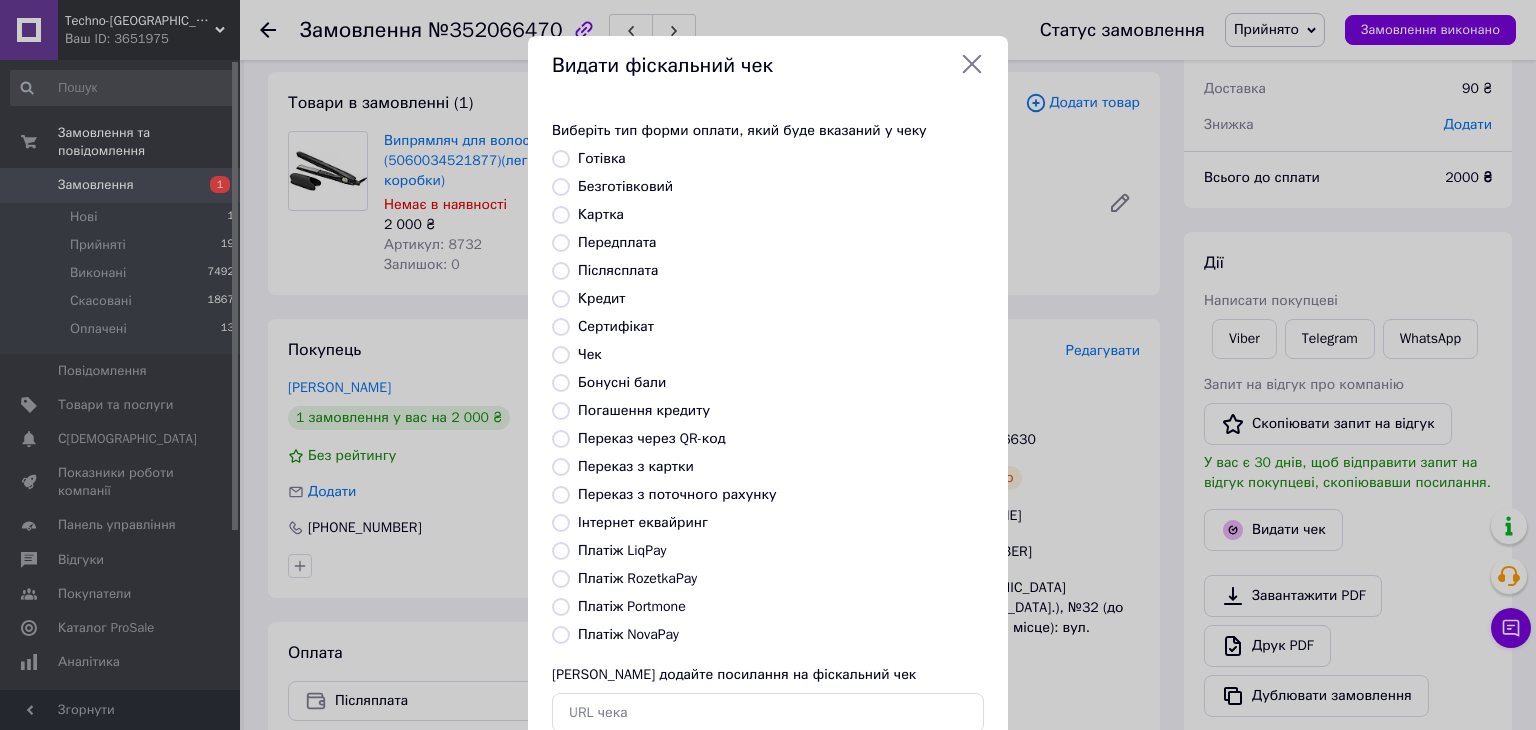 radio on "true" 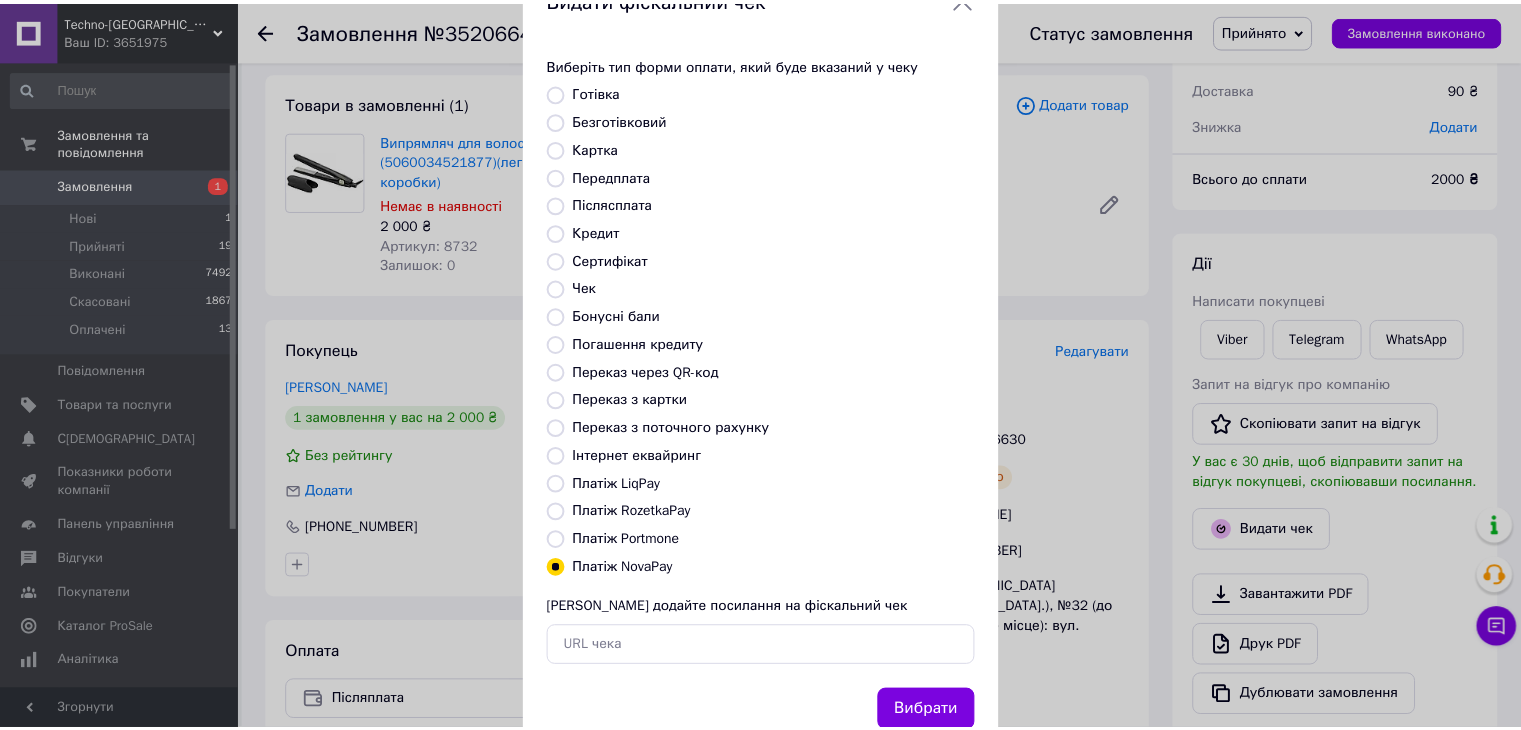 scroll, scrollTop: 128, scrollLeft: 0, axis: vertical 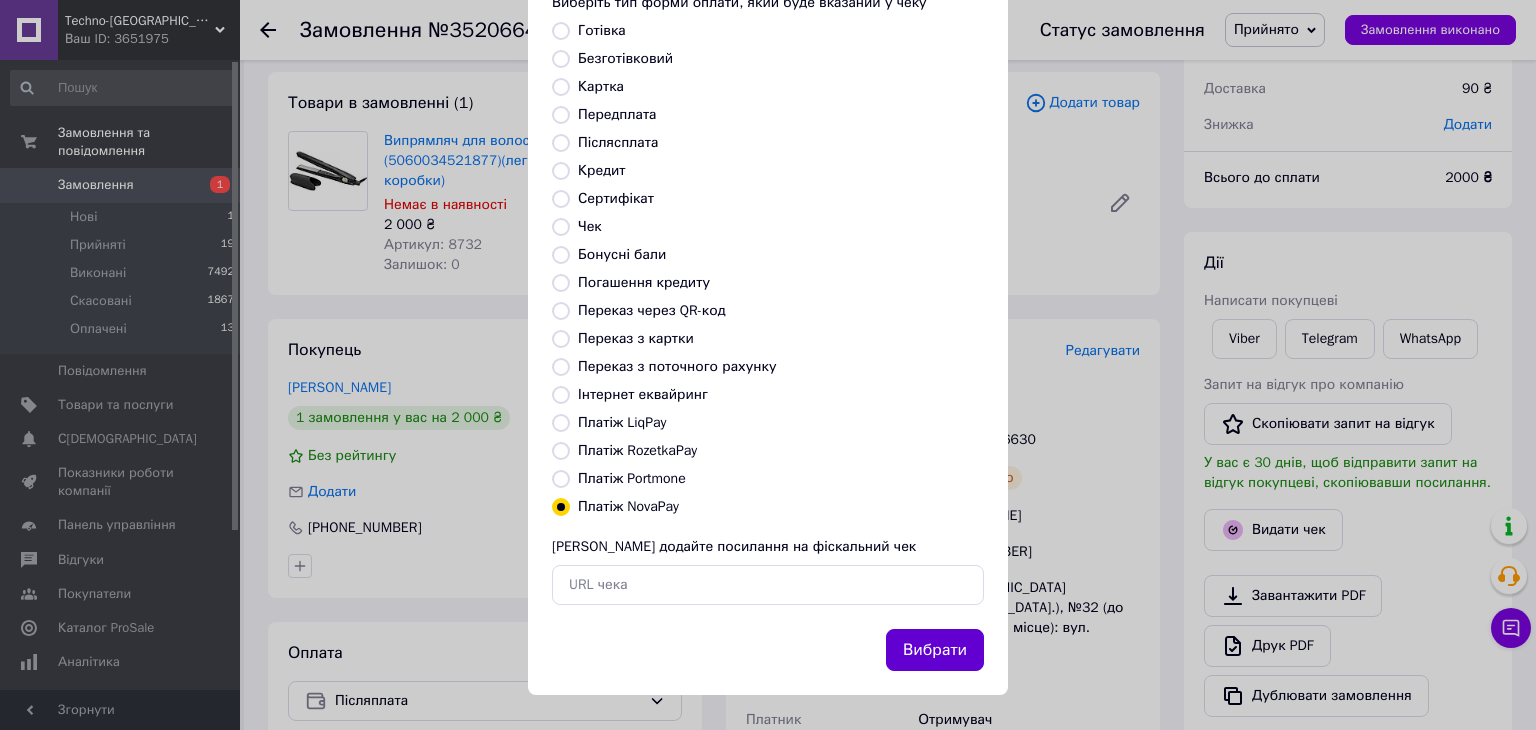 click on "Вибрати" at bounding box center (935, 650) 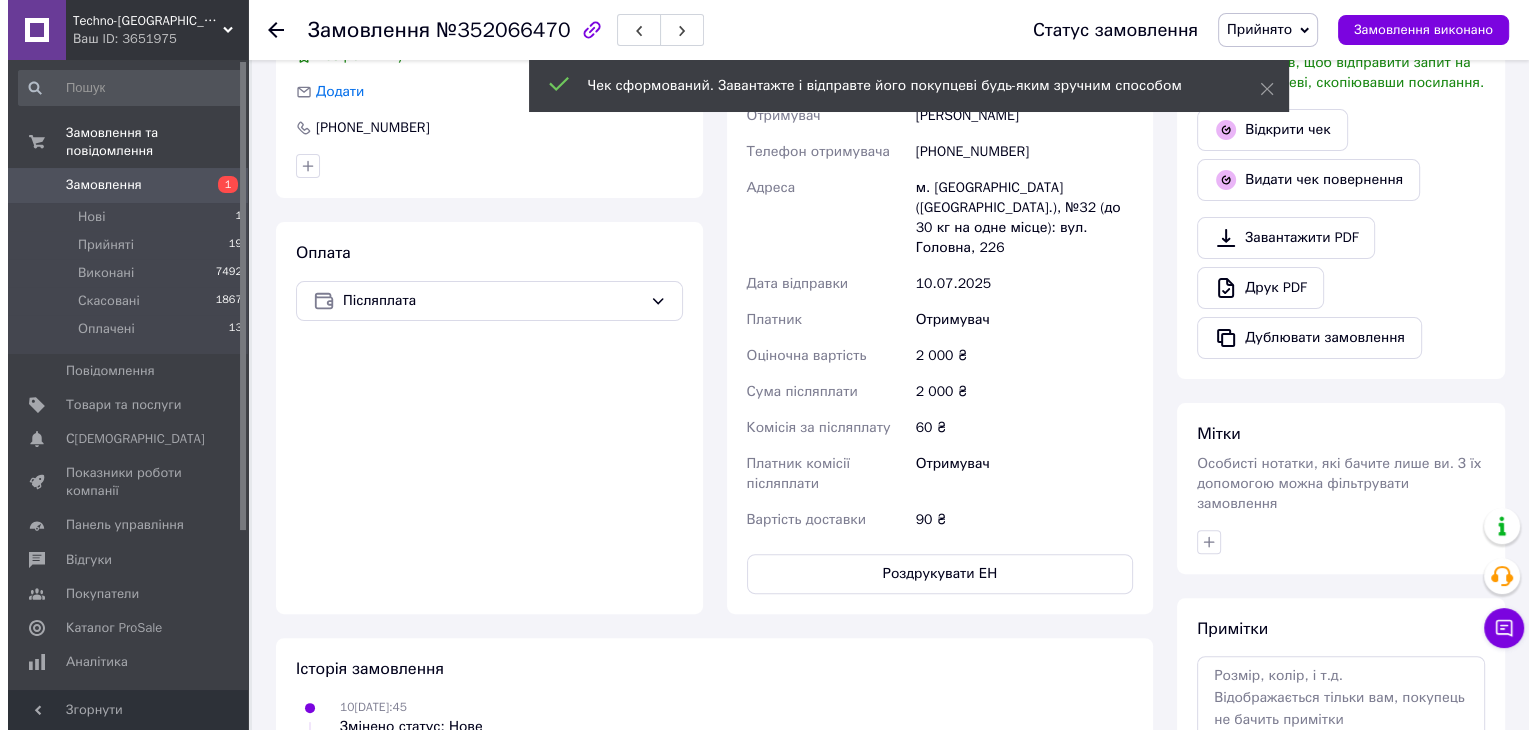 scroll, scrollTop: 0, scrollLeft: 0, axis: both 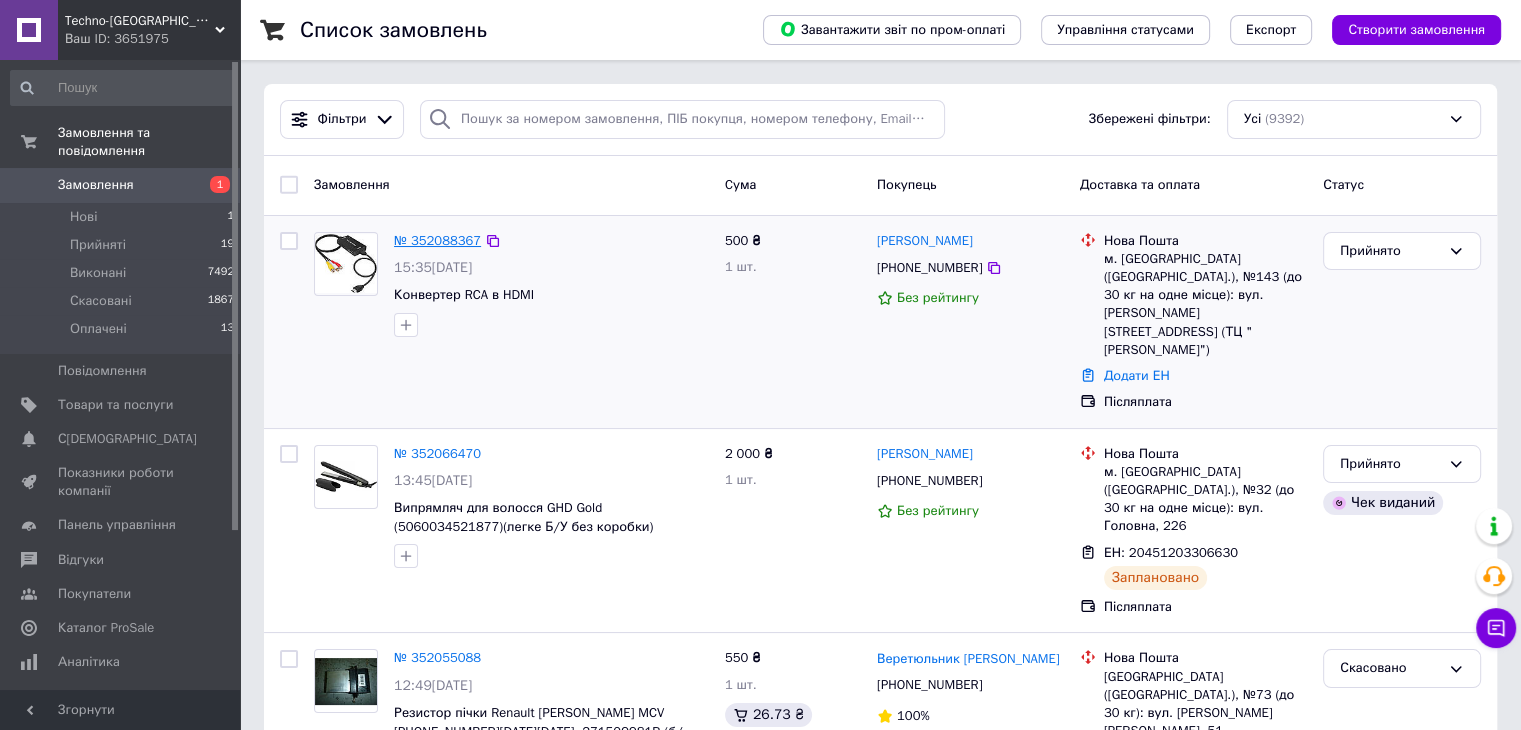 click on "№ 352088367" at bounding box center [437, 240] 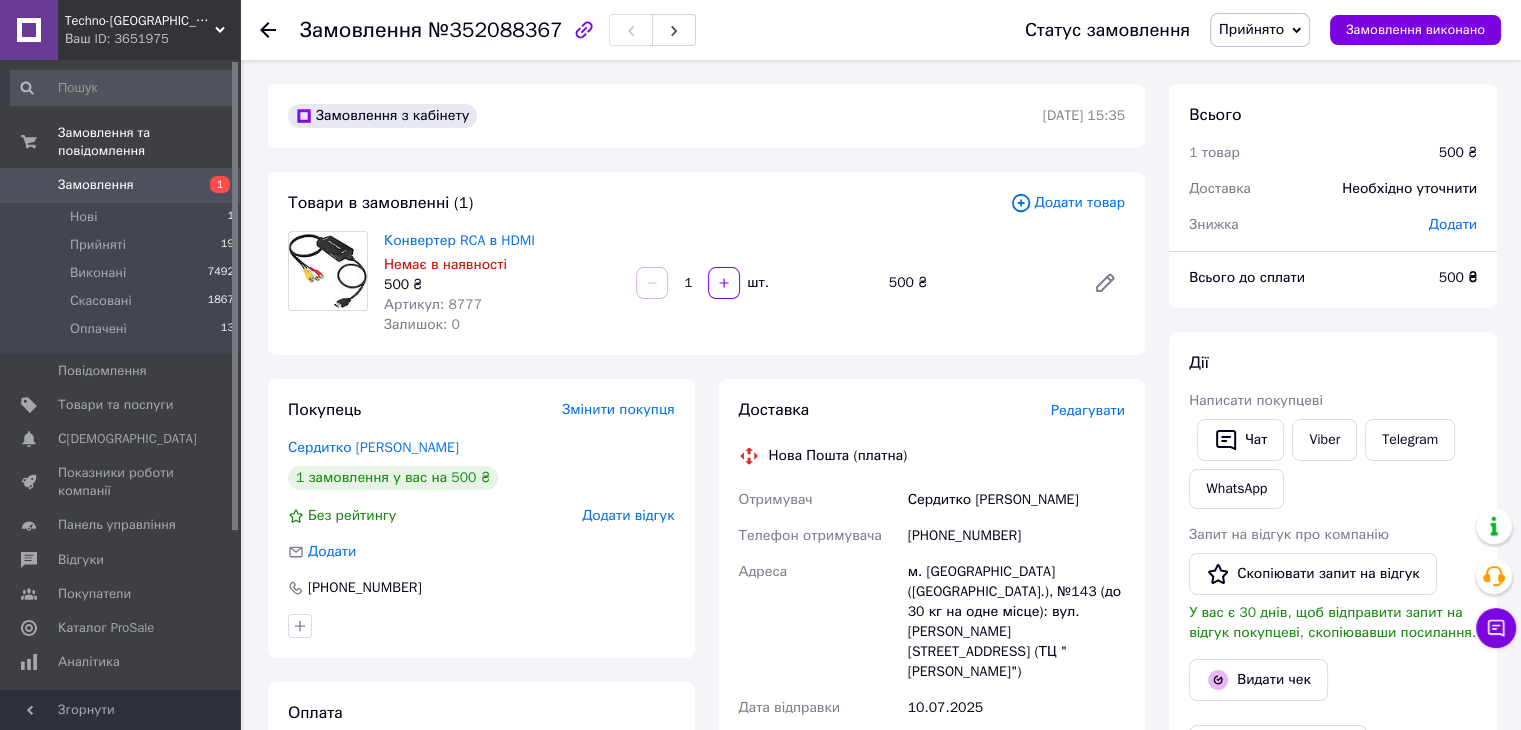 click on "Редагувати" at bounding box center (1088, 410) 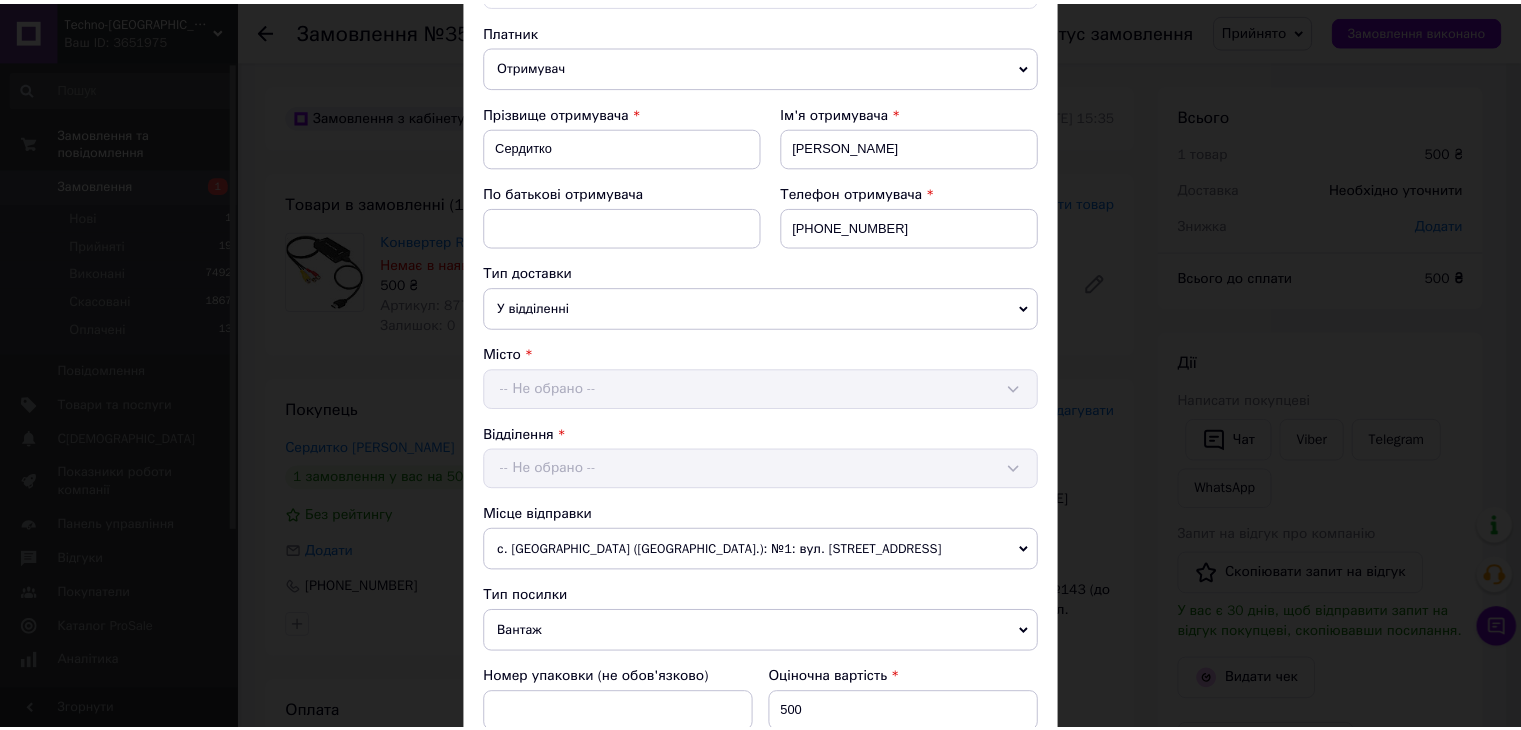 scroll, scrollTop: 700, scrollLeft: 0, axis: vertical 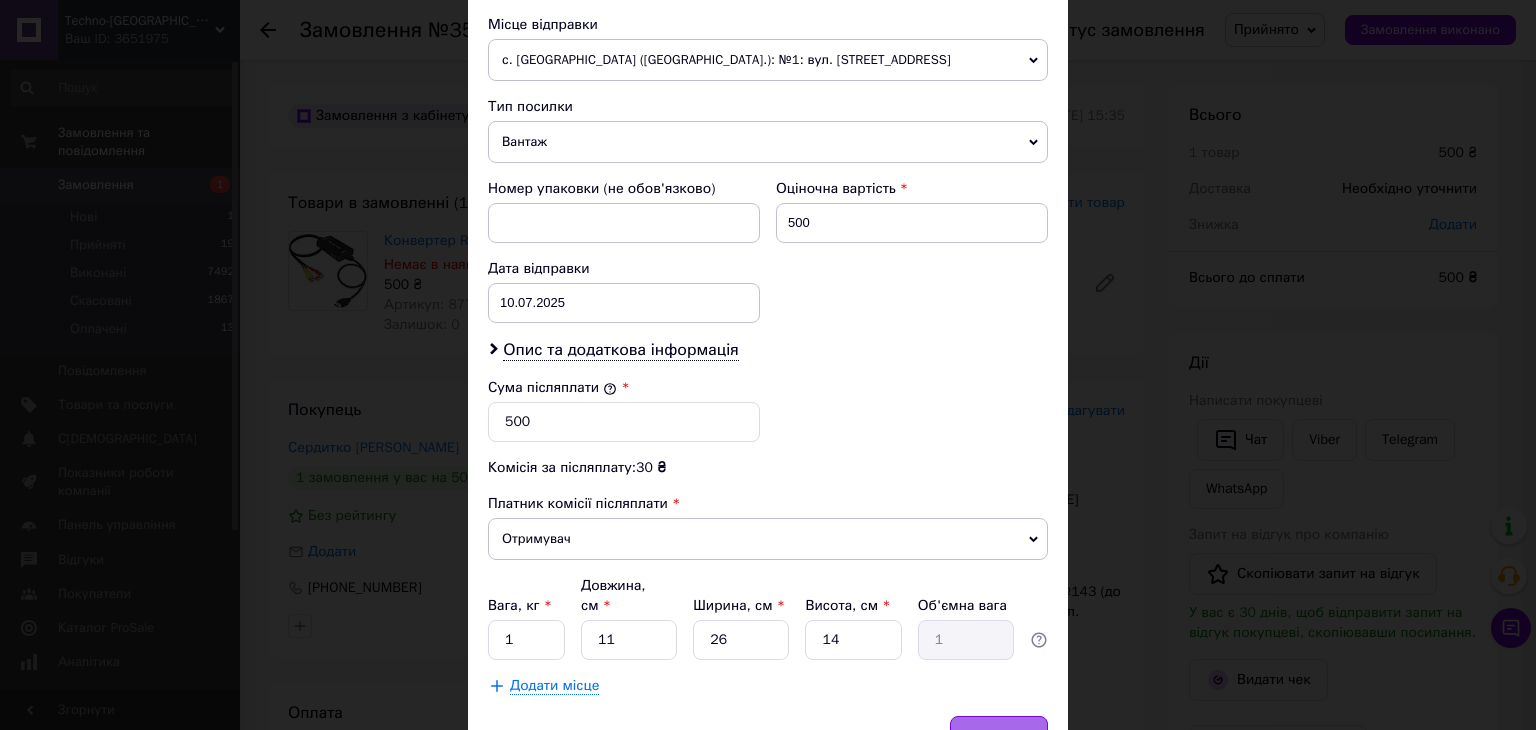 click on "Зберегти" at bounding box center (999, 736) 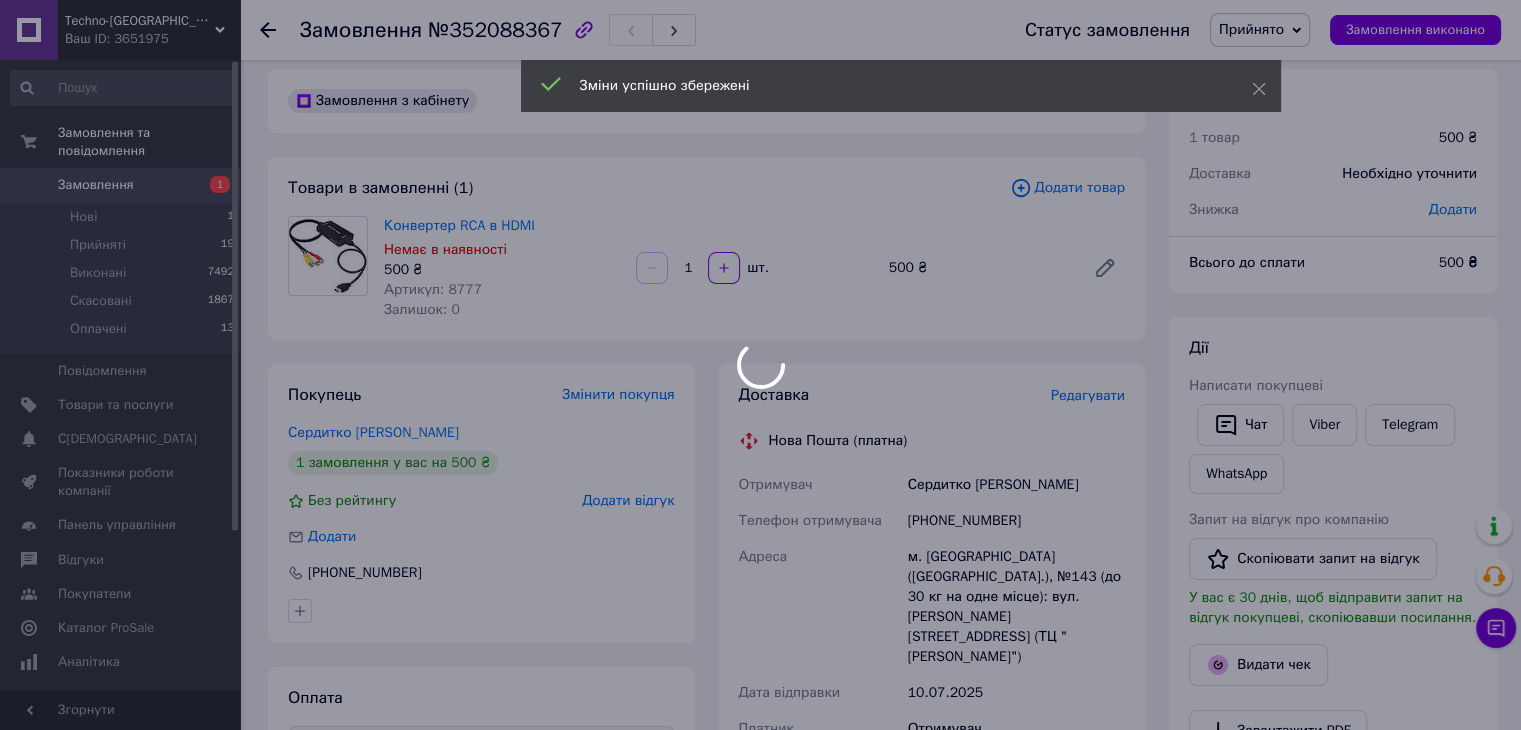 scroll, scrollTop: 400, scrollLeft: 0, axis: vertical 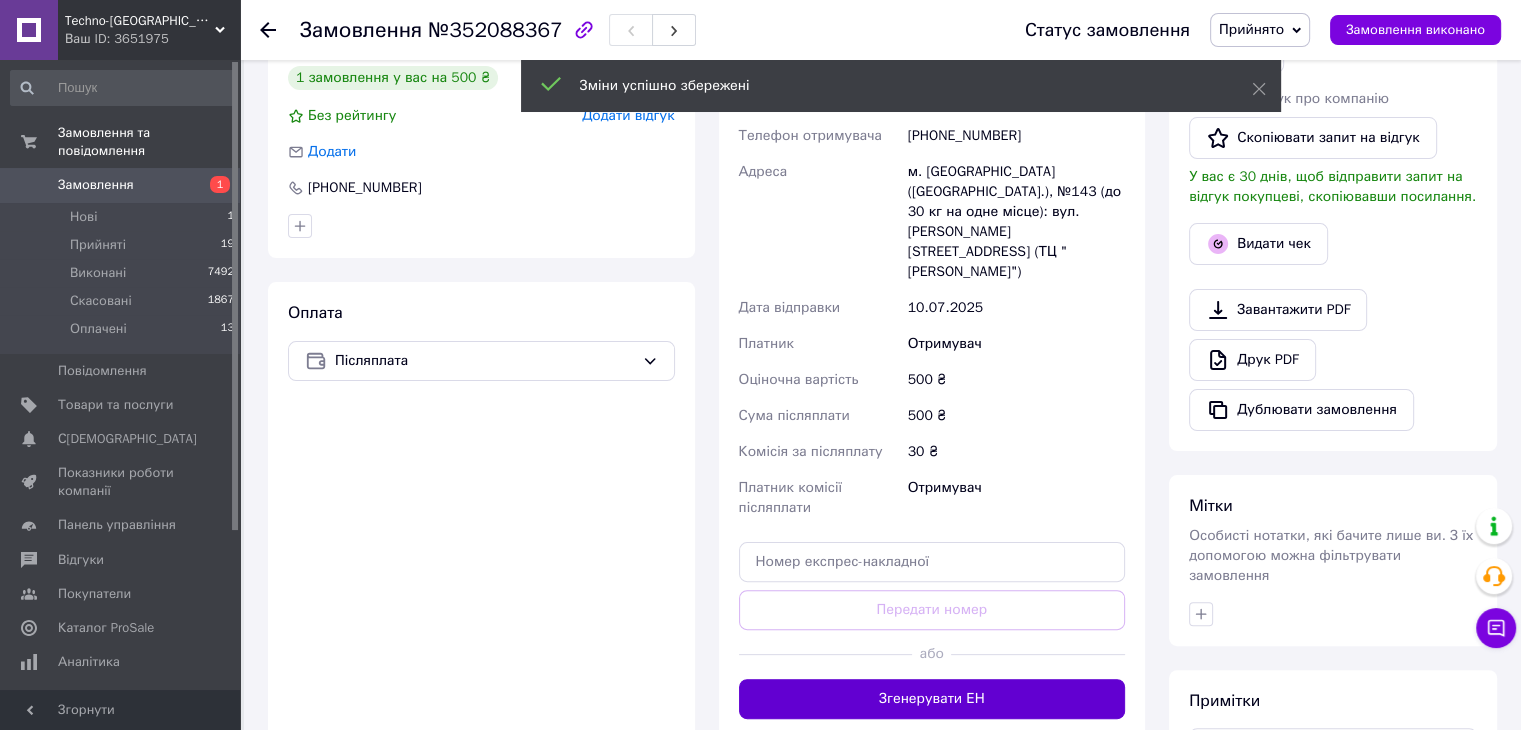 click on "Згенерувати ЕН" at bounding box center [932, 699] 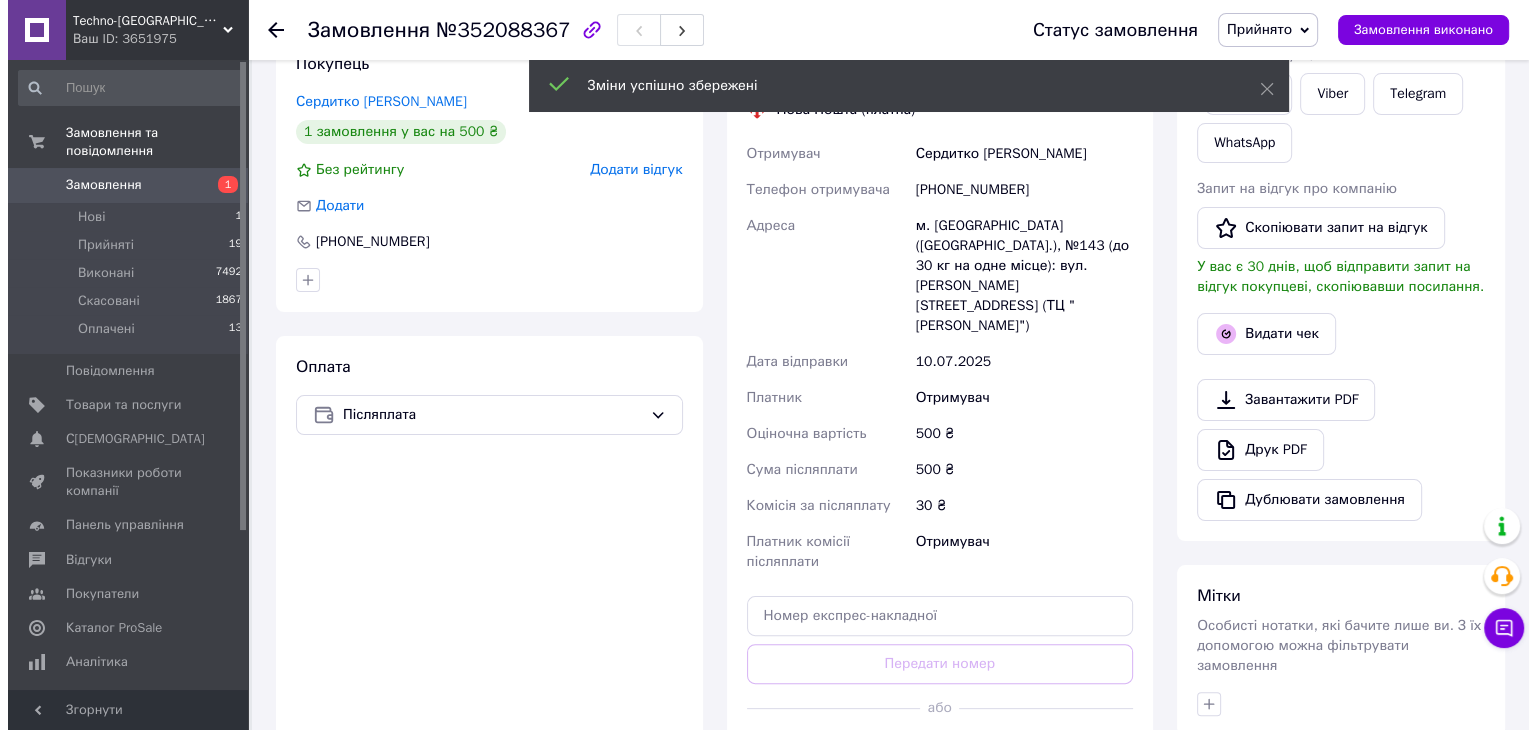 scroll, scrollTop: 100, scrollLeft: 0, axis: vertical 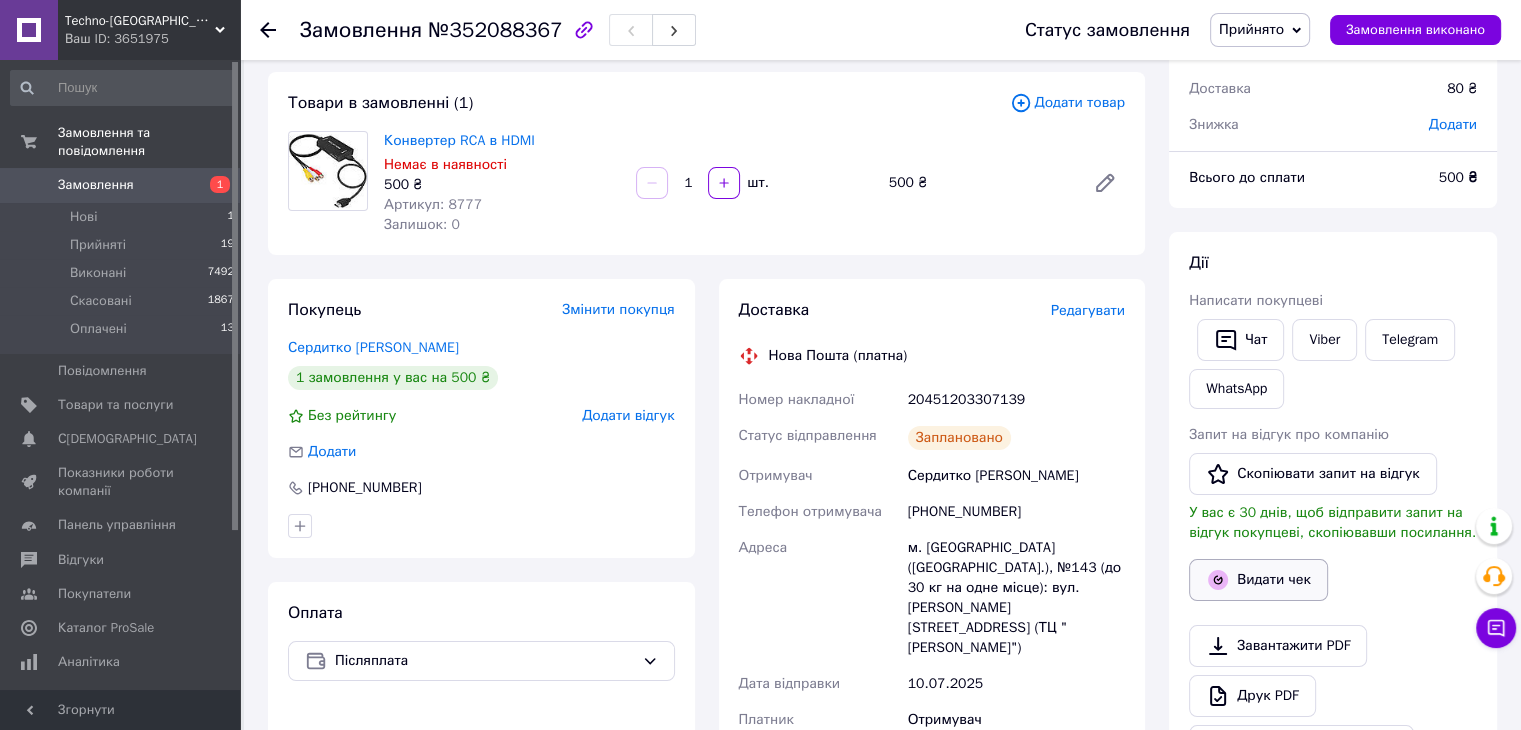 click on "Видати чек" at bounding box center (1258, 580) 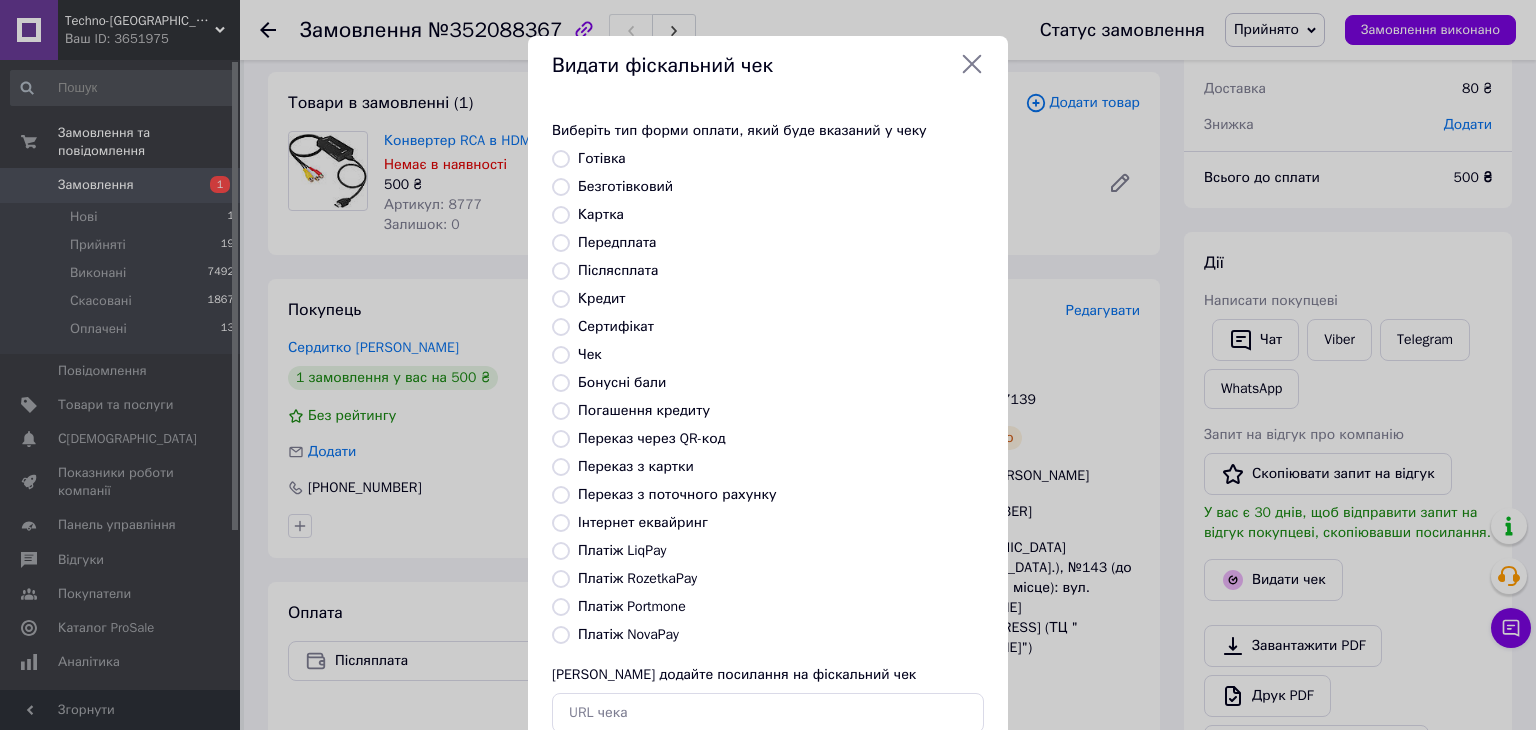click on "Платіж NovaPay" at bounding box center (561, 635) 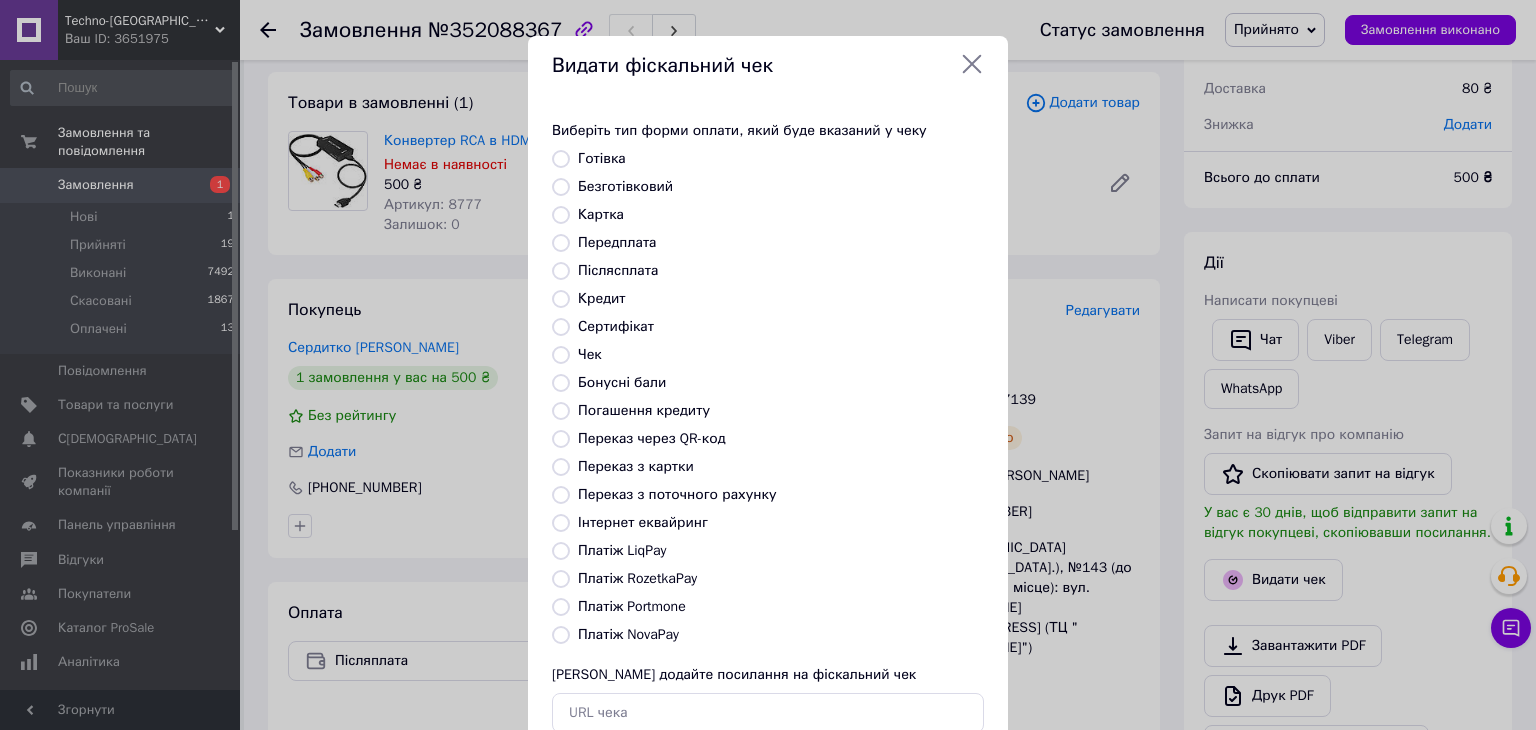 radio on "true" 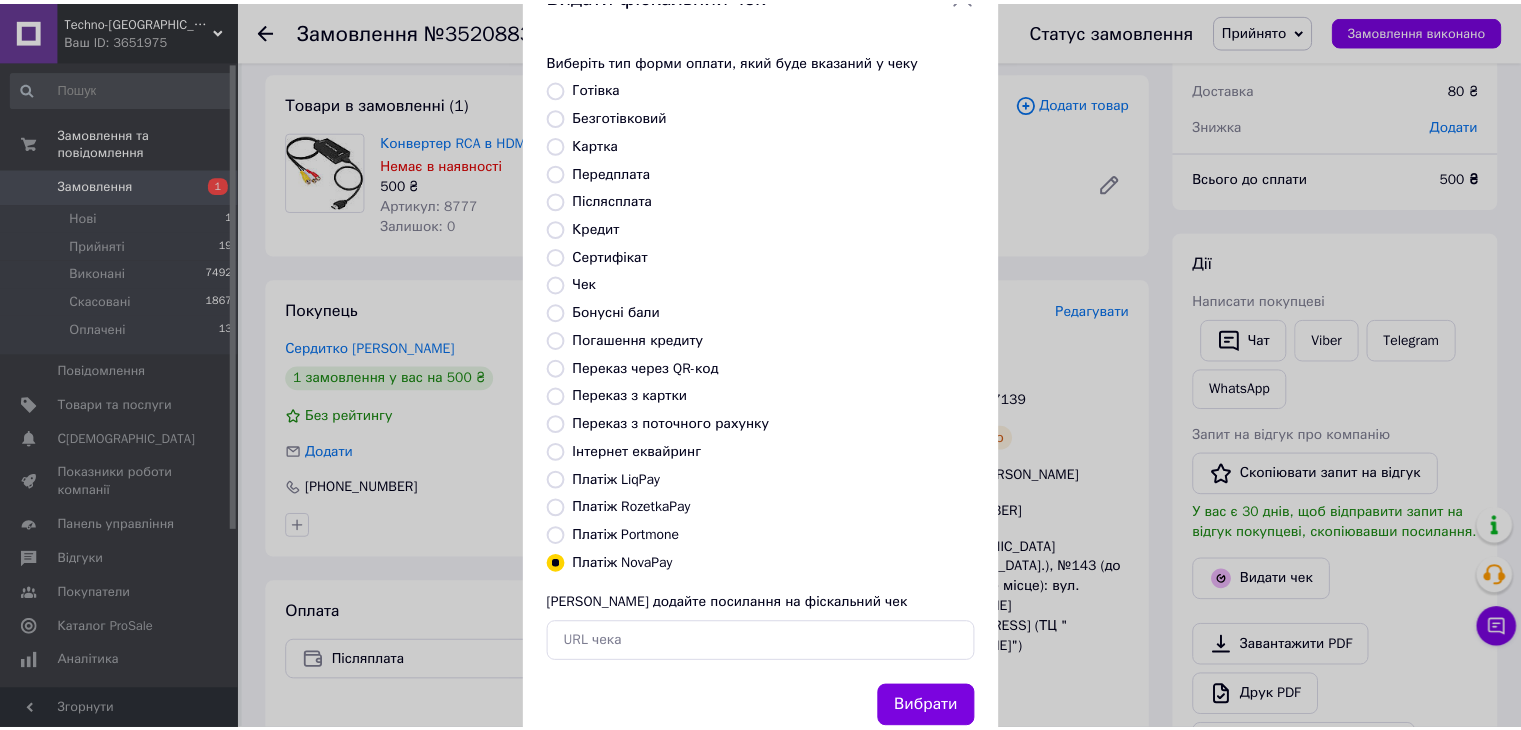 scroll, scrollTop: 128, scrollLeft: 0, axis: vertical 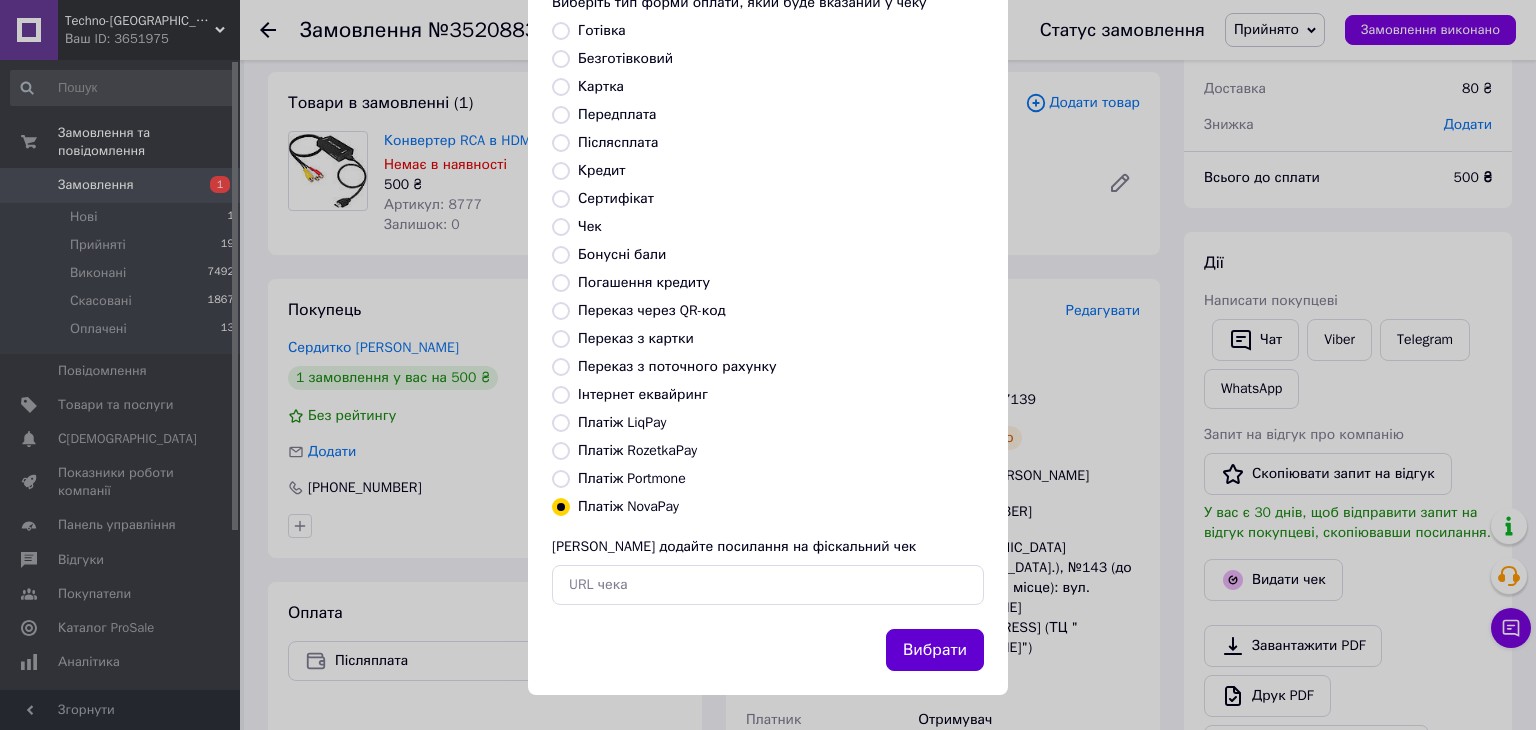 click on "Вибрати" at bounding box center [935, 650] 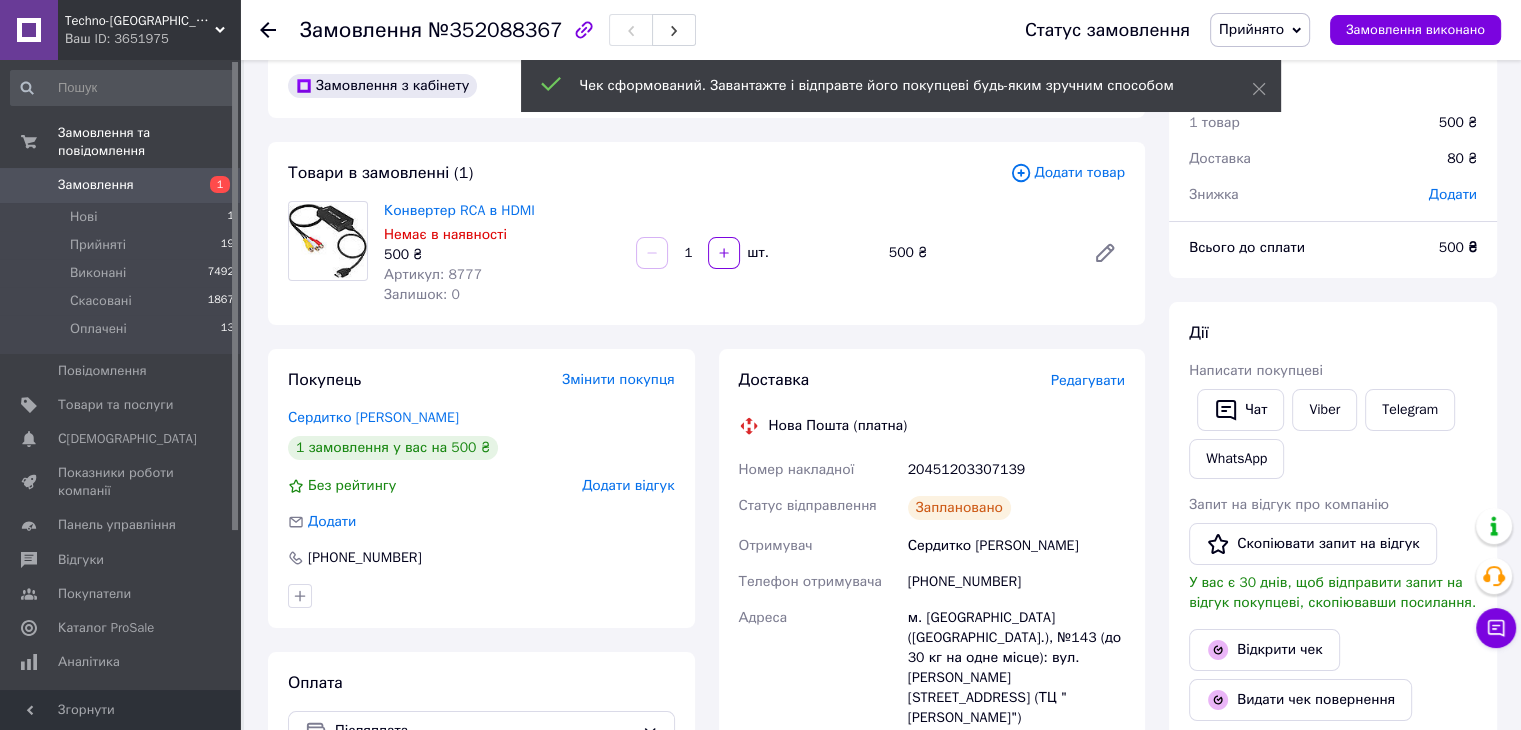 scroll, scrollTop: 0, scrollLeft: 0, axis: both 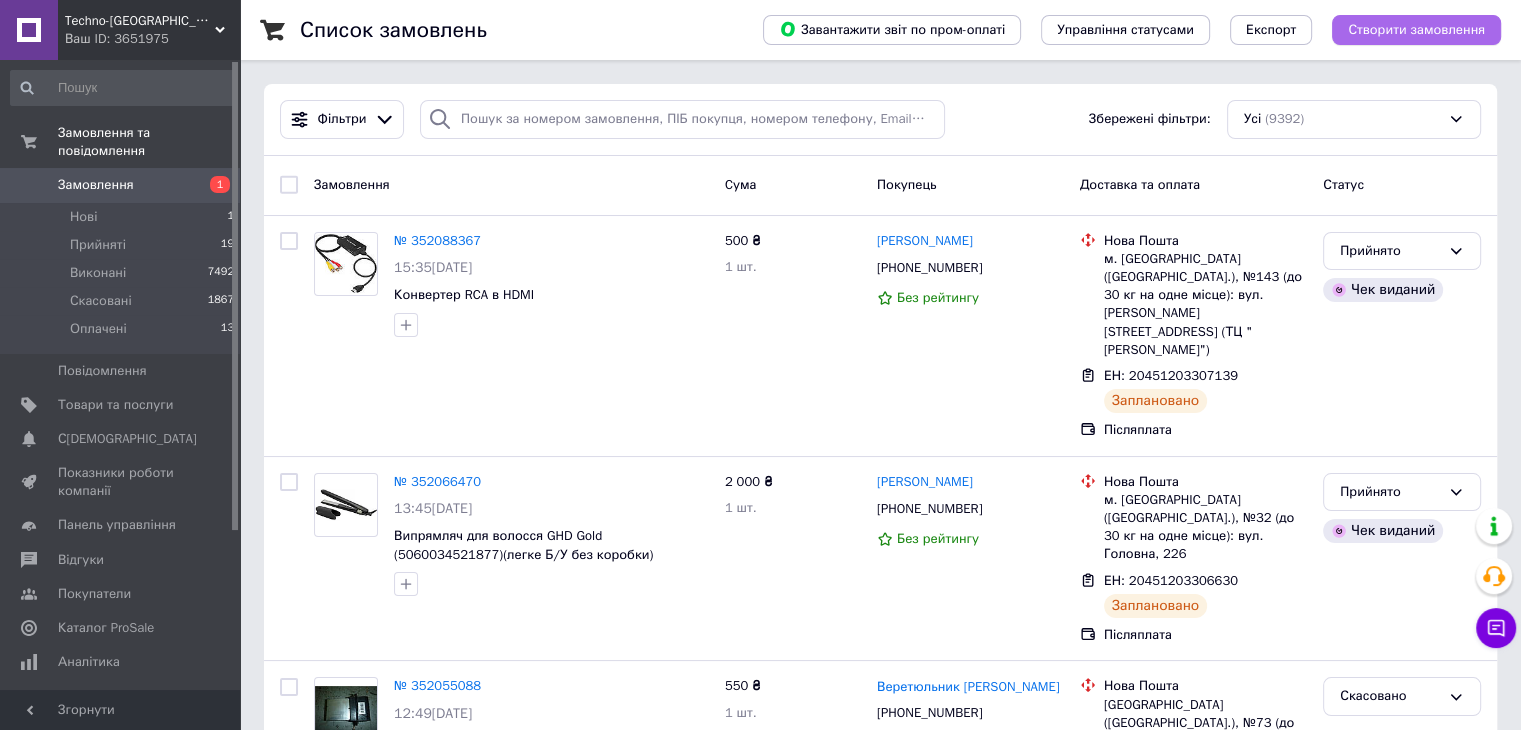 click on "Створити замовлення" at bounding box center [1416, 30] 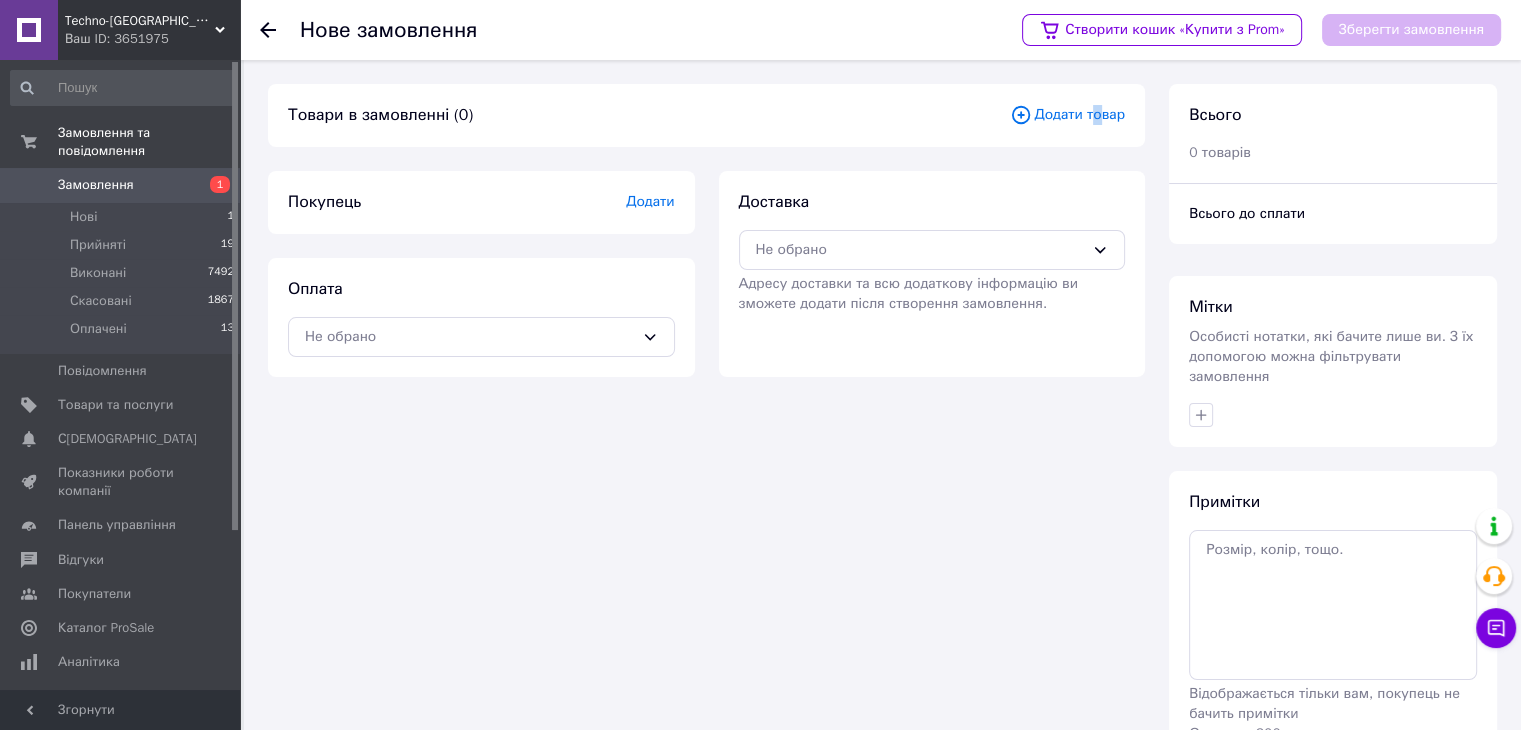 click on "Додати товар" at bounding box center [1067, 115] 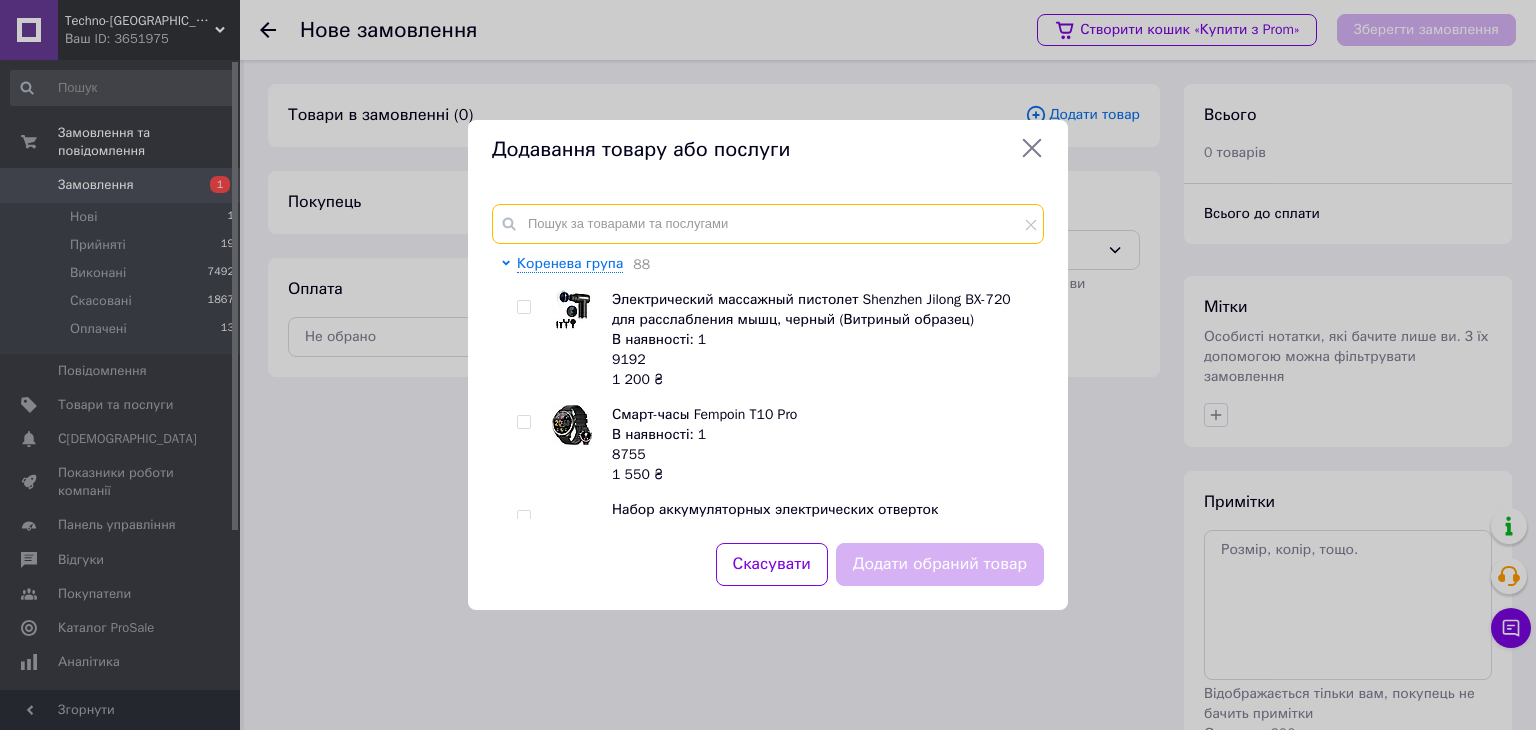 click at bounding box center [768, 224] 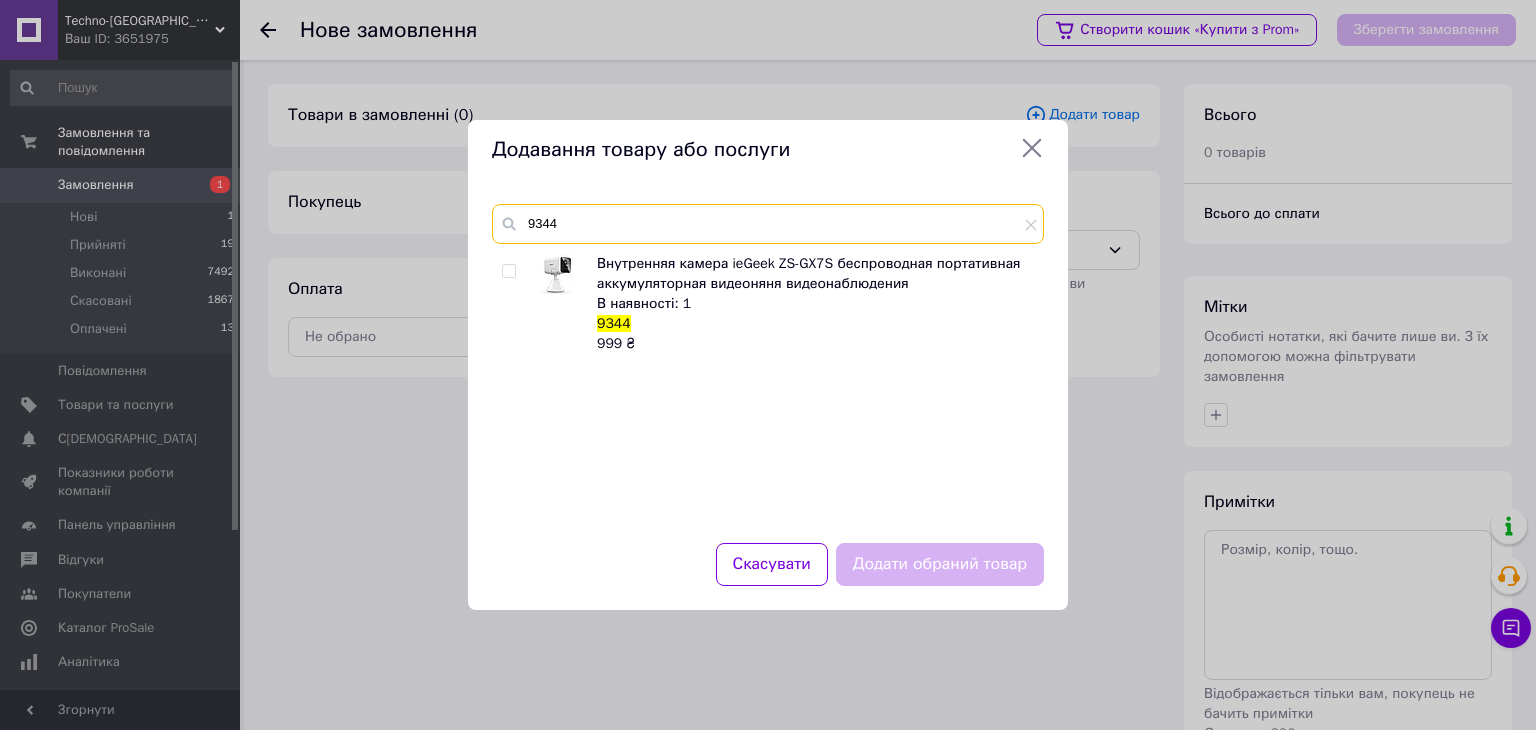 type on "9344" 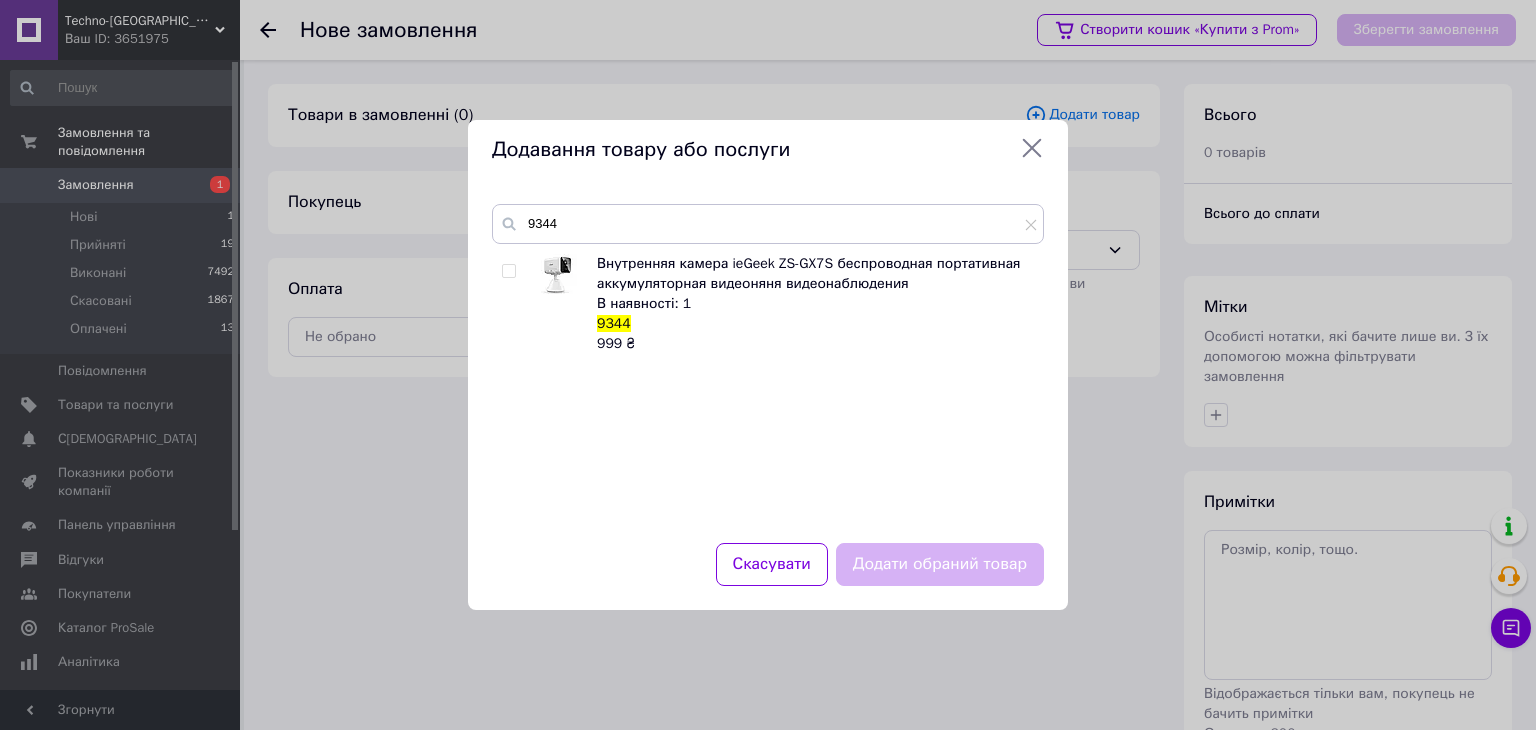 click at bounding box center (508, 271) 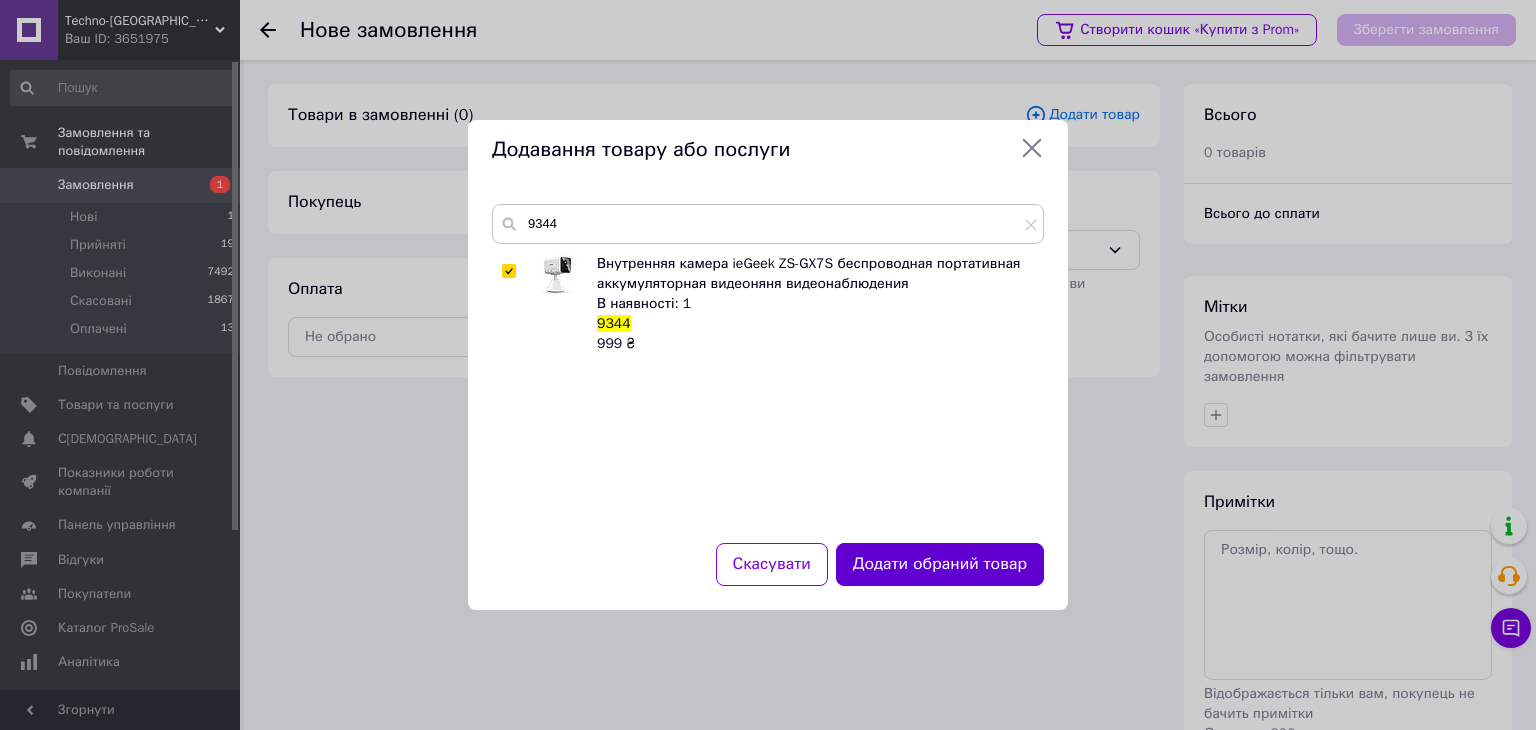 click on "Додати обраний товар" at bounding box center (940, 564) 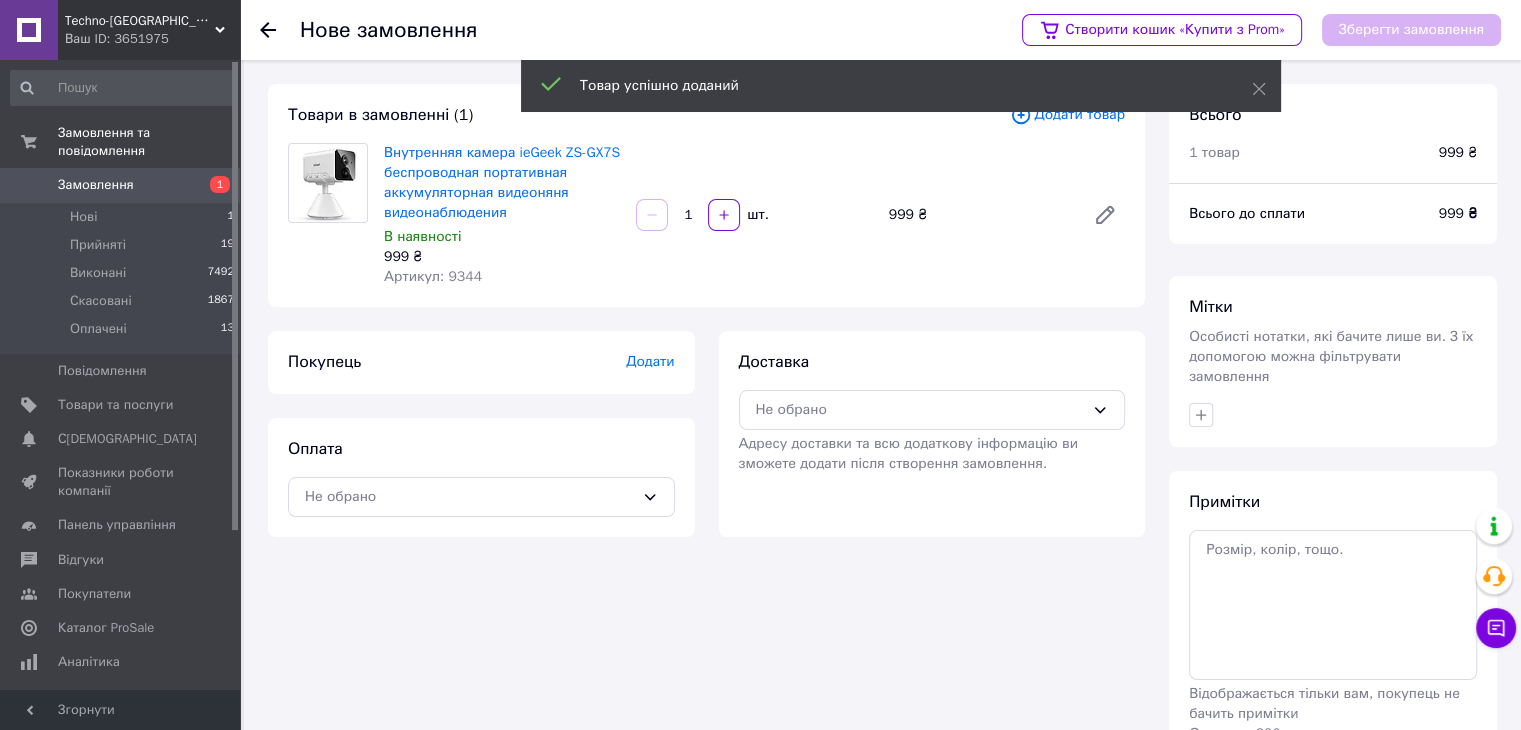 click on "Додати" at bounding box center (650, 361) 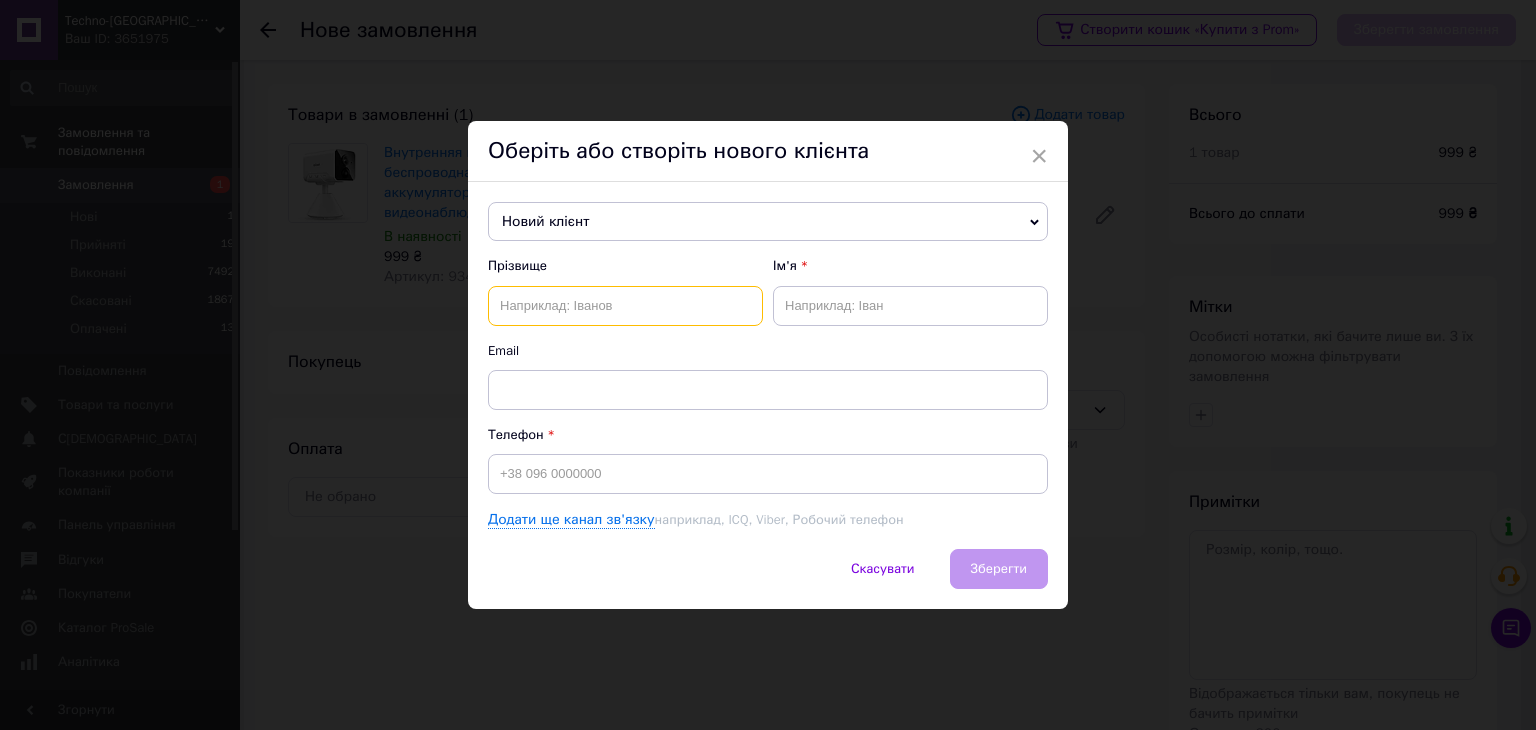 click at bounding box center (625, 306) 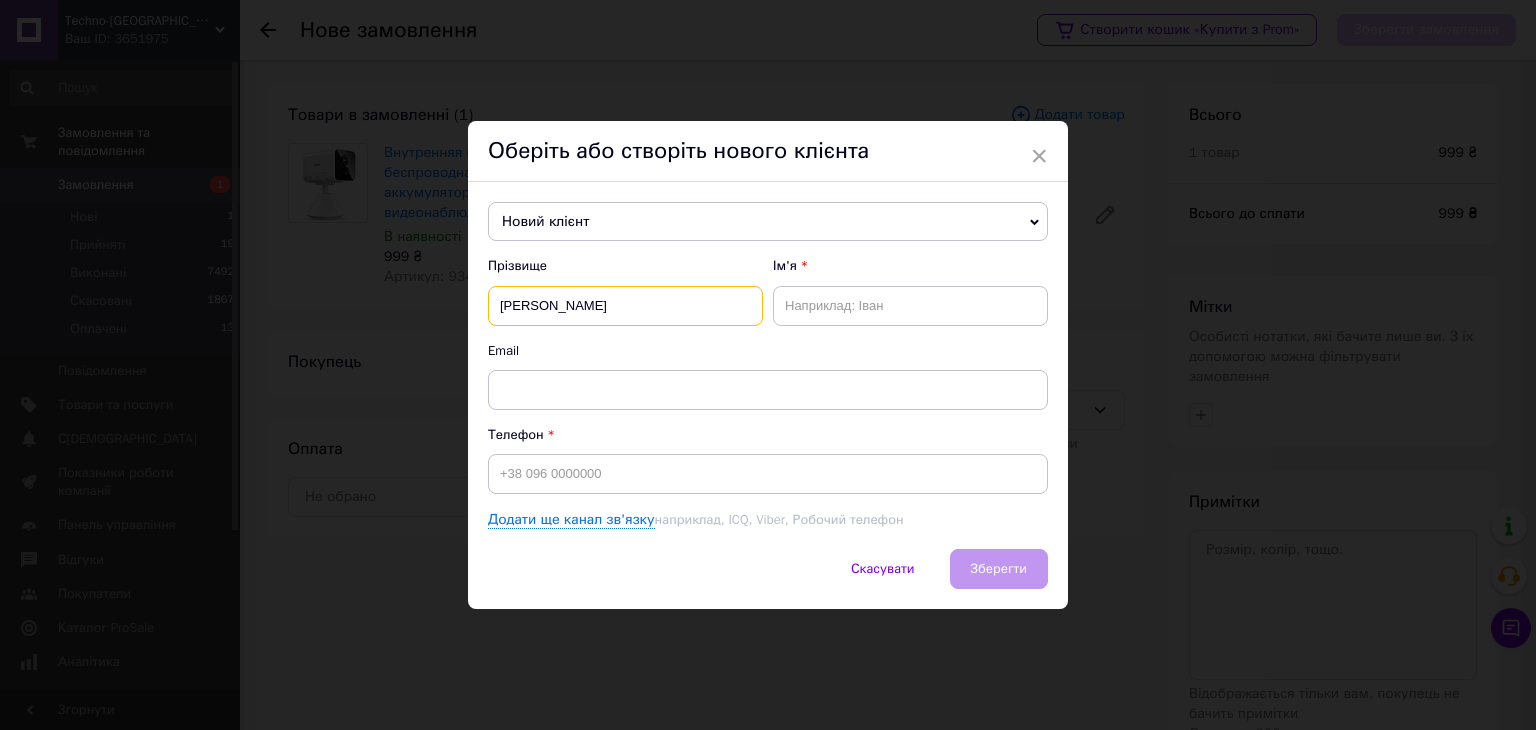 type on "Малиновский Павел" 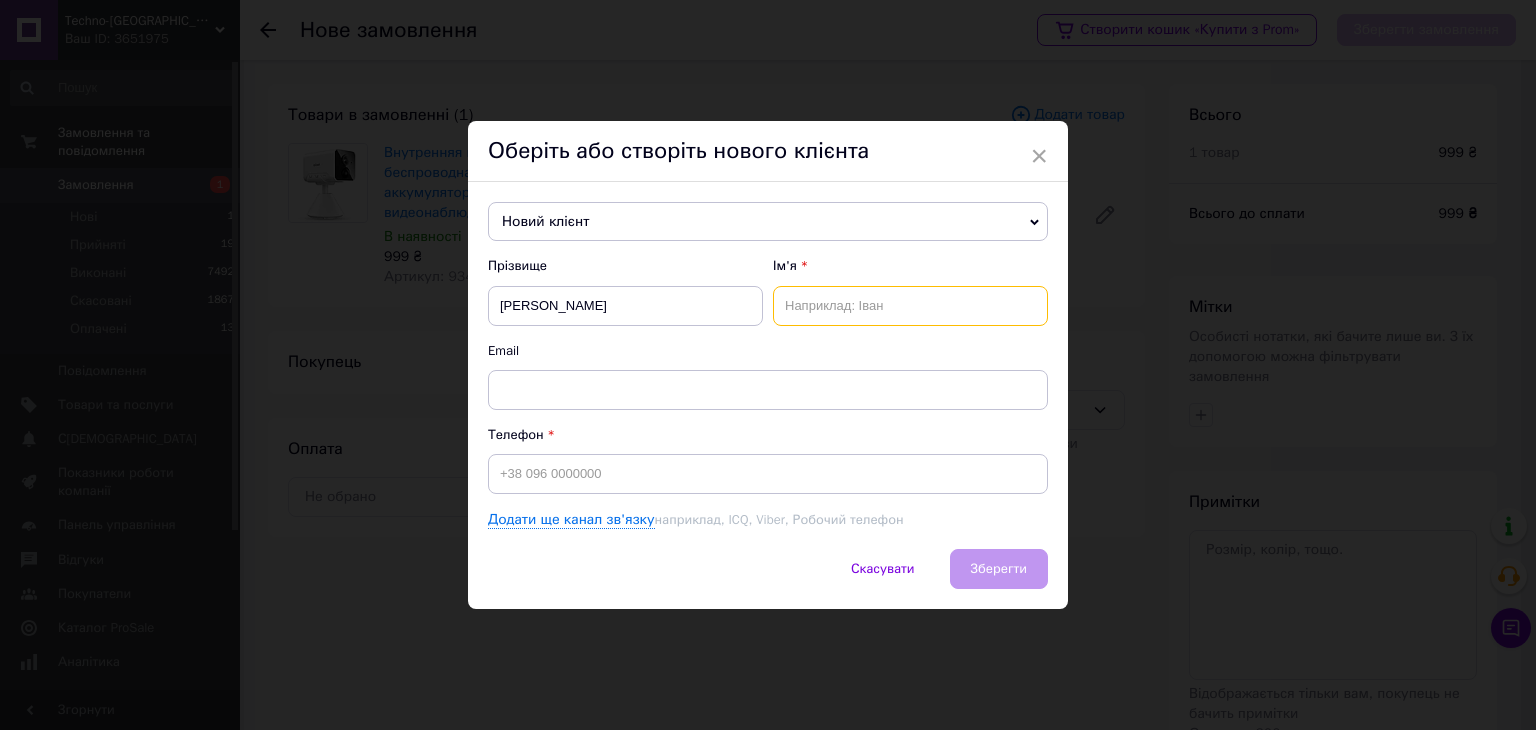 click at bounding box center [910, 306] 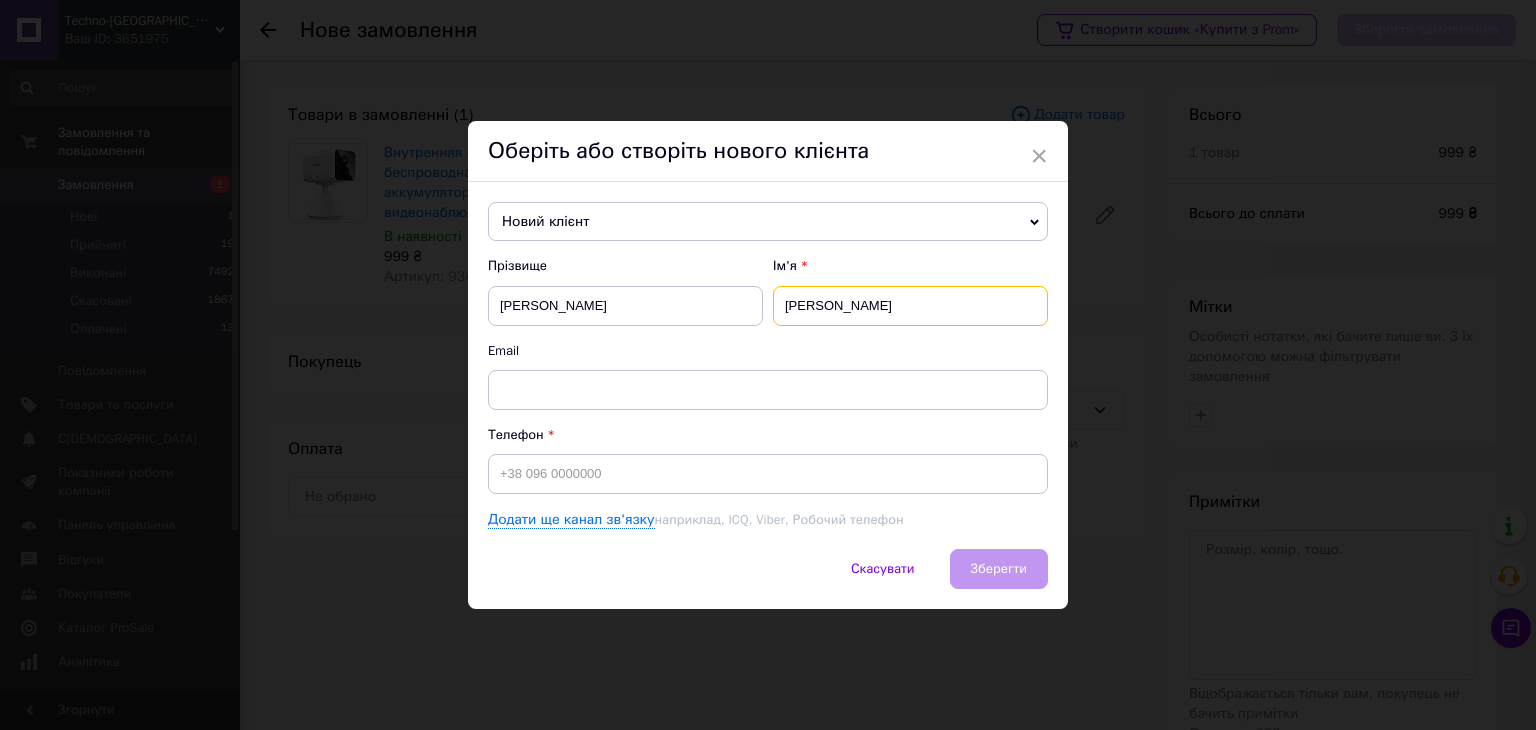 click on "Малиновский Павел" at bounding box center (910, 306) 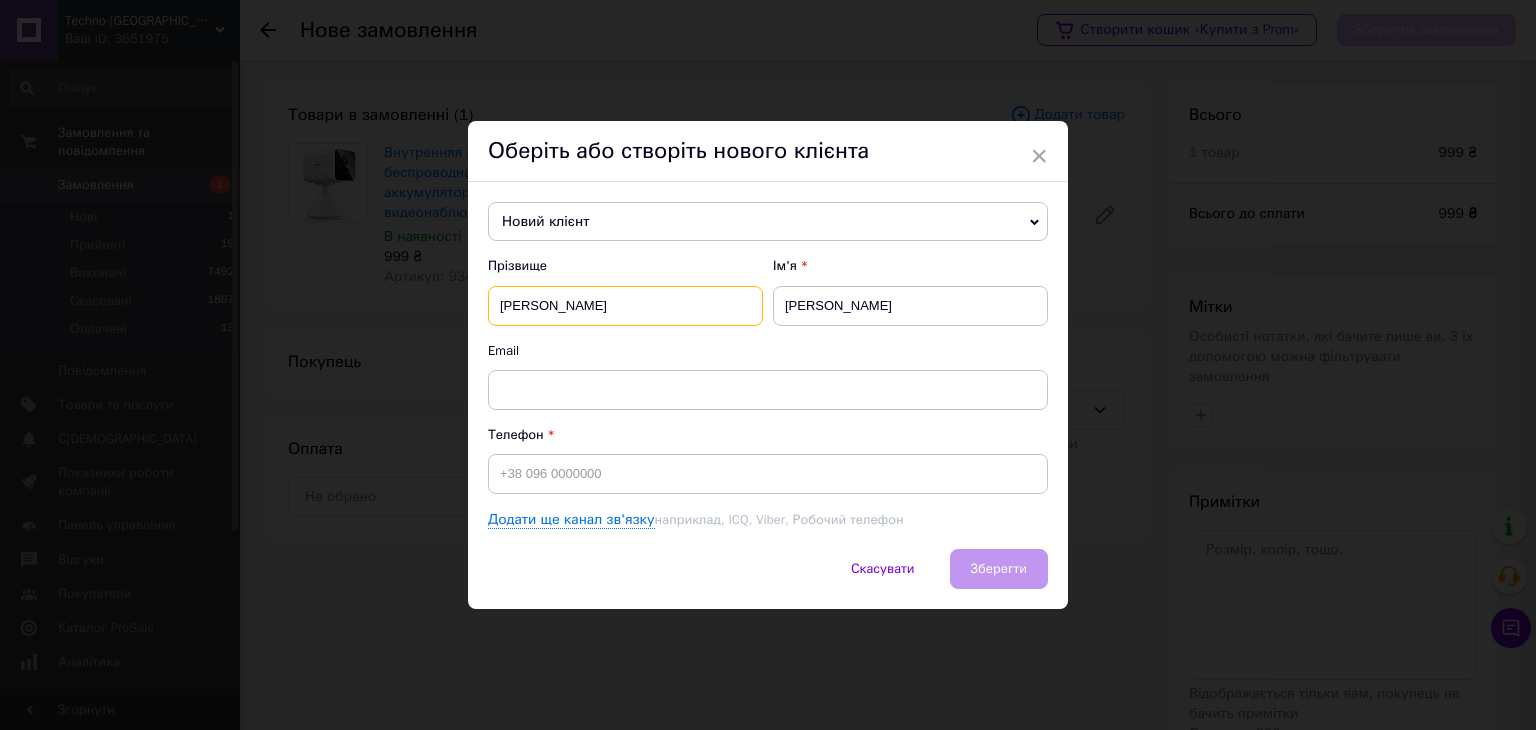 click on "Малиновский Павел" at bounding box center [625, 306] 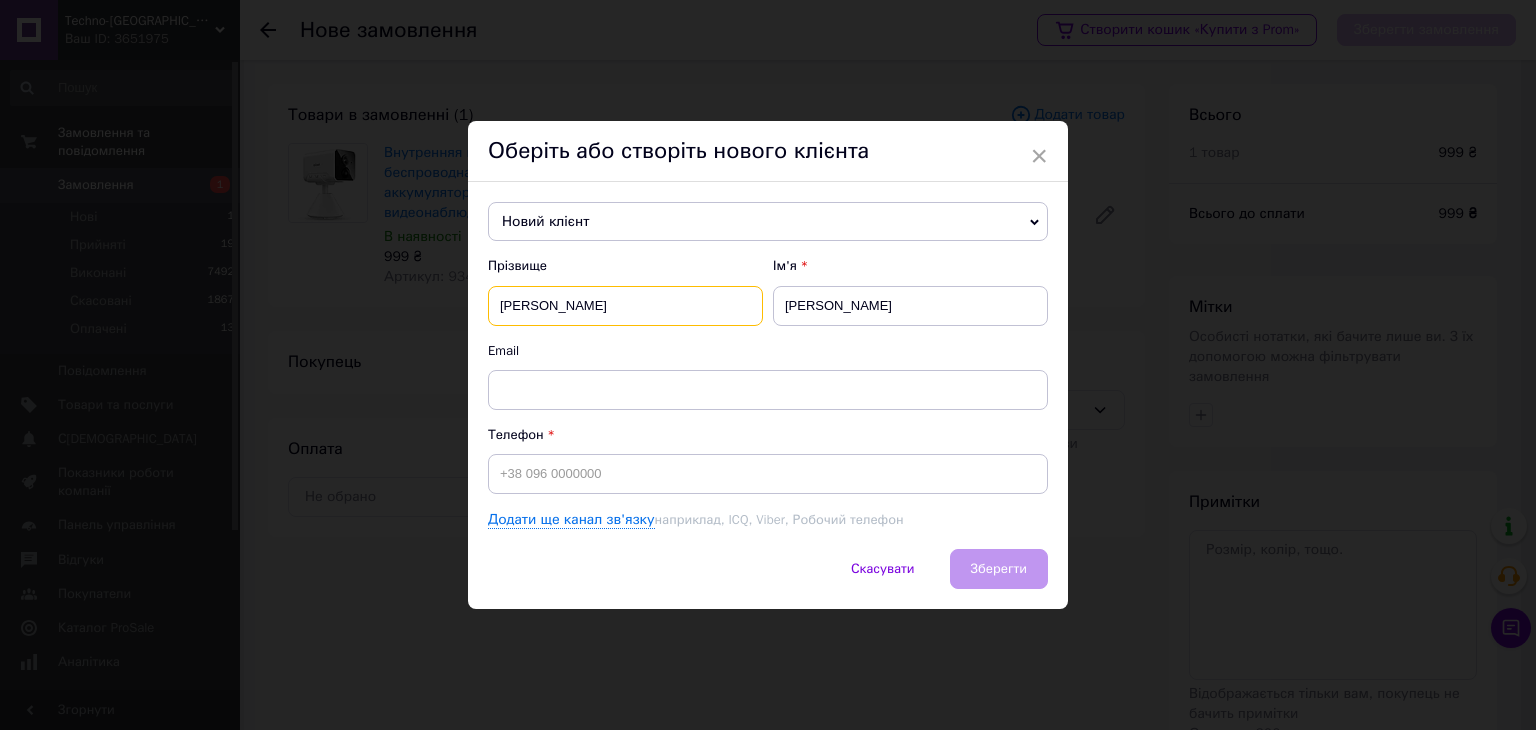 type on "Малиновский" 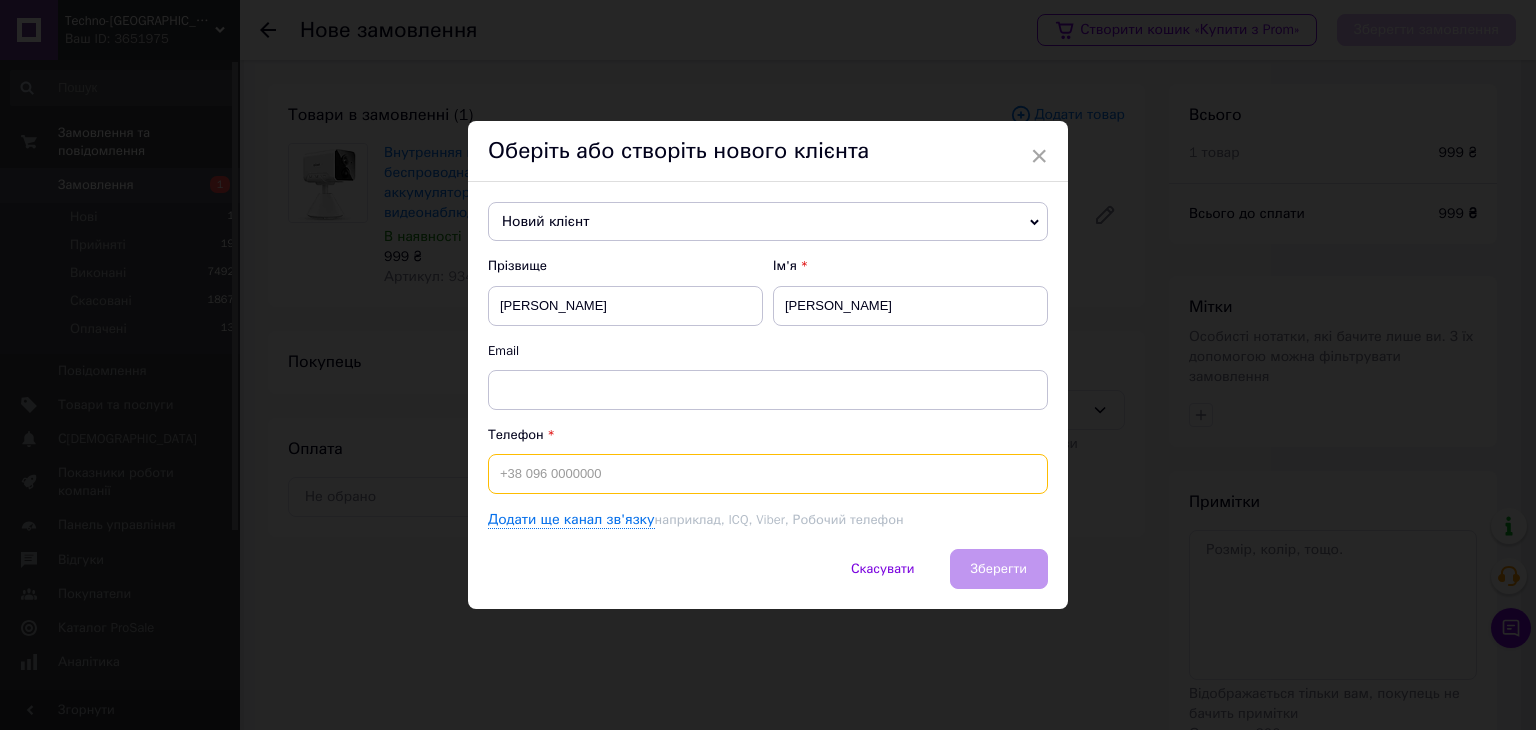 click at bounding box center [768, 474] 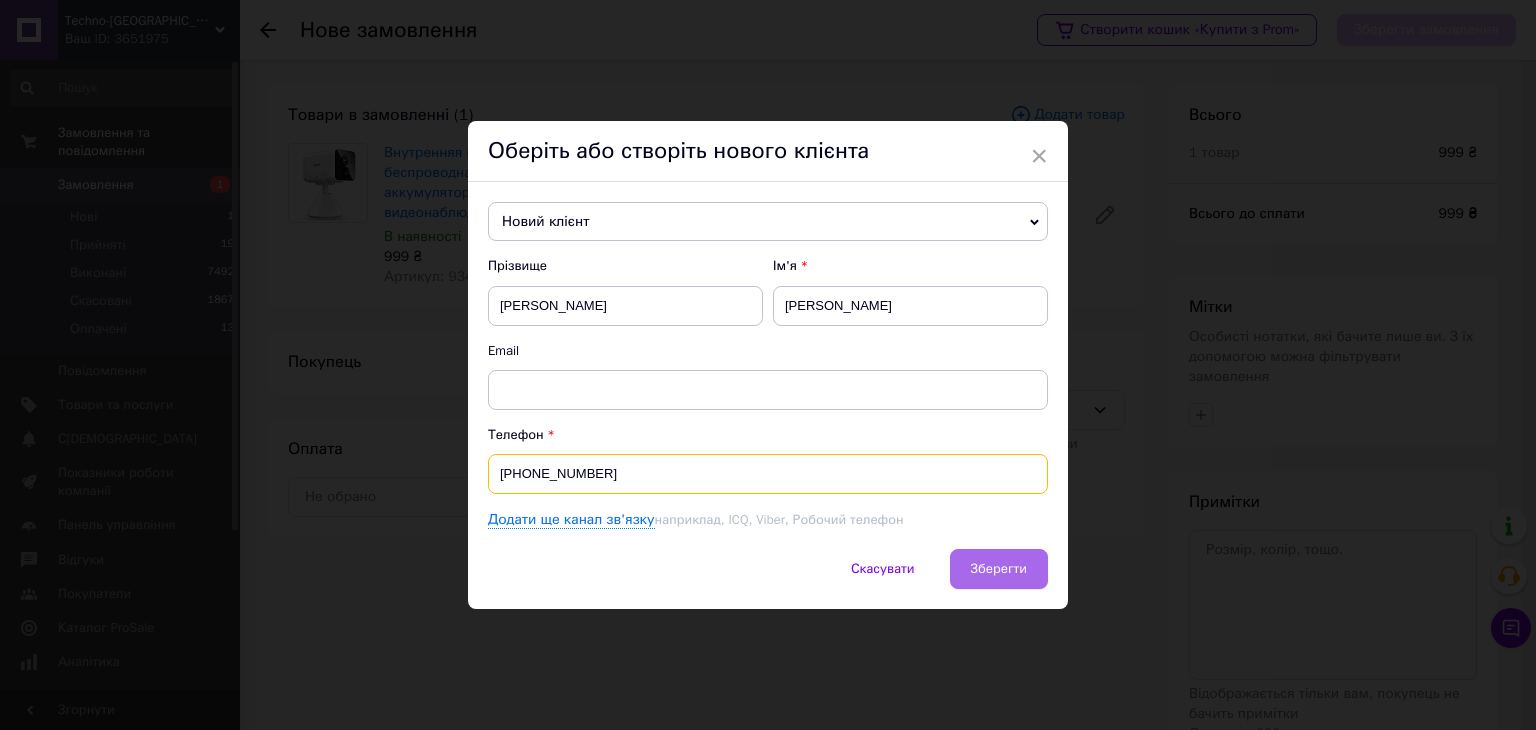 type on "[PHONE_NUMBER]" 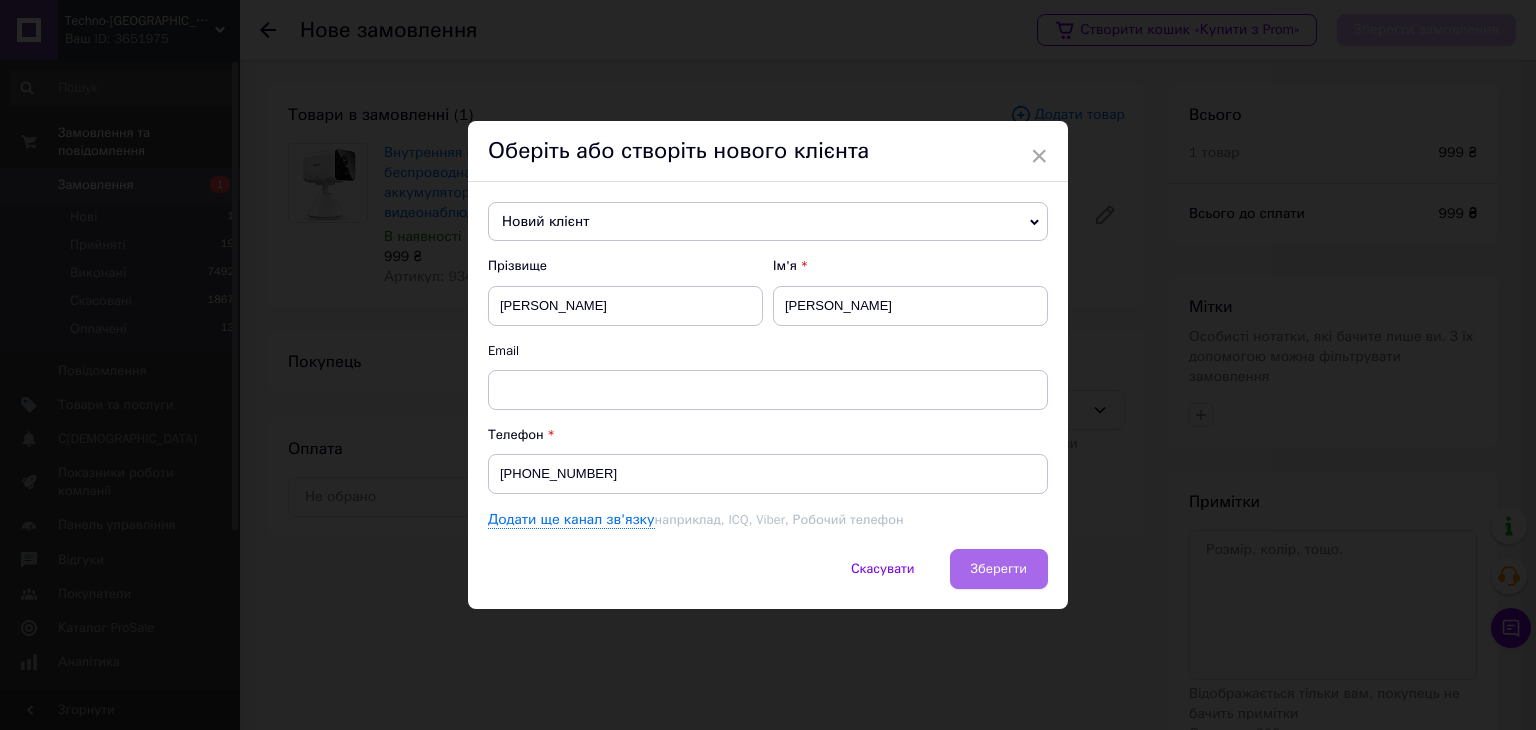 click on "Зберегти" at bounding box center [999, 568] 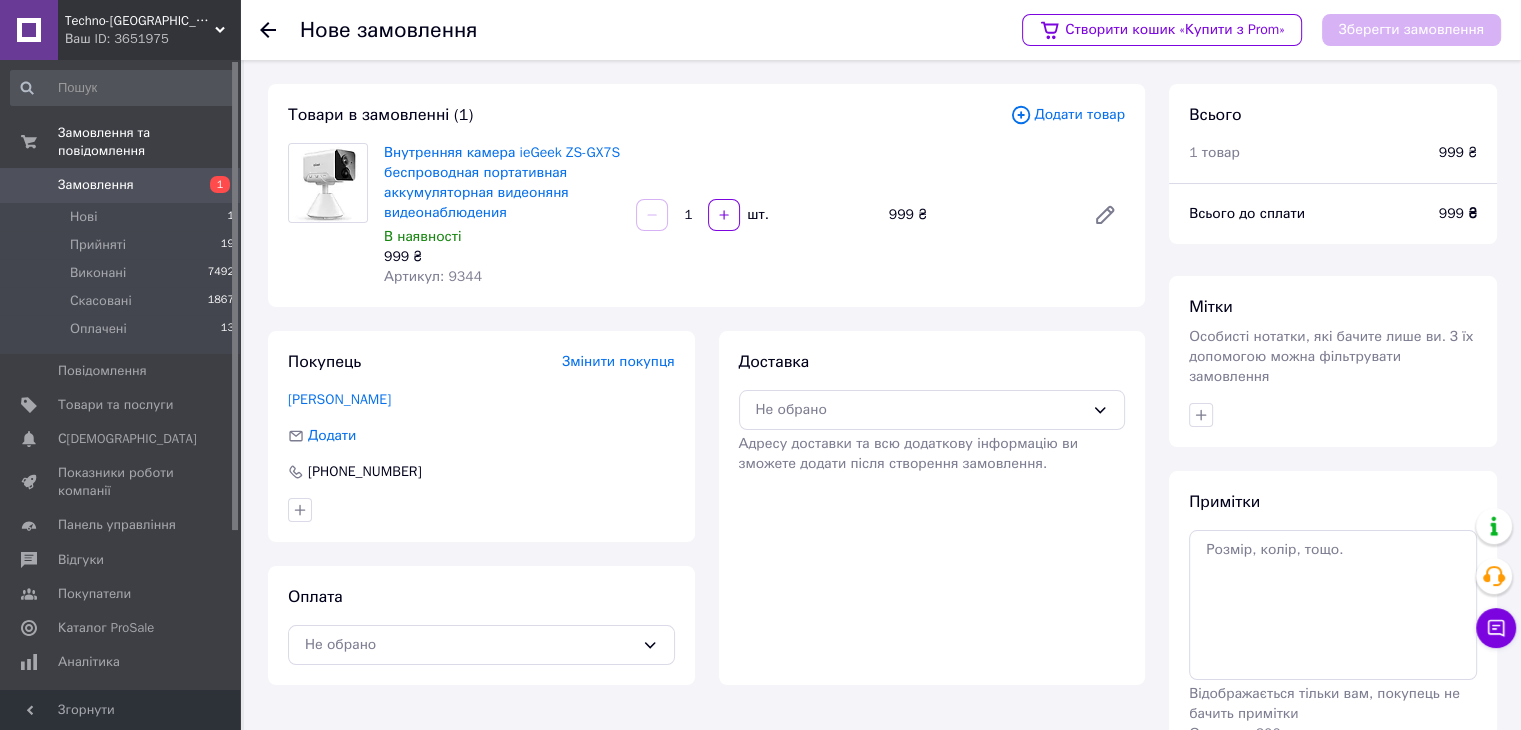 scroll, scrollTop: 93, scrollLeft: 0, axis: vertical 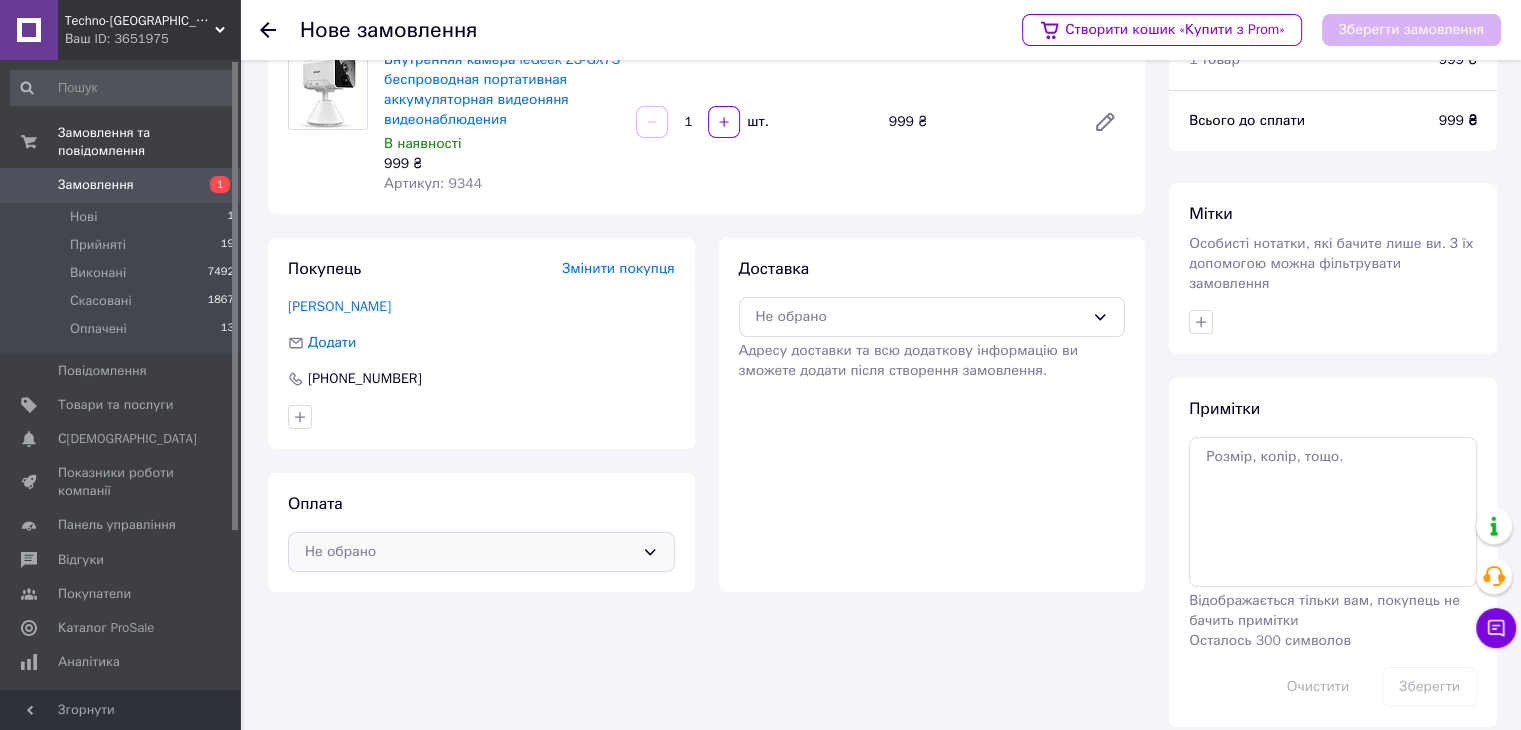 click on "Не обрано" at bounding box center (469, 552) 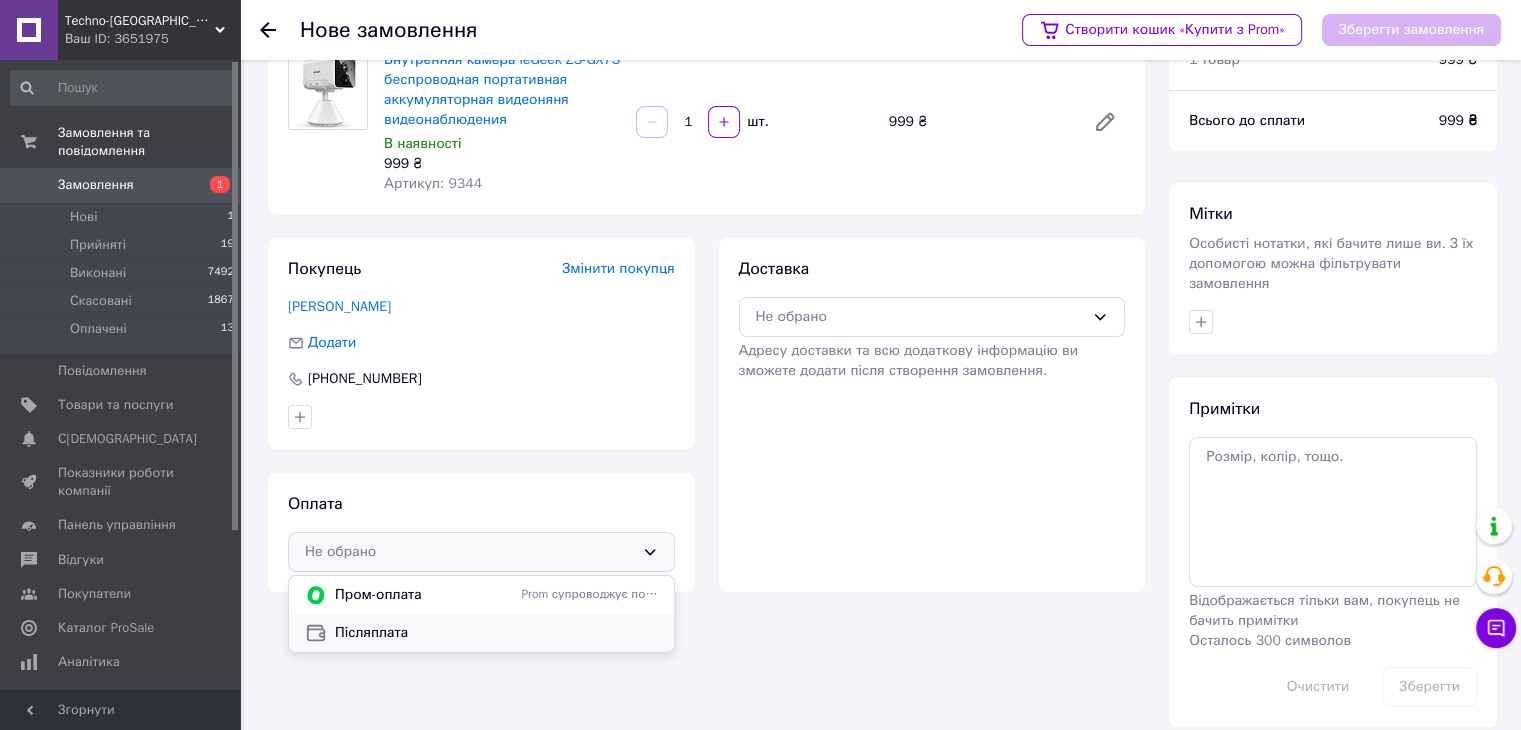 click on "Післяплата" at bounding box center (496, 633) 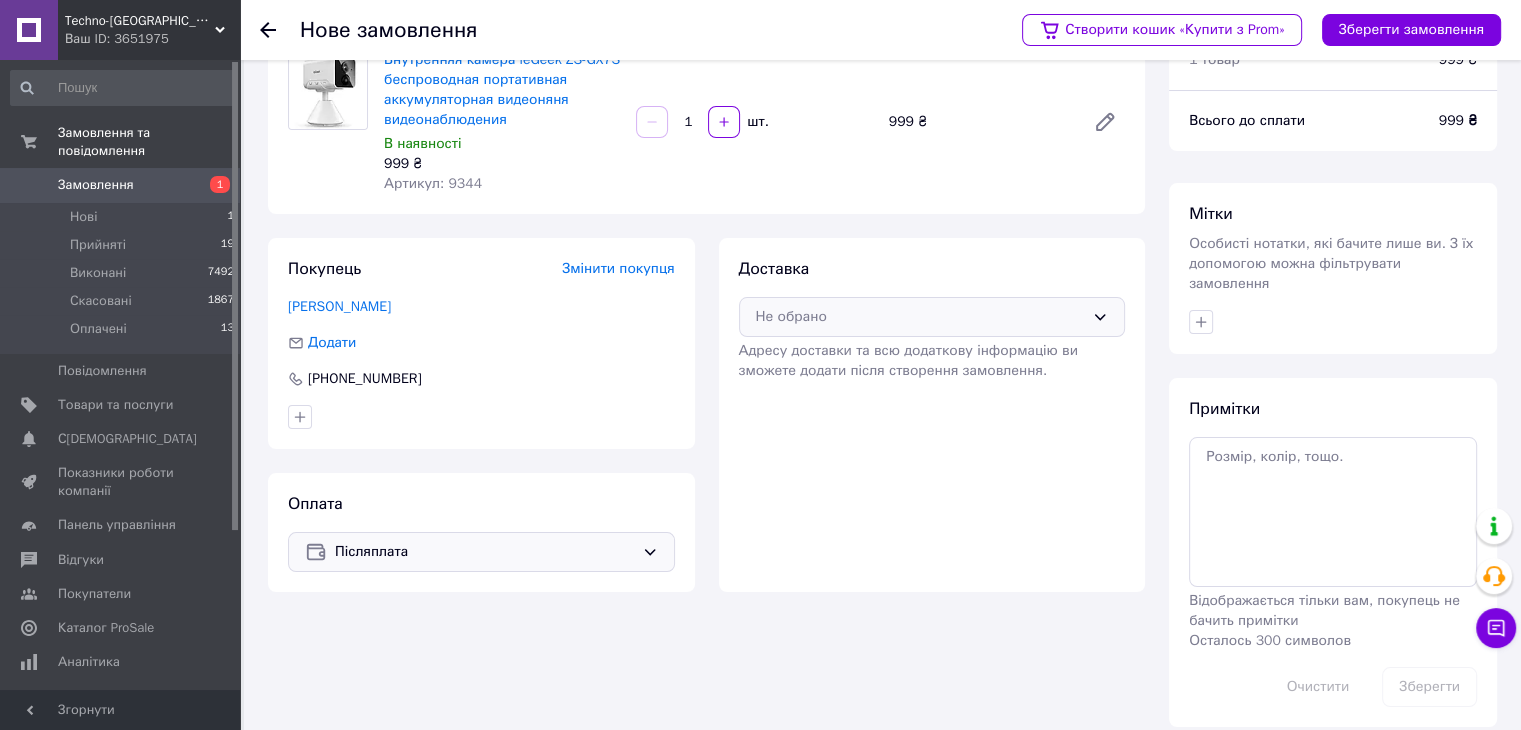 click on "Не обрано" at bounding box center [920, 317] 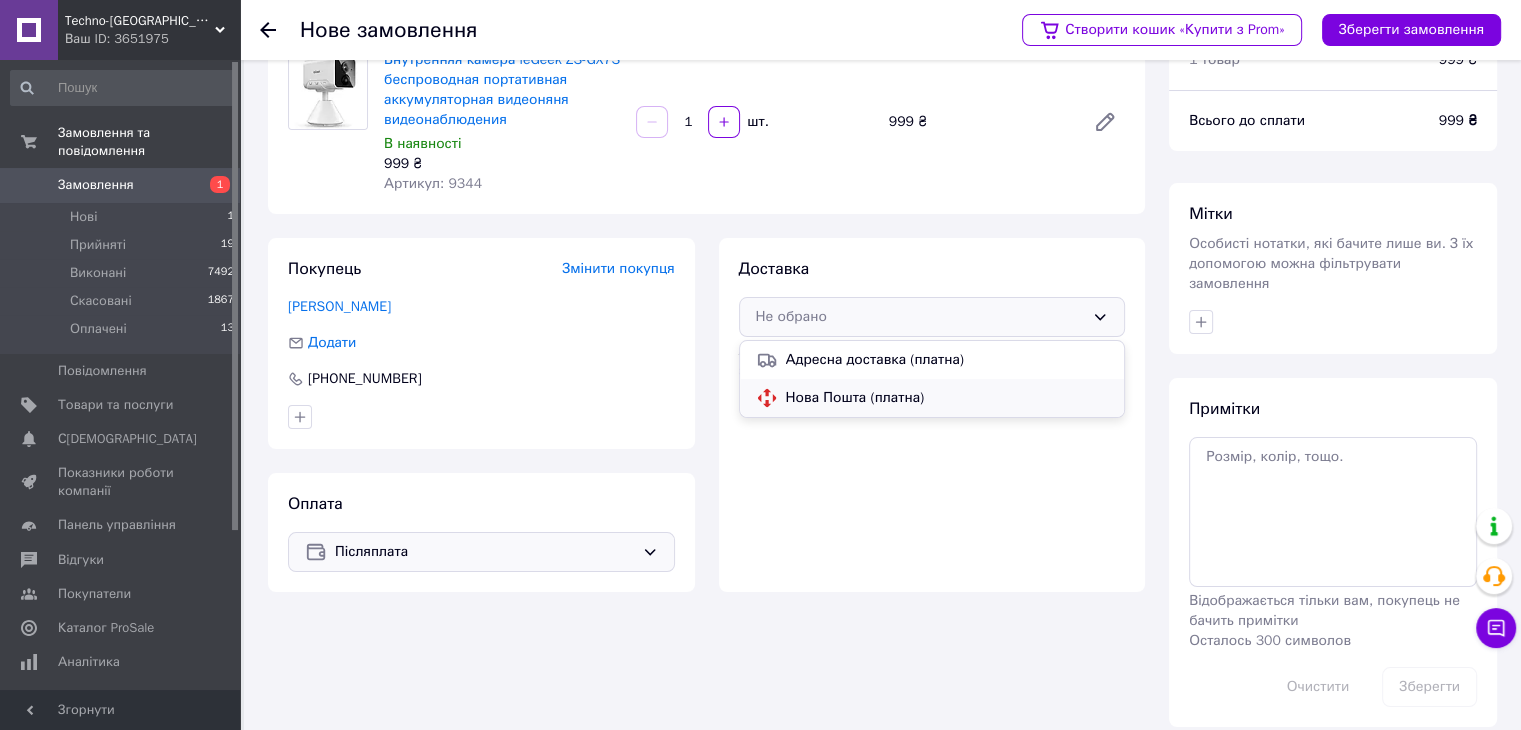 click on "Нова Пошта (платна)" at bounding box center (932, 398) 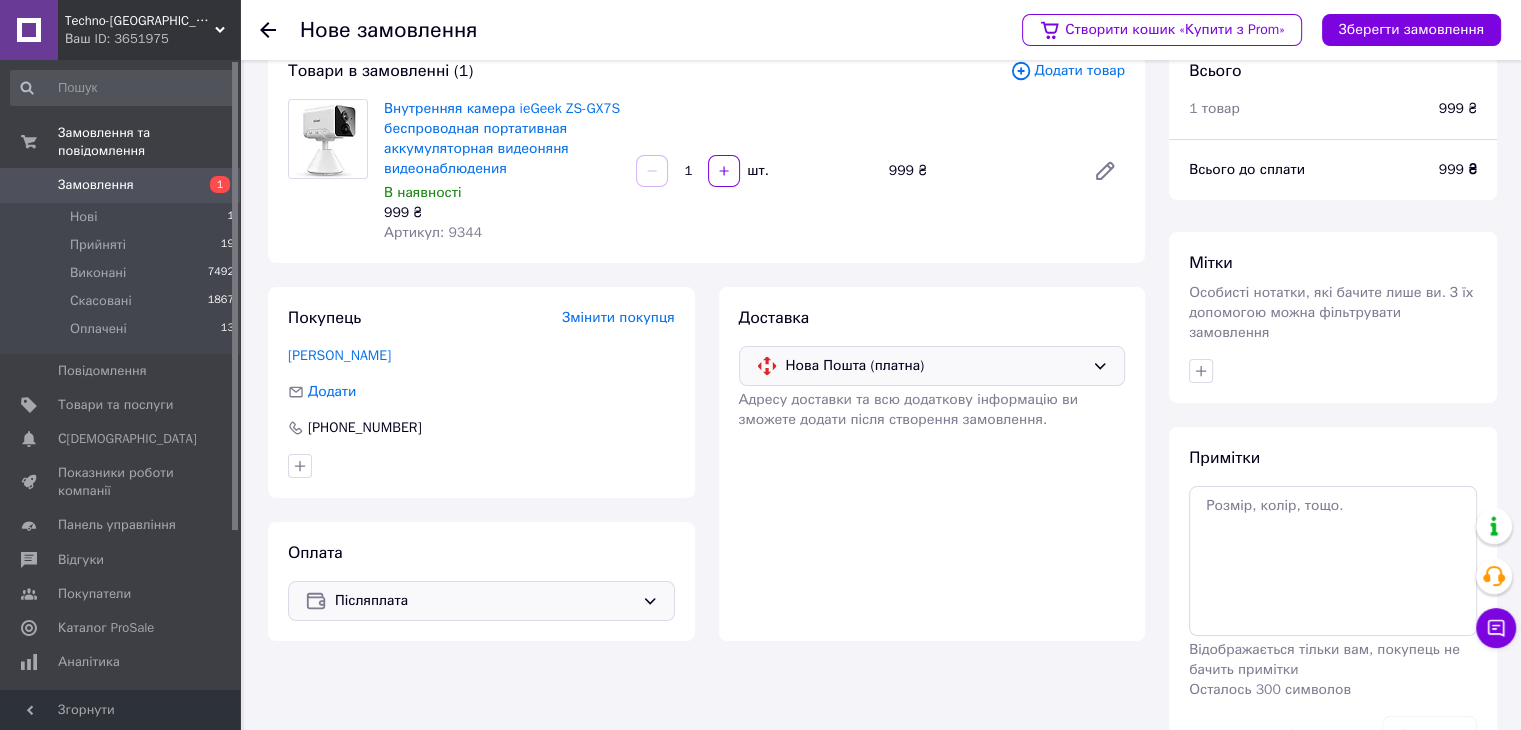scroll, scrollTop: 0, scrollLeft: 0, axis: both 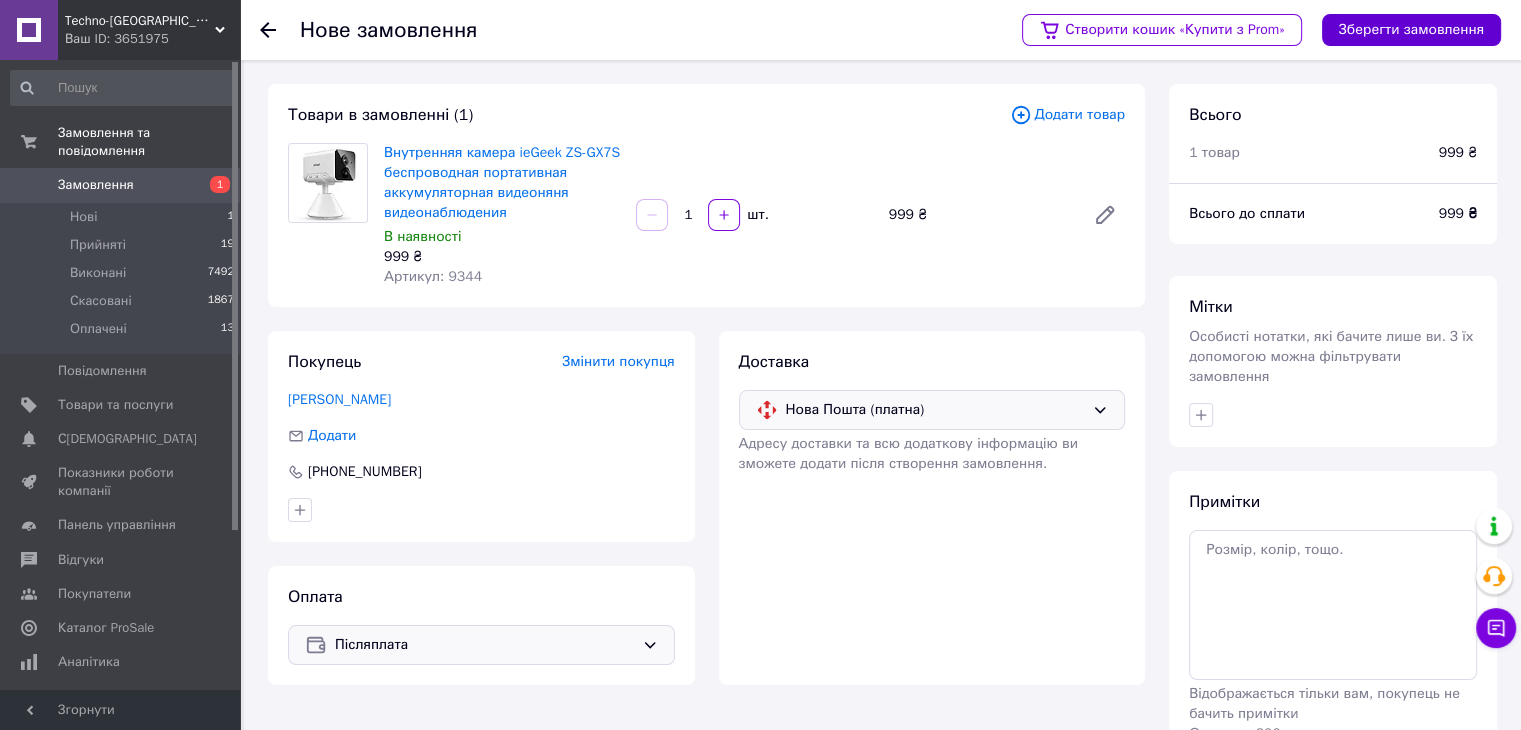 click on "Зберегти замовлення" at bounding box center [1411, 30] 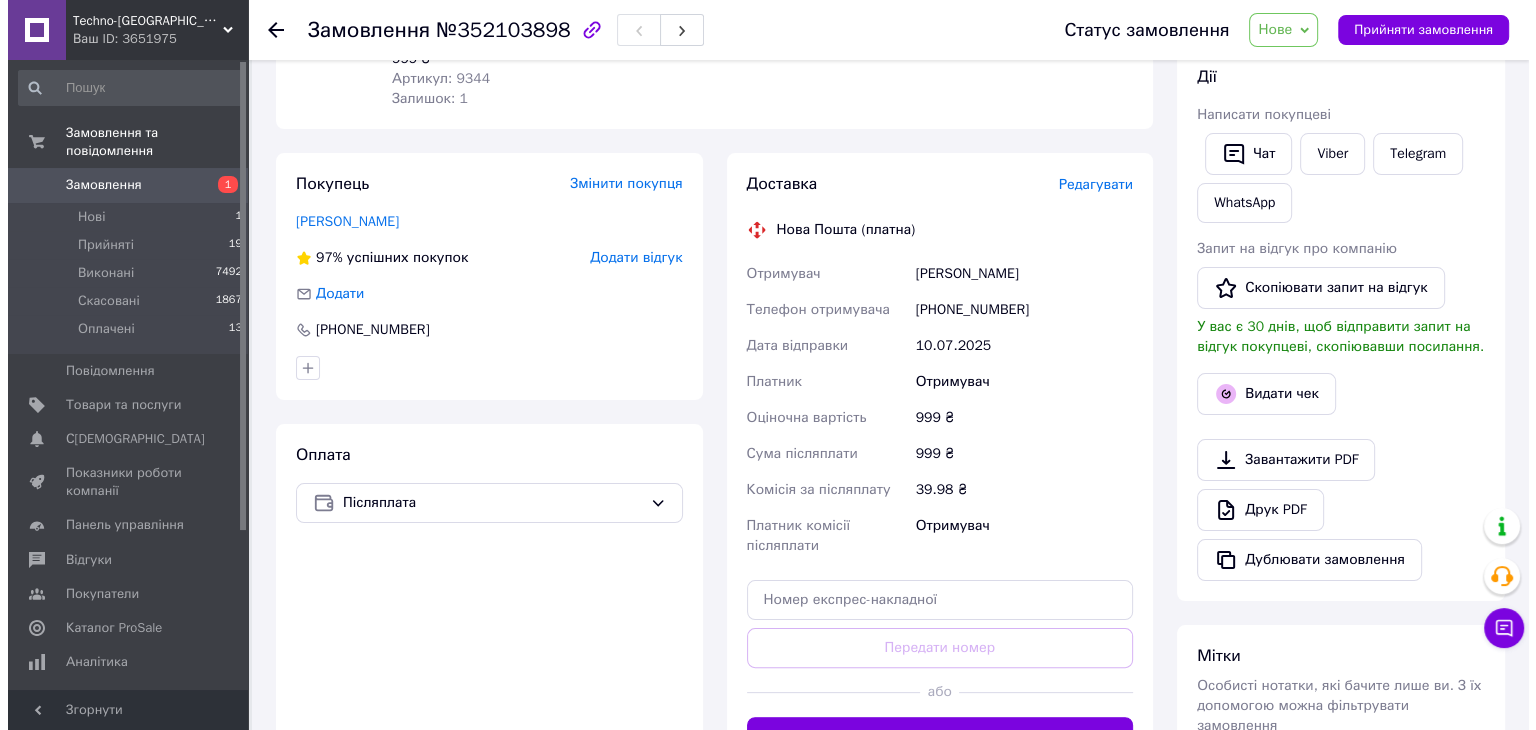 scroll, scrollTop: 300, scrollLeft: 0, axis: vertical 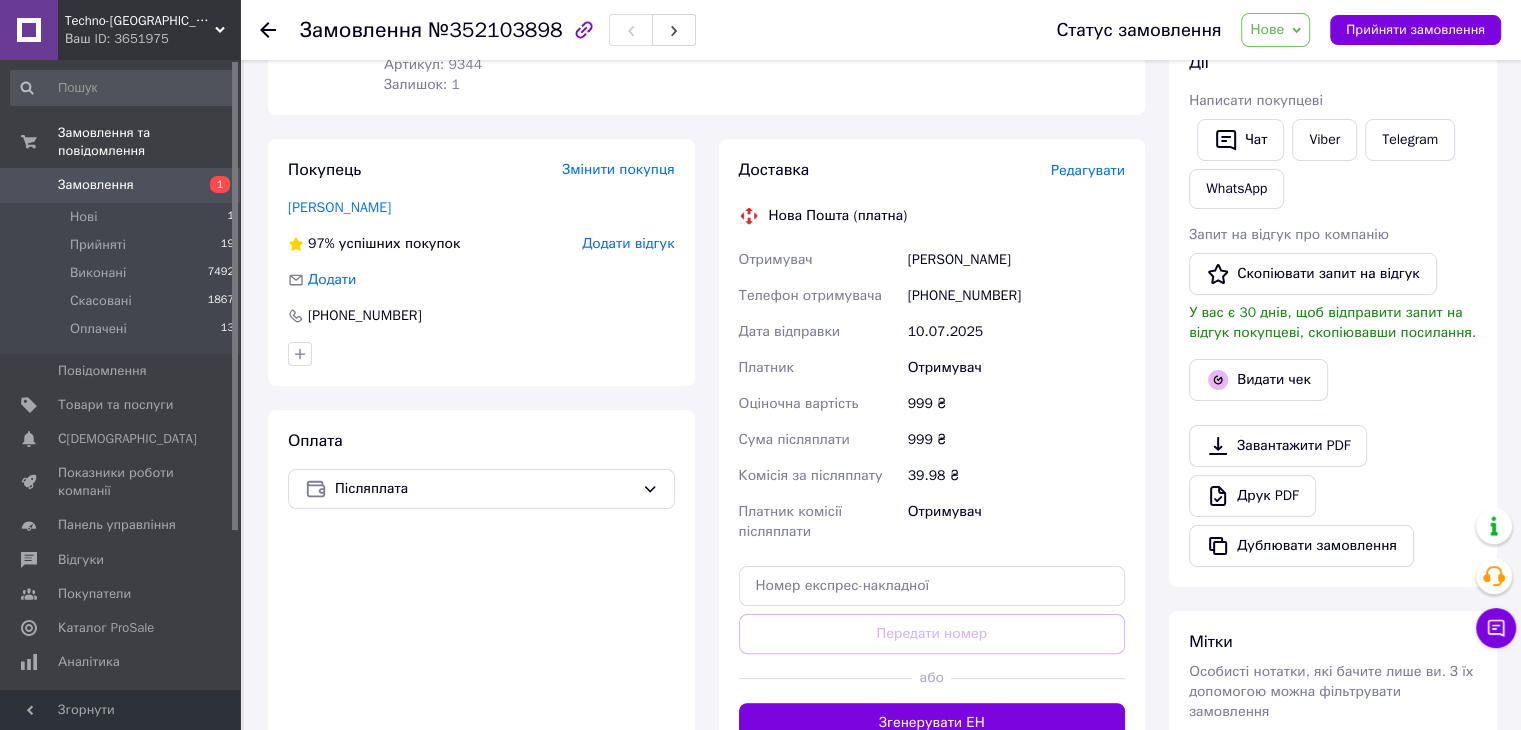 click on "Редагувати" at bounding box center [1088, 170] 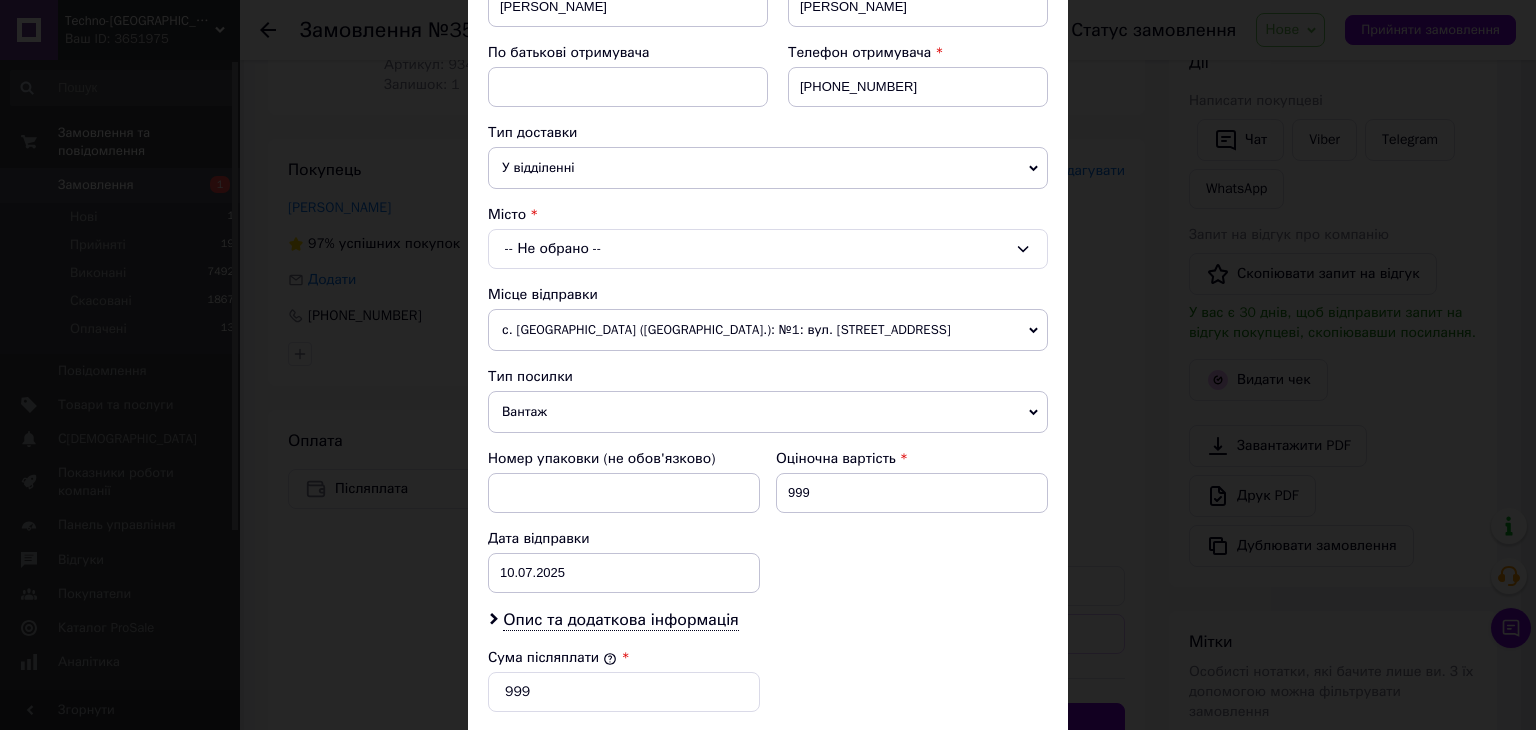 scroll, scrollTop: 300, scrollLeft: 0, axis: vertical 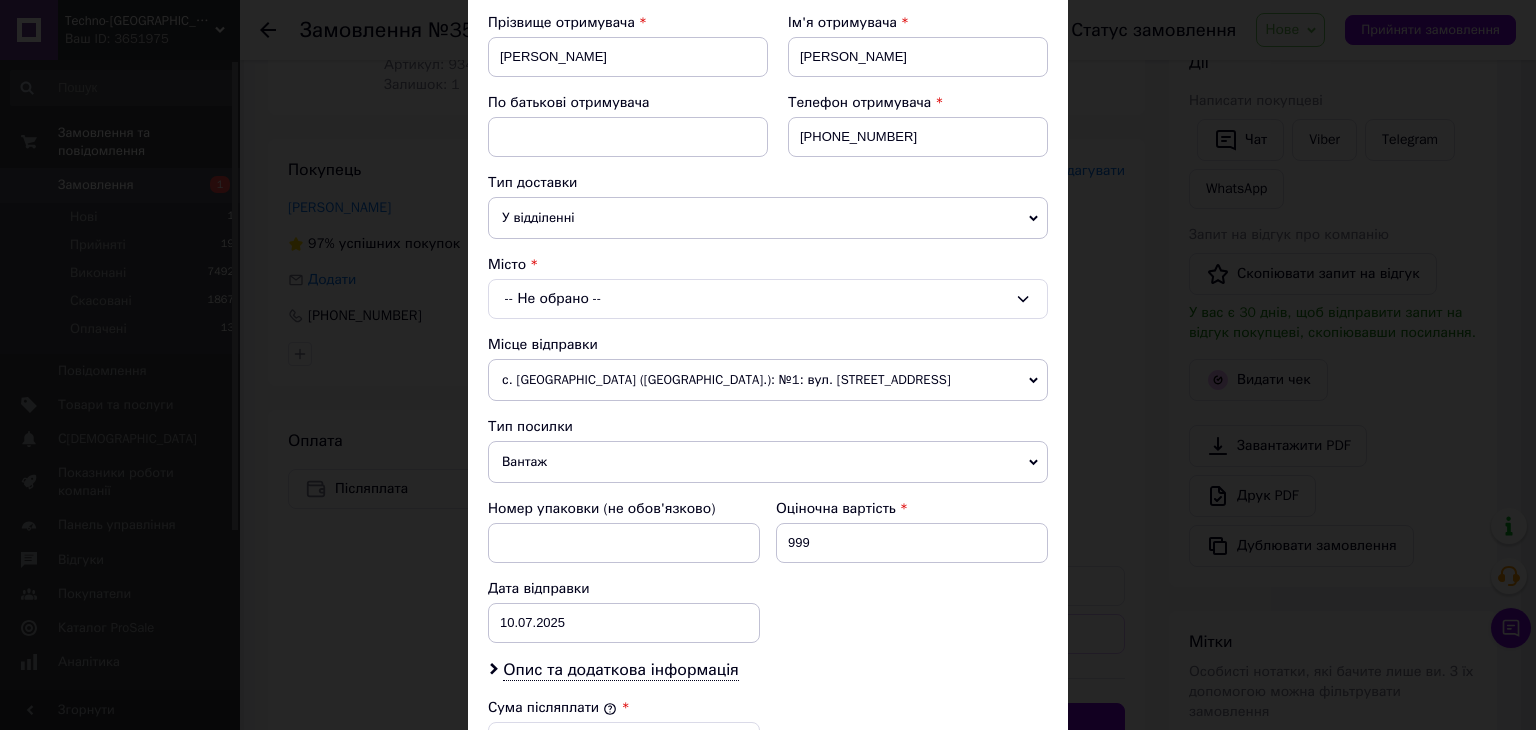 click on "-- Не обрано --" at bounding box center [768, 299] 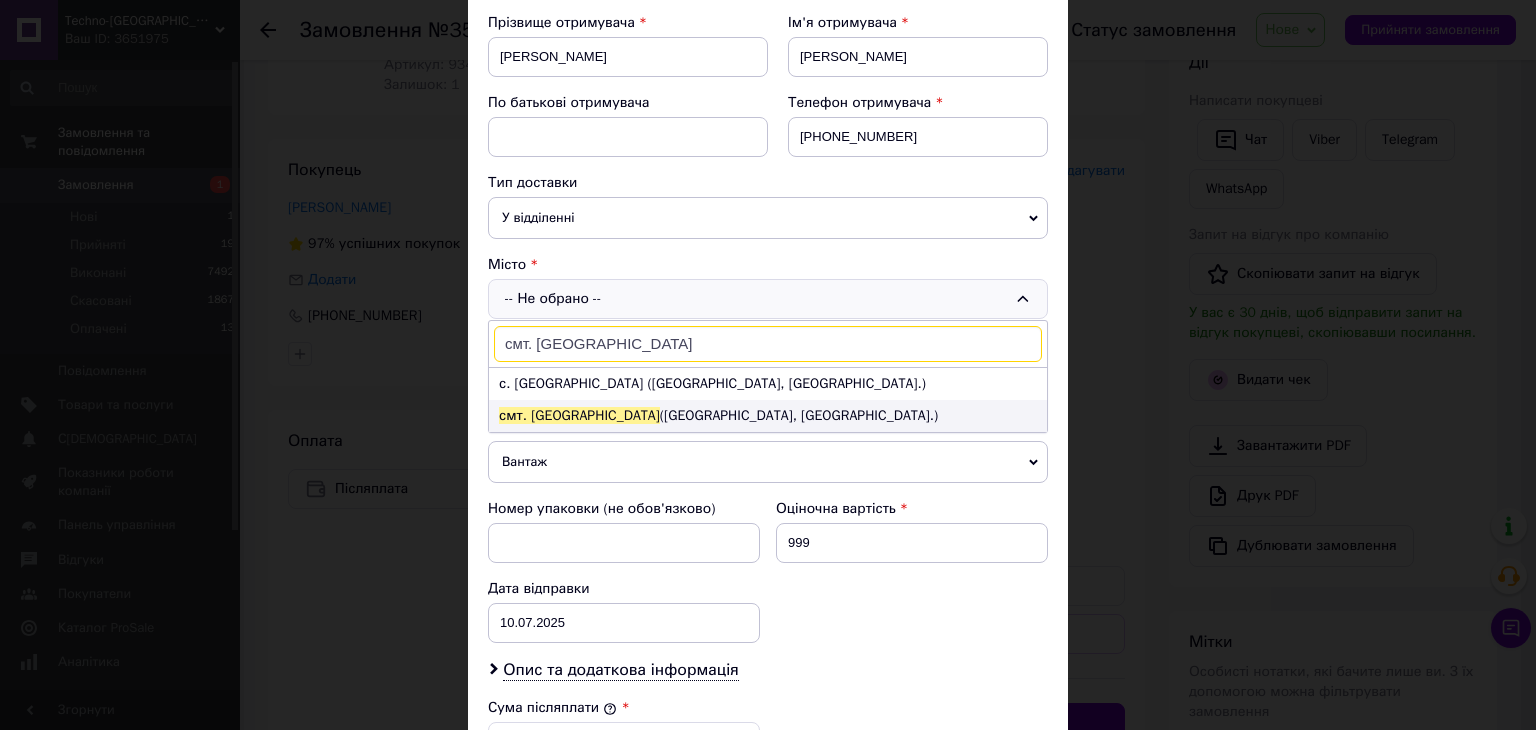 type on "смт. Юріївка" 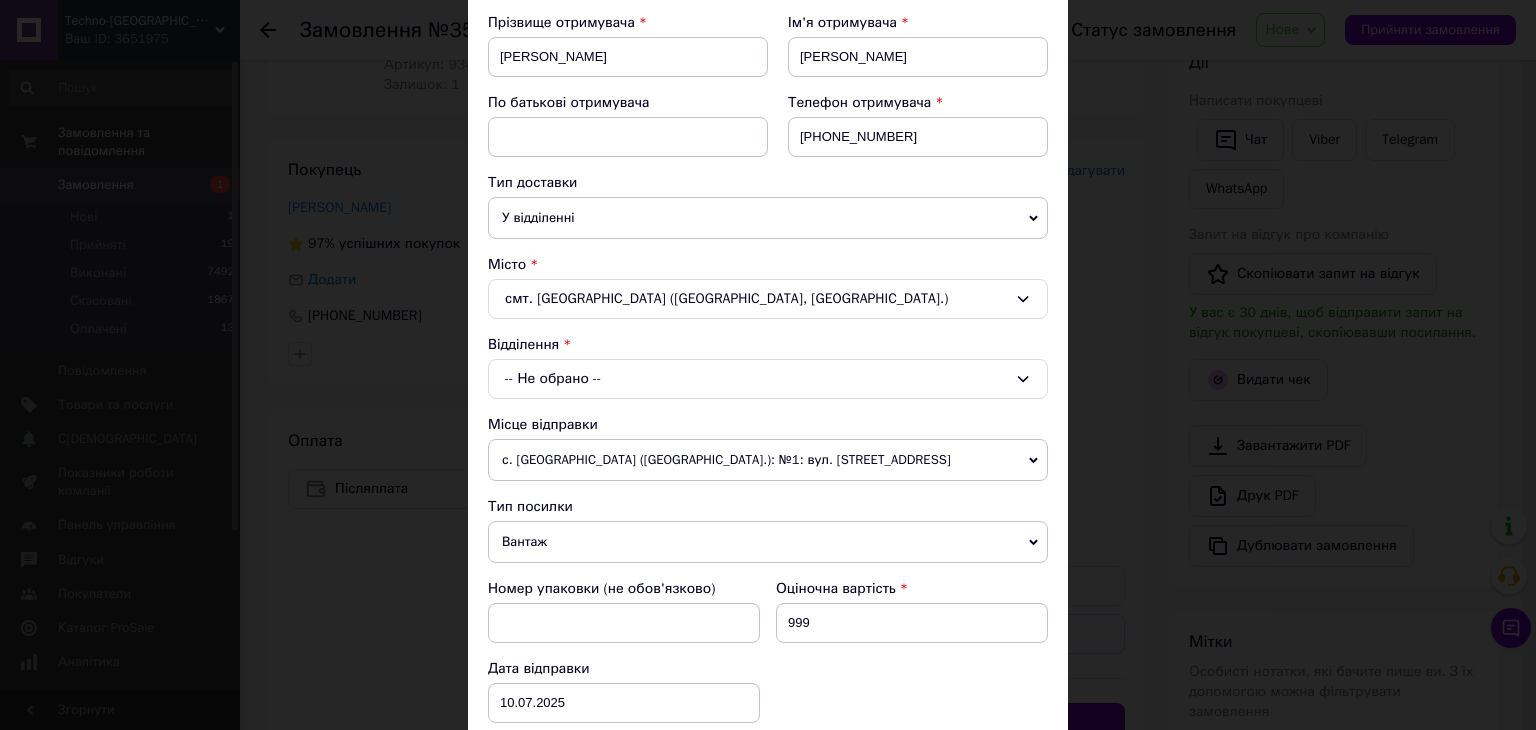 click on "-- Не обрано --" at bounding box center (768, 379) 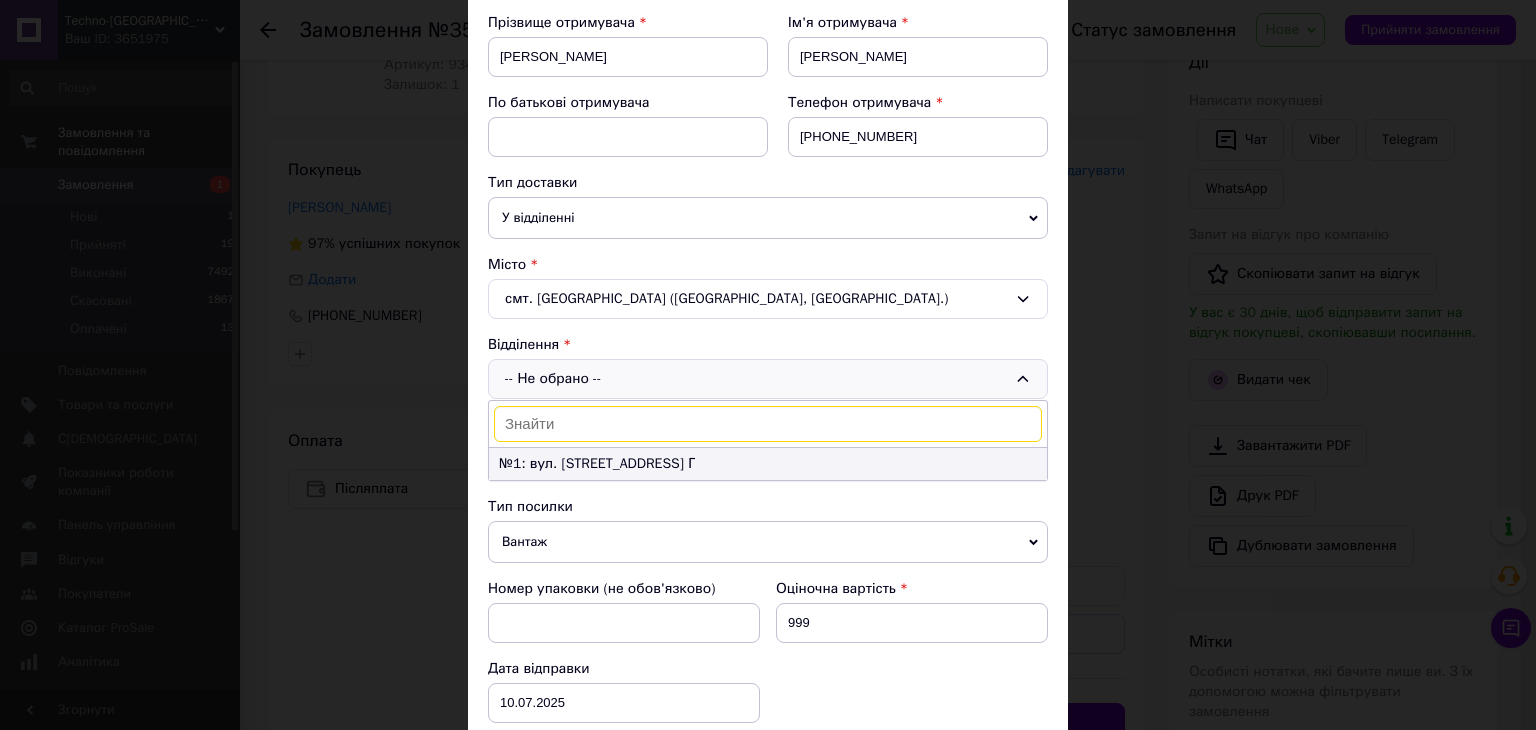 click on "№1: вул. Центральна, 104 Г" at bounding box center [768, 464] 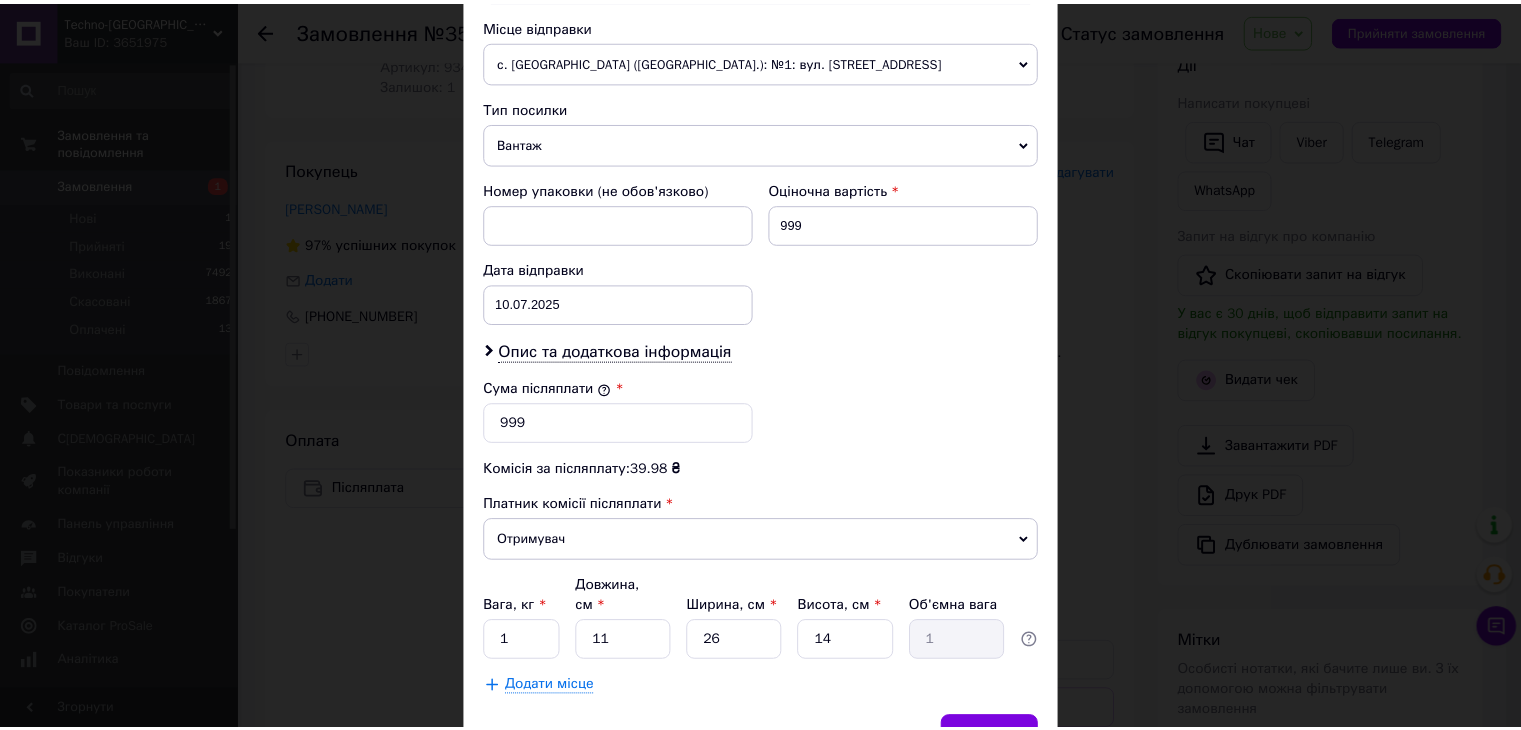 scroll, scrollTop: 700, scrollLeft: 0, axis: vertical 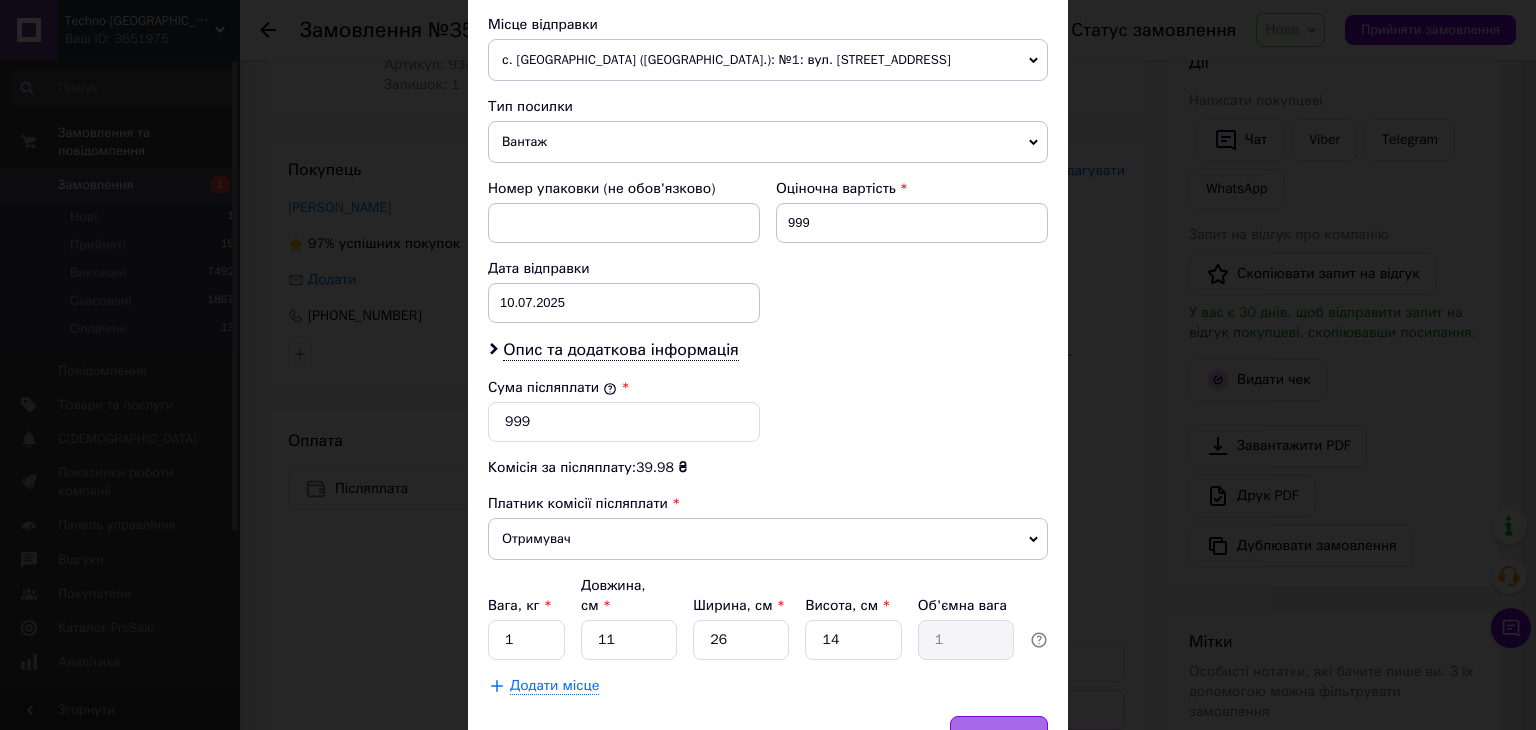 click on "Зберегти" at bounding box center [999, 736] 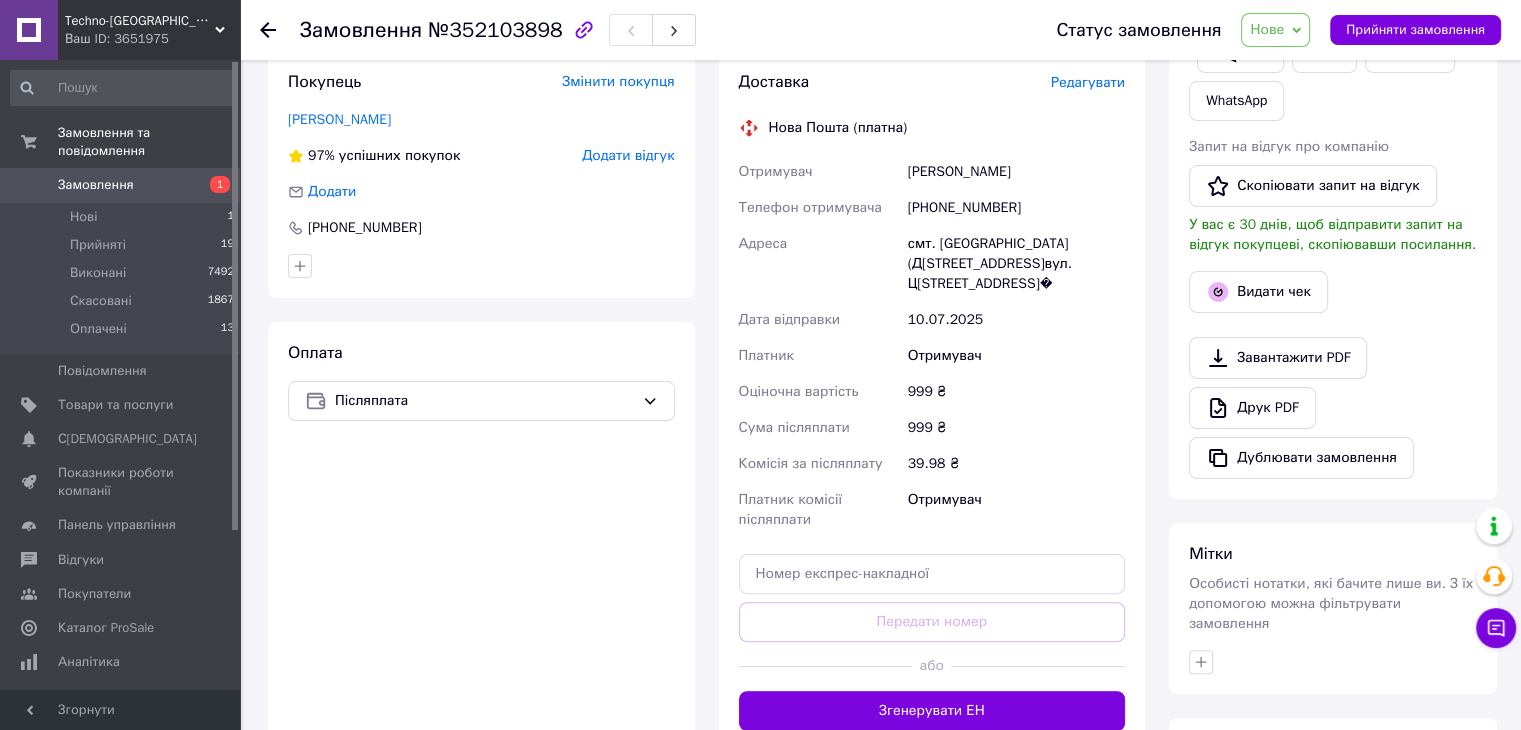 scroll, scrollTop: 500, scrollLeft: 0, axis: vertical 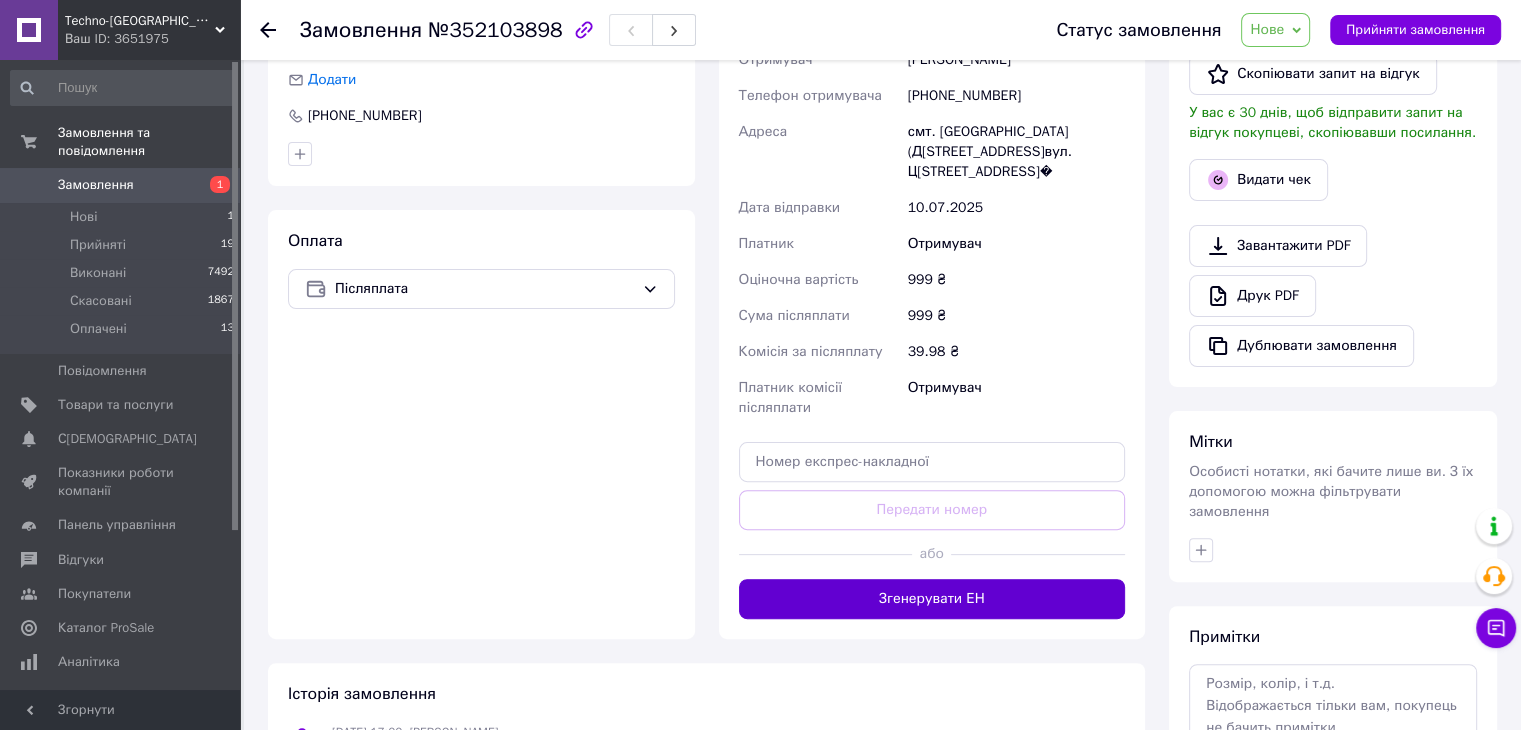 click on "Згенерувати ЕН" at bounding box center (932, 599) 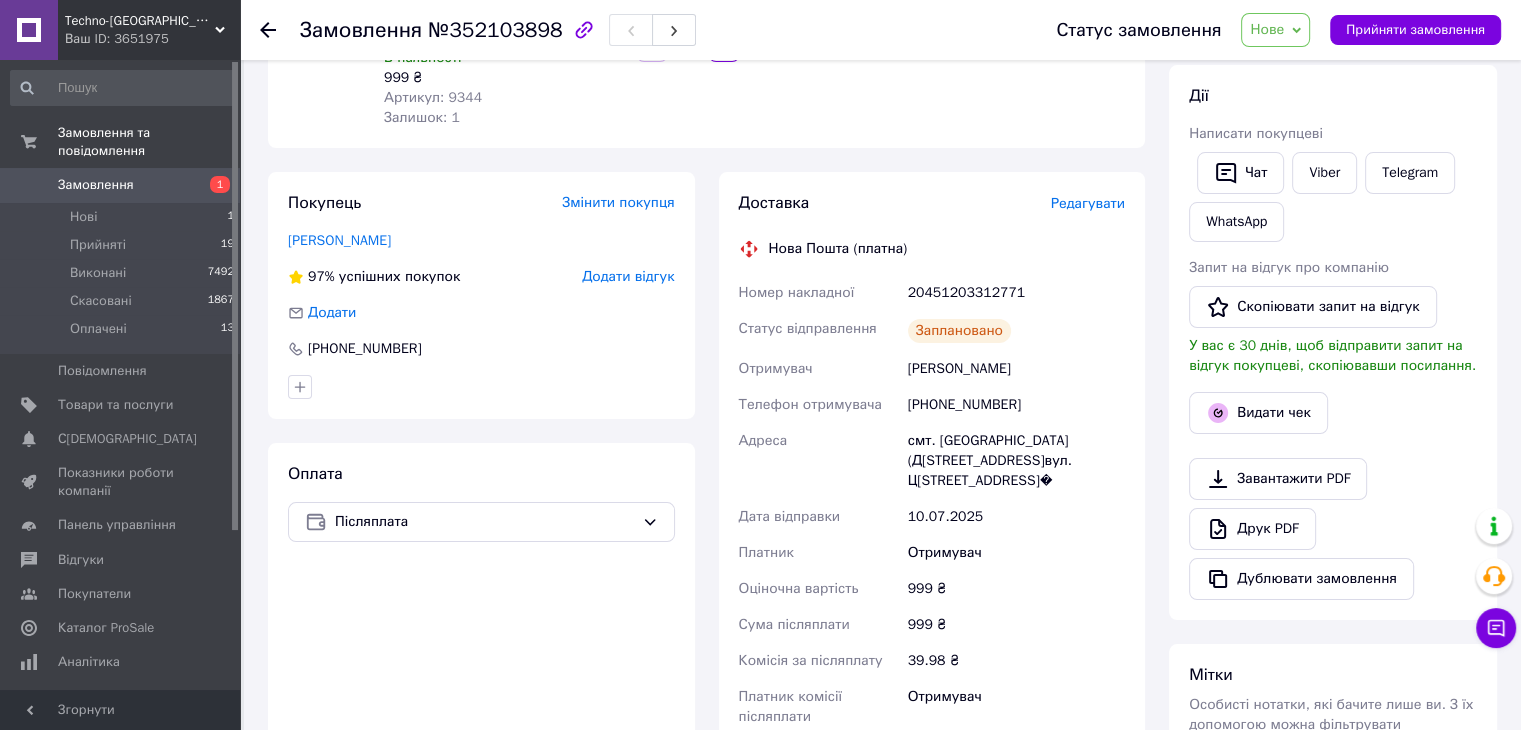scroll, scrollTop: 200, scrollLeft: 0, axis: vertical 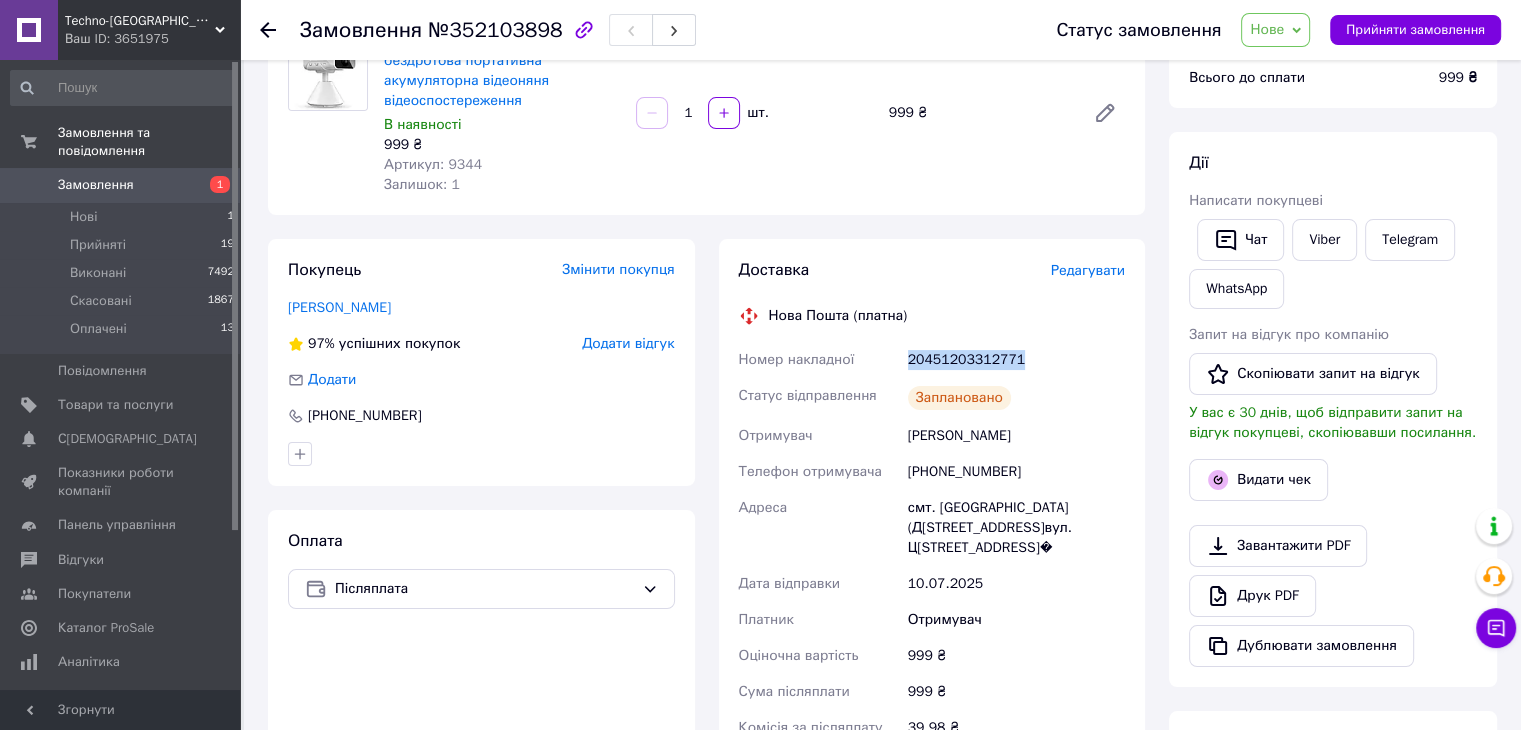 drag, startPoint x: 1023, startPoint y: 357, endPoint x: 907, endPoint y: 361, distance: 116.06895 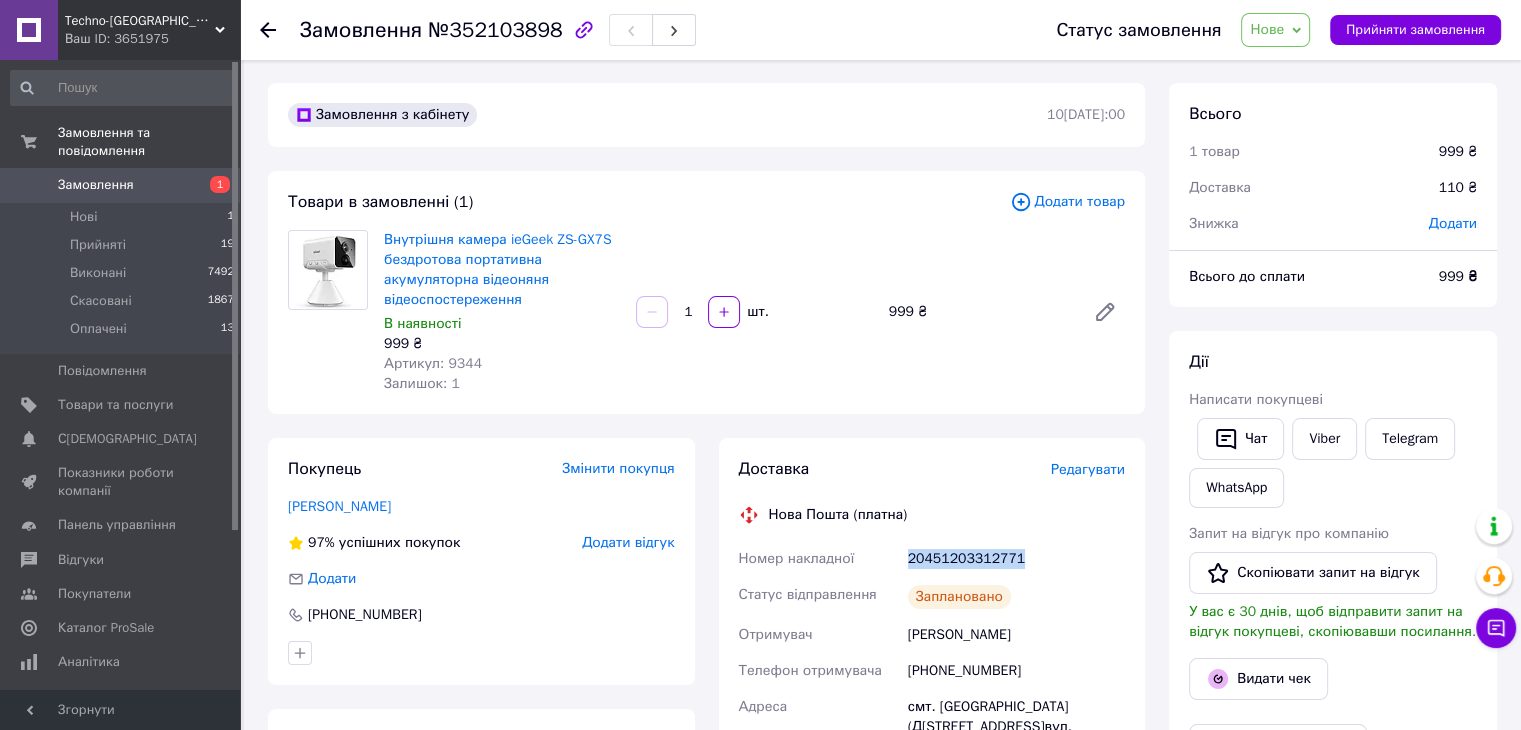 scroll, scrollTop: 0, scrollLeft: 0, axis: both 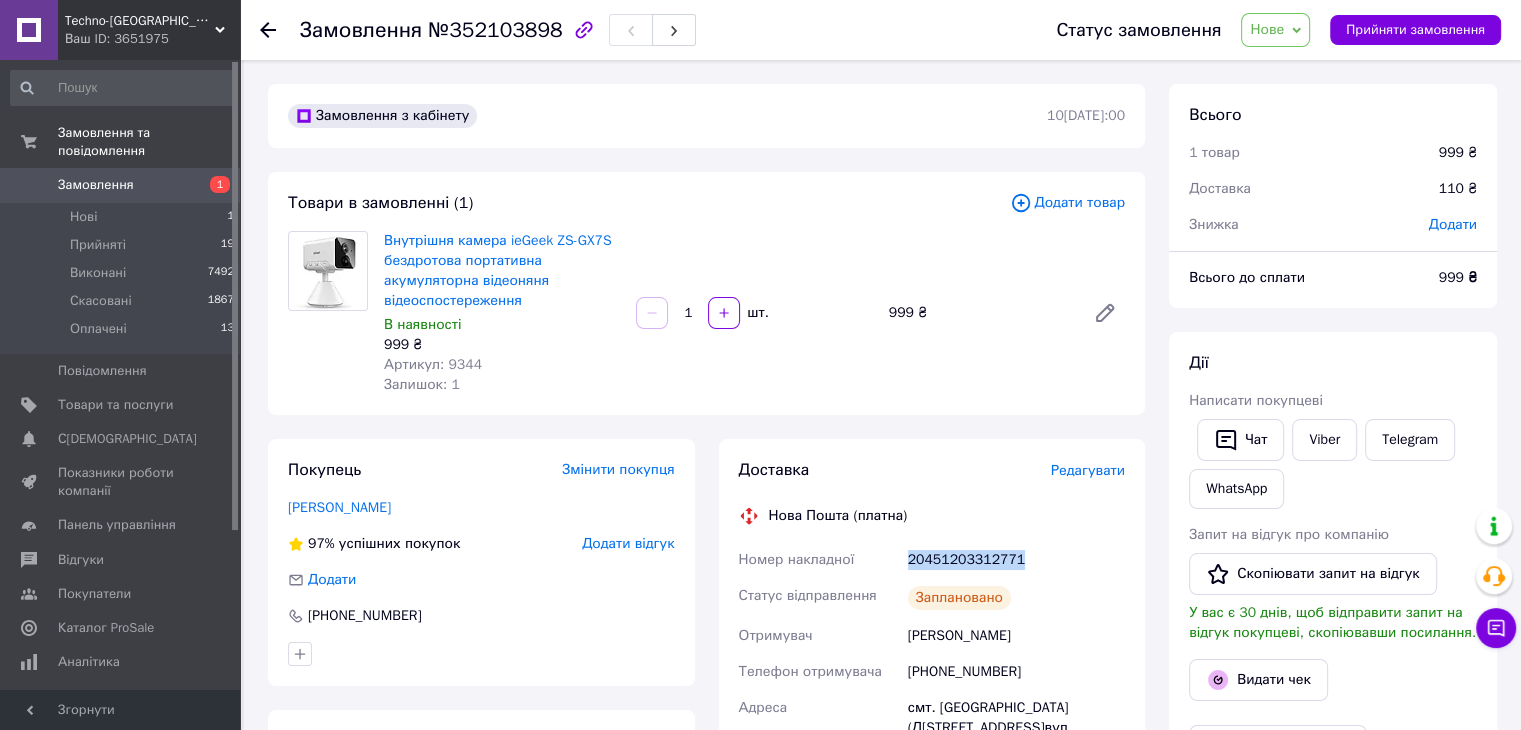 click on "Замовлення" at bounding box center (96, 185) 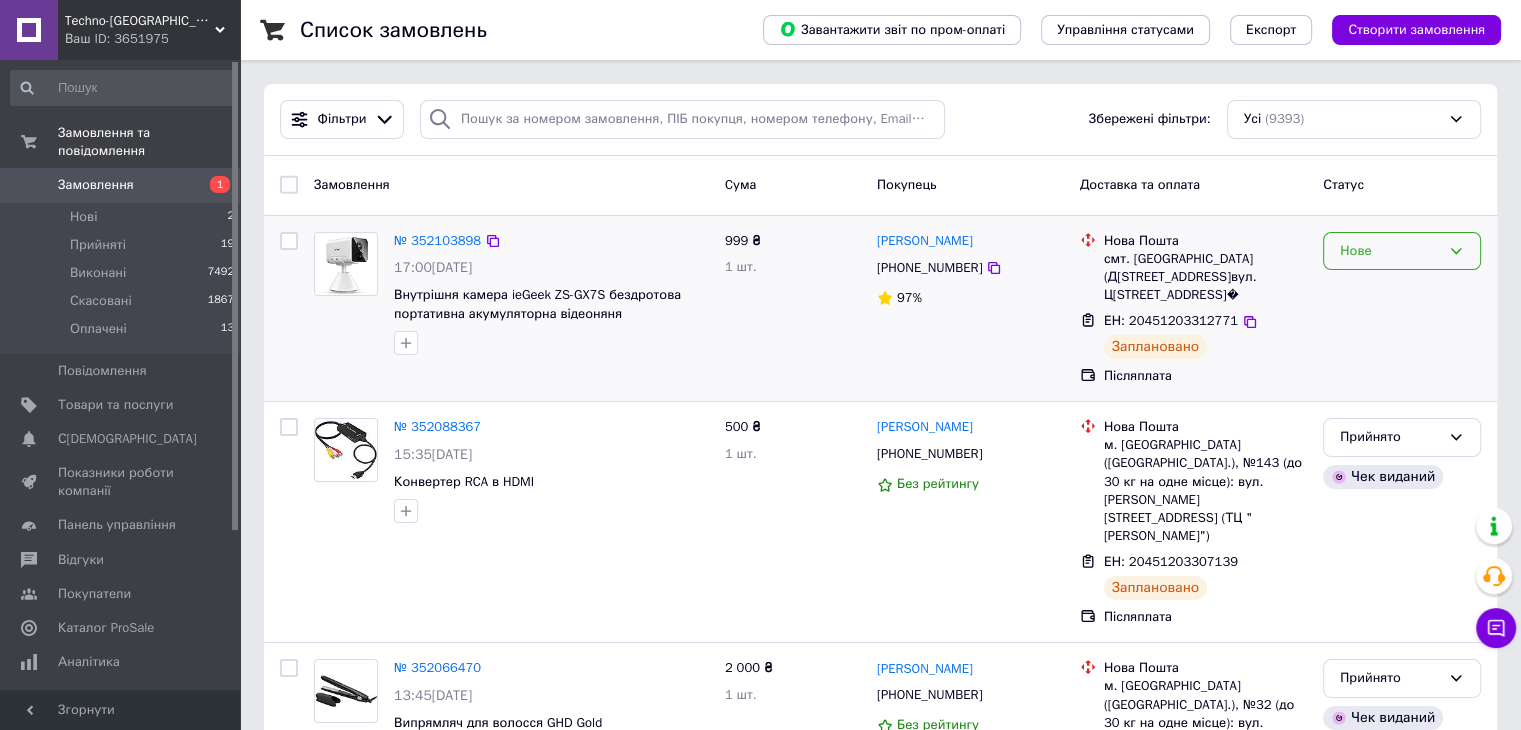 click on "Нове" at bounding box center (1390, 251) 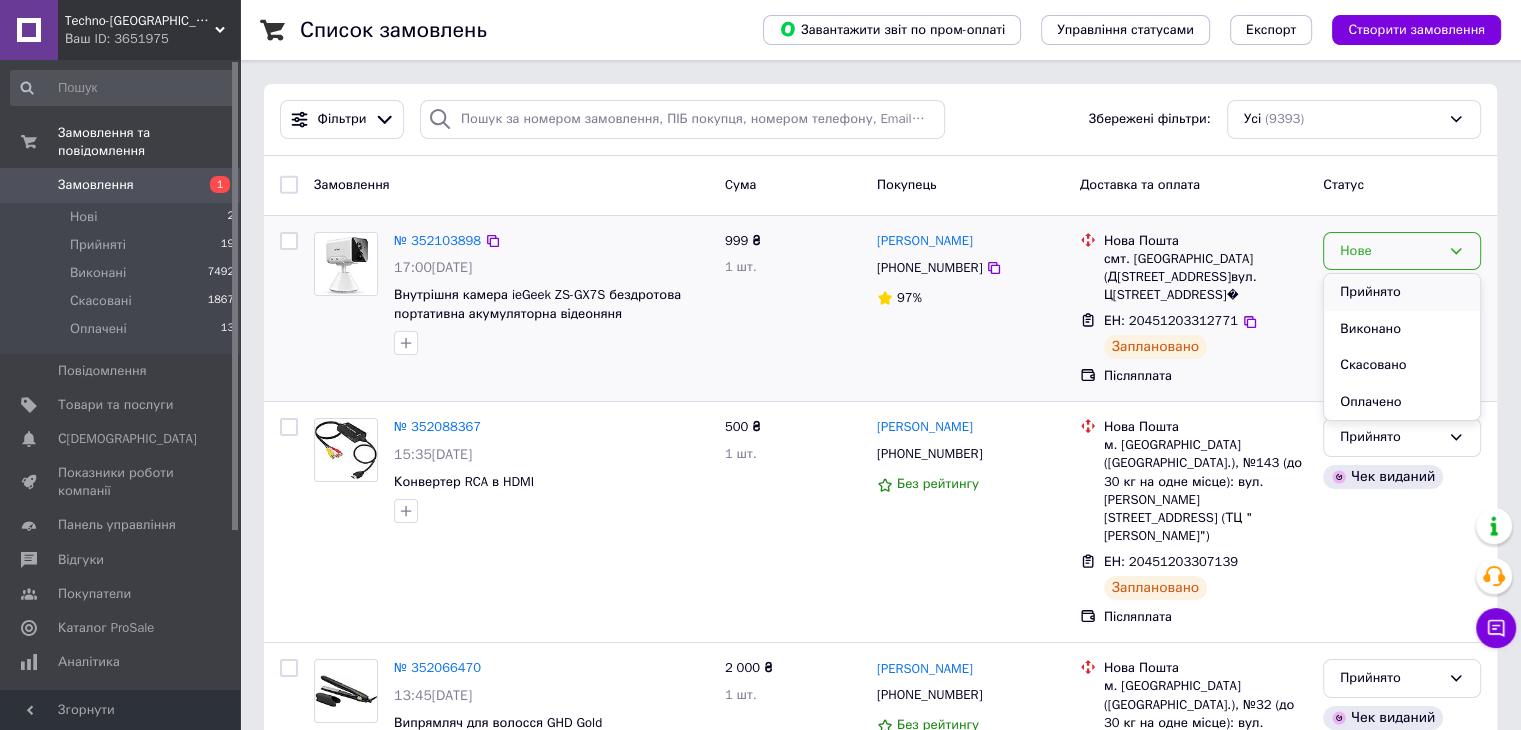 click on "Прийнято" at bounding box center (1402, 292) 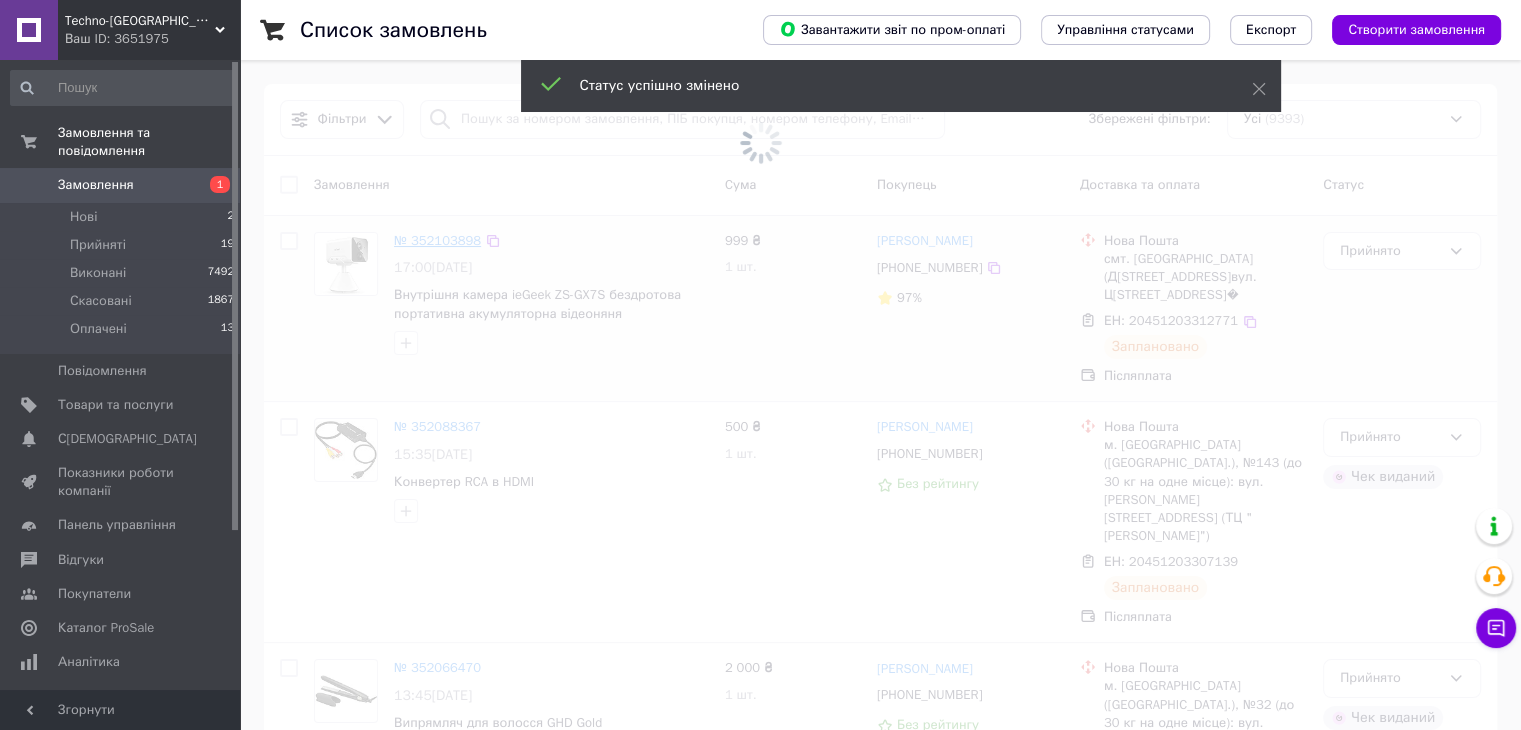click at bounding box center [760, 142] 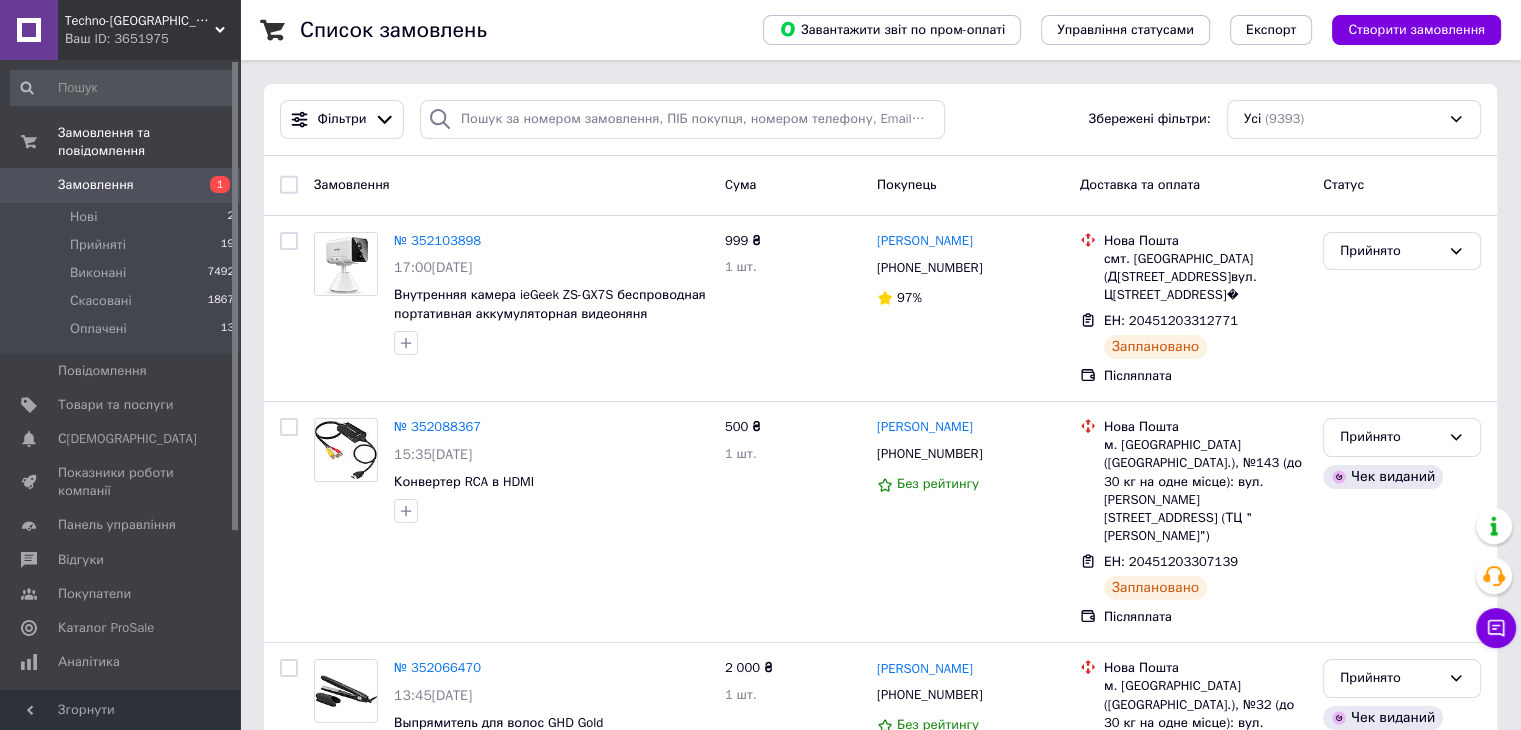 click on "№ 352103898" at bounding box center (437, 240) 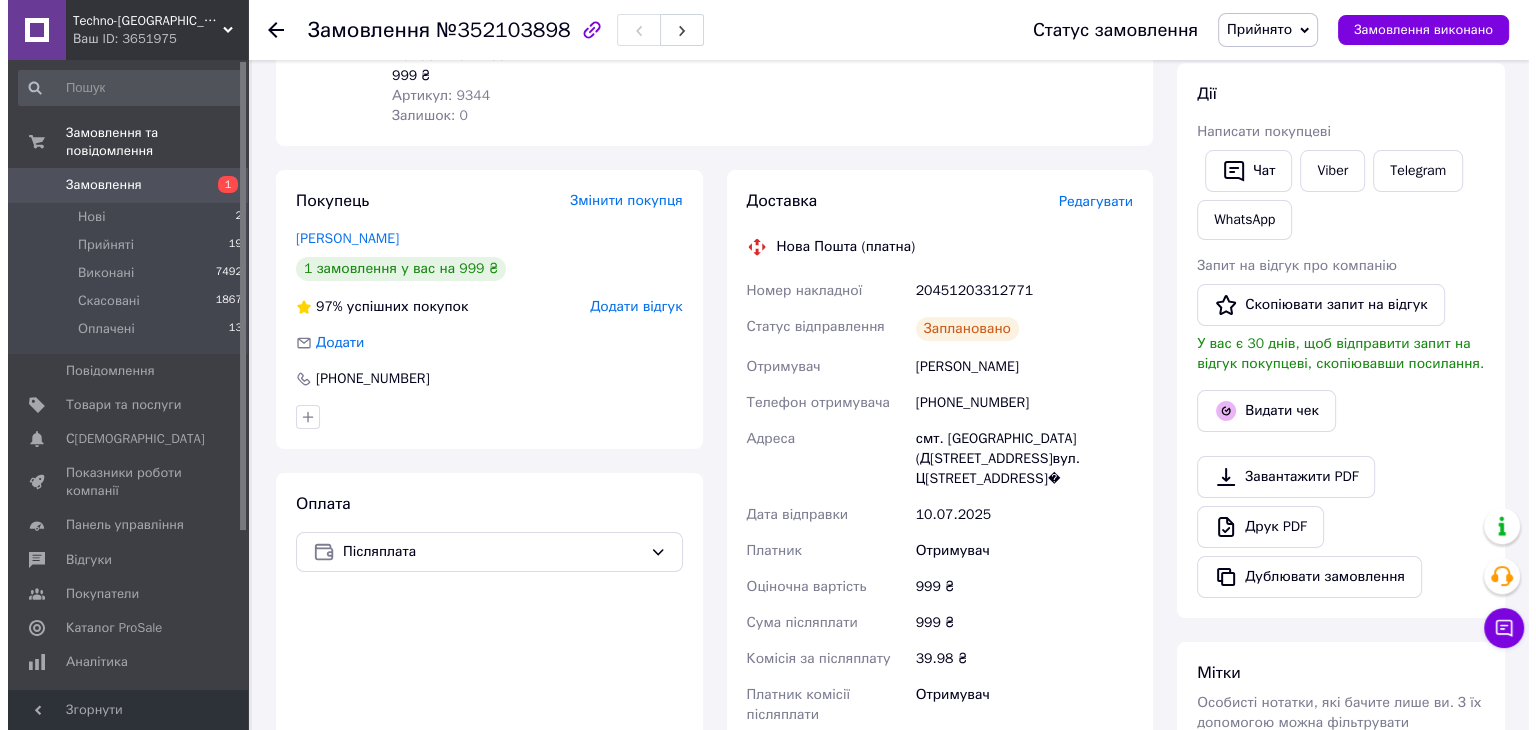 scroll, scrollTop: 300, scrollLeft: 0, axis: vertical 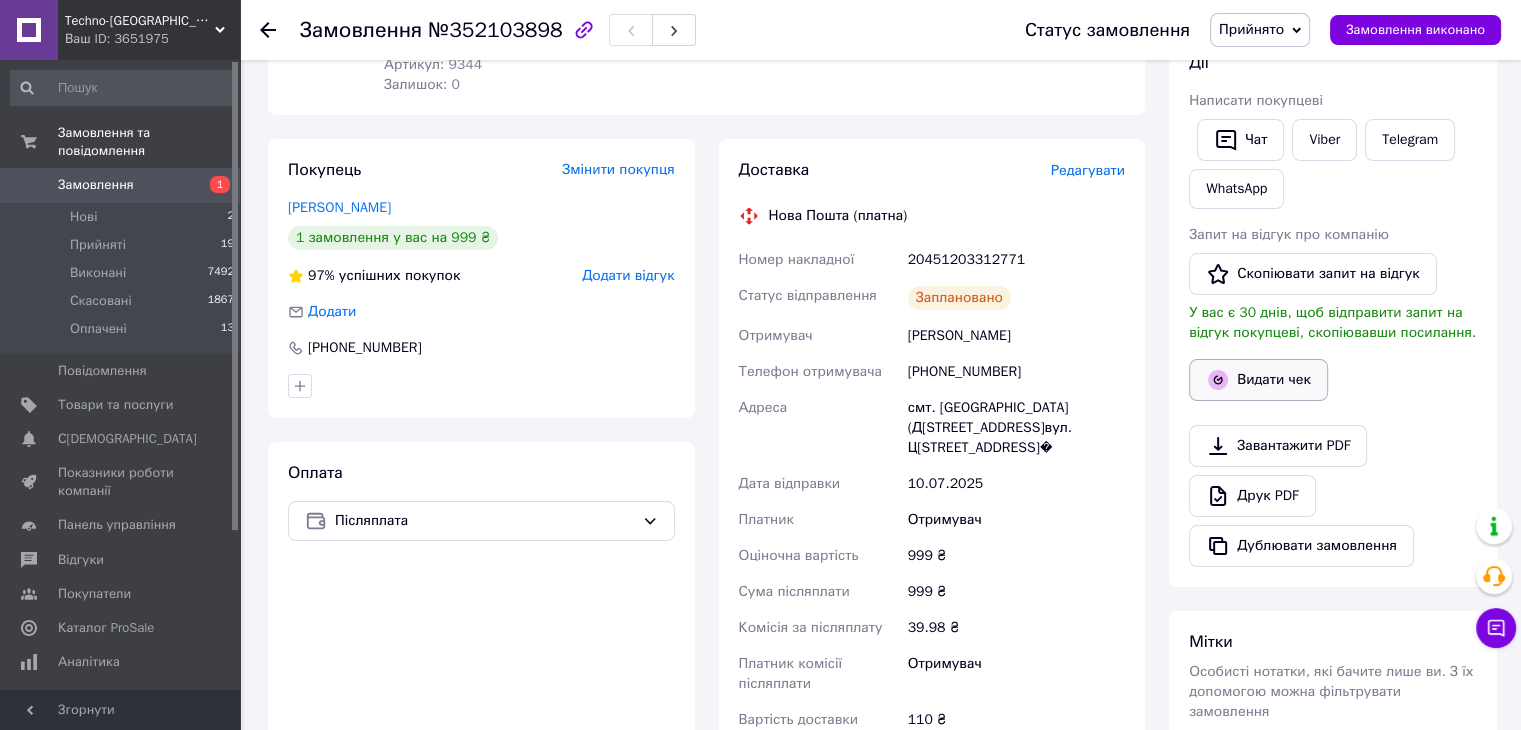 click on "Видати чек" at bounding box center [1258, 380] 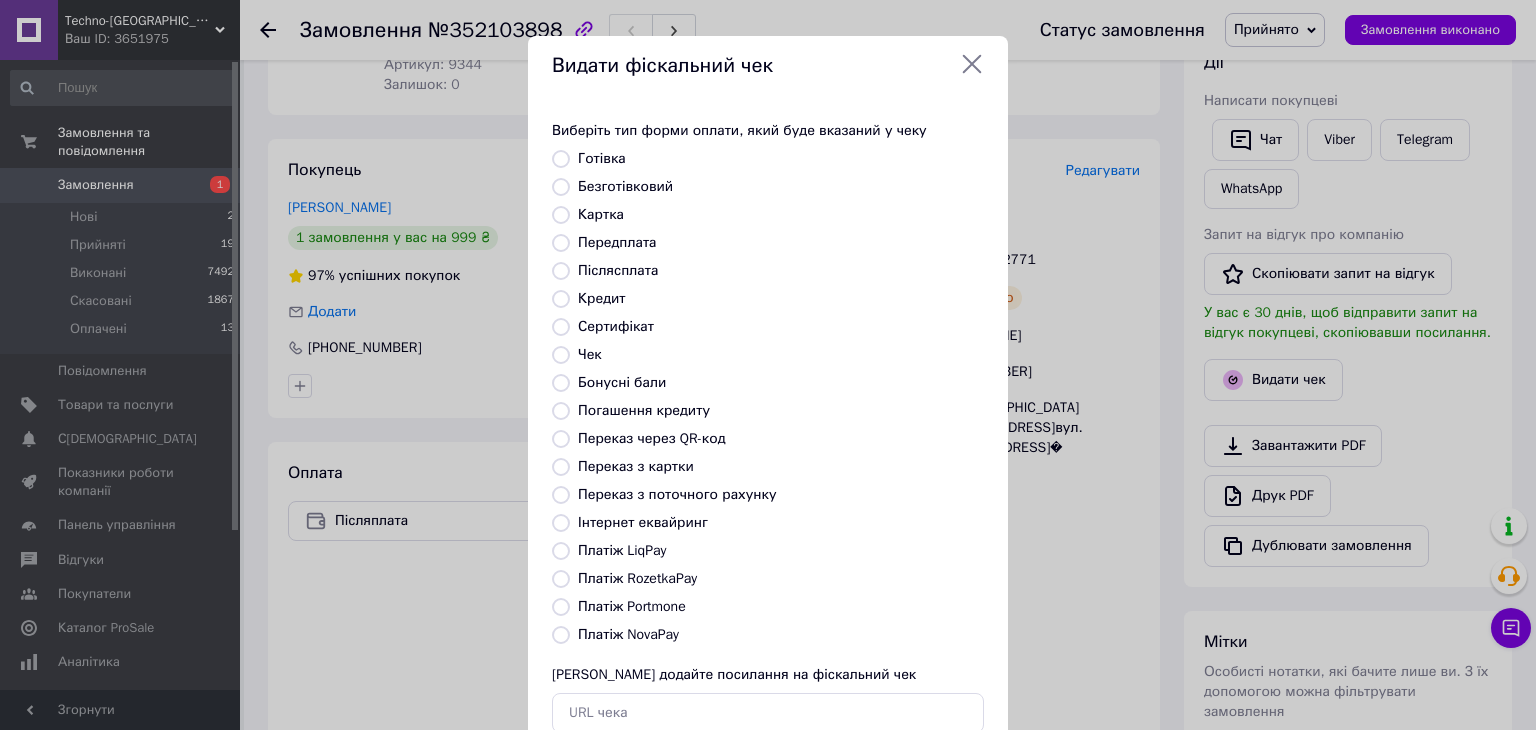 click on "Платіж NovaPay" at bounding box center [561, 635] 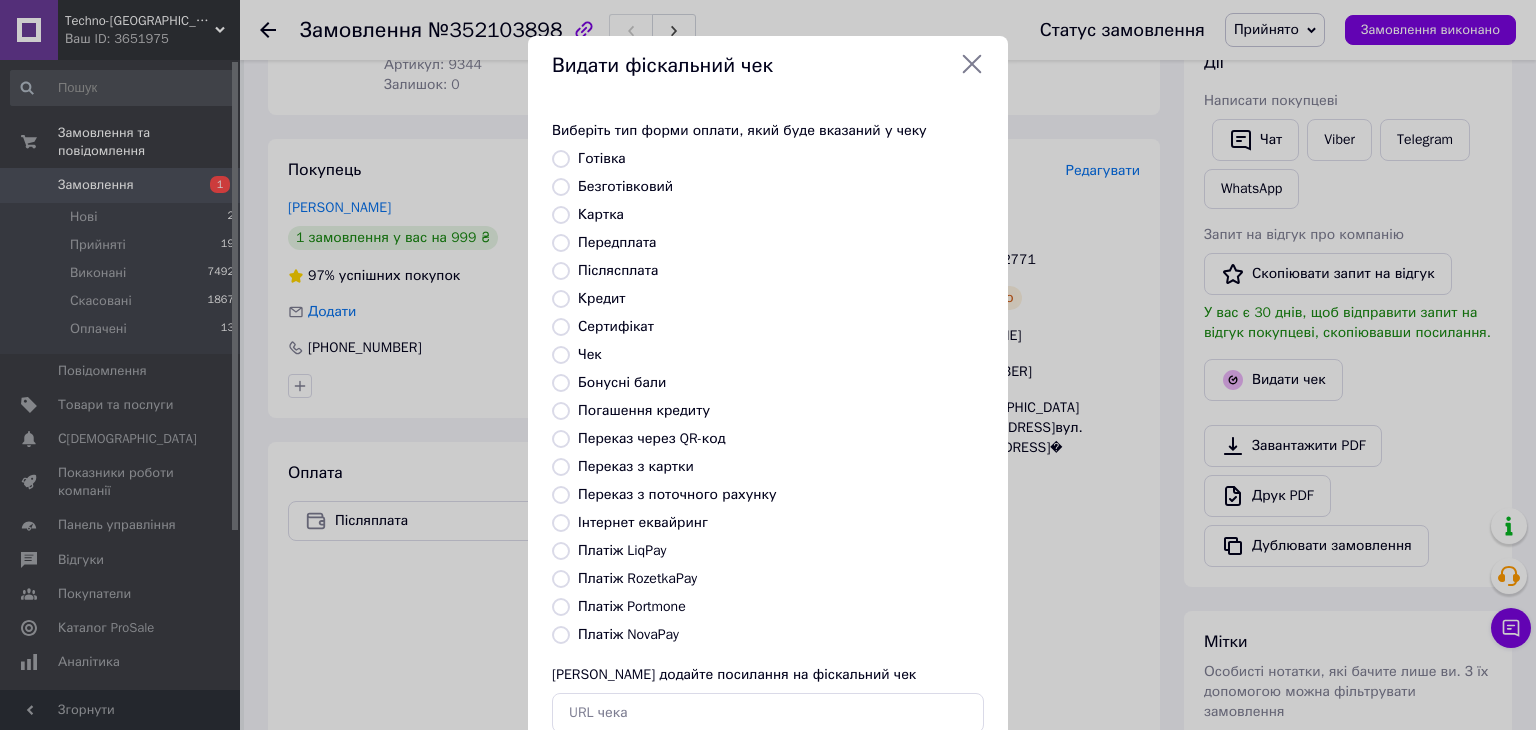 radio on "true" 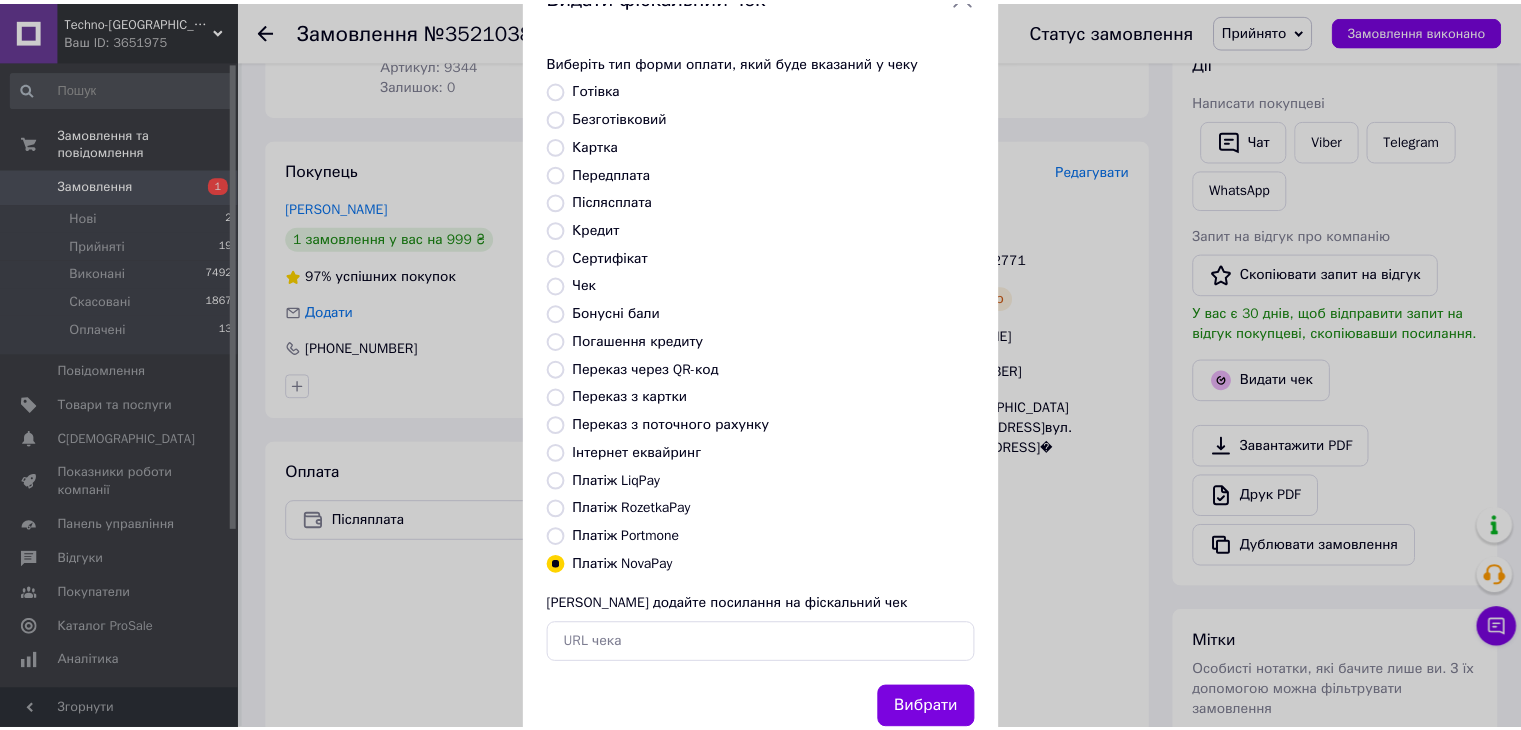 scroll, scrollTop: 128, scrollLeft: 0, axis: vertical 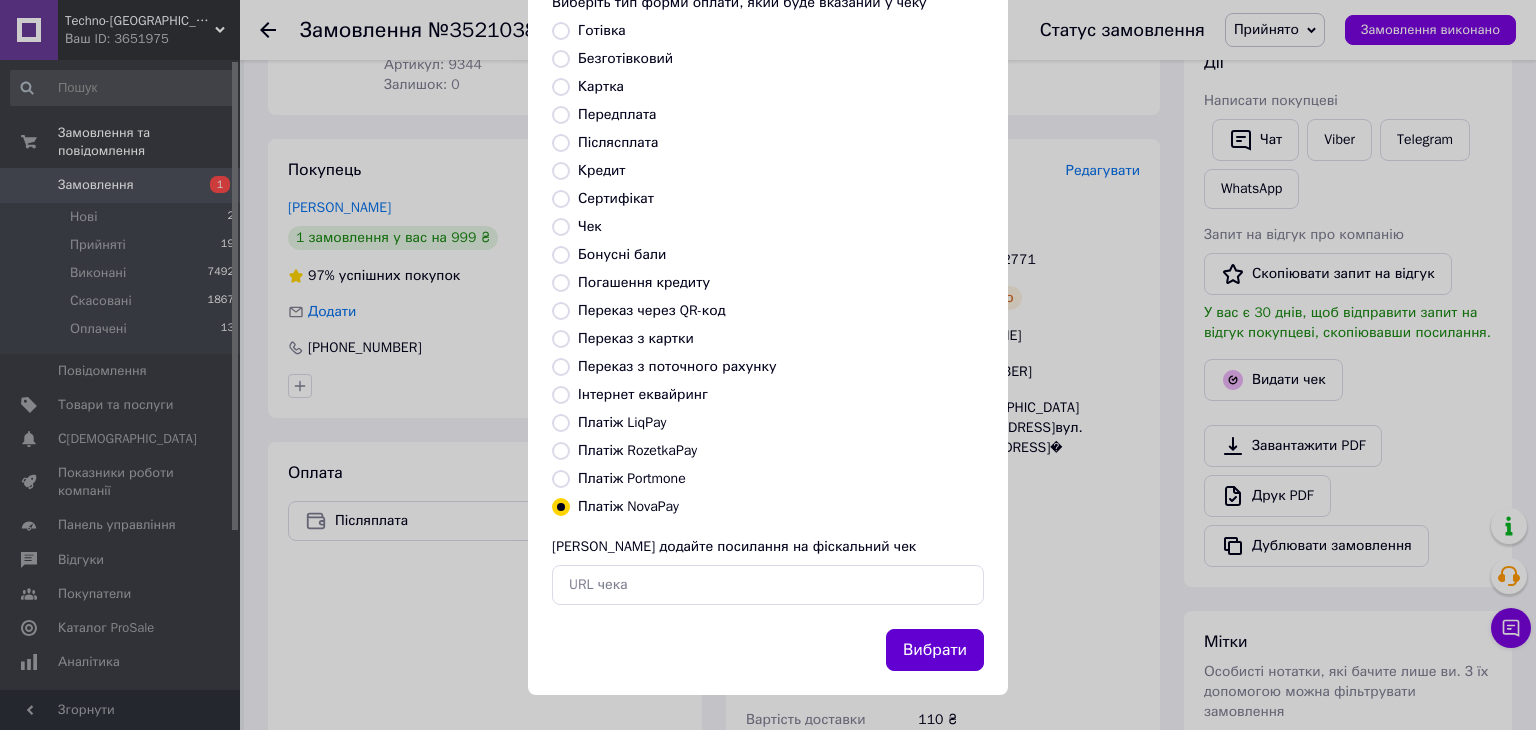 click on "Вибрати" at bounding box center [935, 650] 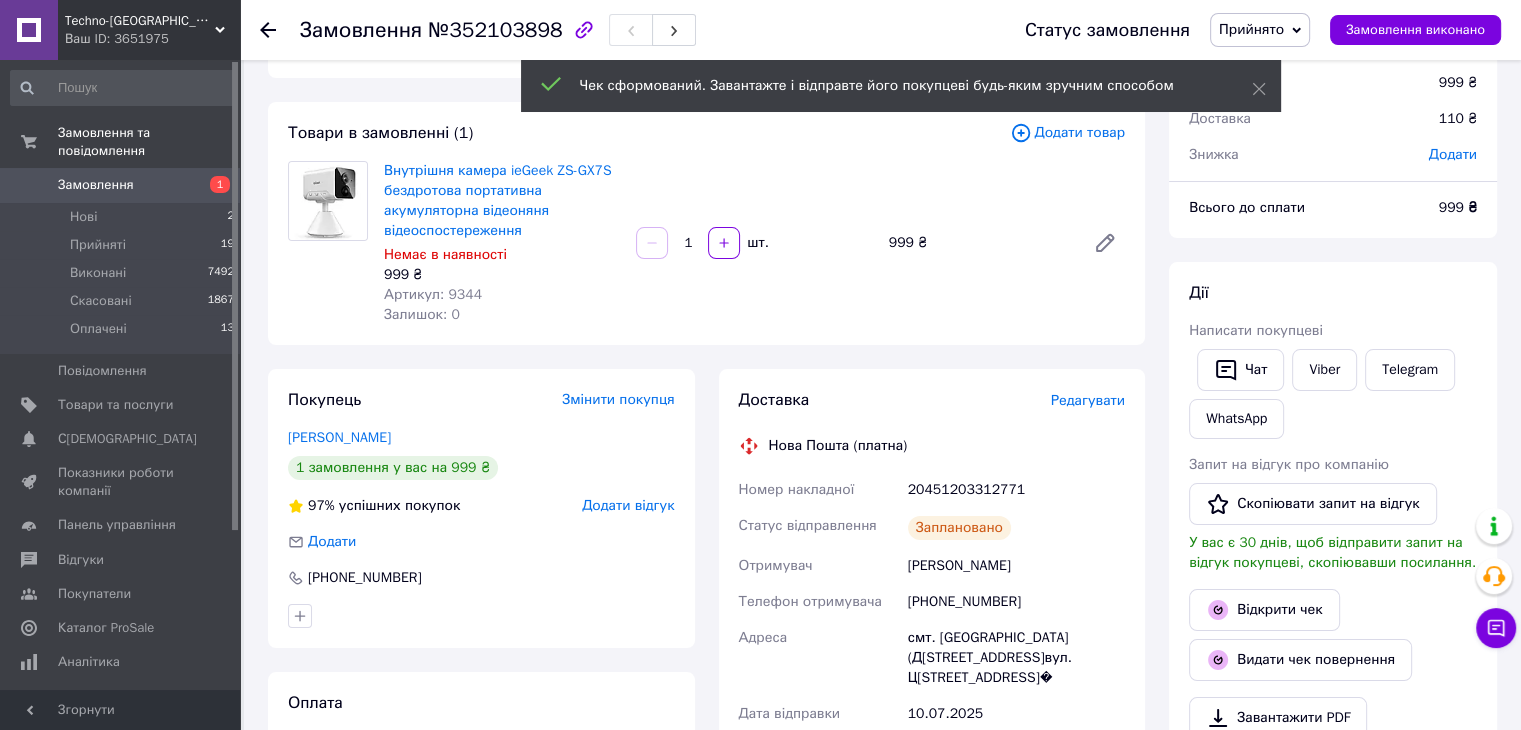 scroll, scrollTop: 0, scrollLeft: 0, axis: both 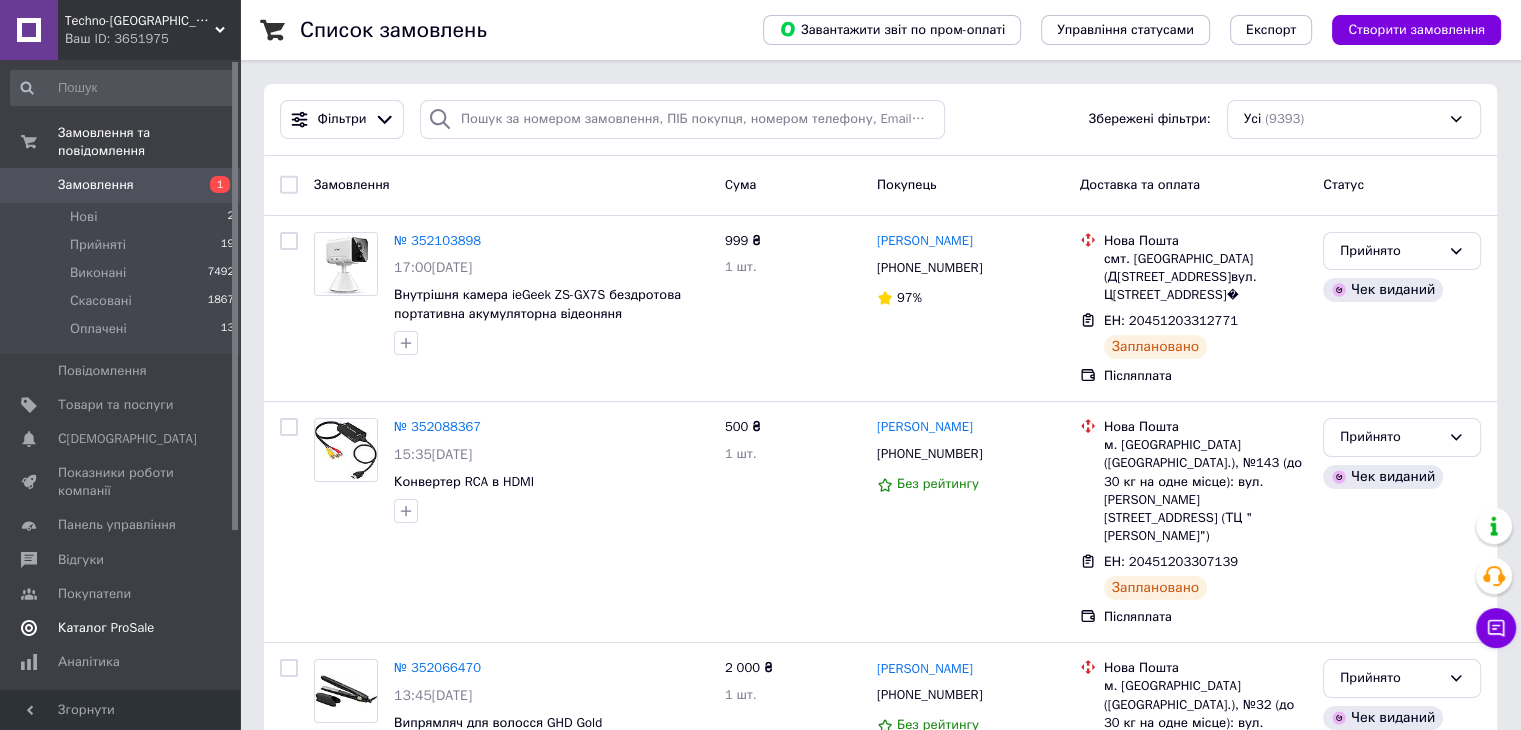 click on "Каталог ProSale" at bounding box center (106, 628) 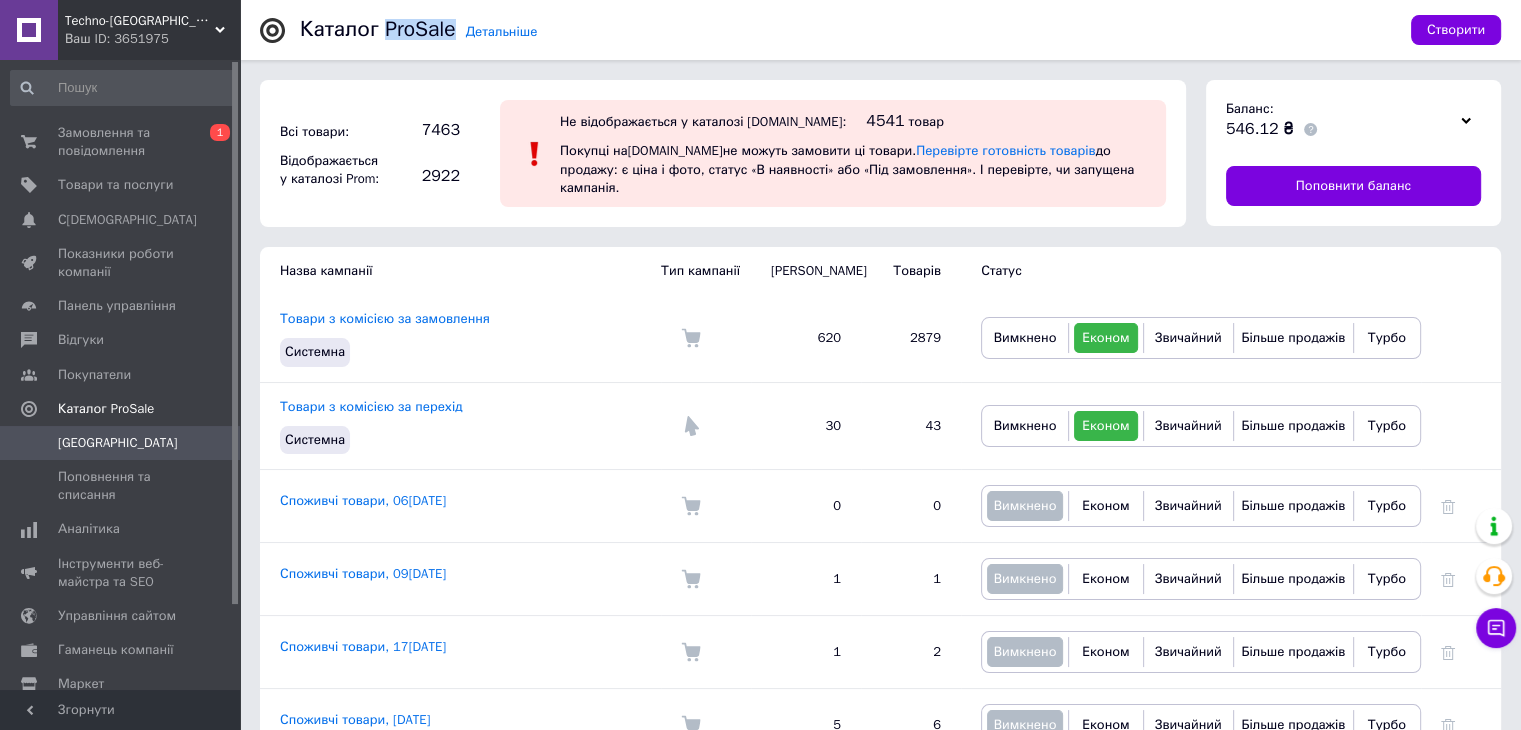 drag, startPoint x: 380, startPoint y: 23, endPoint x: 448, endPoint y: 31, distance: 68.46897 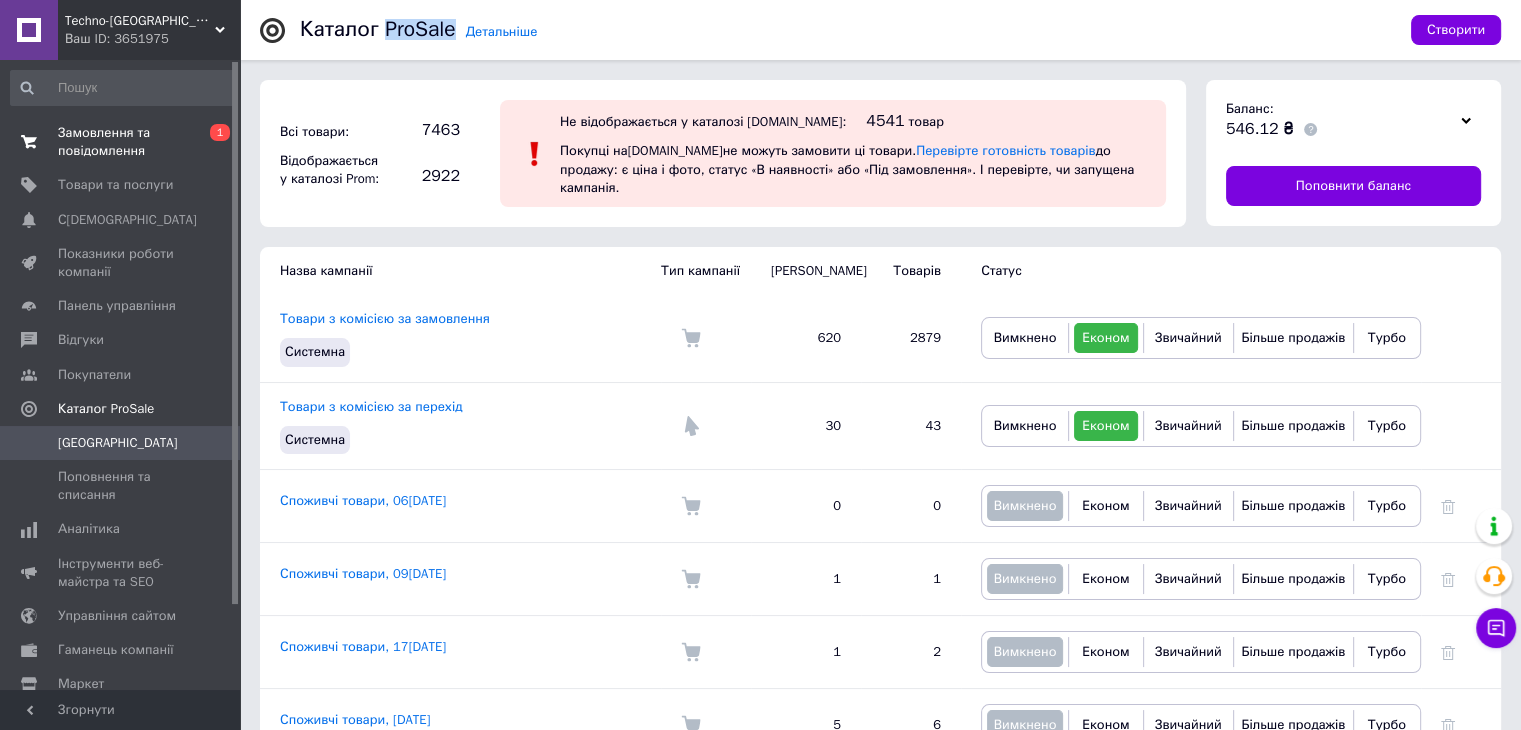 click on "Замовлення та повідомлення" at bounding box center [121, 142] 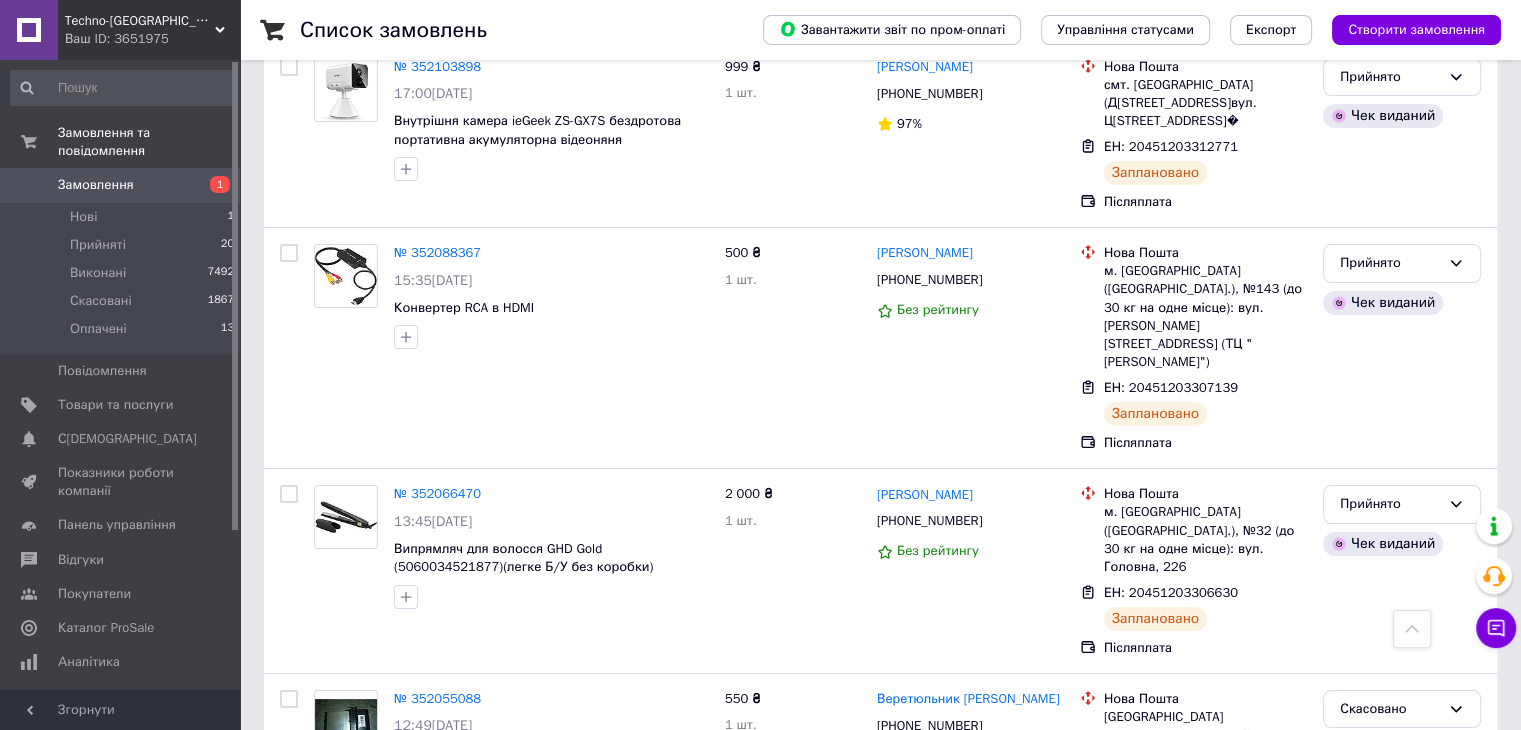 scroll, scrollTop: 0, scrollLeft: 0, axis: both 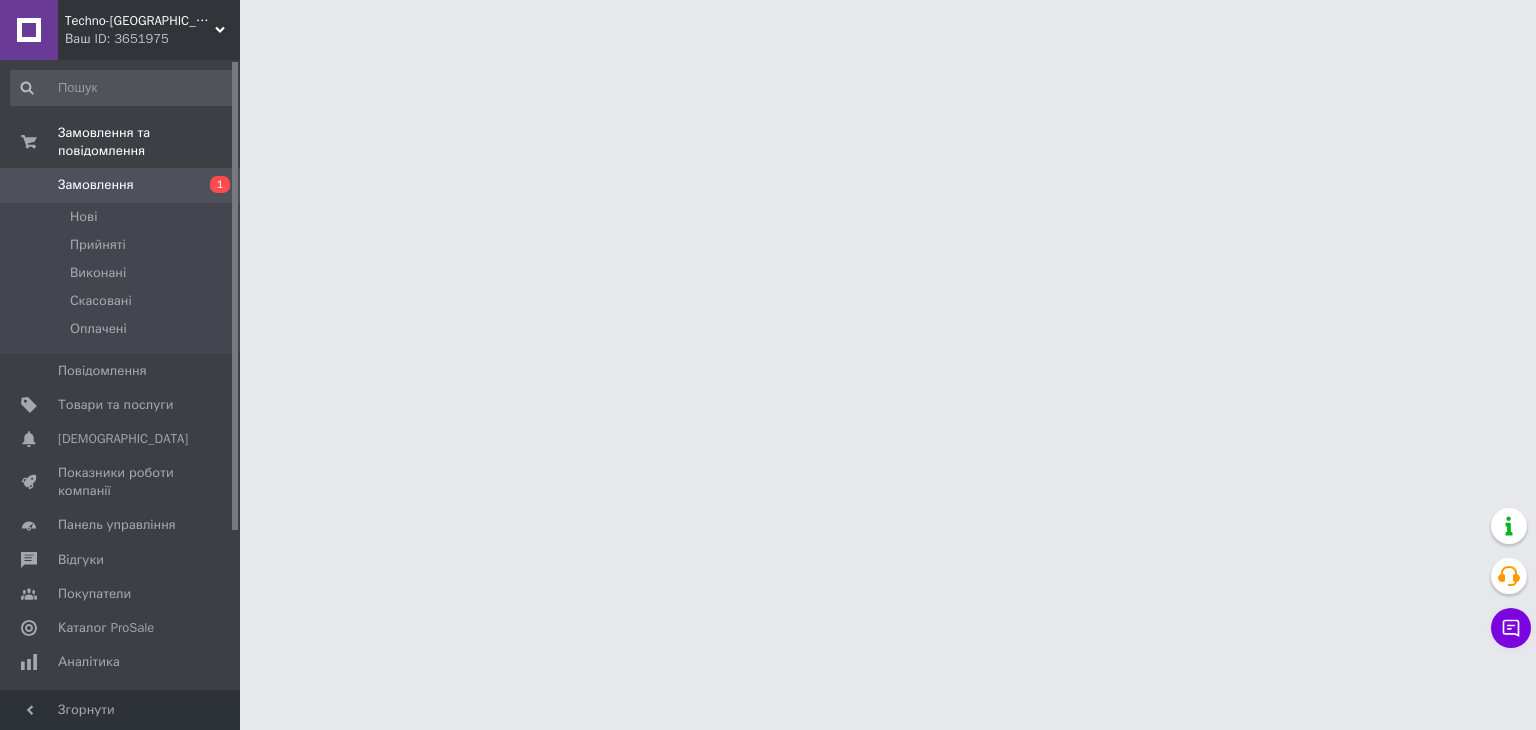 click on "Замовлення" at bounding box center [96, 185] 